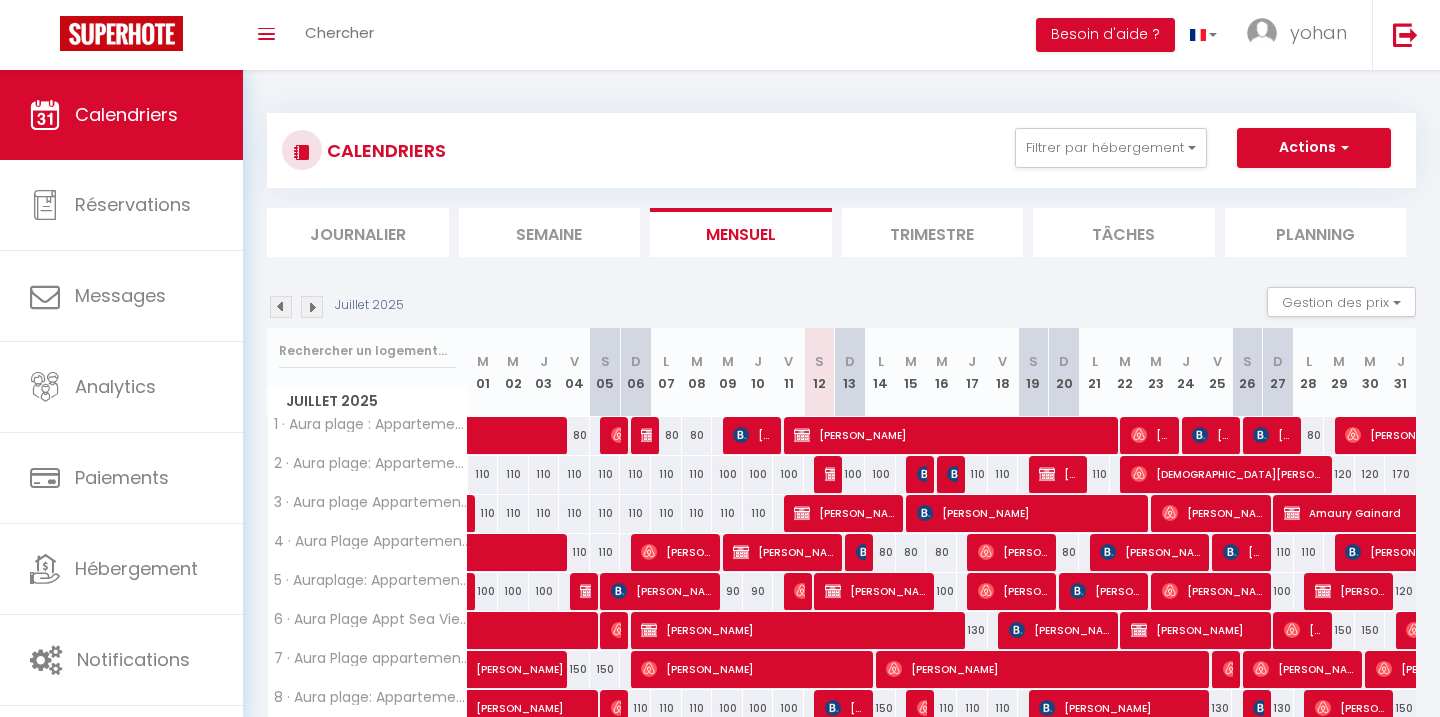 scroll, scrollTop: 0, scrollLeft: 0, axis: both 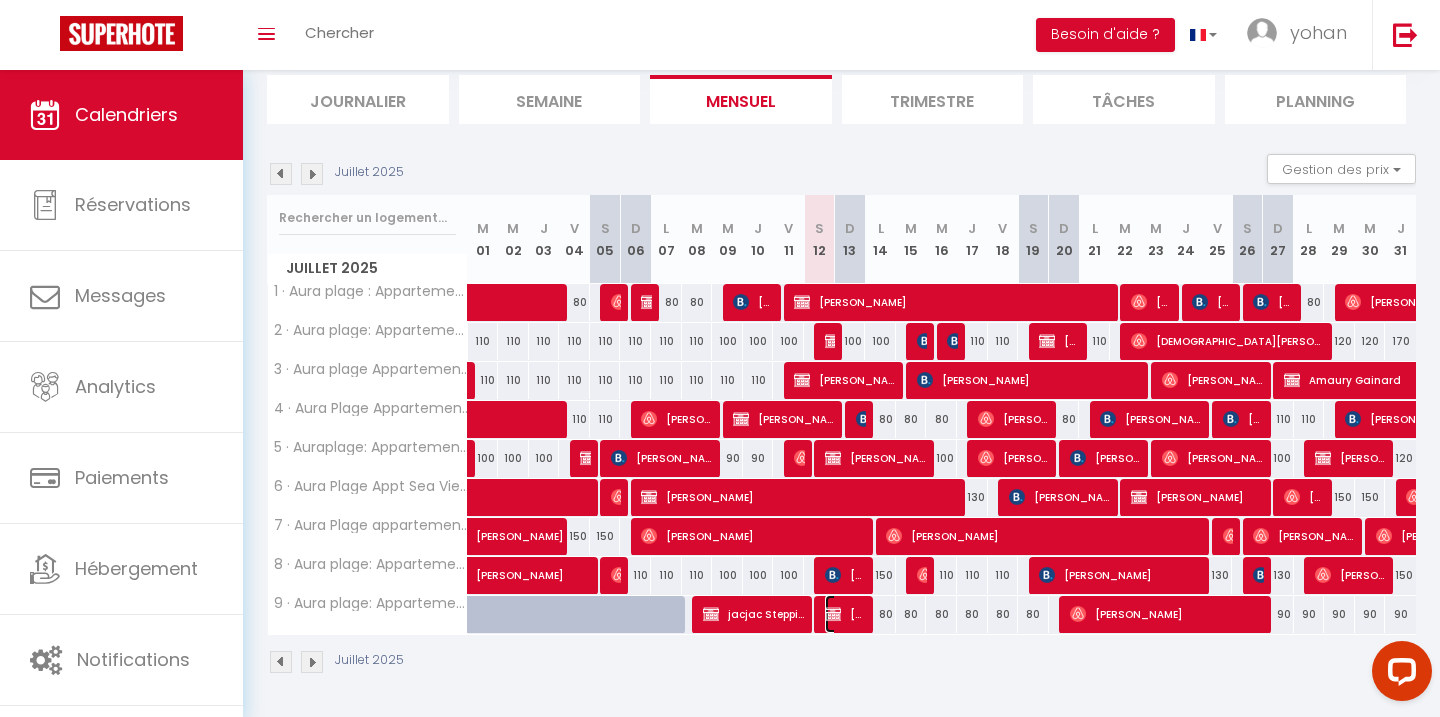 click on "[PERSON_NAME]" at bounding box center (845, 614) 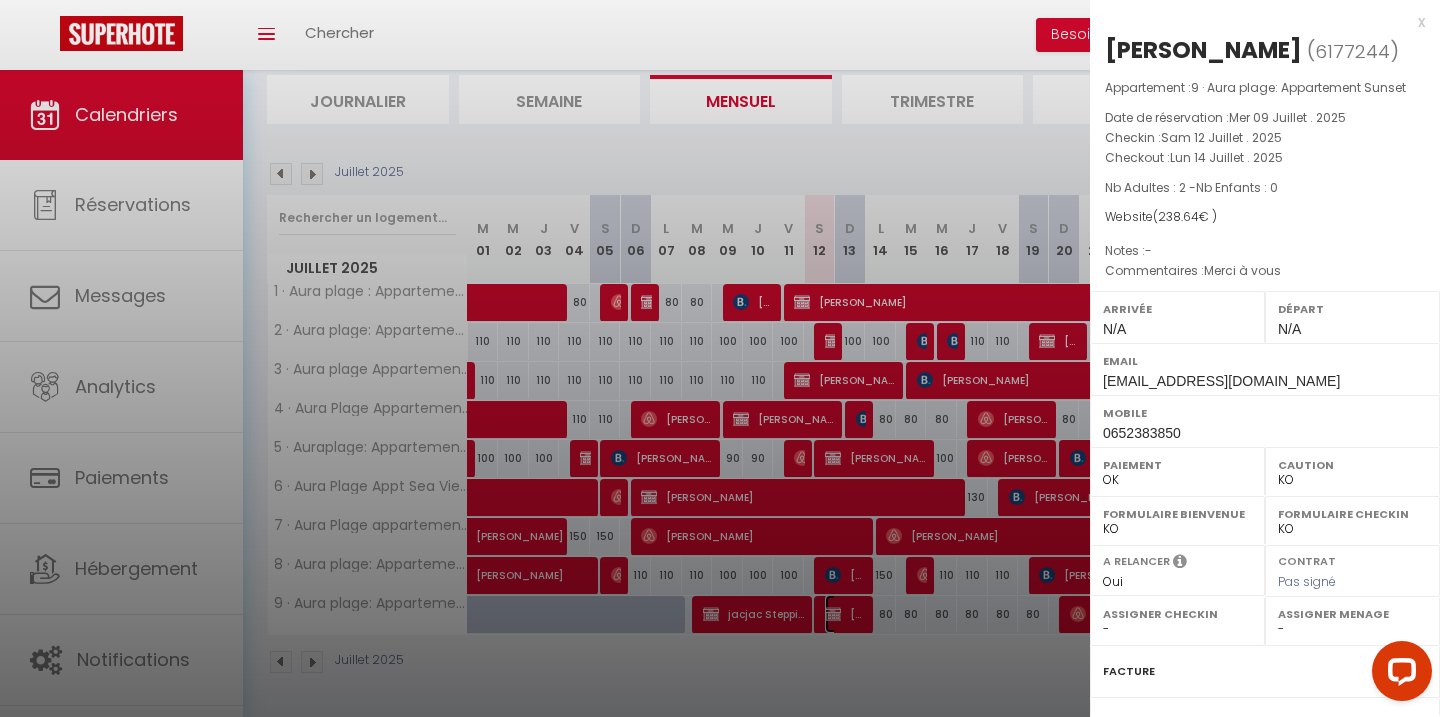 scroll, scrollTop: 215, scrollLeft: 0, axis: vertical 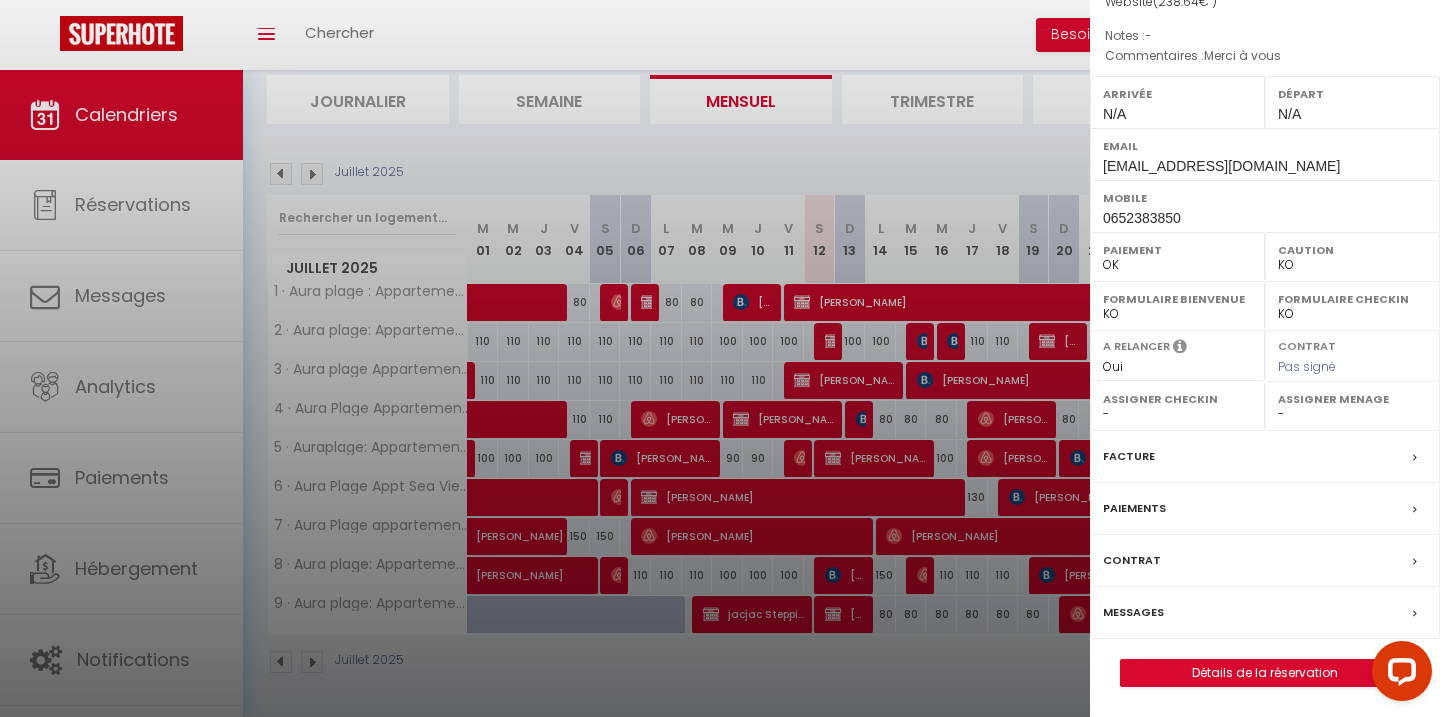click on "Messages" at bounding box center (1133, 612) 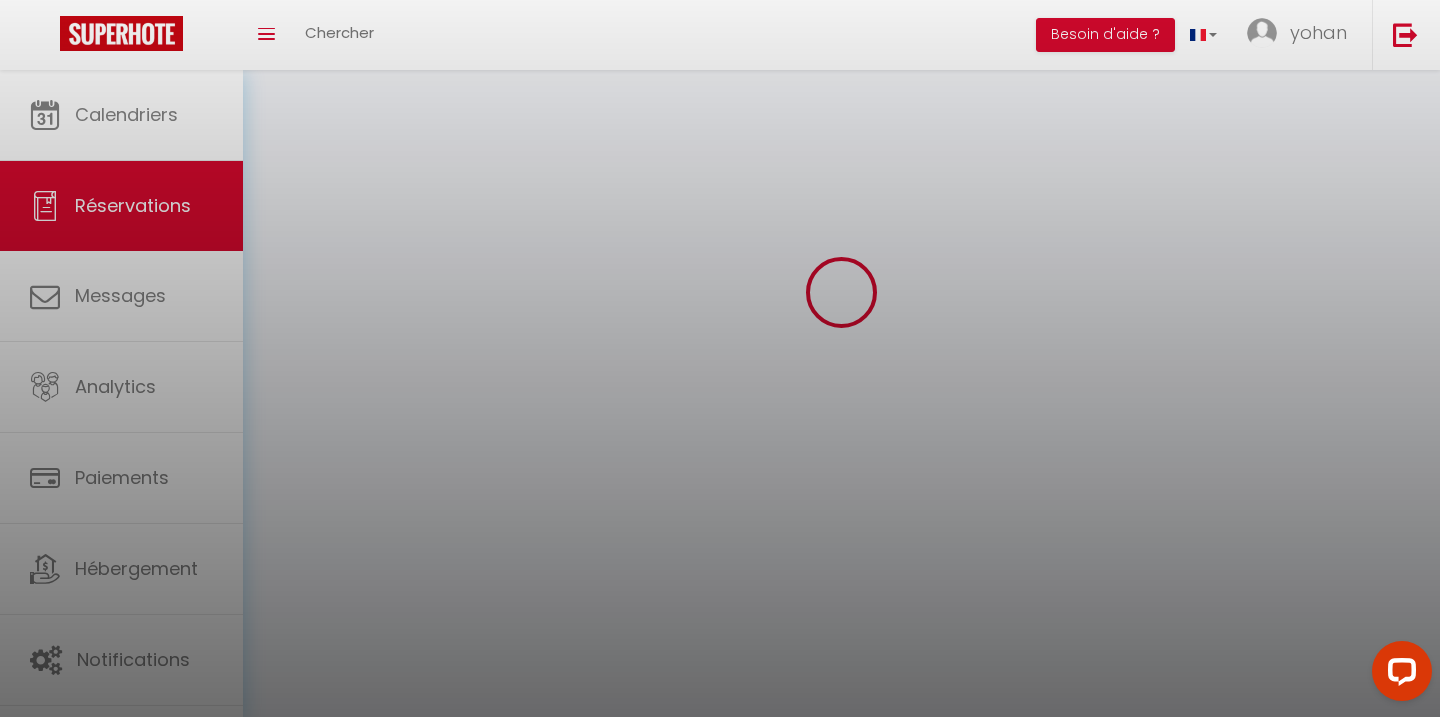 scroll, scrollTop: 0, scrollLeft: 0, axis: both 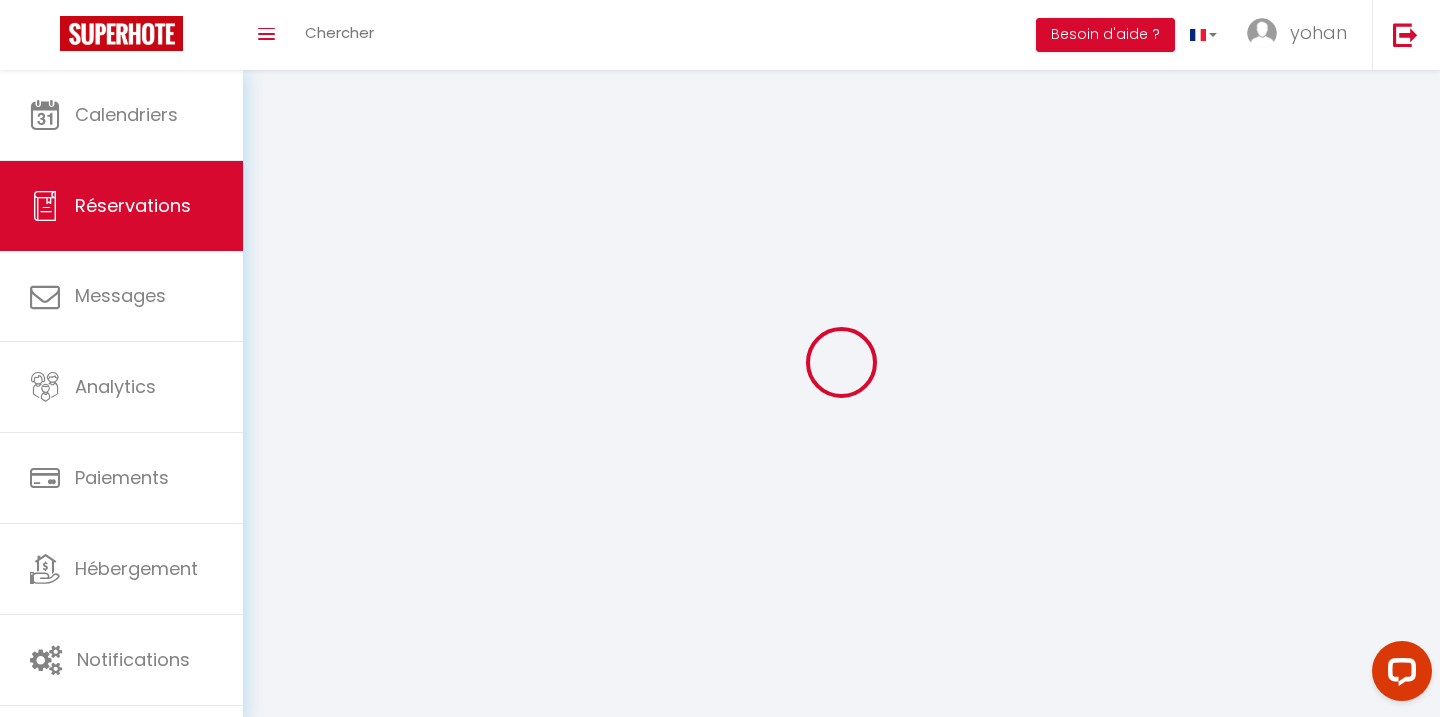 select 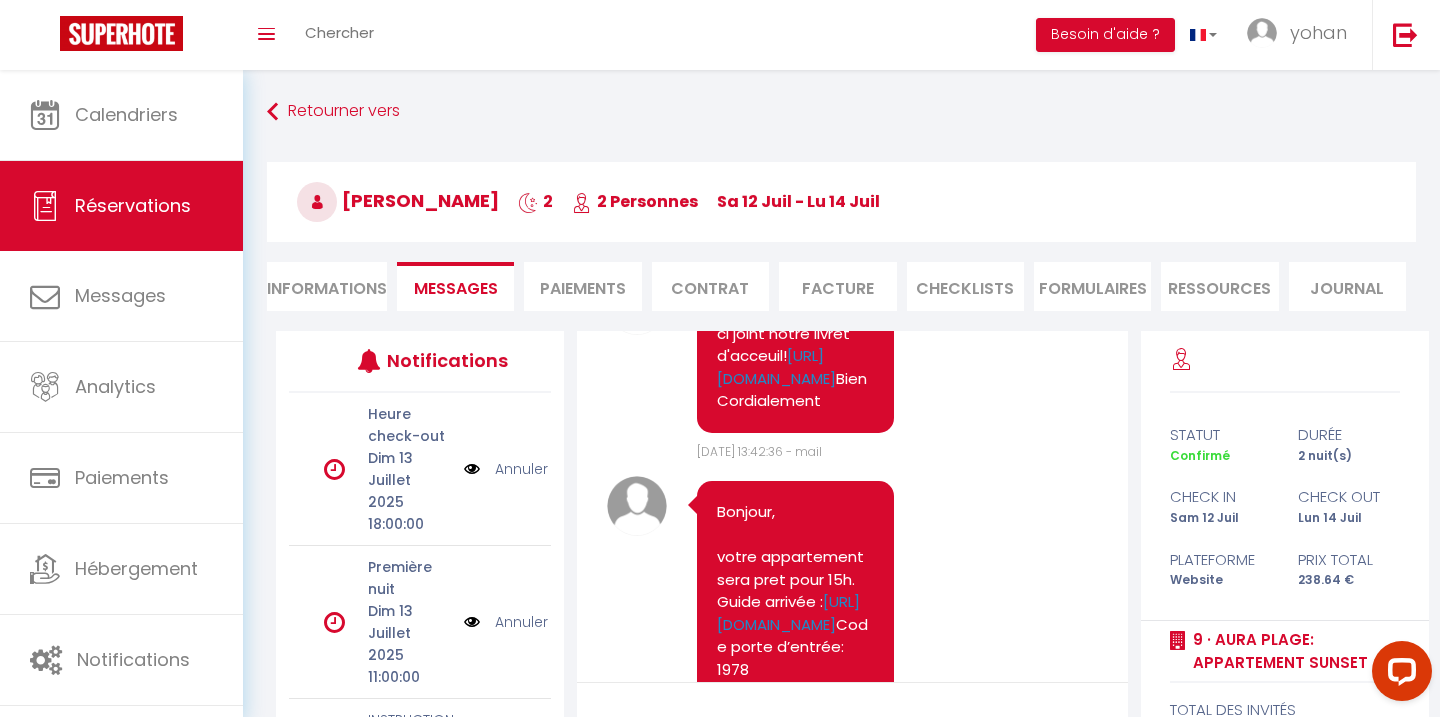 scroll, scrollTop: 0, scrollLeft: 0, axis: both 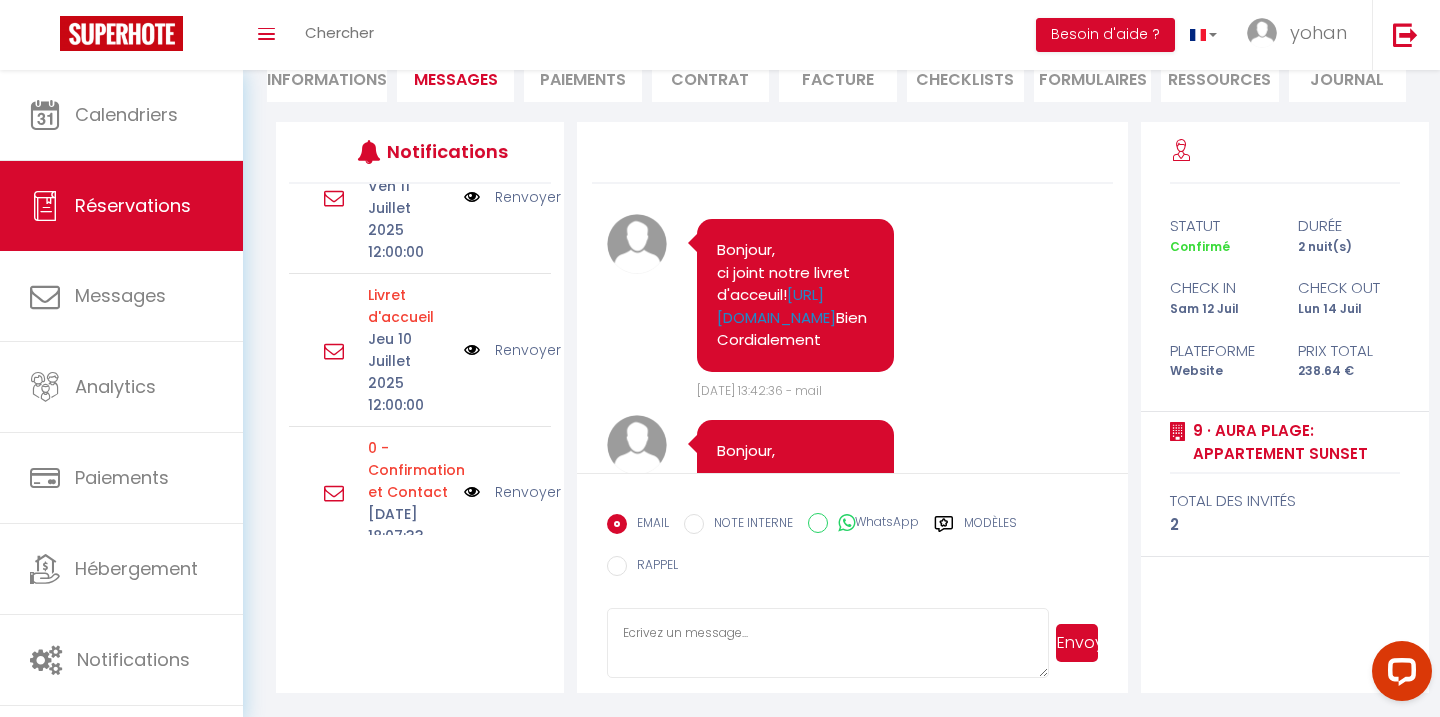 click at bounding box center (472, 492) 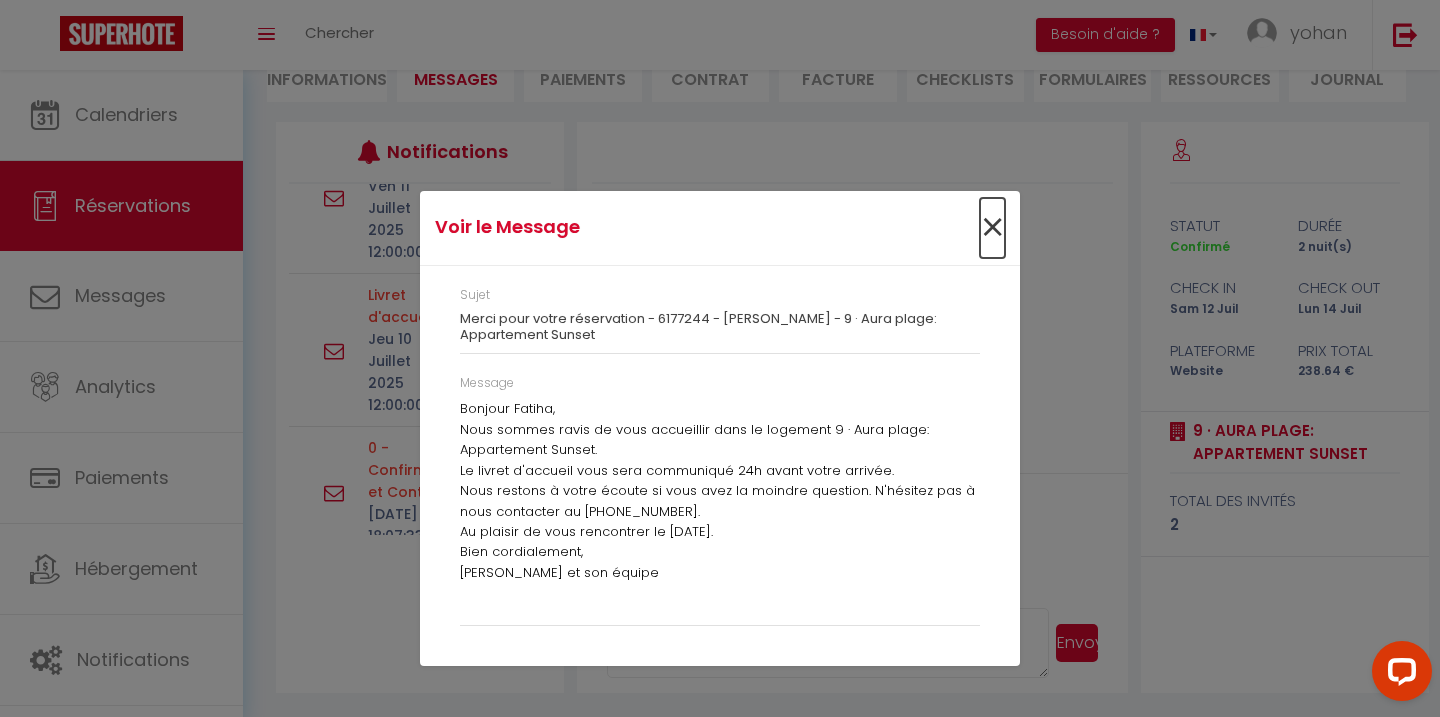 click on "×" at bounding box center [992, 228] 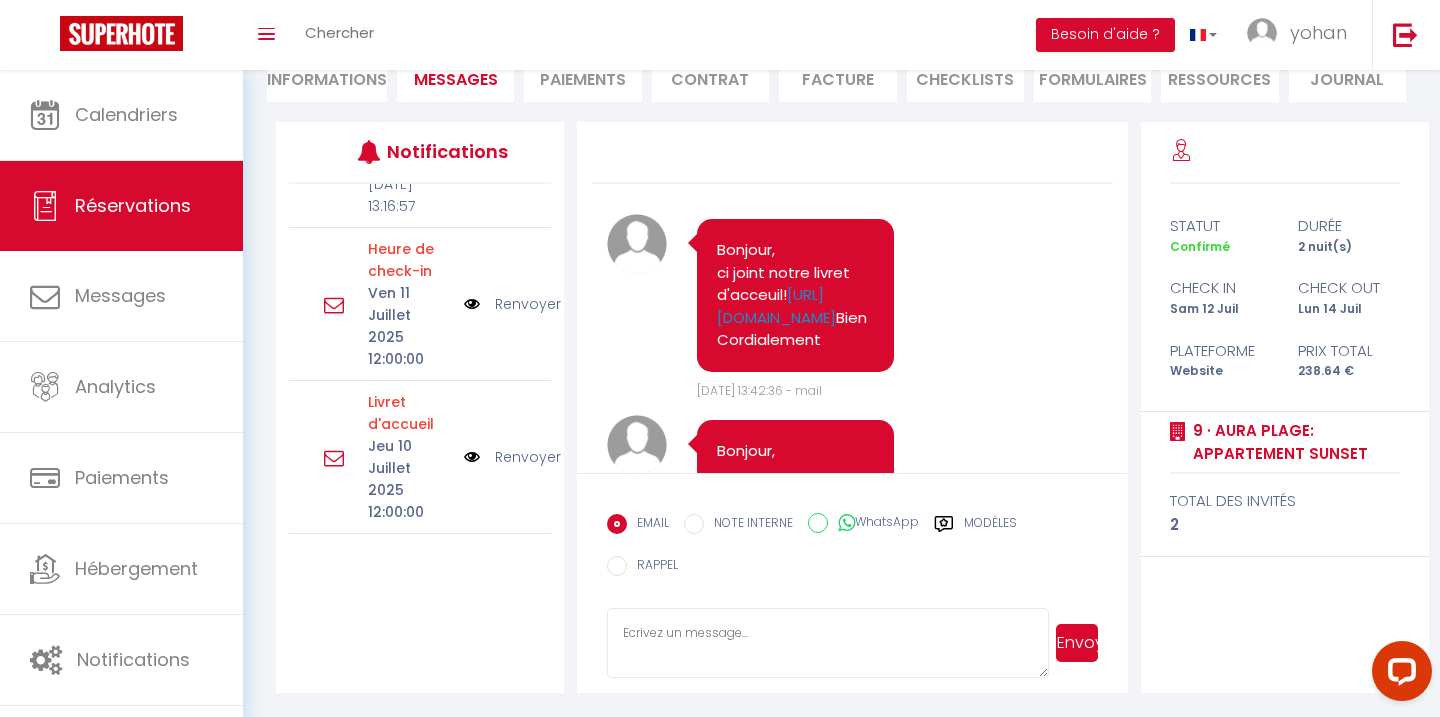 scroll, scrollTop: 540, scrollLeft: 0, axis: vertical 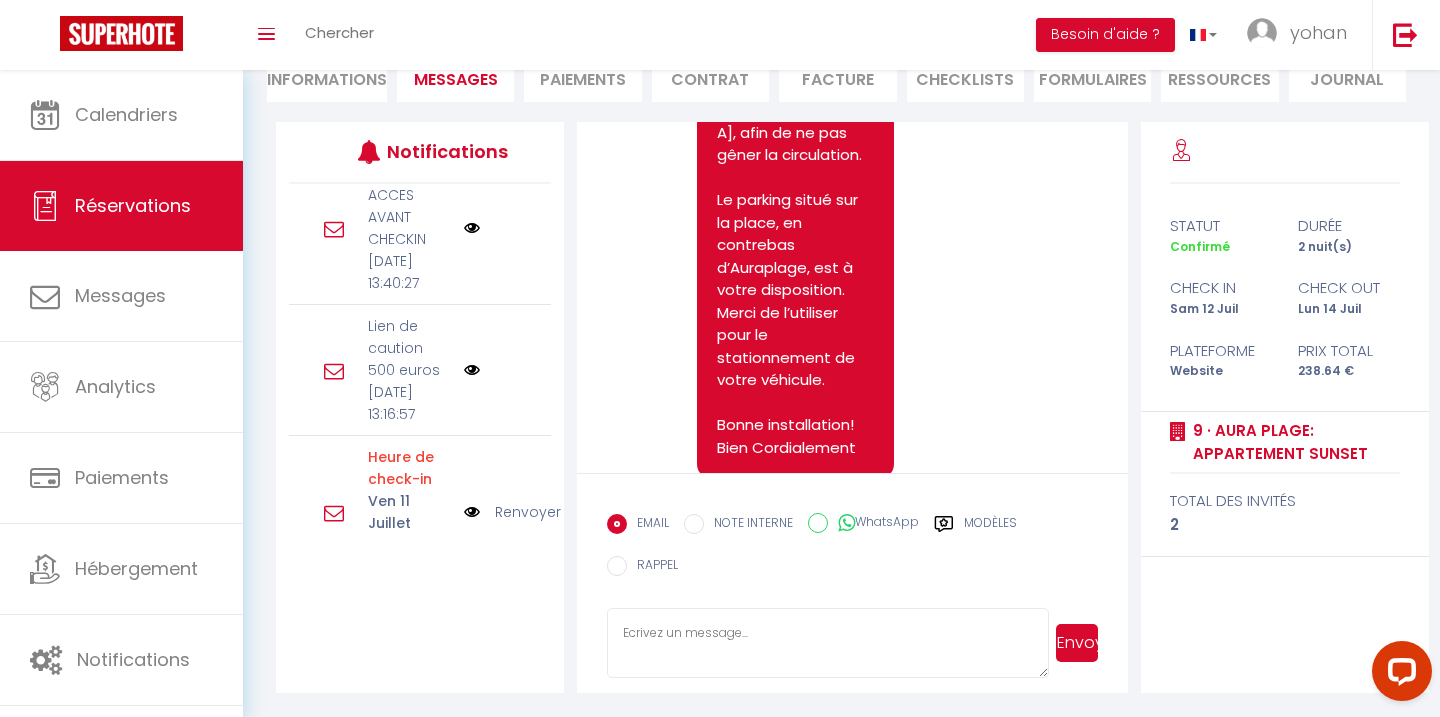 click at bounding box center (472, 370) 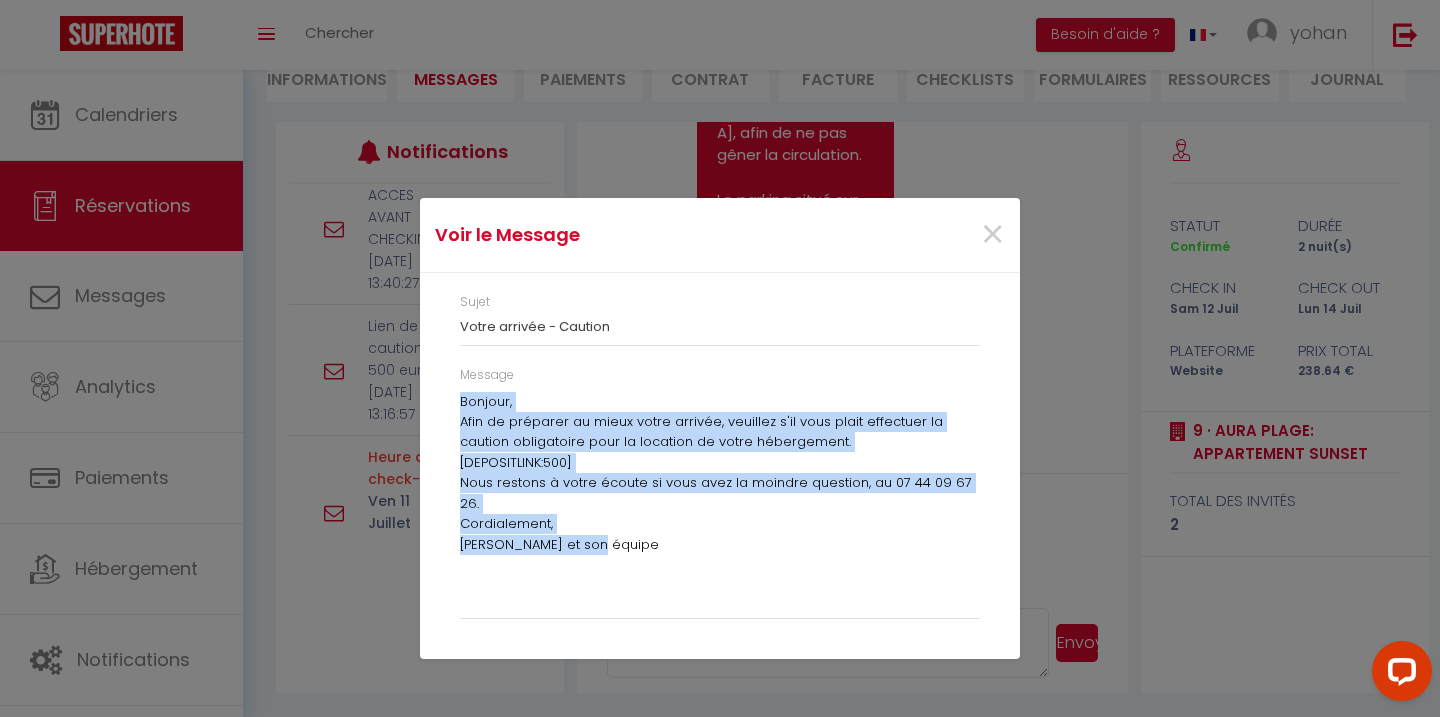 drag, startPoint x: 454, startPoint y: 400, endPoint x: 646, endPoint y: 561, distance: 250.56935 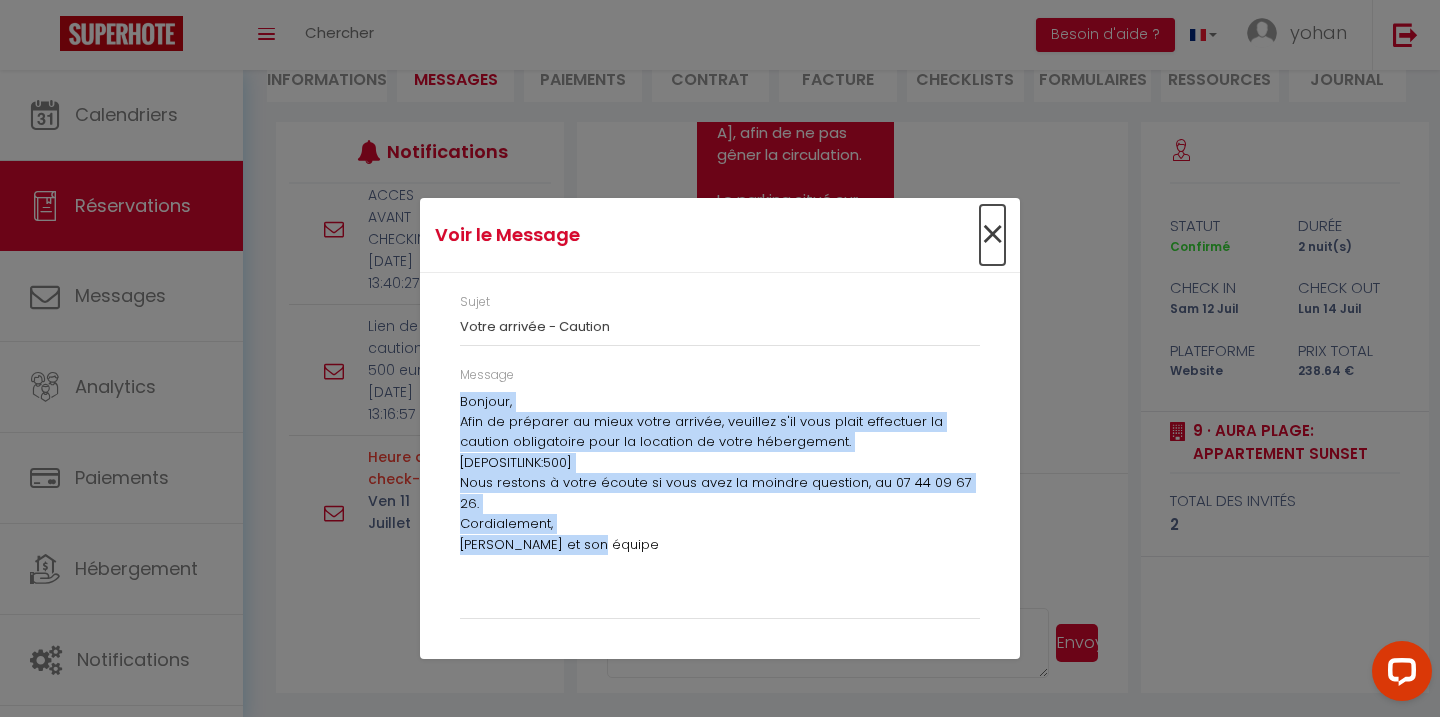 click on "×" at bounding box center (992, 235) 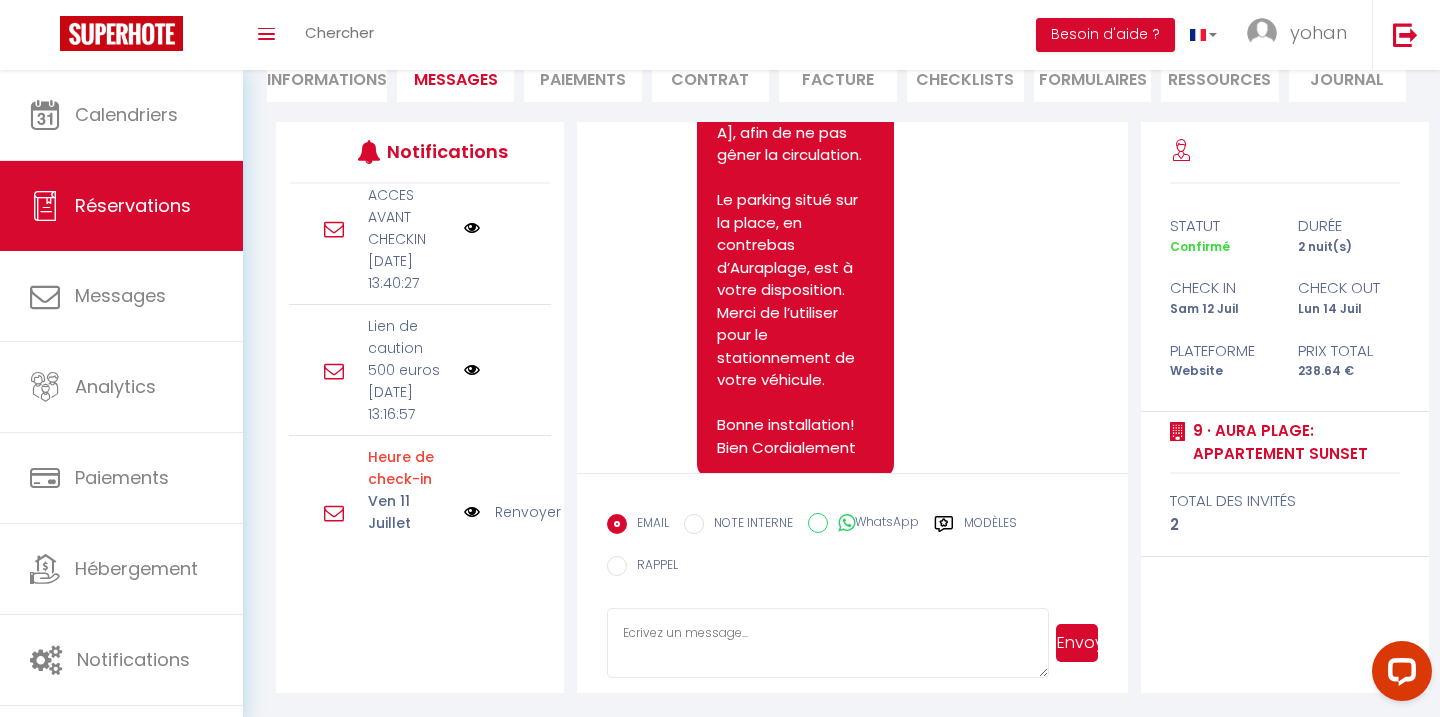 click at bounding box center (827, 643) 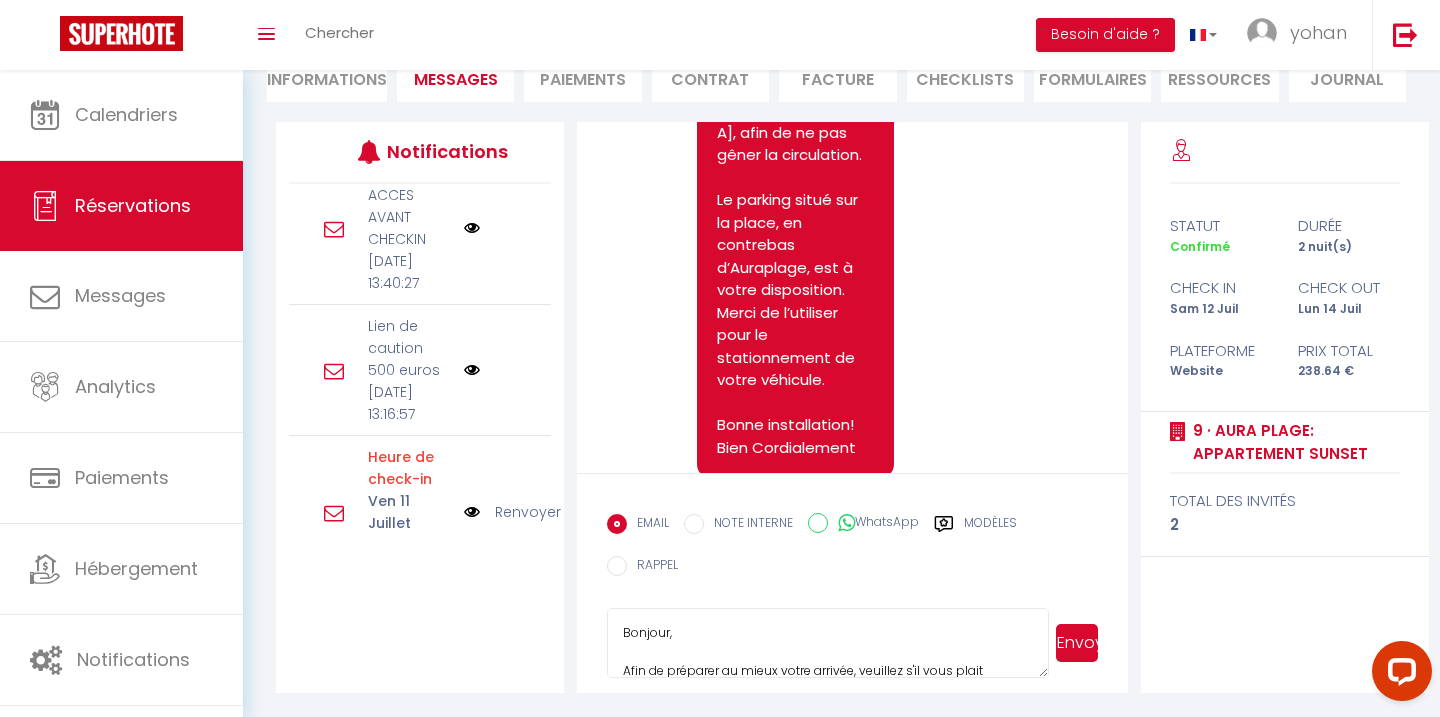 scroll, scrollTop: 210, scrollLeft: 0, axis: vertical 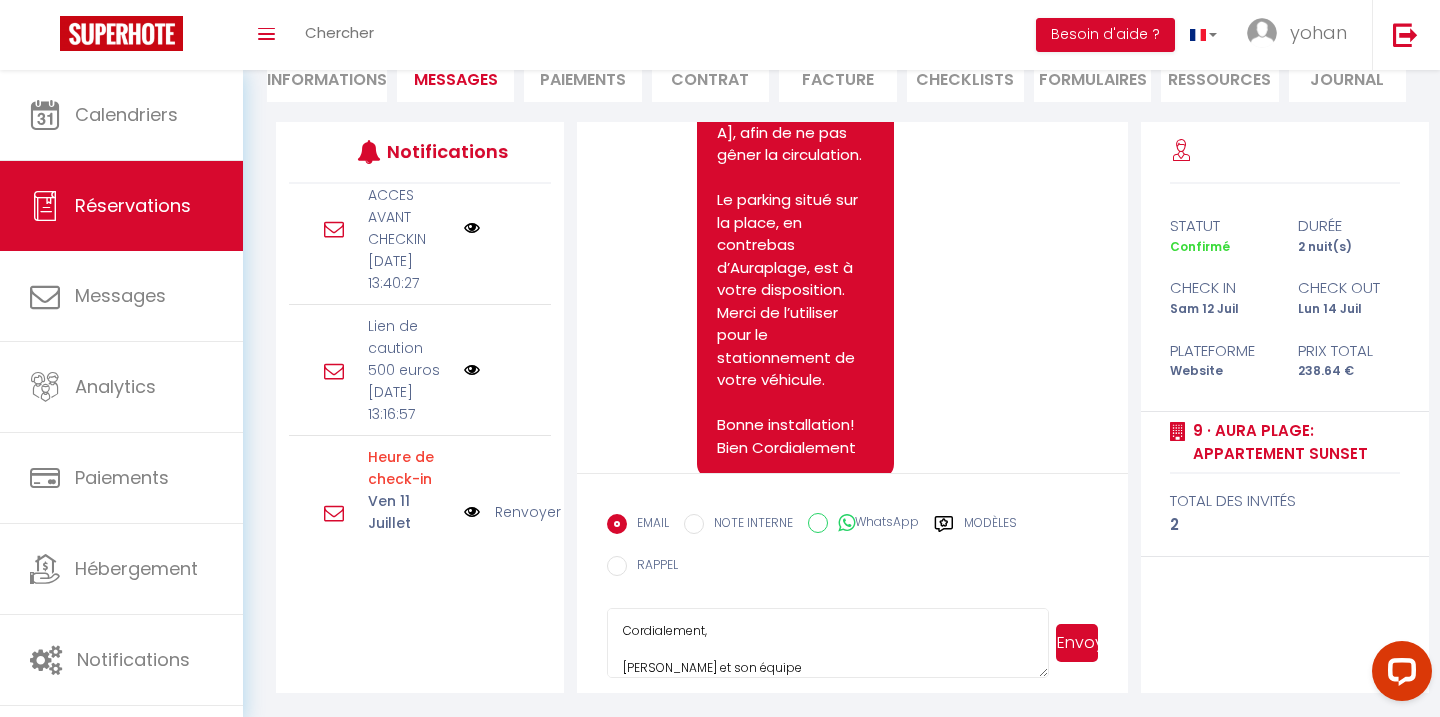 type on "Bonjour,
Afin de préparer au mieux votre arrivée, veuillez s'il vous plait effectuer la caution obligatoire pour la location de votre hébergement.
[DEPOSITLINK:500]
Nous restons à votre écoute si vous avez la moindre question, au 07 44 09 67 26.
Cordialement,
Sabine et son équipe" 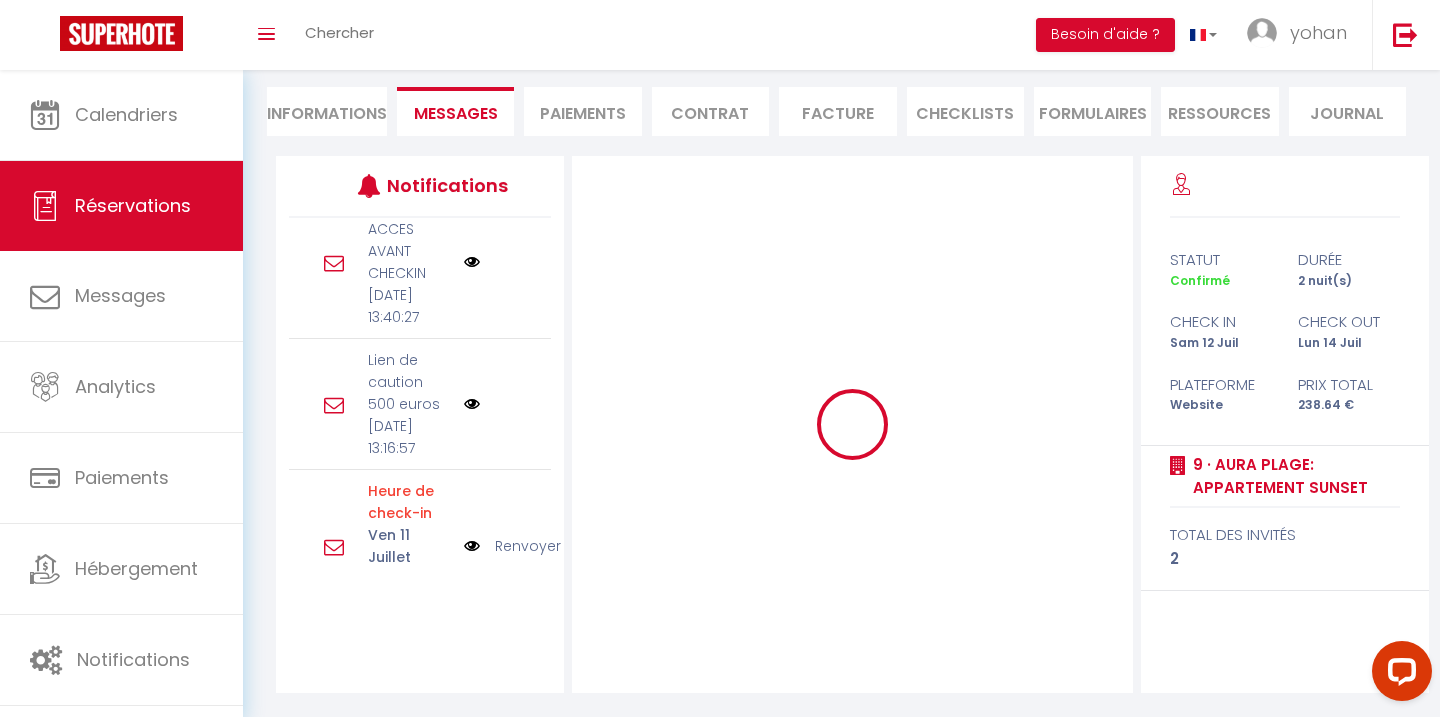 scroll, scrollTop: 175, scrollLeft: 0, axis: vertical 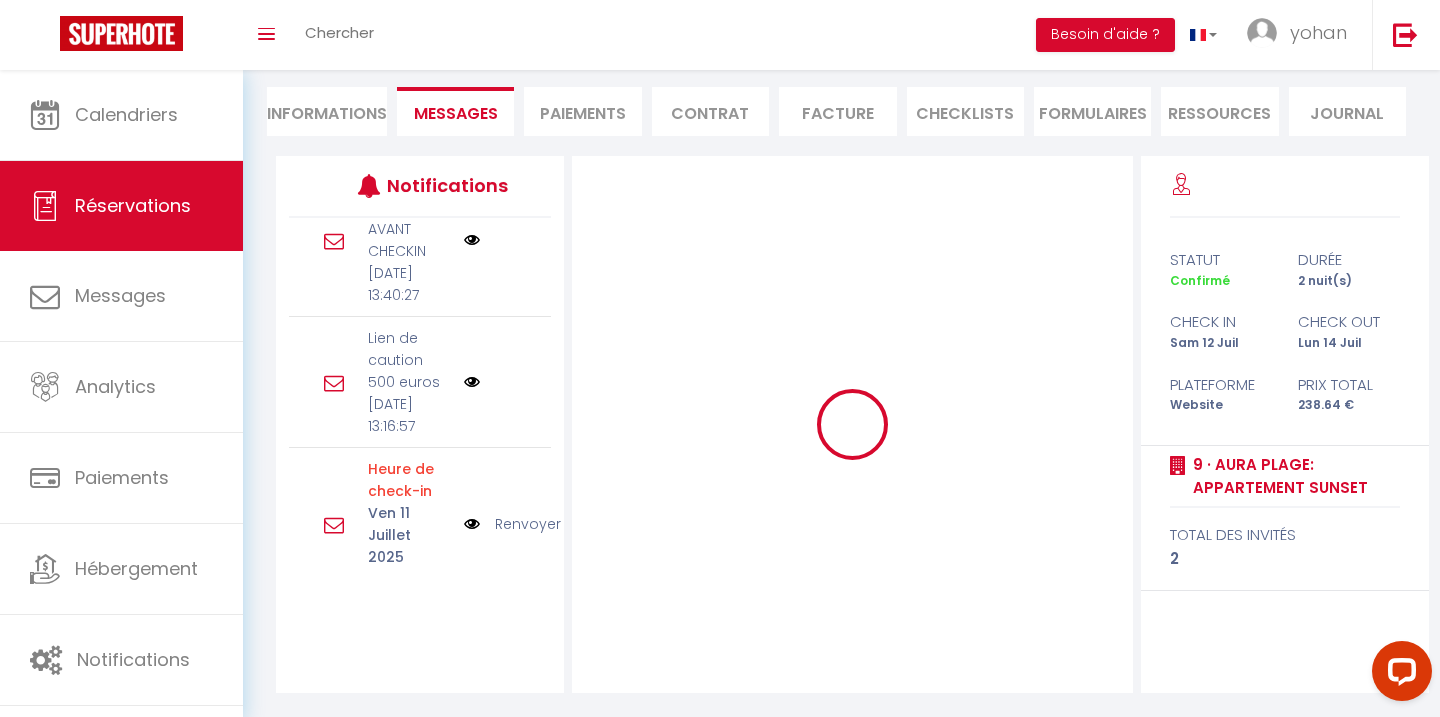 click on "Renvoyer" at bounding box center [528, 524] 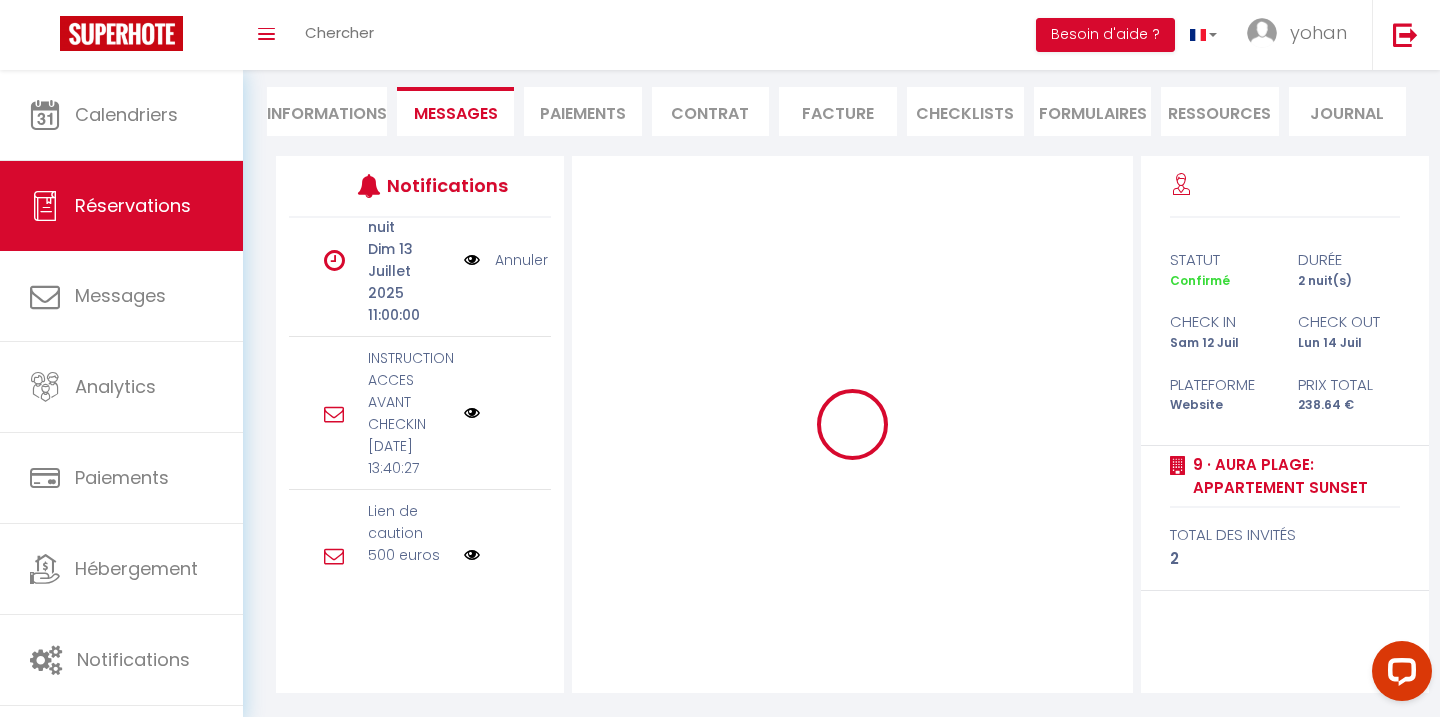 scroll, scrollTop: 118, scrollLeft: 0, axis: vertical 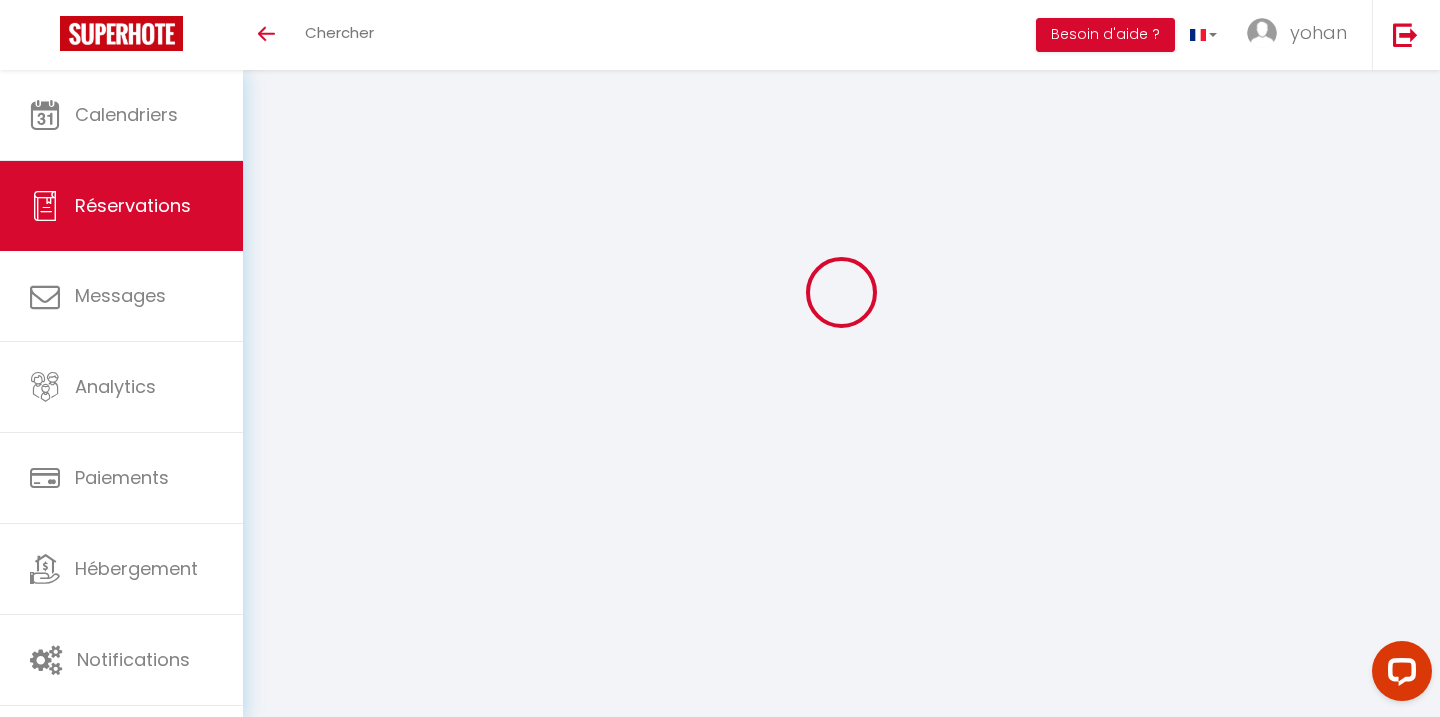 select 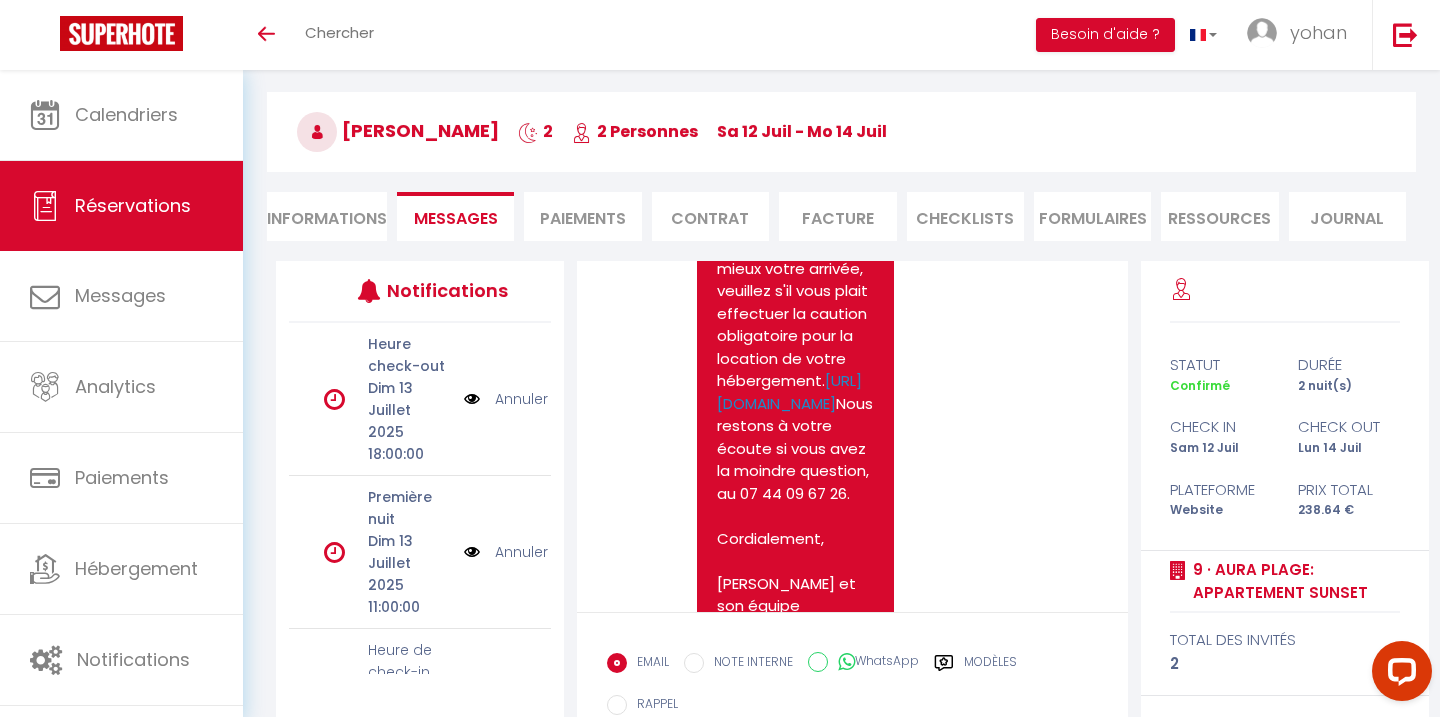 scroll, scrollTop: 1702, scrollLeft: 0, axis: vertical 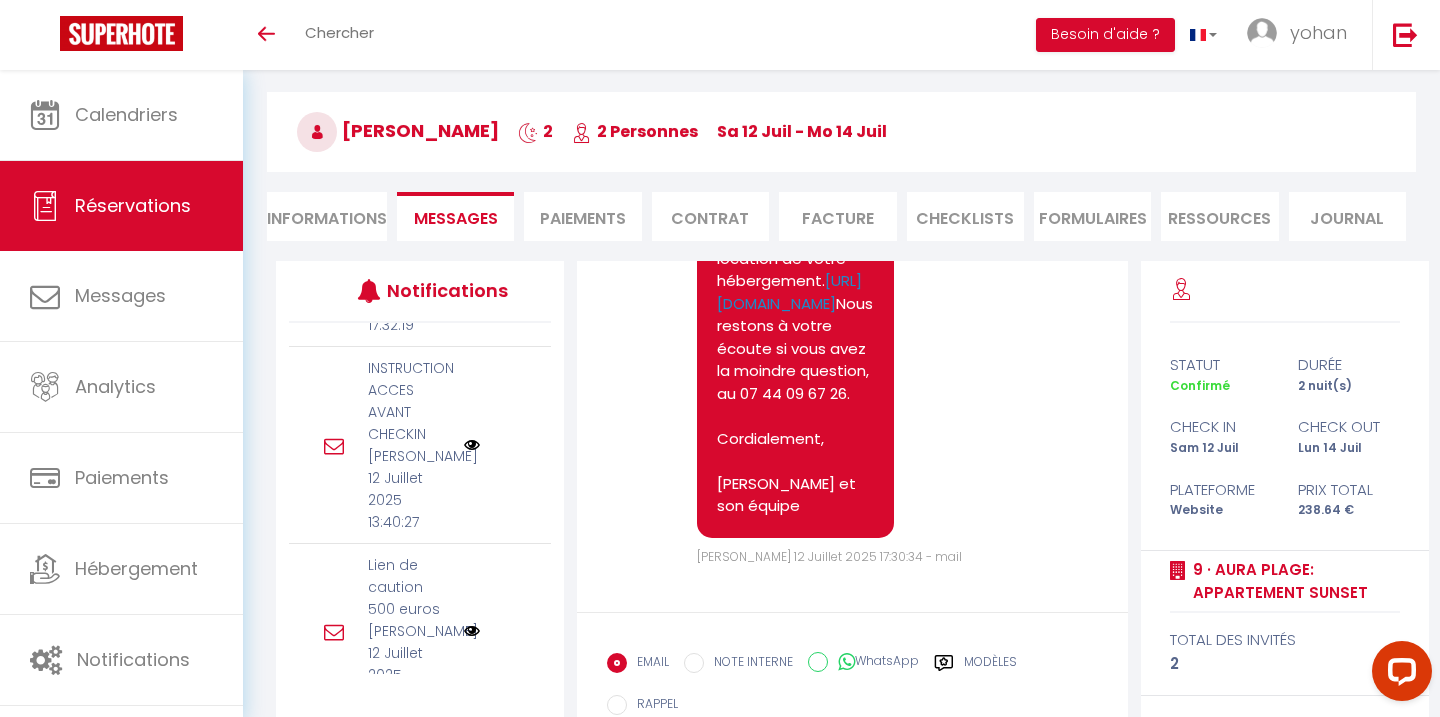 click at bounding box center (472, 631) 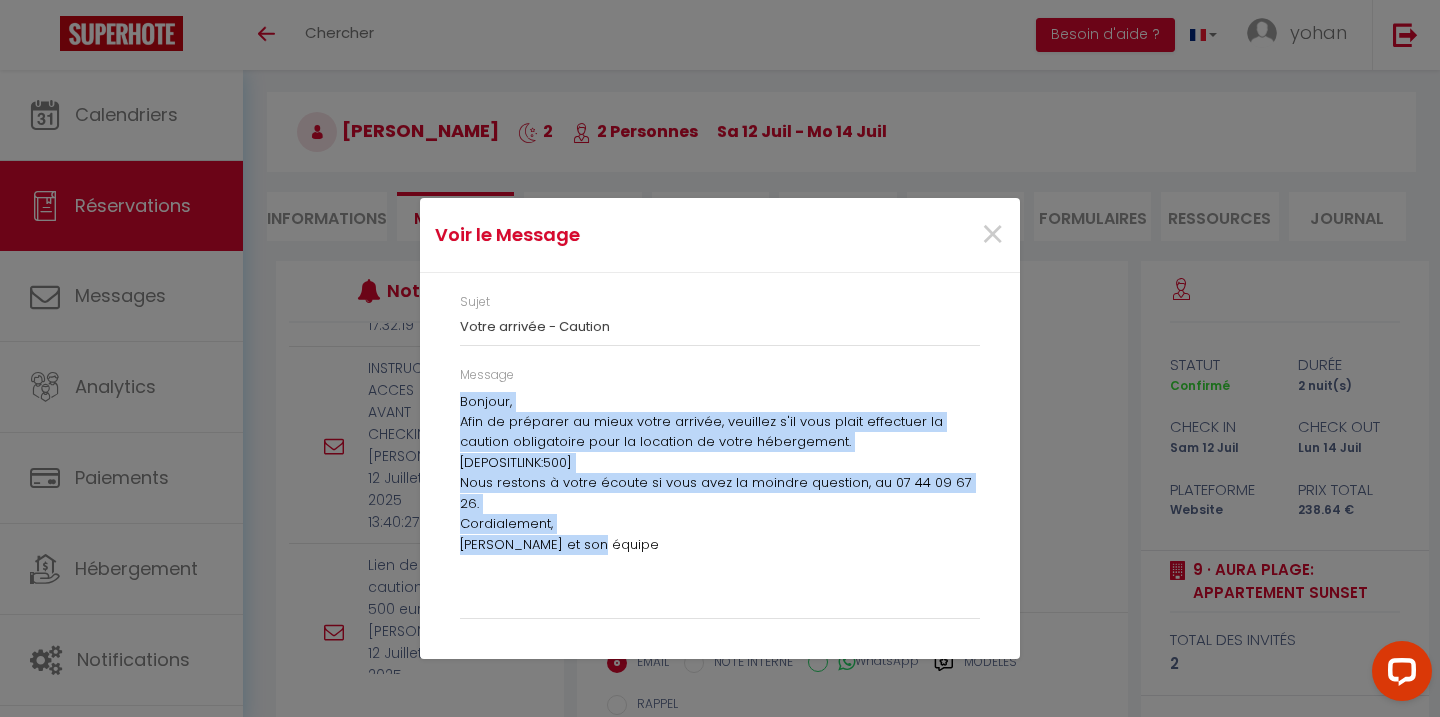 drag, startPoint x: 462, startPoint y: 404, endPoint x: 622, endPoint y: 539, distance: 209.34421 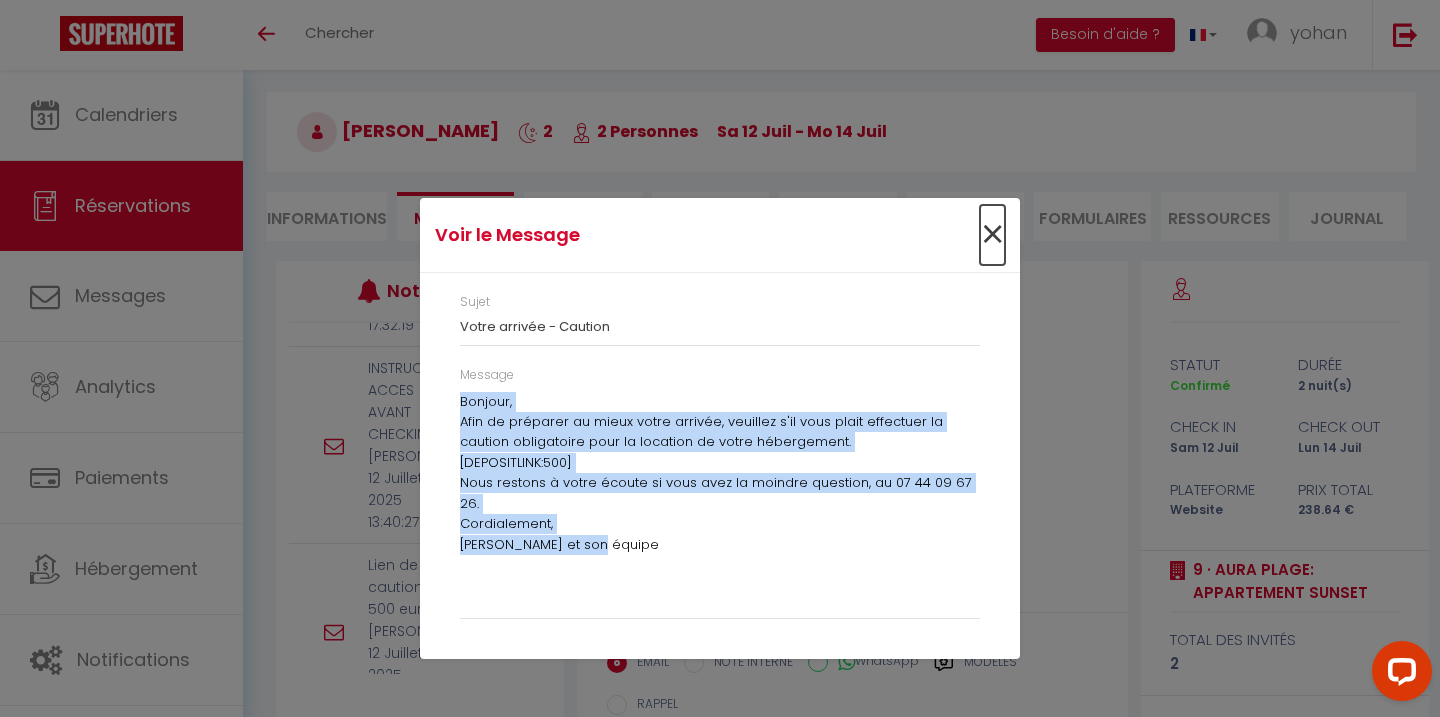 click on "×" at bounding box center [992, 235] 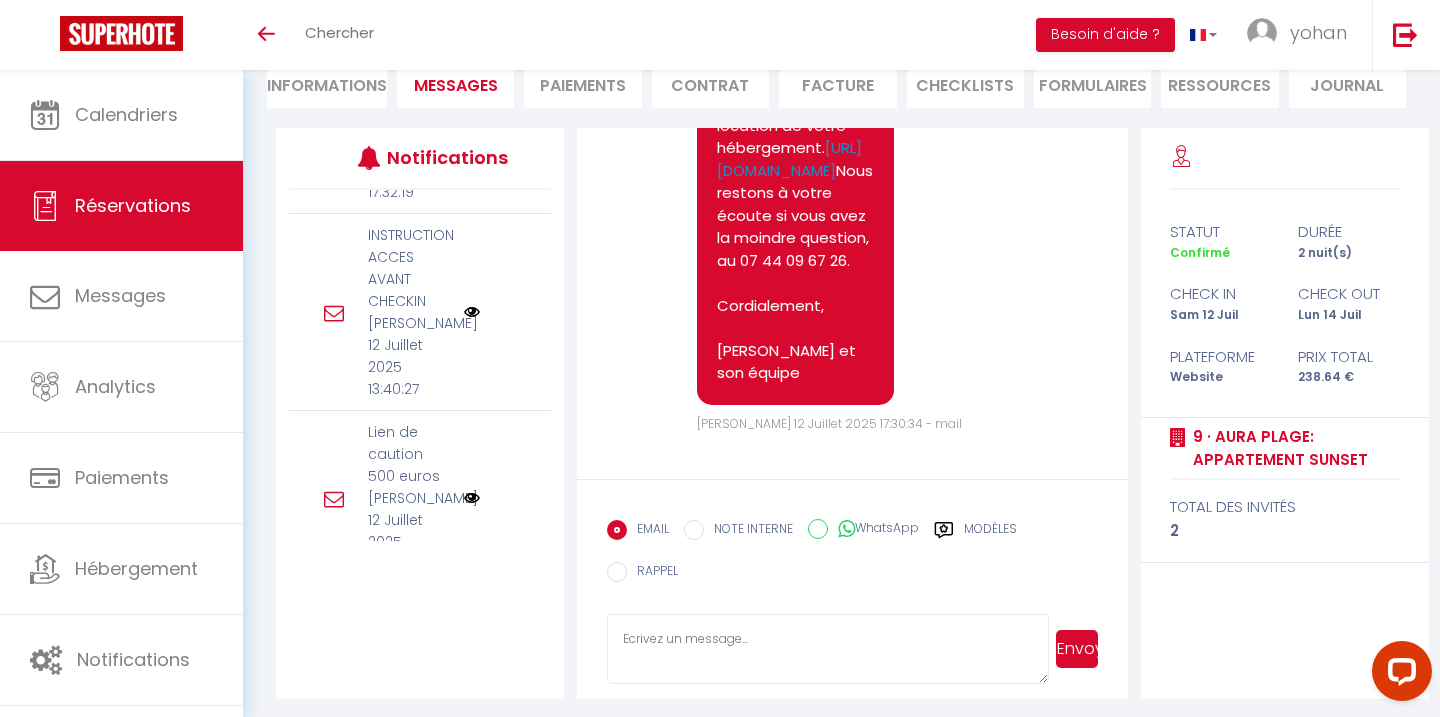 scroll, scrollTop: 209, scrollLeft: 0, axis: vertical 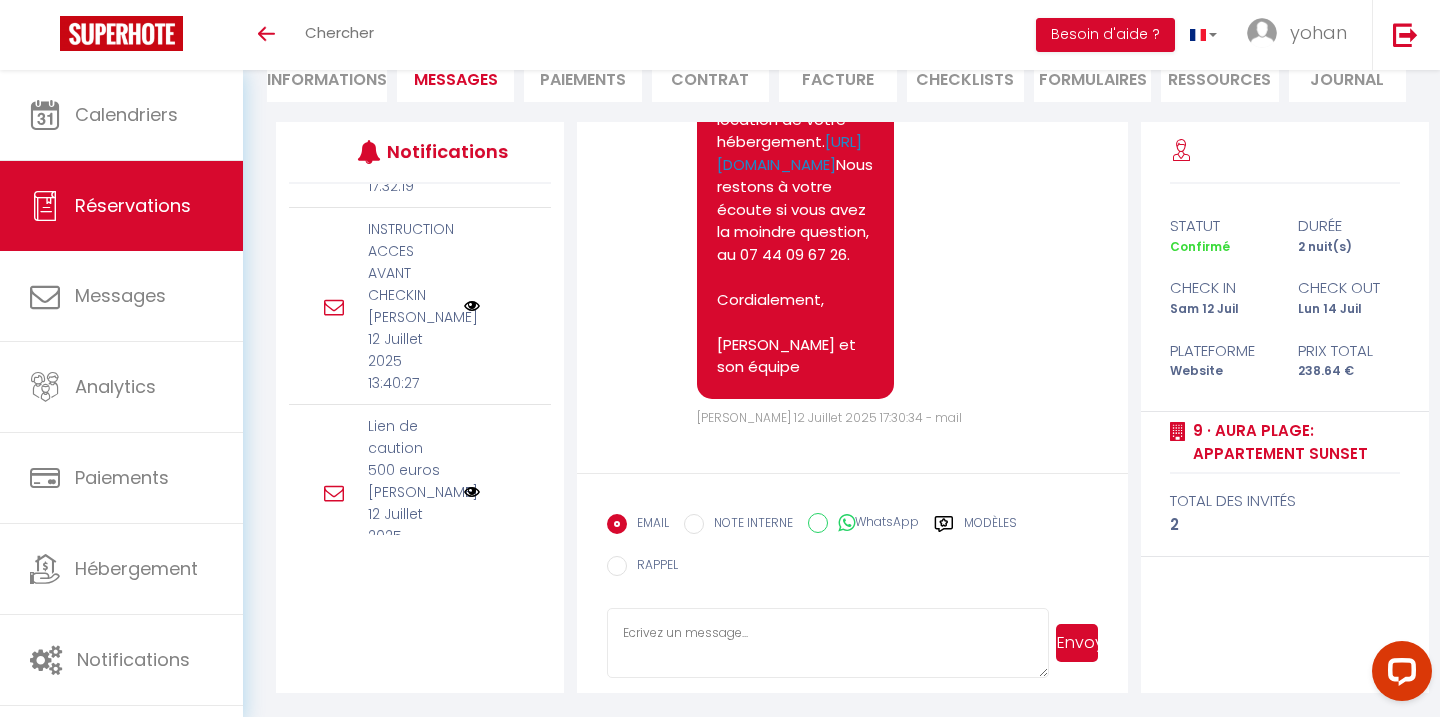 click at bounding box center (827, 643) 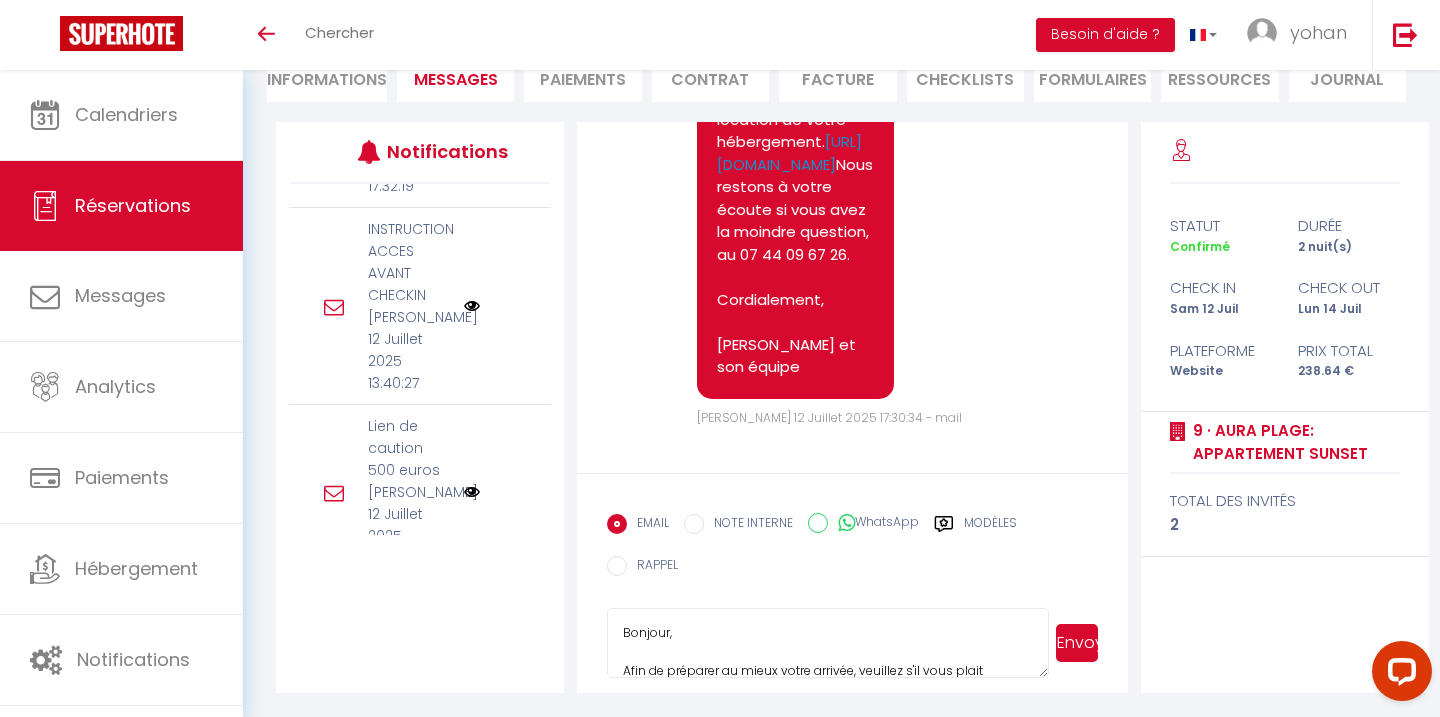 scroll, scrollTop: 210, scrollLeft: 0, axis: vertical 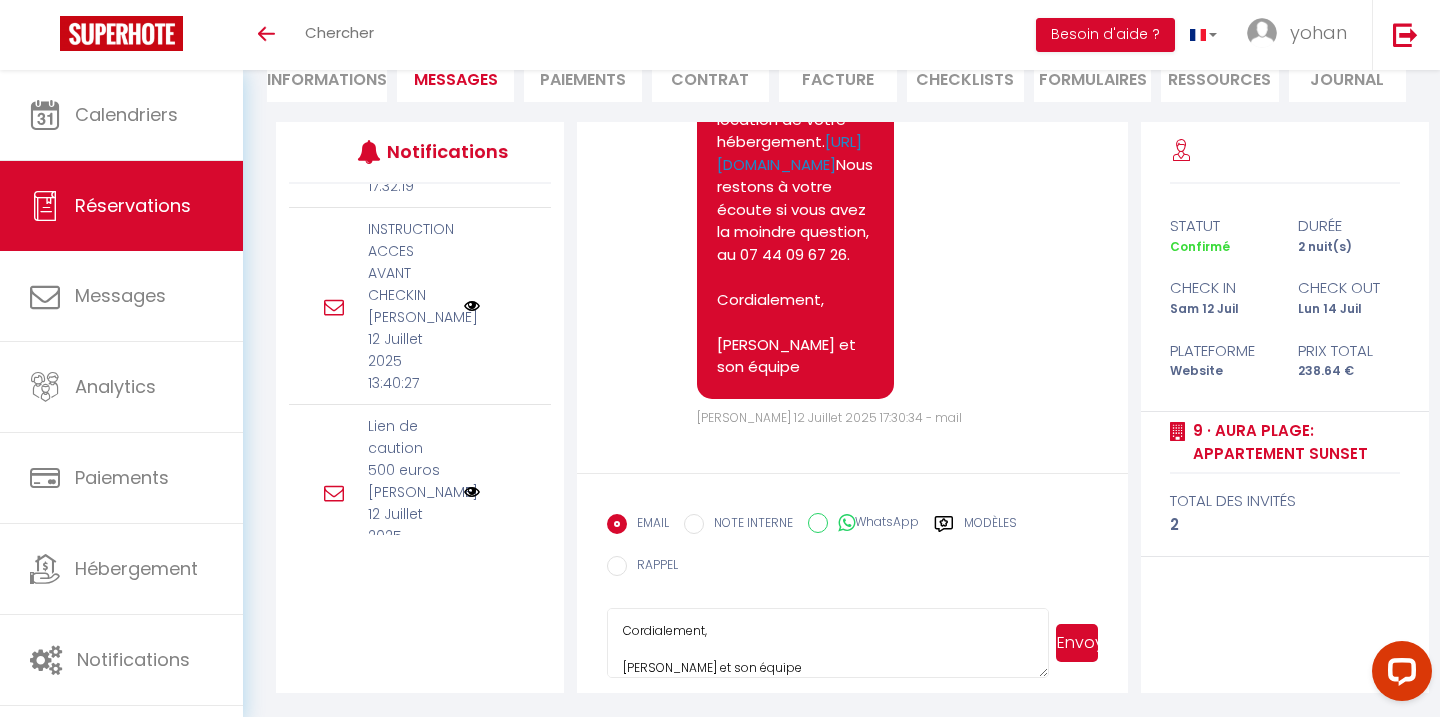 type on "Bonjour,
Afin de préparer au mieux votre arrivée, veuillez s'il vous plait effectuer la caution obligatoire pour la location de votre hébergement.
[DEPOSITLINK:500]
Nous restons à votre écoute si vous avez la moindre question, au 07 44 09 67 26.
Cordialement,
Sabine et son équipe" 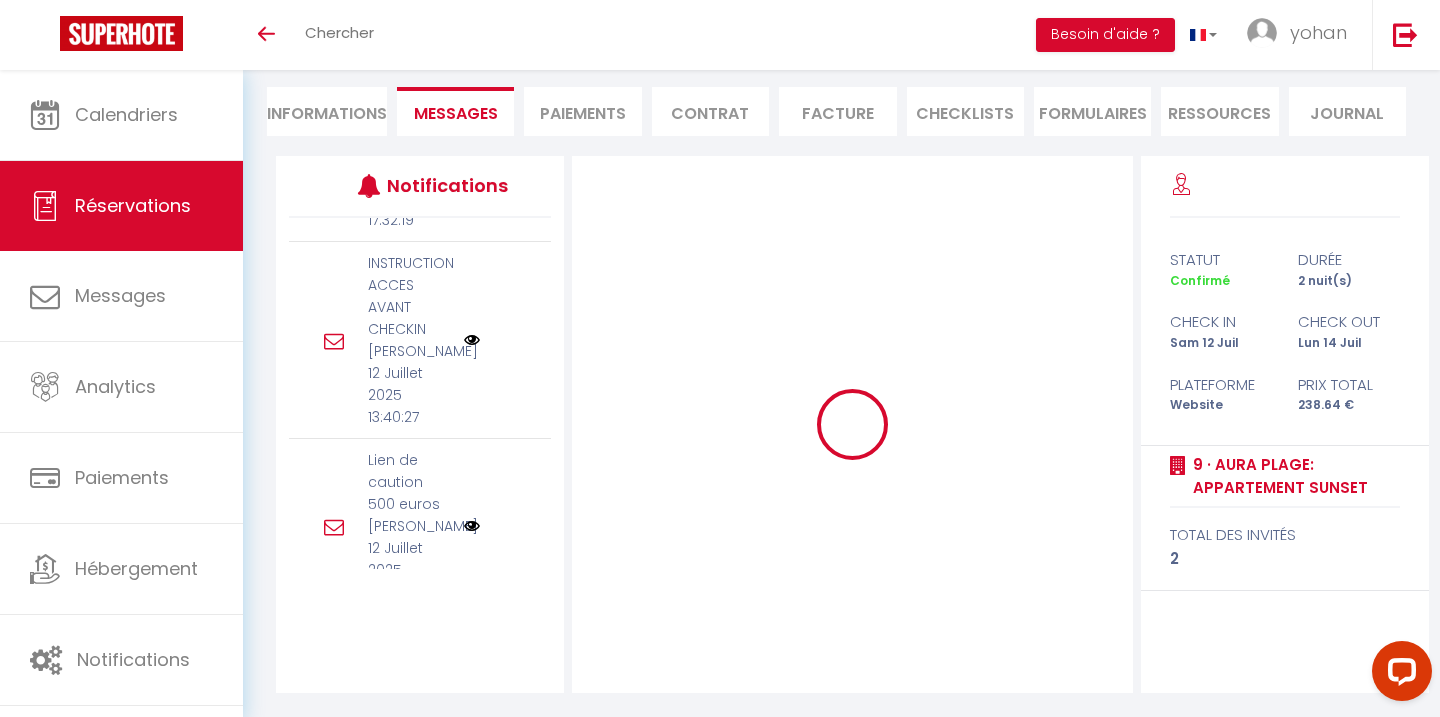 scroll, scrollTop: 175, scrollLeft: 0, axis: vertical 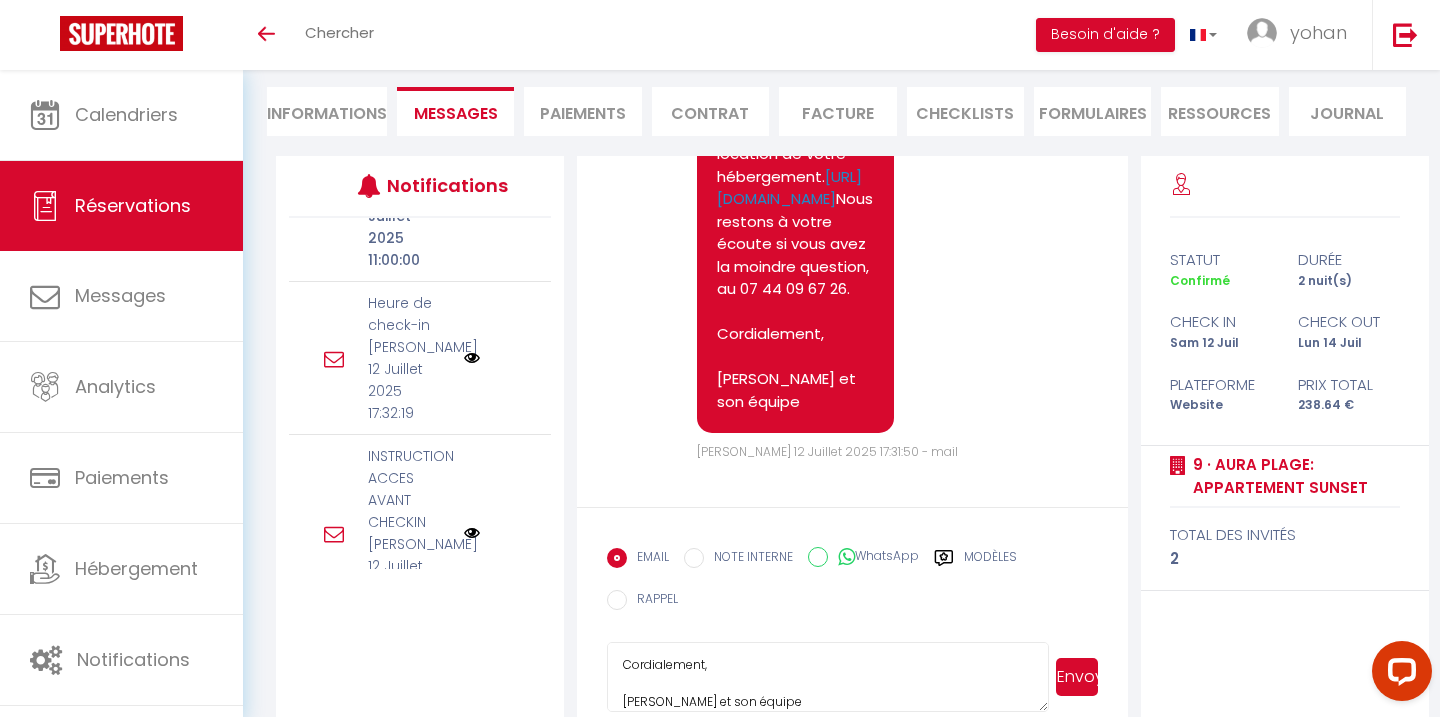 click at bounding box center (472, 533) 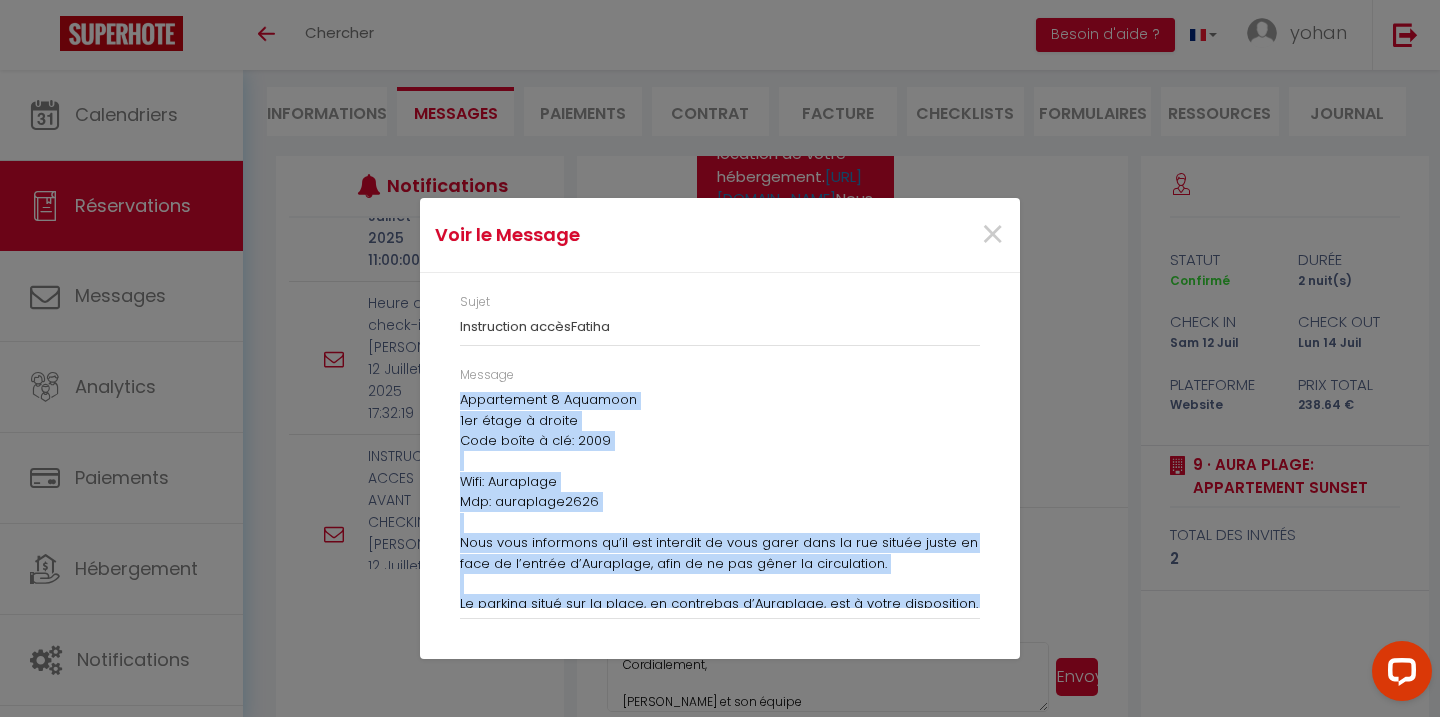scroll, scrollTop: 253, scrollLeft: 0, axis: vertical 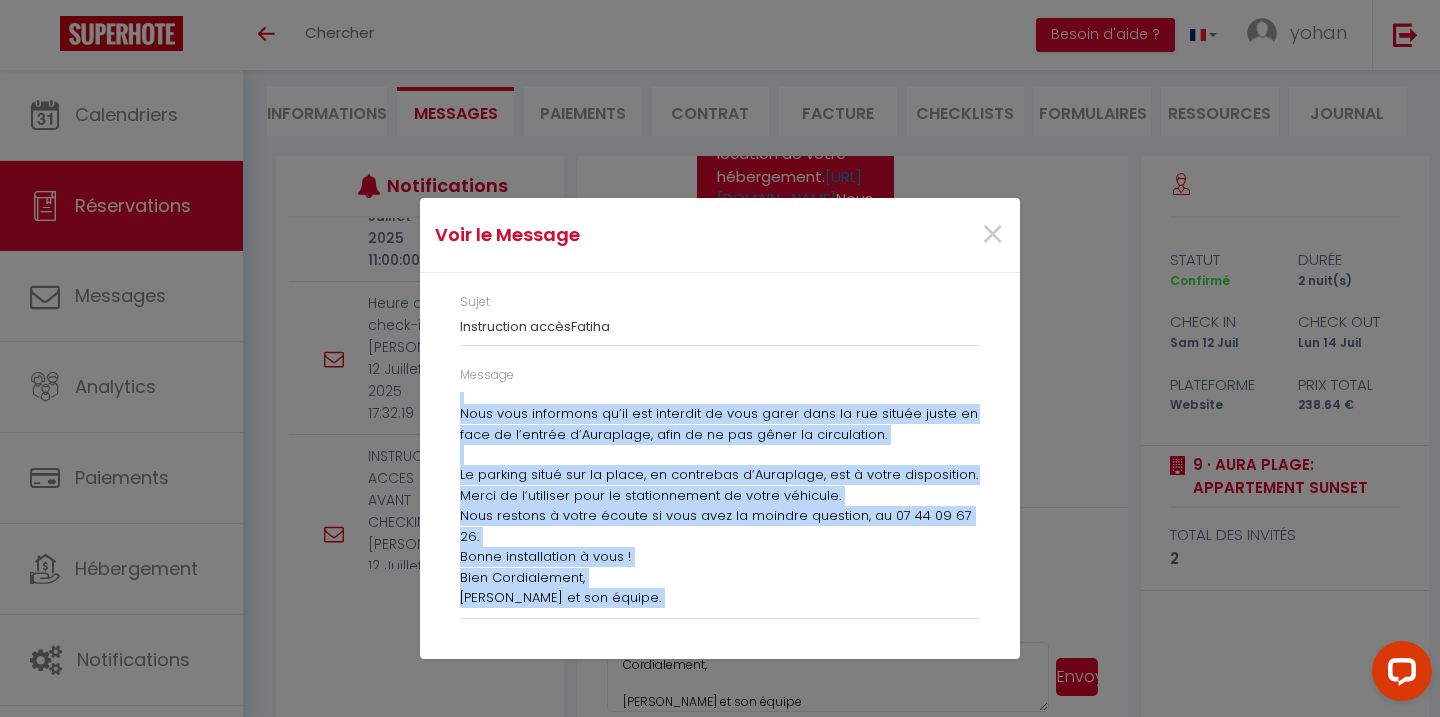 drag, startPoint x: 459, startPoint y: 398, endPoint x: 632, endPoint y: 624, distance: 284.61377 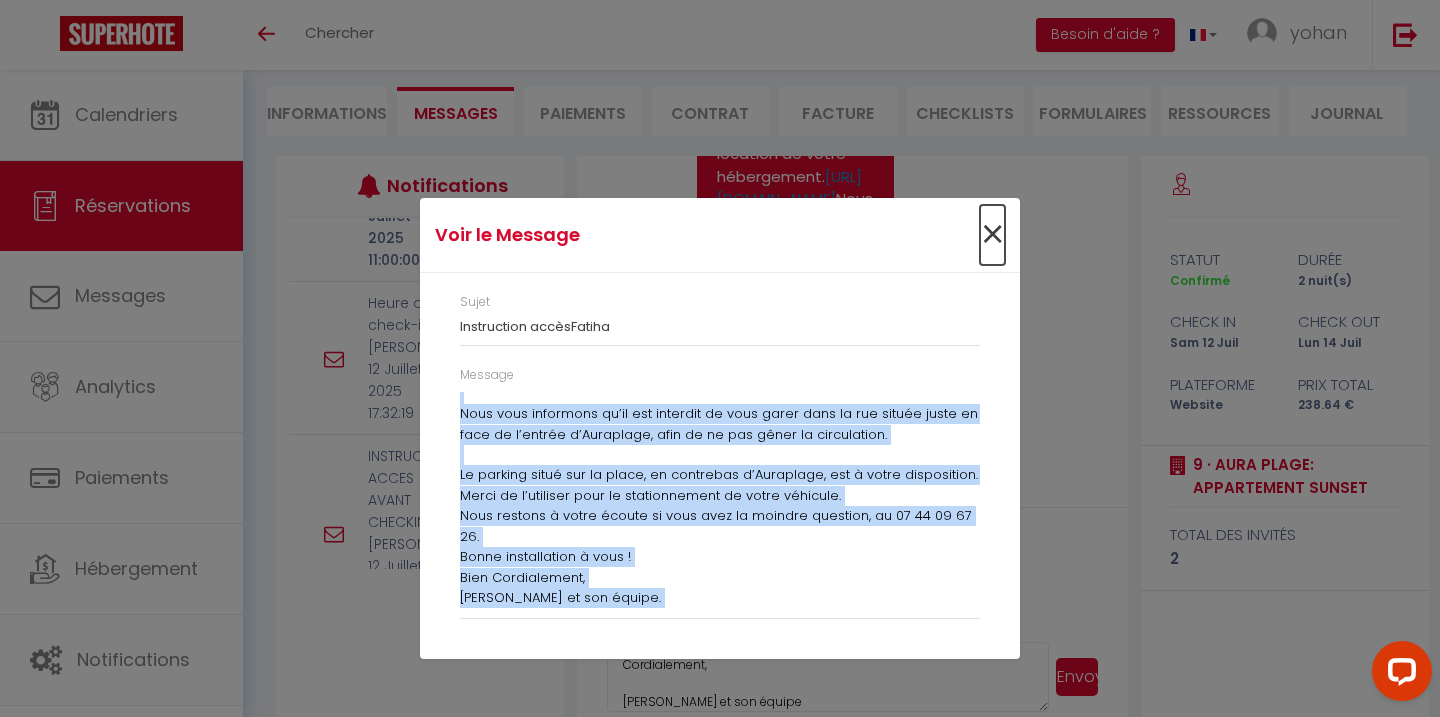 click on "×" at bounding box center [992, 235] 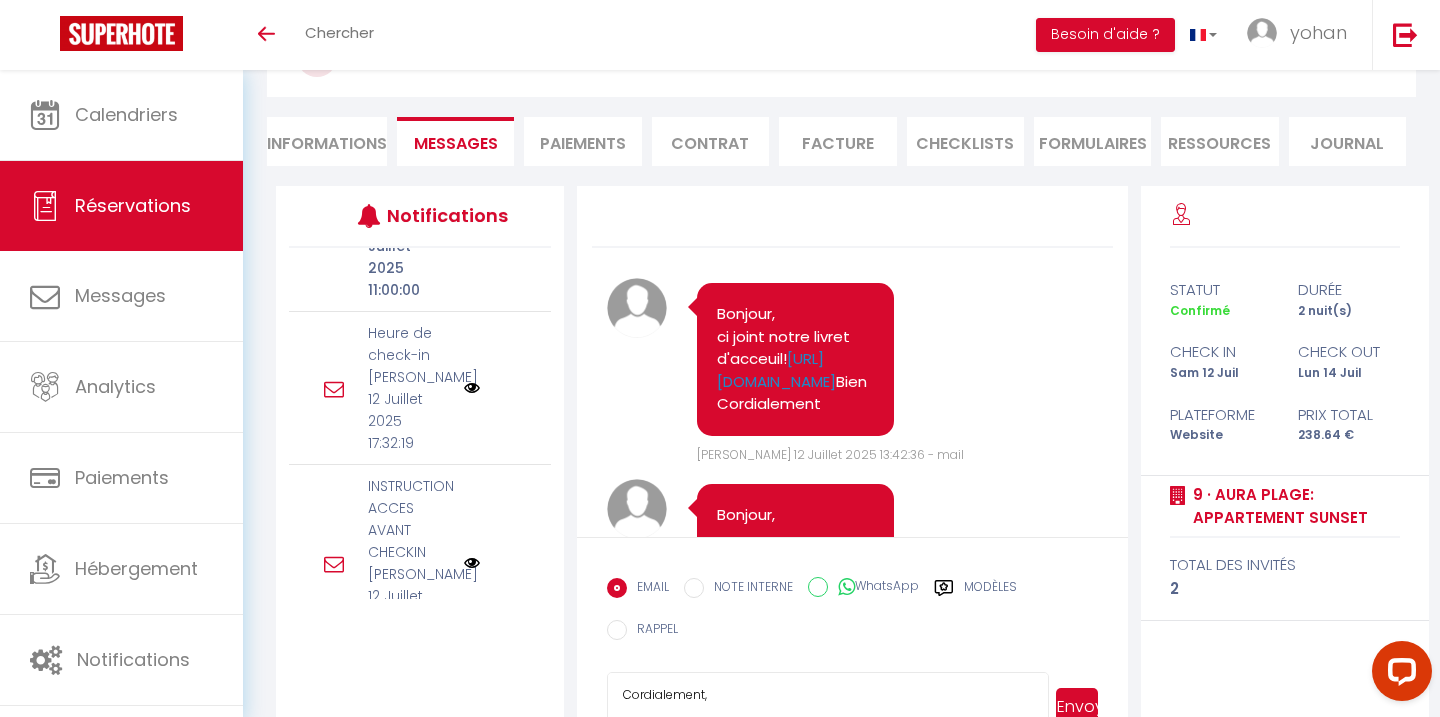 scroll, scrollTop: 0, scrollLeft: 0, axis: both 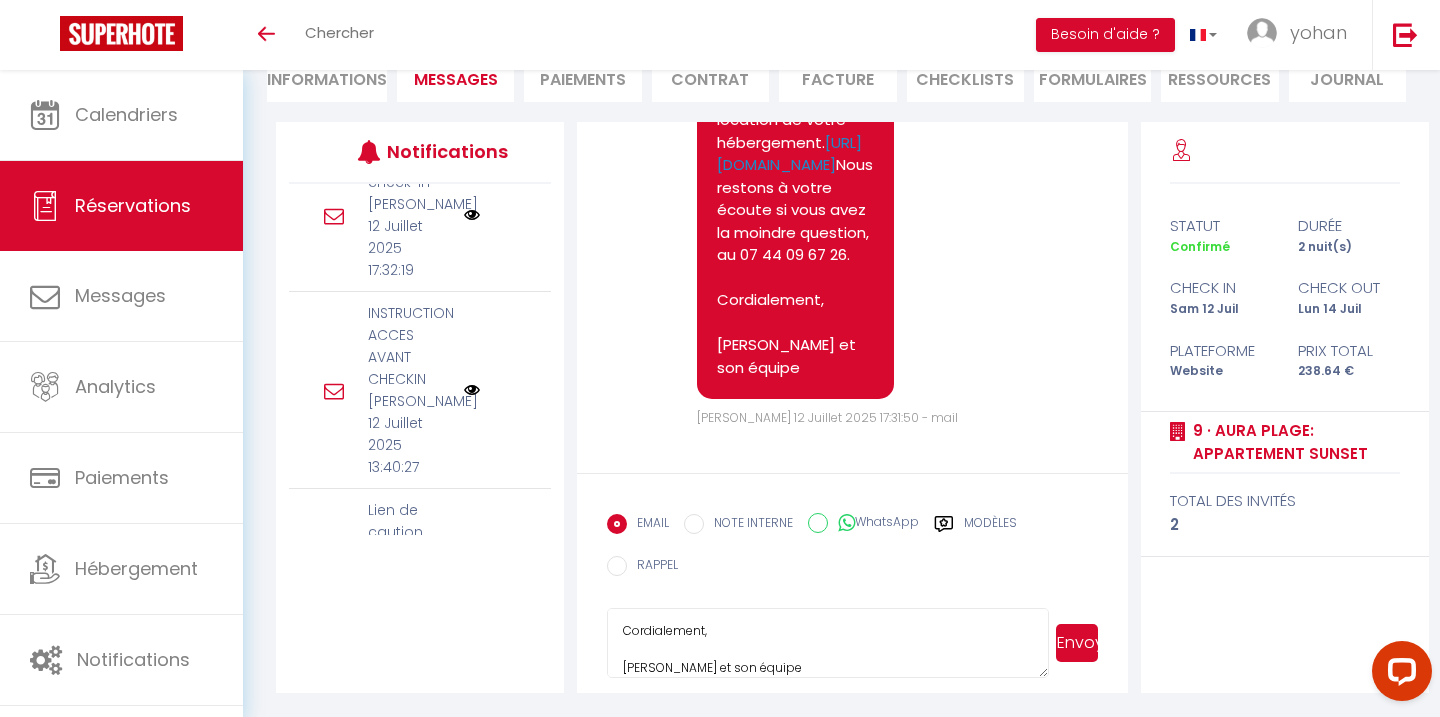 click at bounding box center [472, 390] 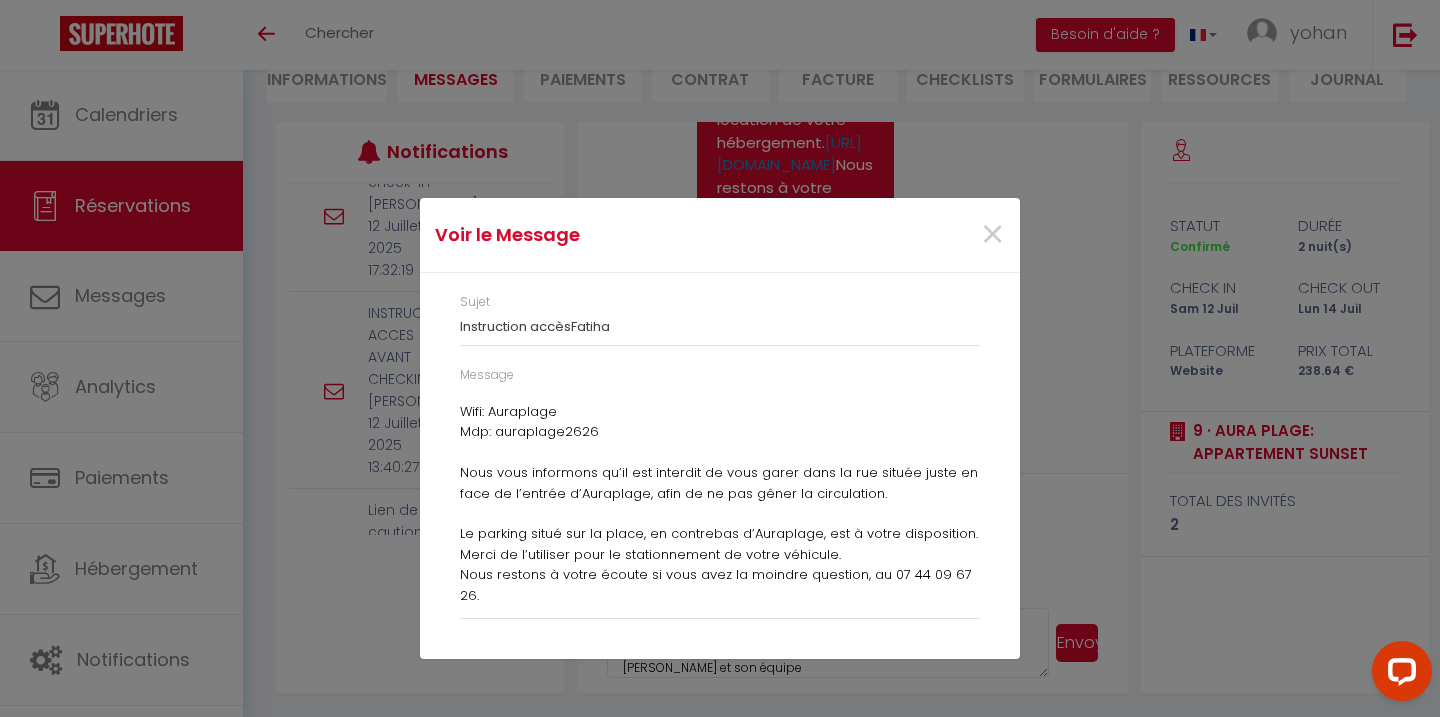 scroll, scrollTop: 253, scrollLeft: 0, axis: vertical 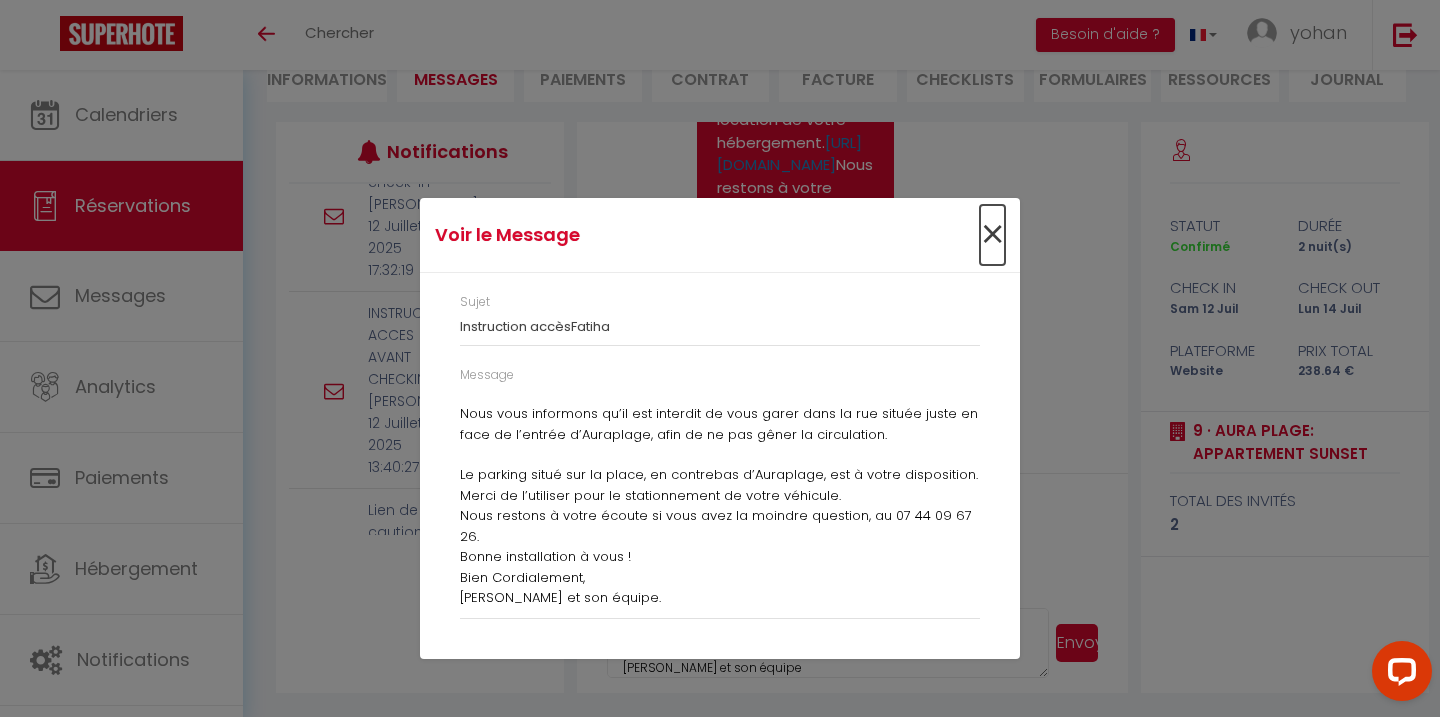 click on "×" at bounding box center [992, 235] 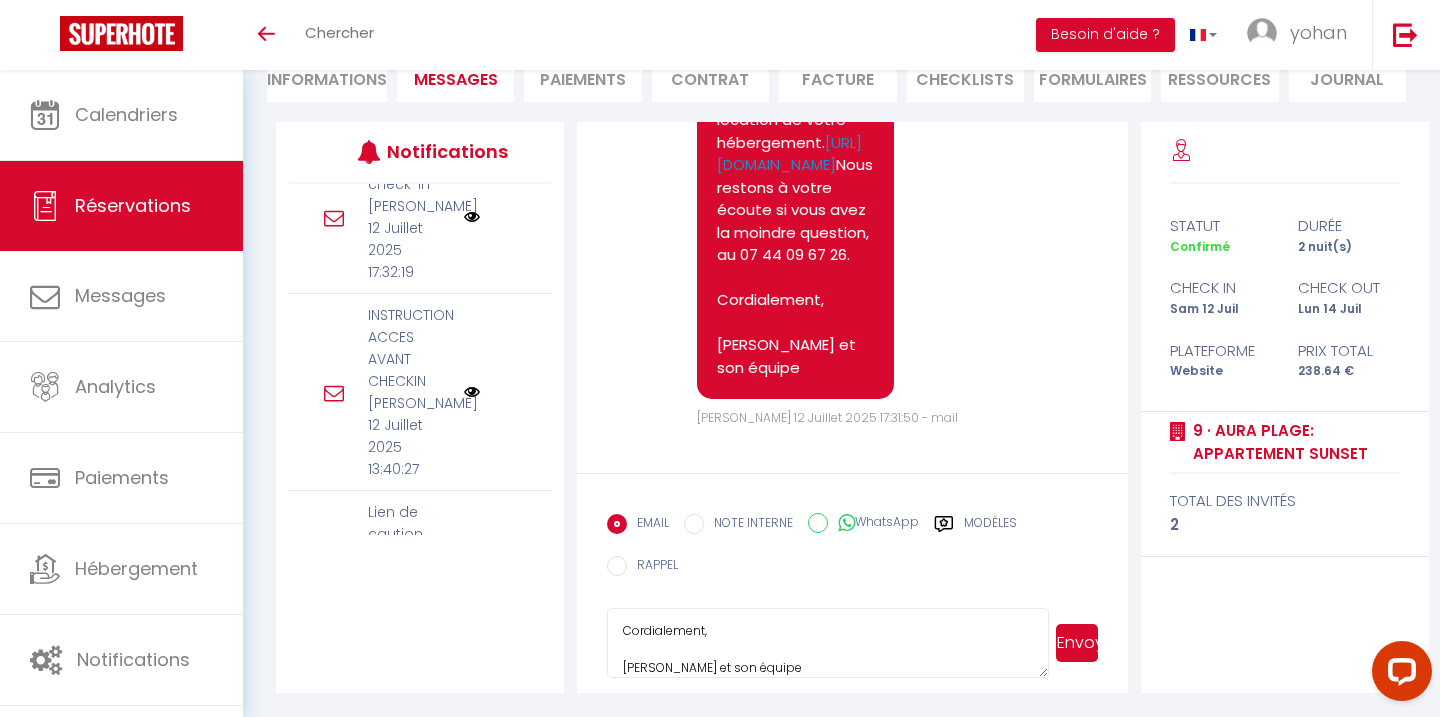 scroll, scrollTop: 367, scrollLeft: 0, axis: vertical 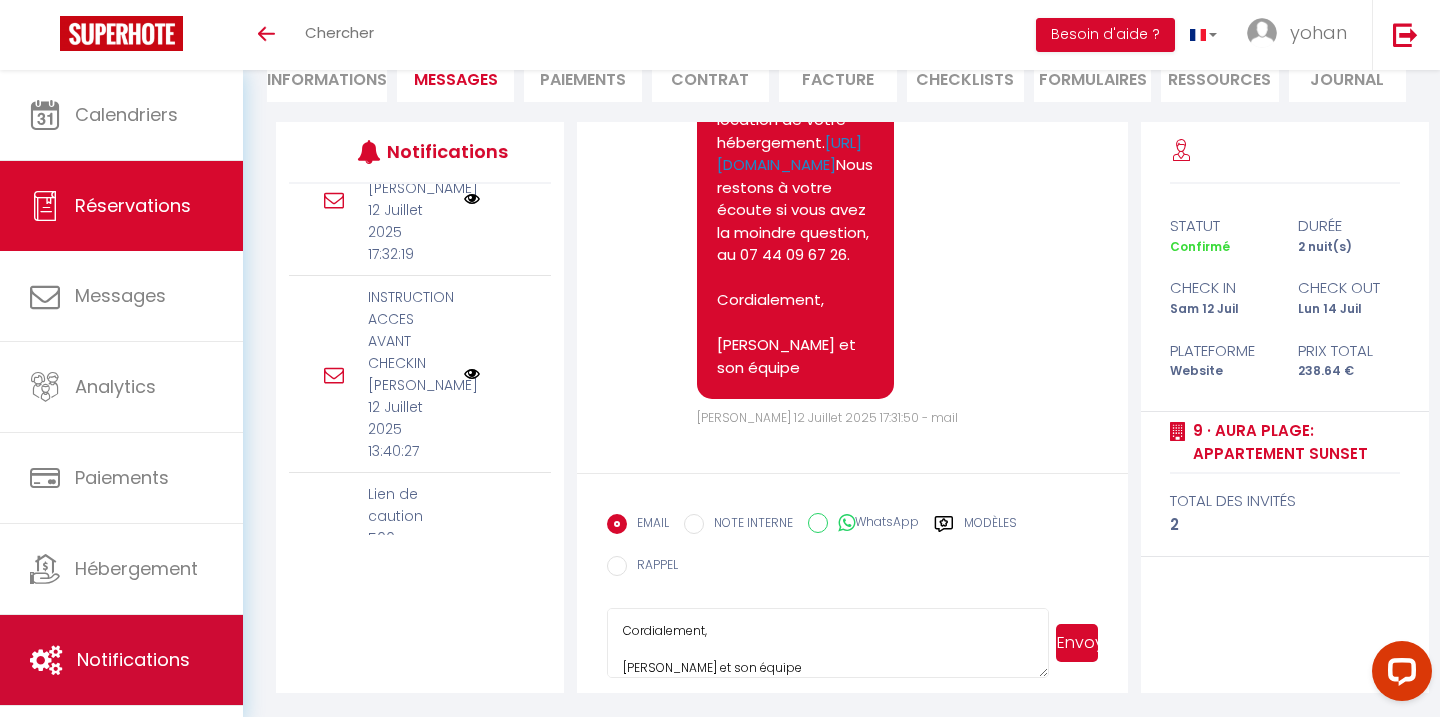 click on "Notifications" at bounding box center (121, 660) 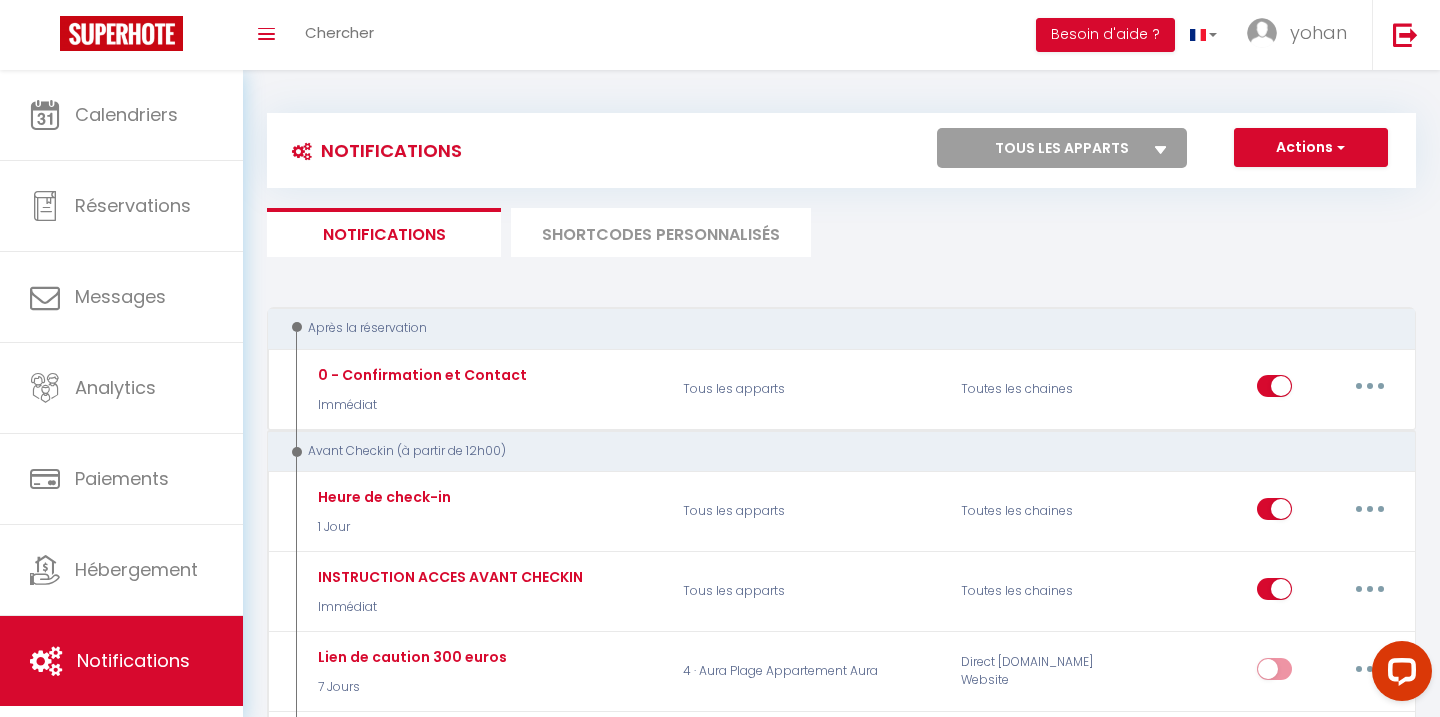 click on "SHORTCODES PERSONNALISÉS" at bounding box center [661, 232] 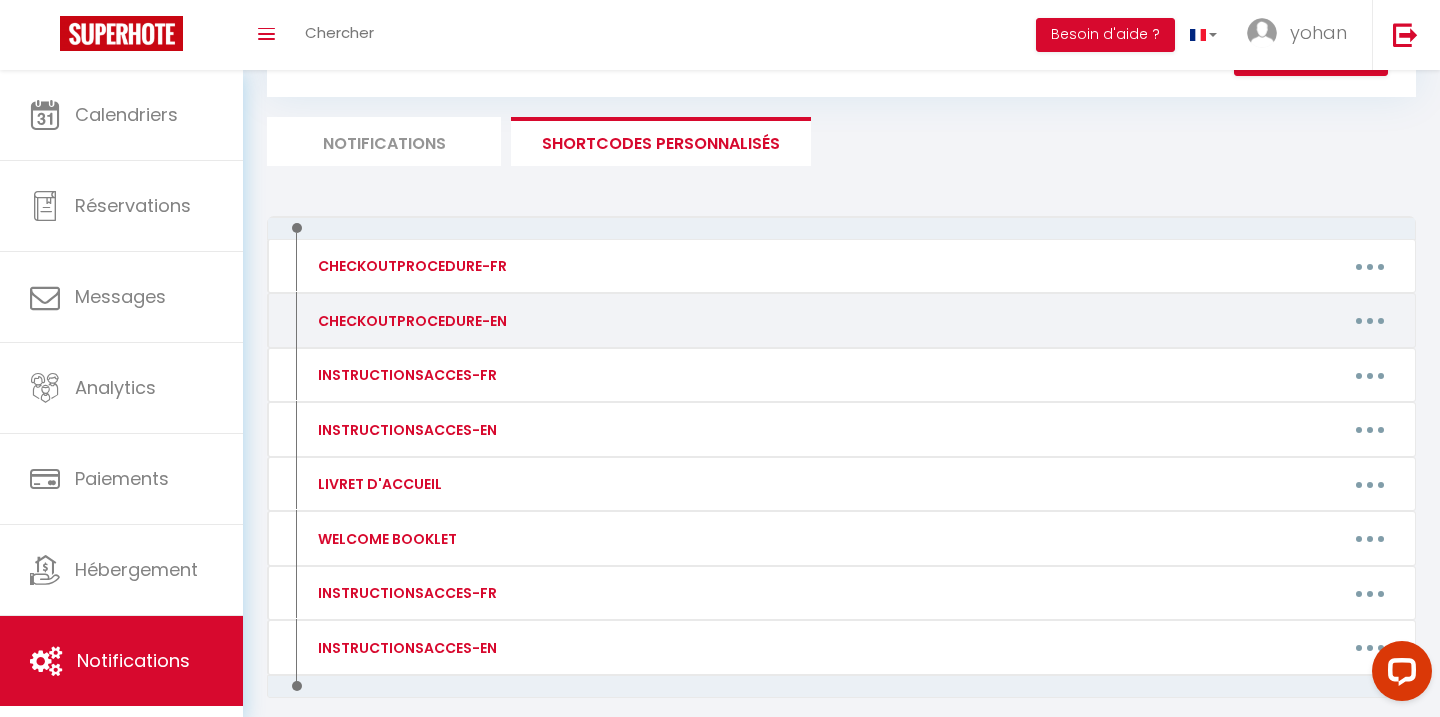 scroll, scrollTop: 93, scrollLeft: 0, axis: vertical 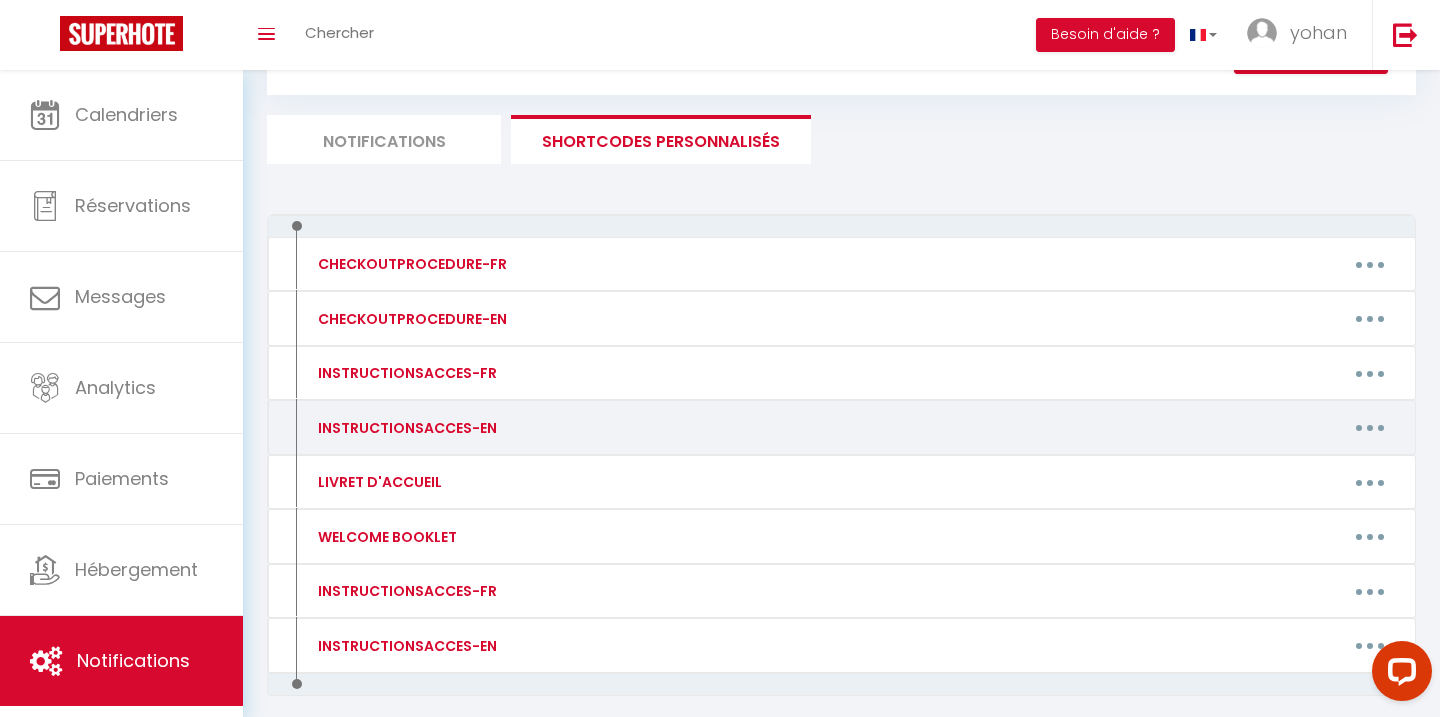 click at bounding box center (1370, 428) 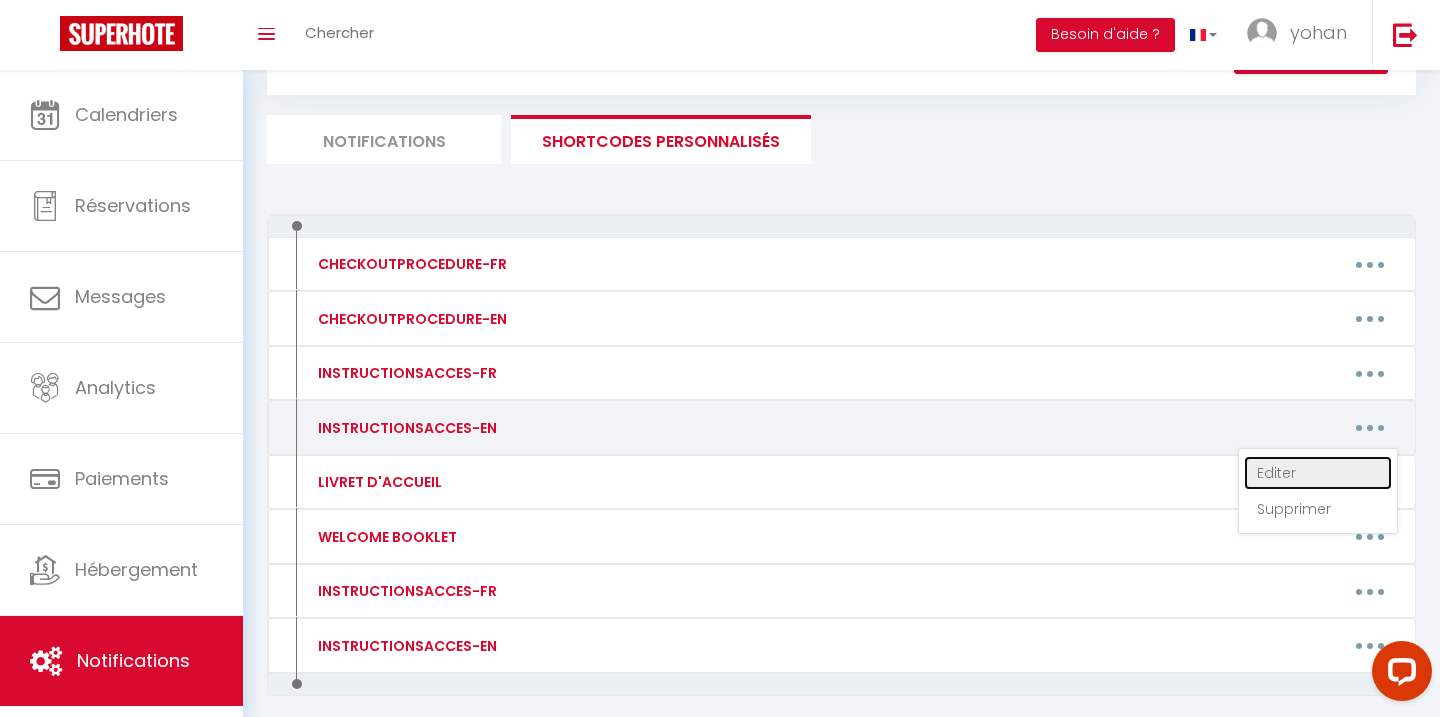 click on "Editer" at bounding box center [1318, 473] 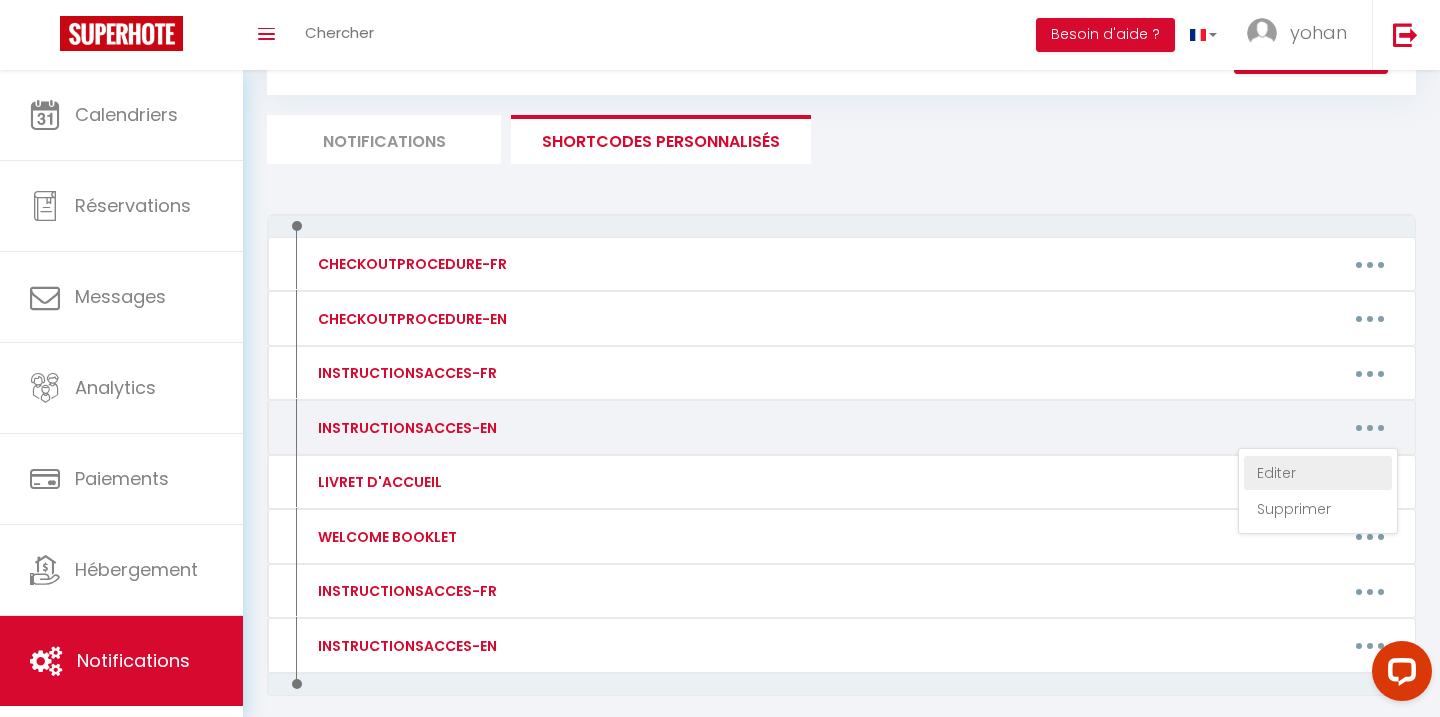 type on "INSTRUCTIONSACCES-EN" 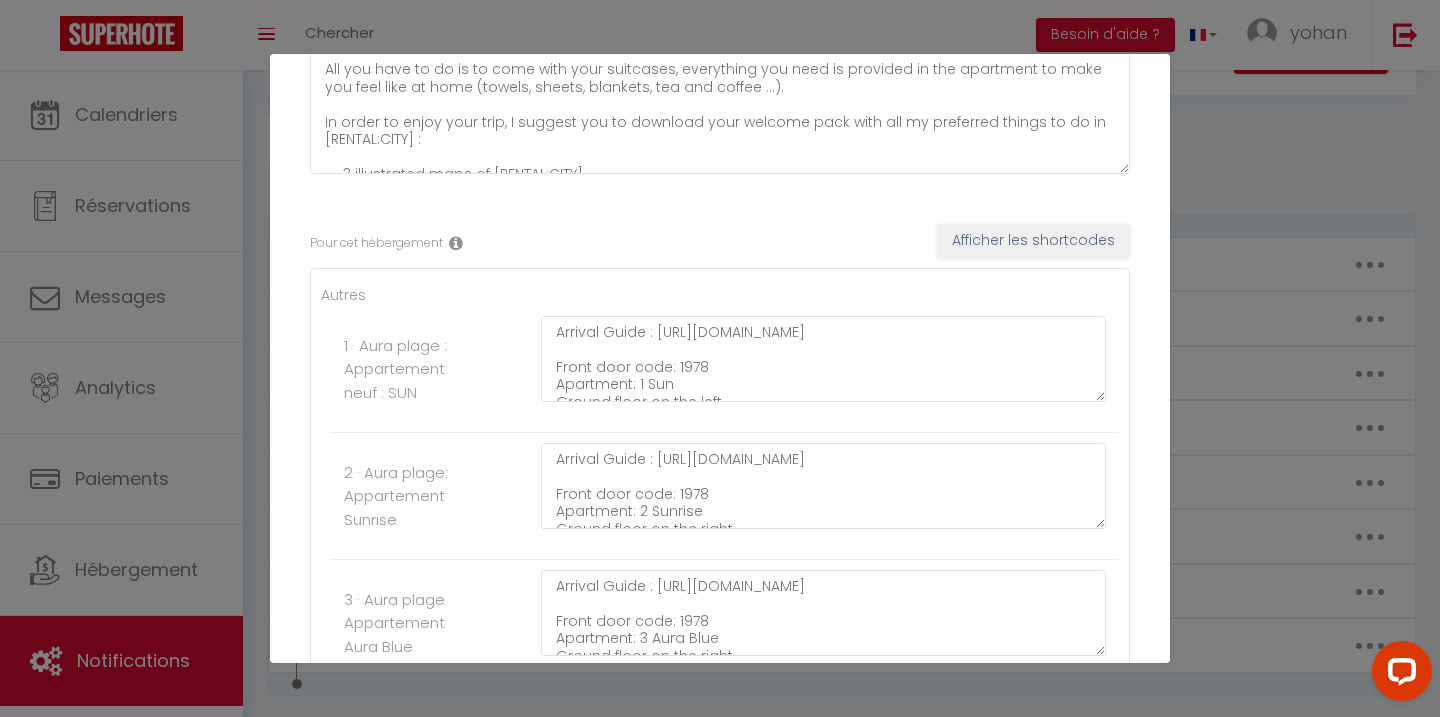 scroll, scrollTop: 757, scrollLeft: 0, axis: vertical 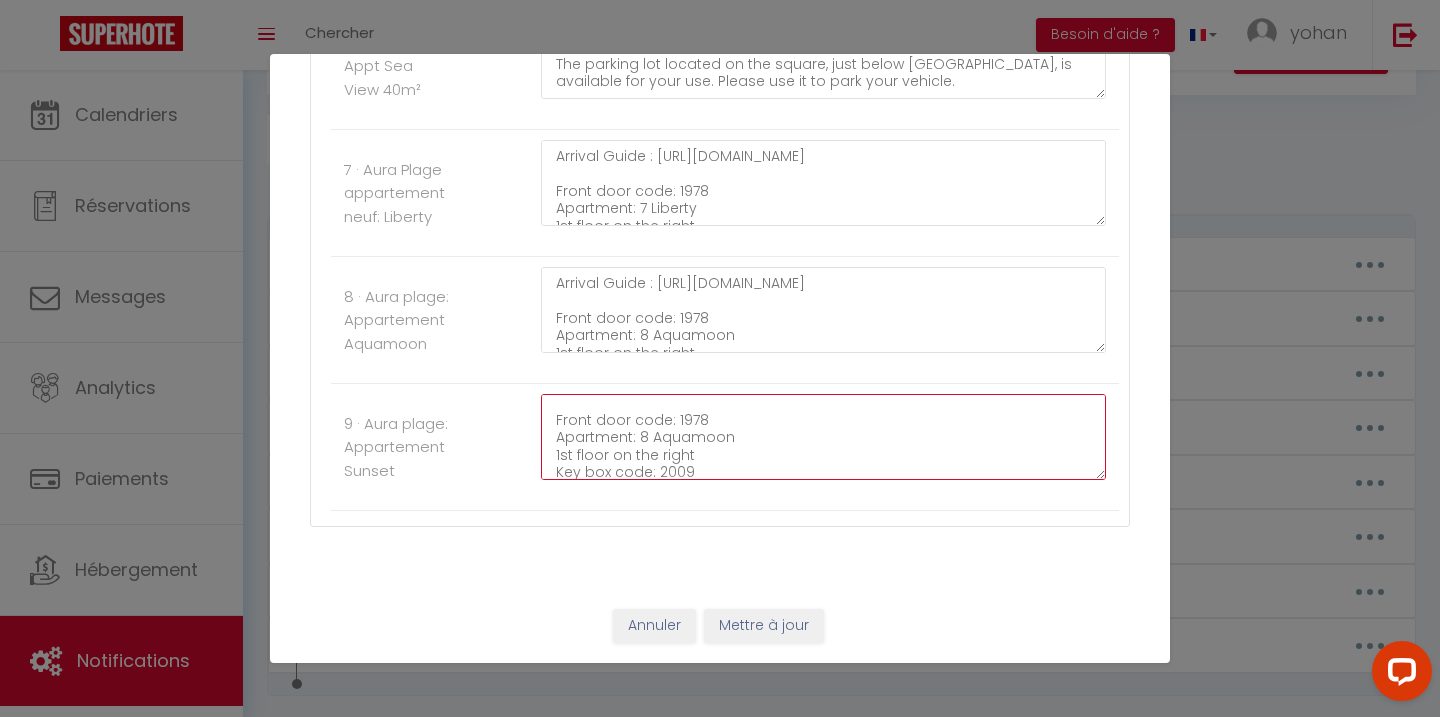 drag, startPoint x: 735, startPoint y: 435, endPoint x: 638, endPoint y: 437, distance: 97.020615 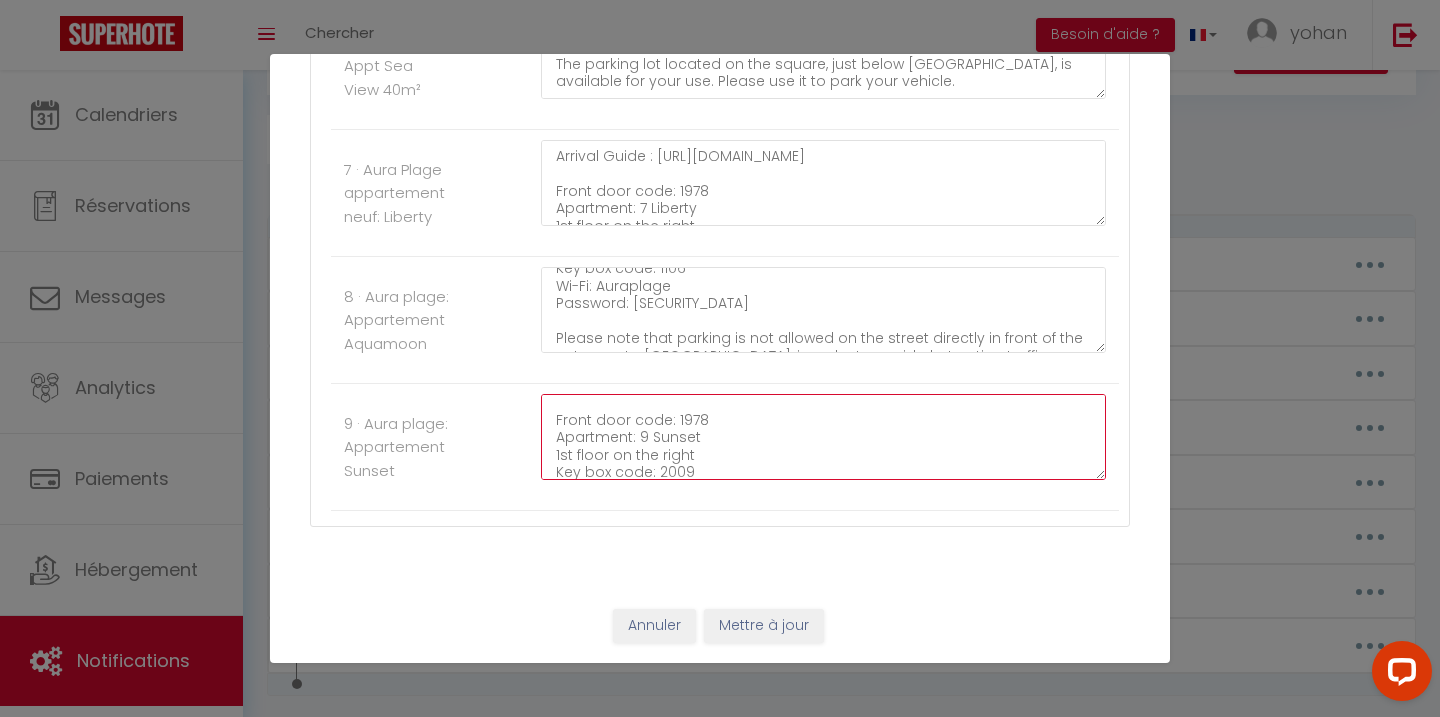 scroll, scrollTop: 175, scrollLeft: 0, axis: vertical 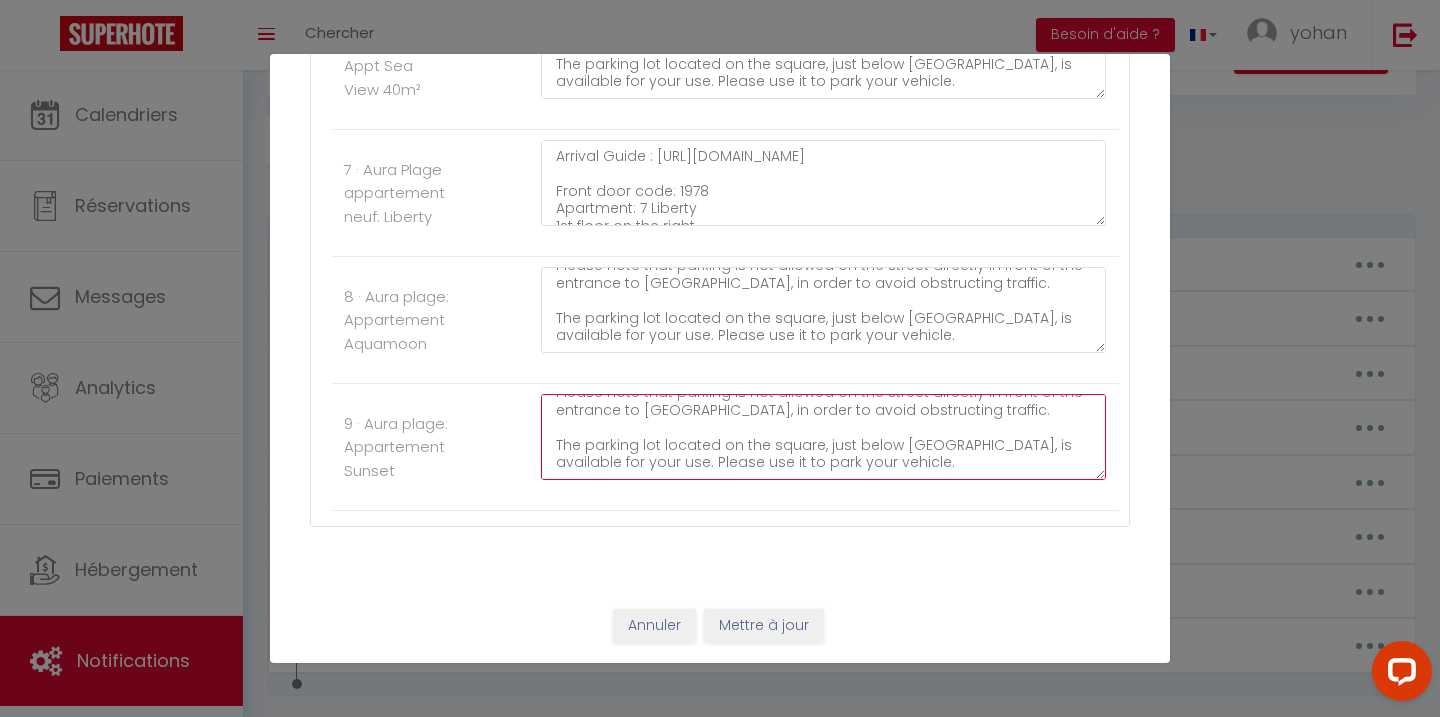 type on "Arrival Guide : https://urls.fr/__4V6O
Front door code: 1978
Apartment: 9 Sunset
1st floor on the right
Key box code: 2009
Wi-Fi: Auraplage
Password: auraplage2626
Please note that parking is not allowed on the street directly in front of the entrance to Auraplage, in order to avoid obstructing traffic.
The parking lot located on the square, just below Auraplage, is available for your use. Please use it to park your vehicle." 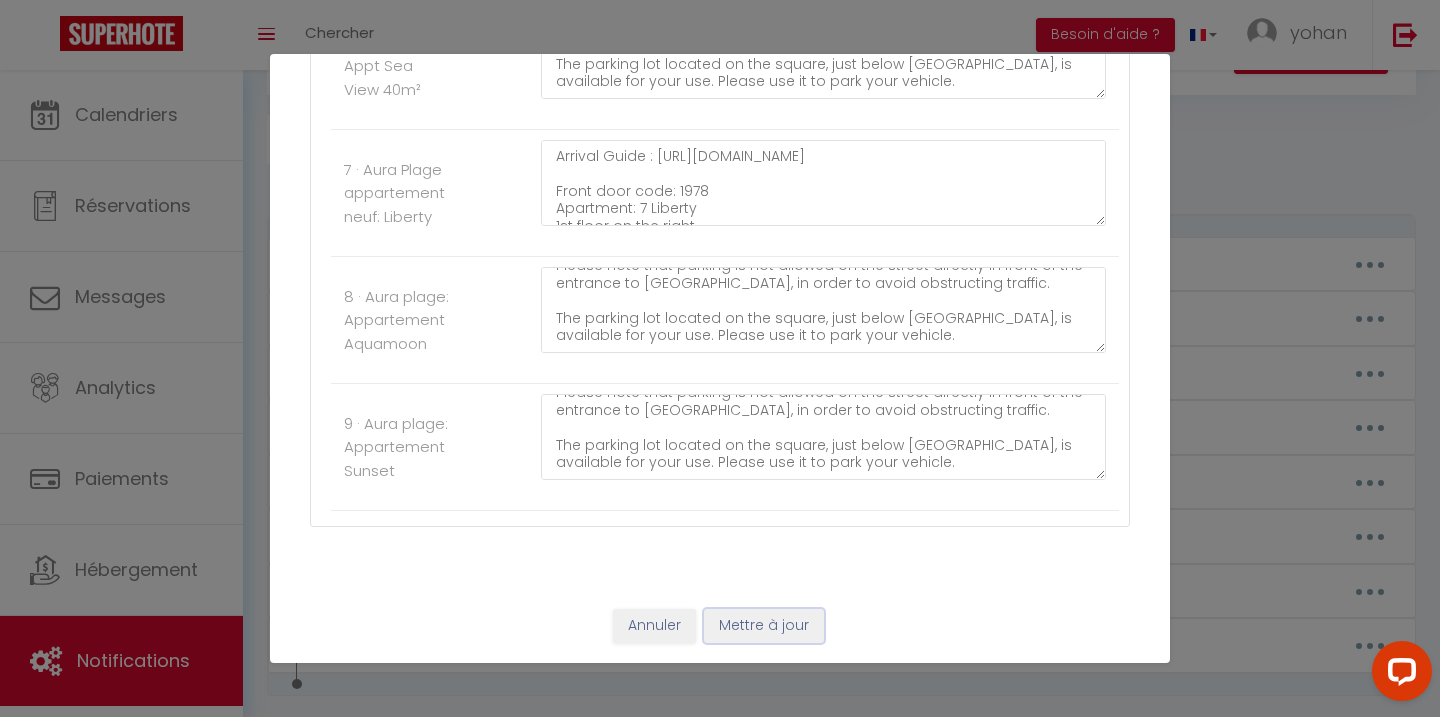 click on "Mettre à jour" at bounding box center [764, 626] 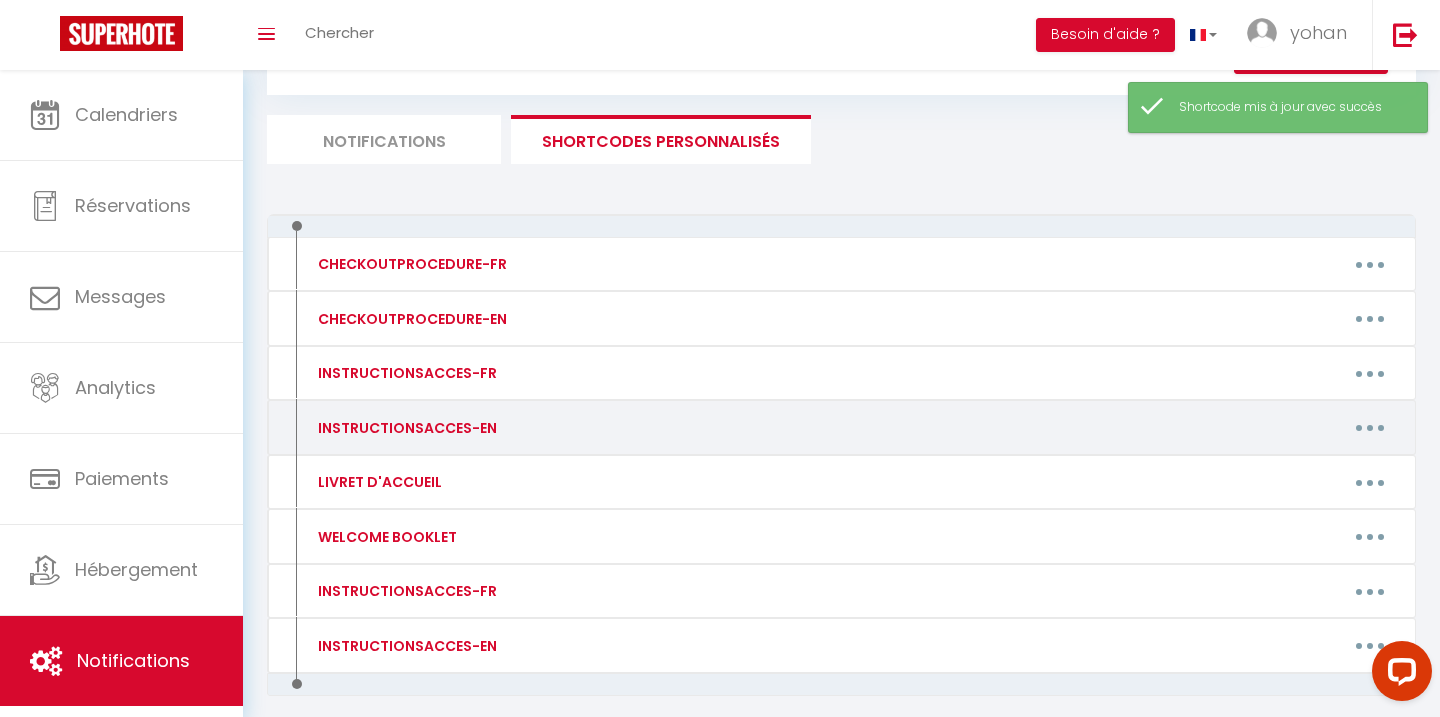 click at bounding box center (1370, 428) 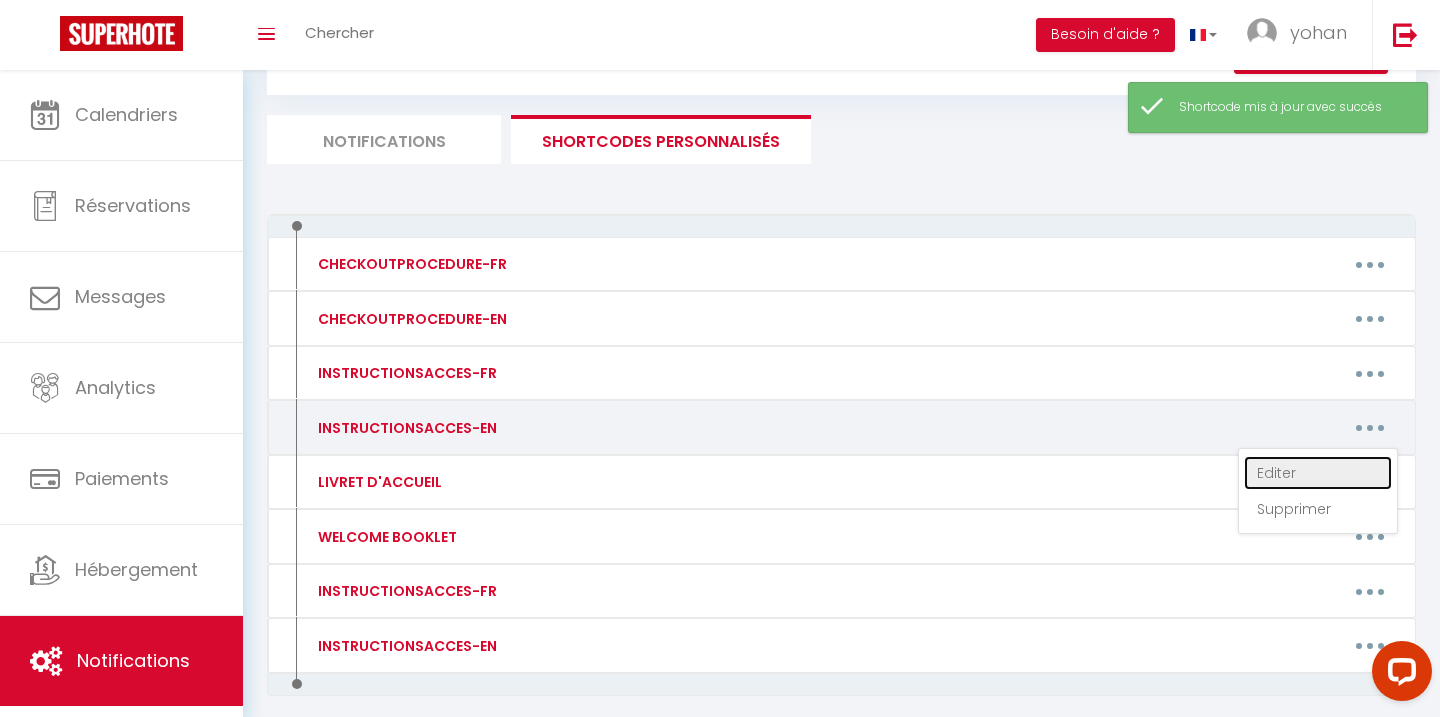 click on "Editer" at bounding box center [1318, 473] 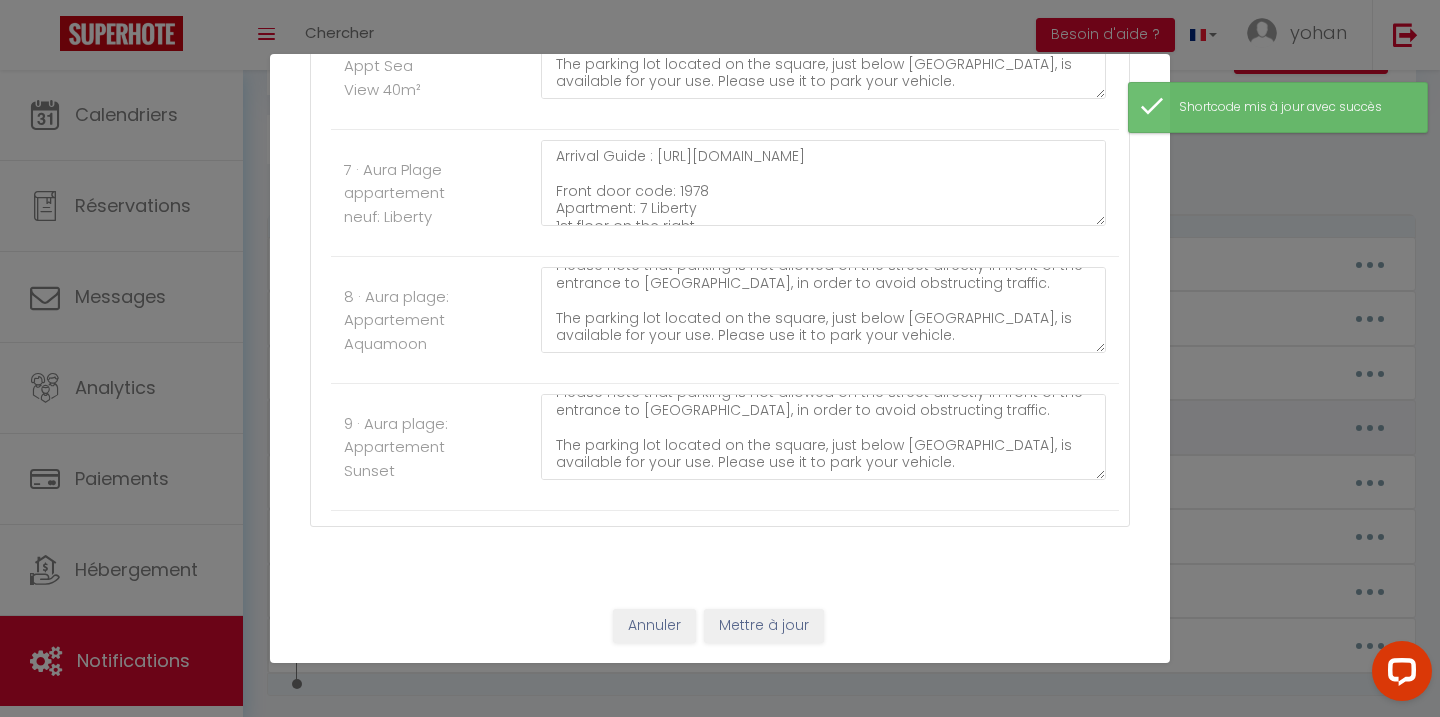 scroll, scrollTop: 0, scrollLeft: 0, axis: both 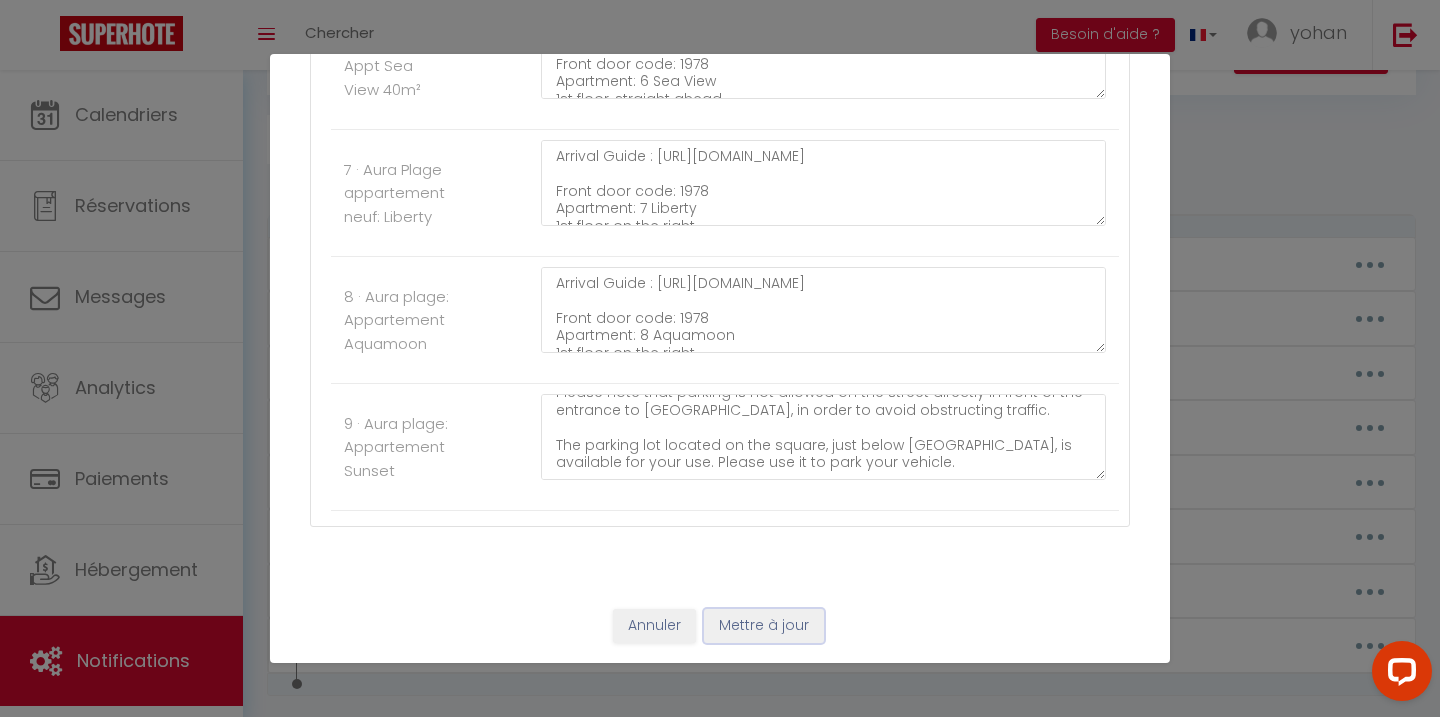 click on "Mettre à jour" at bounding box center [764, 626] 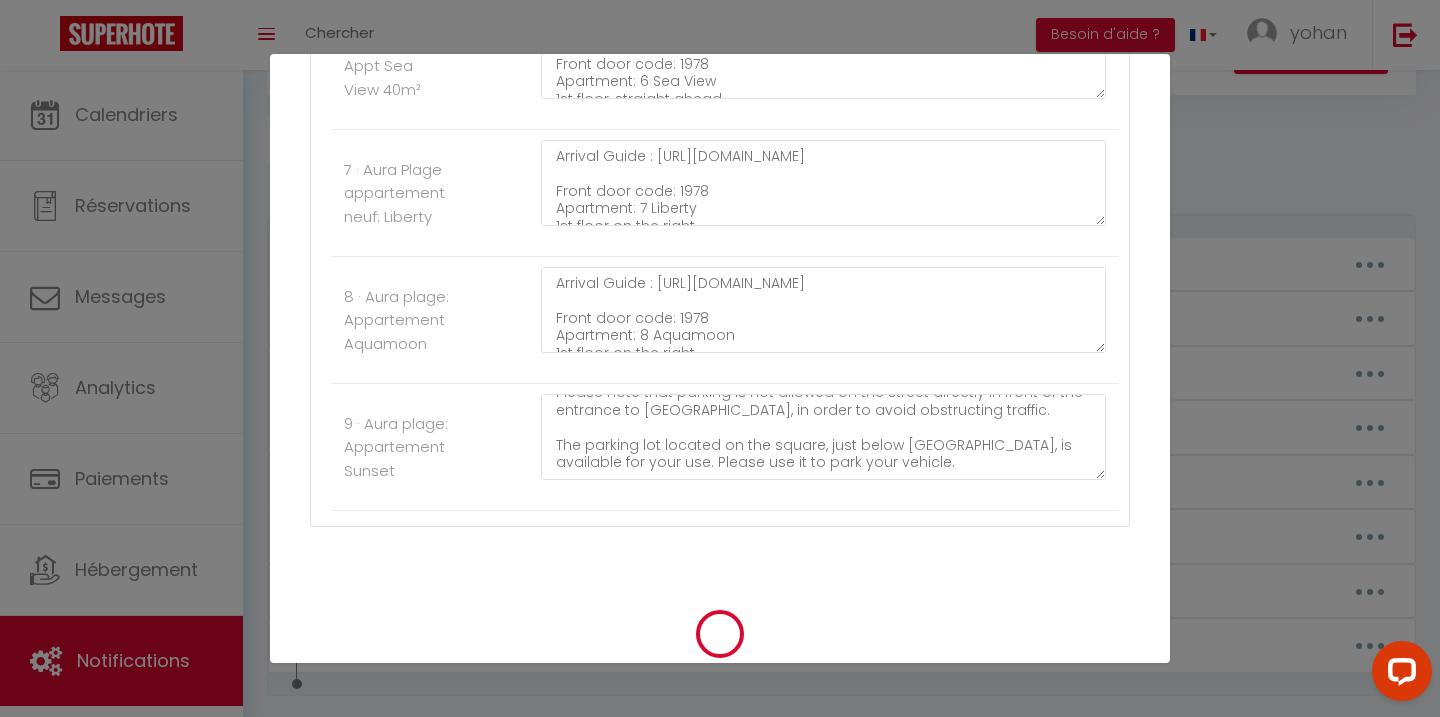 type 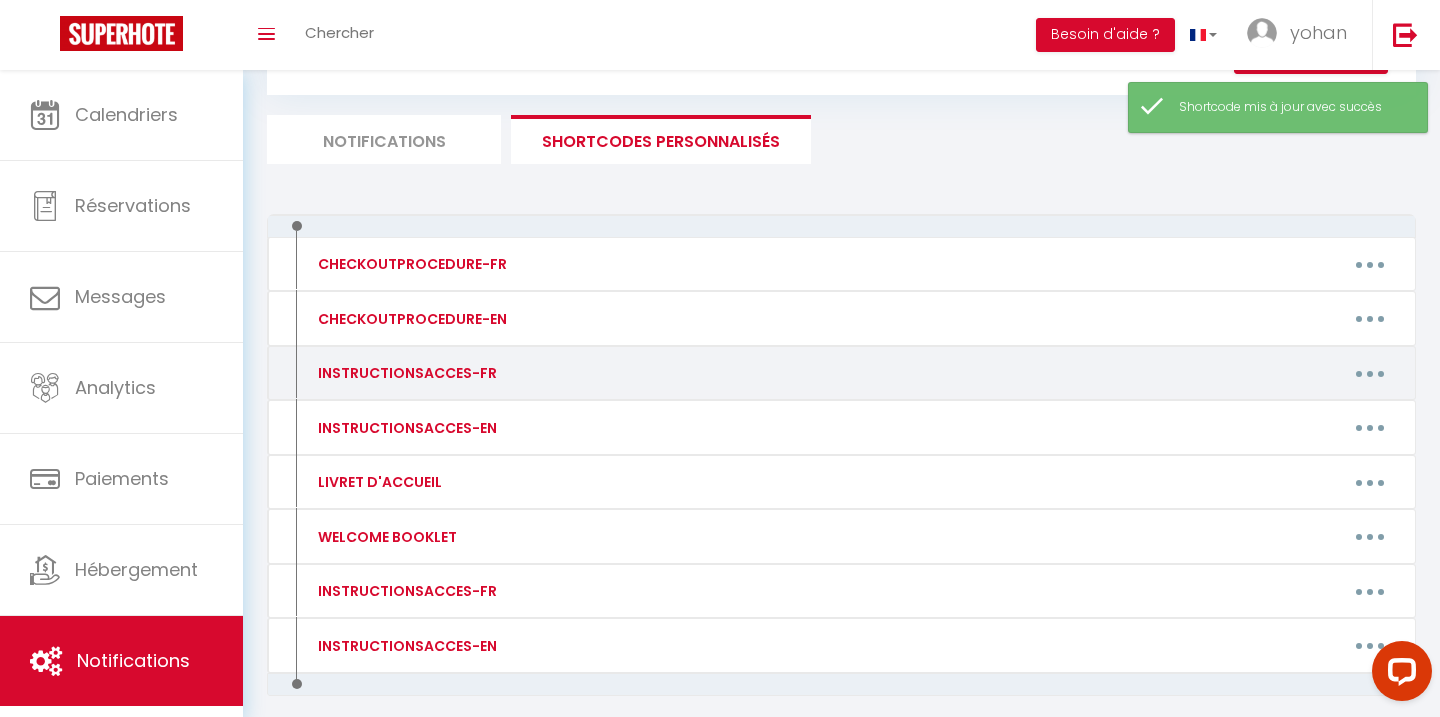 click at bounding box center [1370, 373] 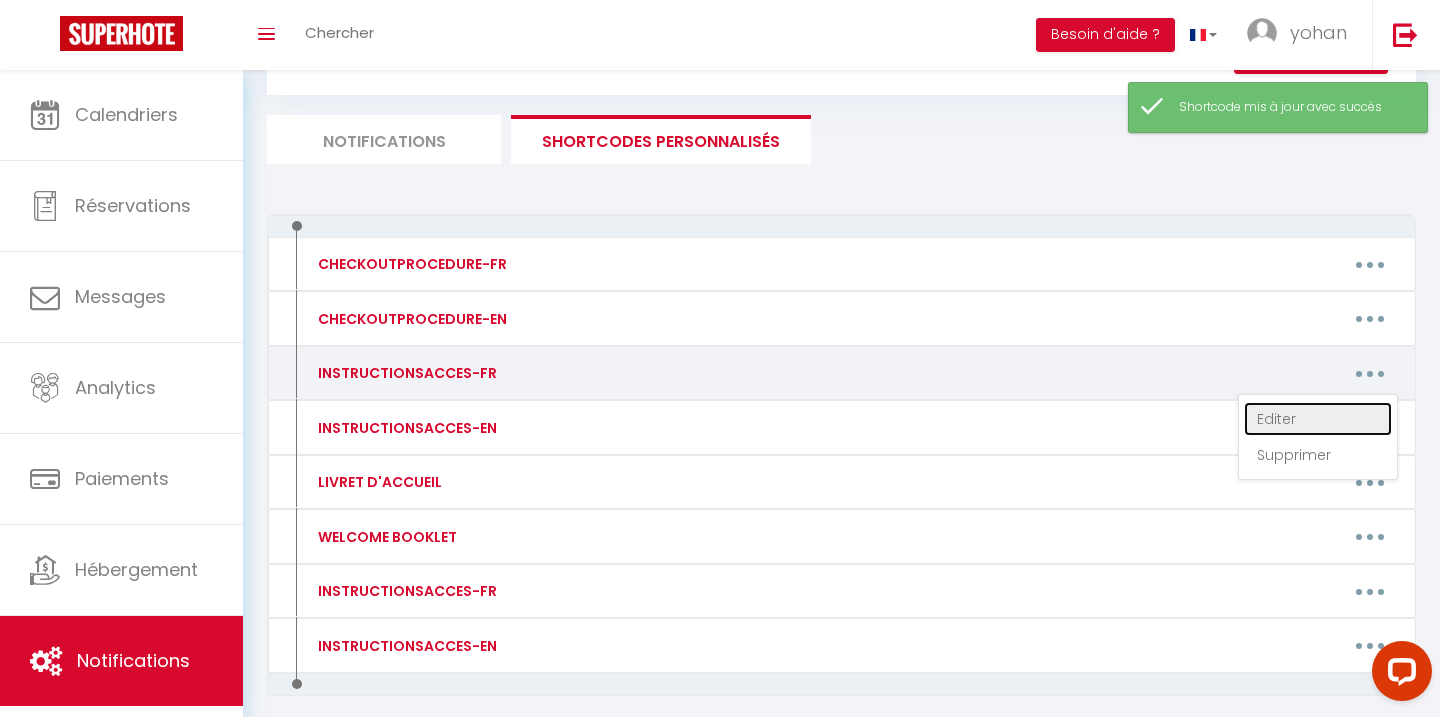 click on "Editer" at bounding box center (1318, 419) 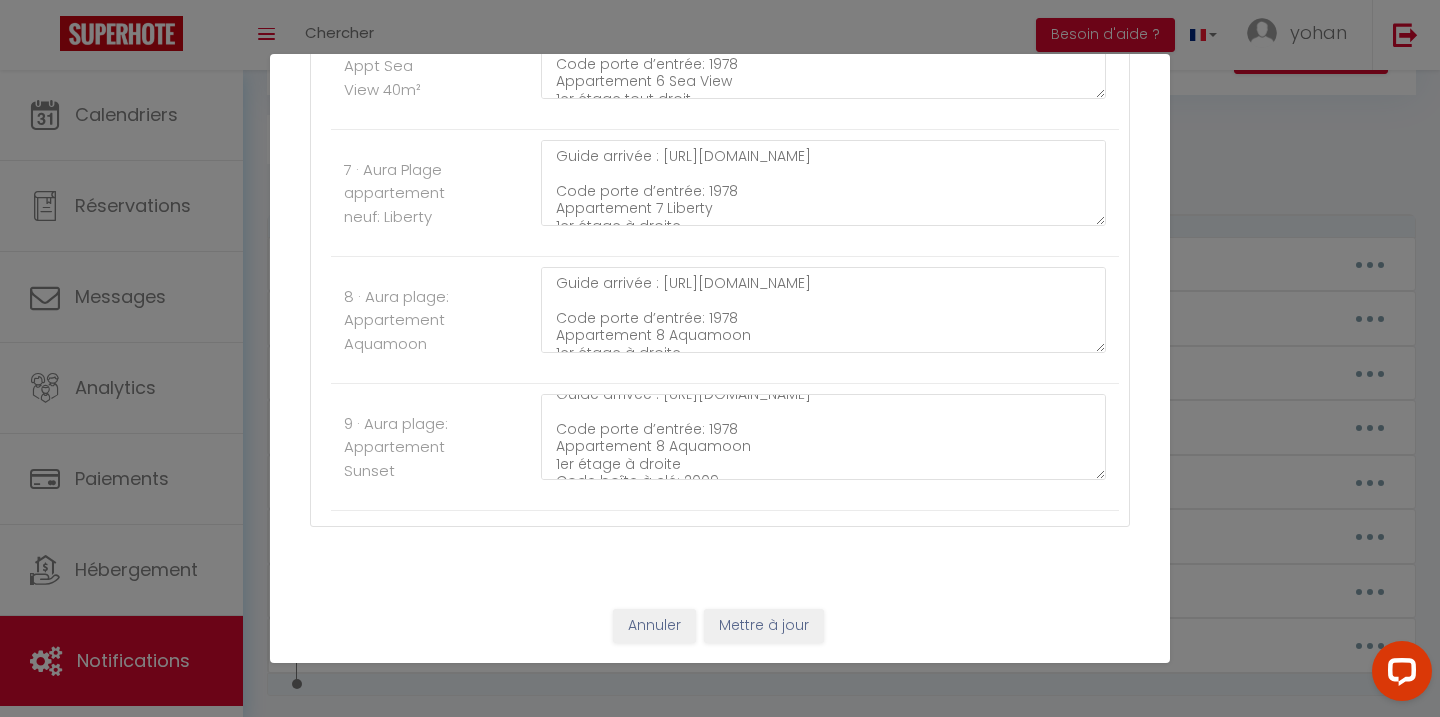 scroll, scrollTop: 19, scrollLeft: 0, axis: vertical 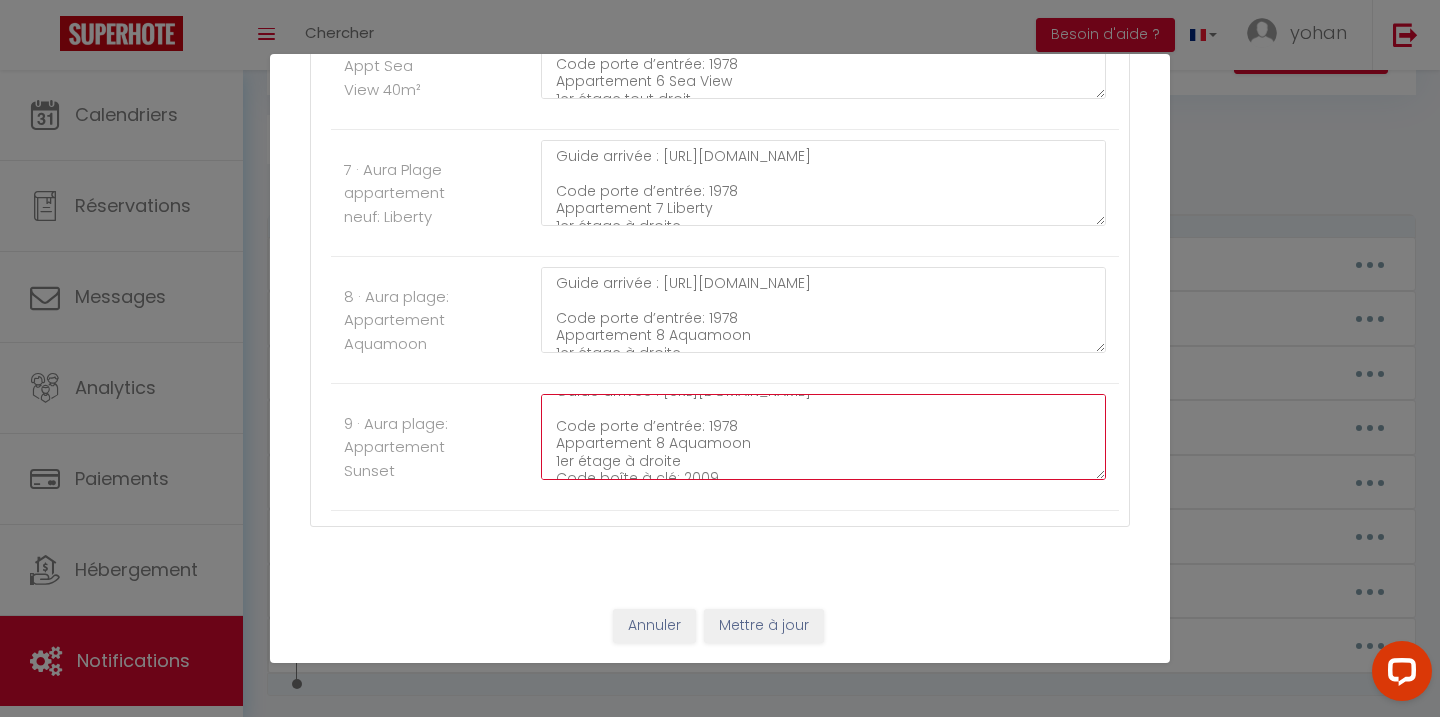 drag, startPoint x: 751, startPoint y: 443, endPoint x: 652, endPoint y: 442, distance: 99.00505 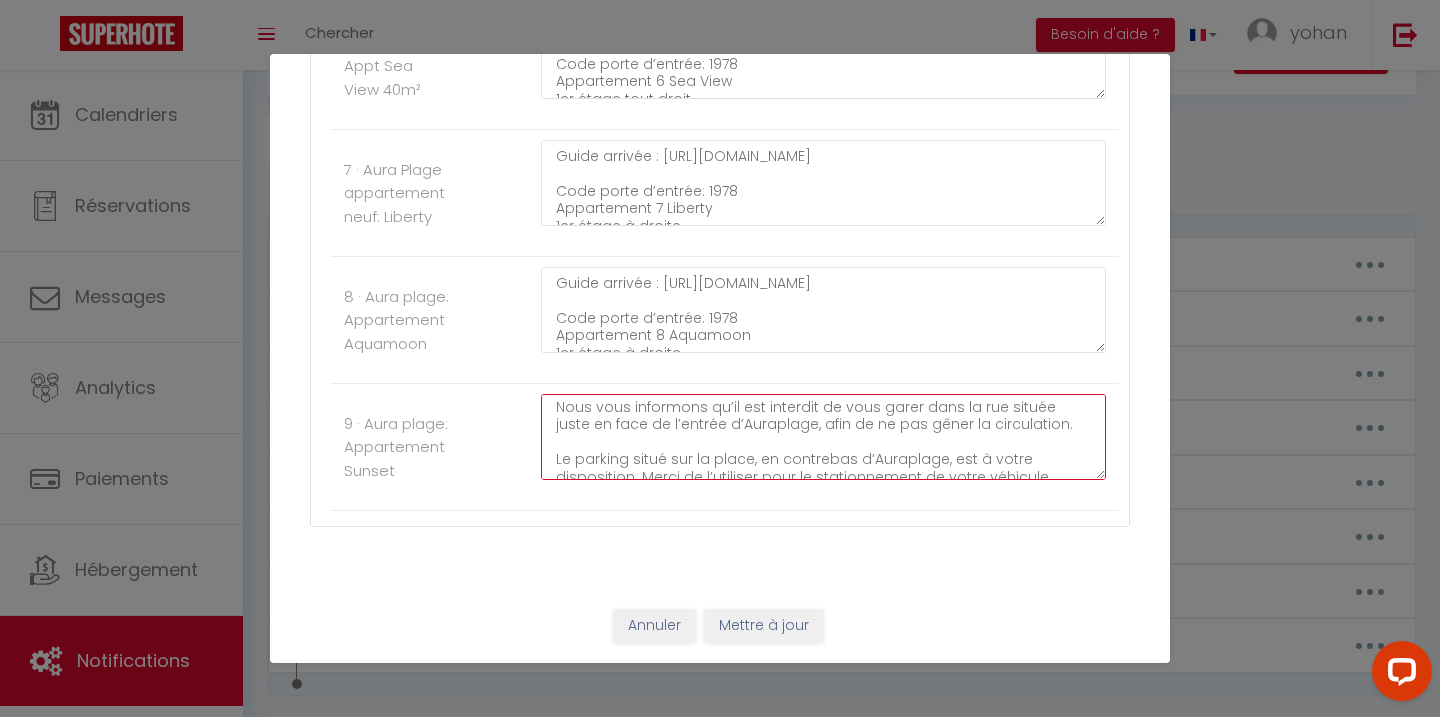 scroll, scrollTop: 192, scrollLeft: 0, axis: vertical 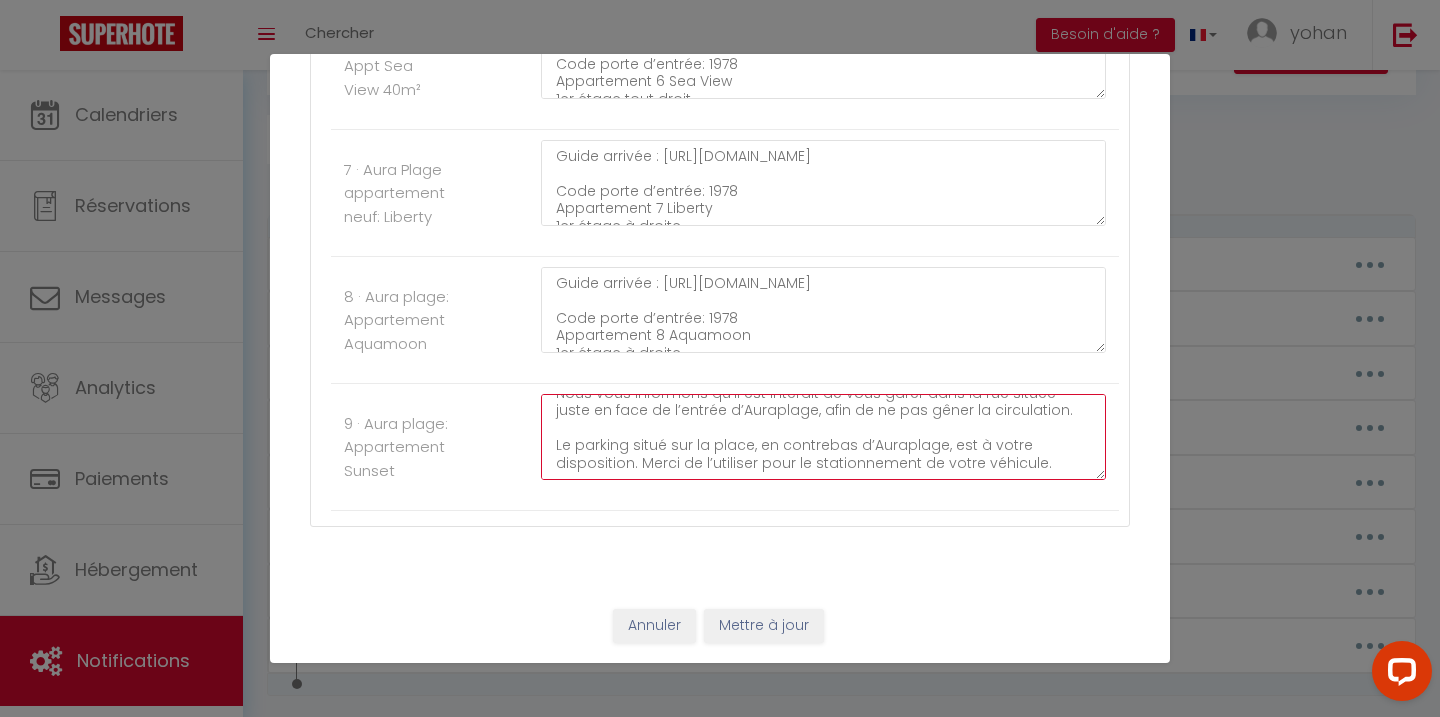 type on "Guide arrivée : https://urls.fr/UTWmLP
Code porte d’entrée: 1978
Appartement 9 Sunset
1er étage à droite
Code boîte à clé: 2009
Wifi: Auraplage
Mdp: auraplage2626
Nous vous informons qu’il est interdit de vous garer dans la rue située juste en face de l’entrée d’Auraplage, afin de ne pas gêner la circulation.
Le parking situé sur la place, en contrebas d’Auraplage, est à votre disposition. Merci de l’utiliser pour le stationnement de votre véhicule." 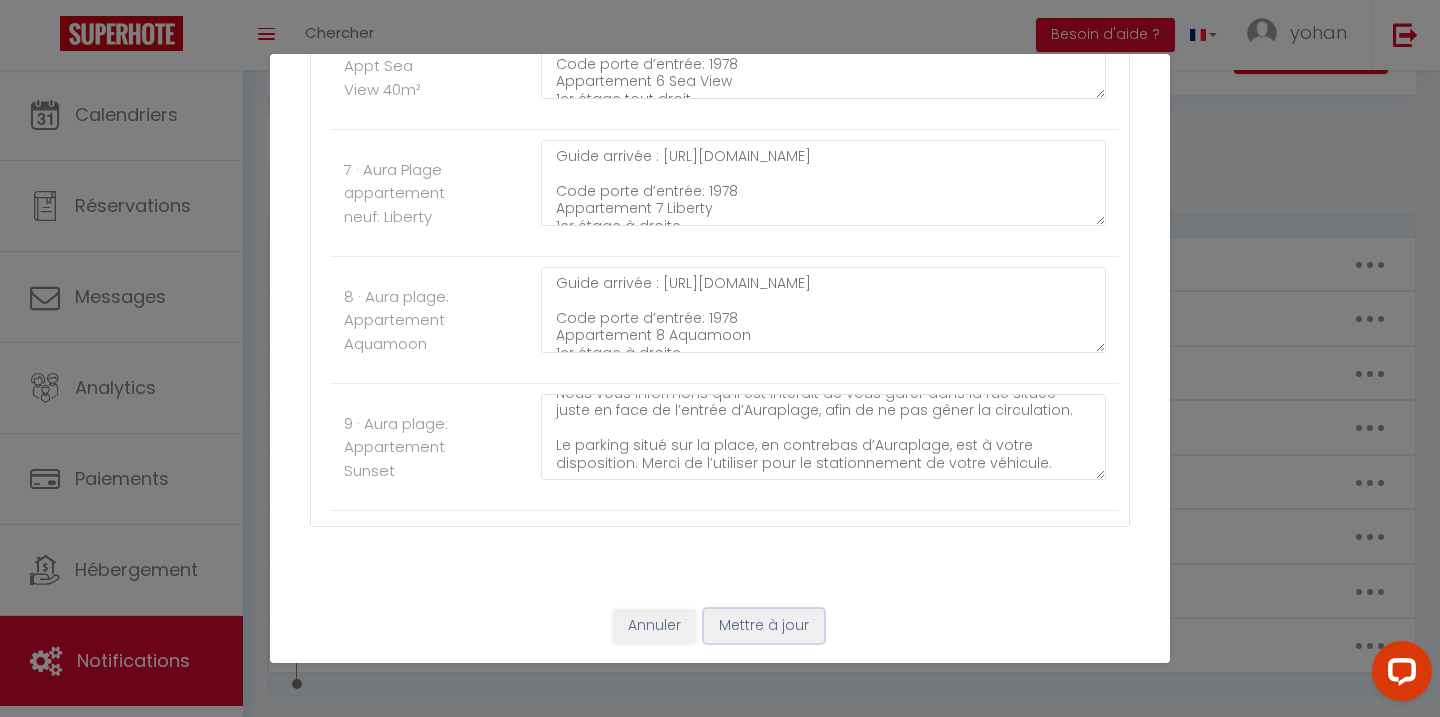 click on "Mettre à jour" at bounding box center (764, 626) 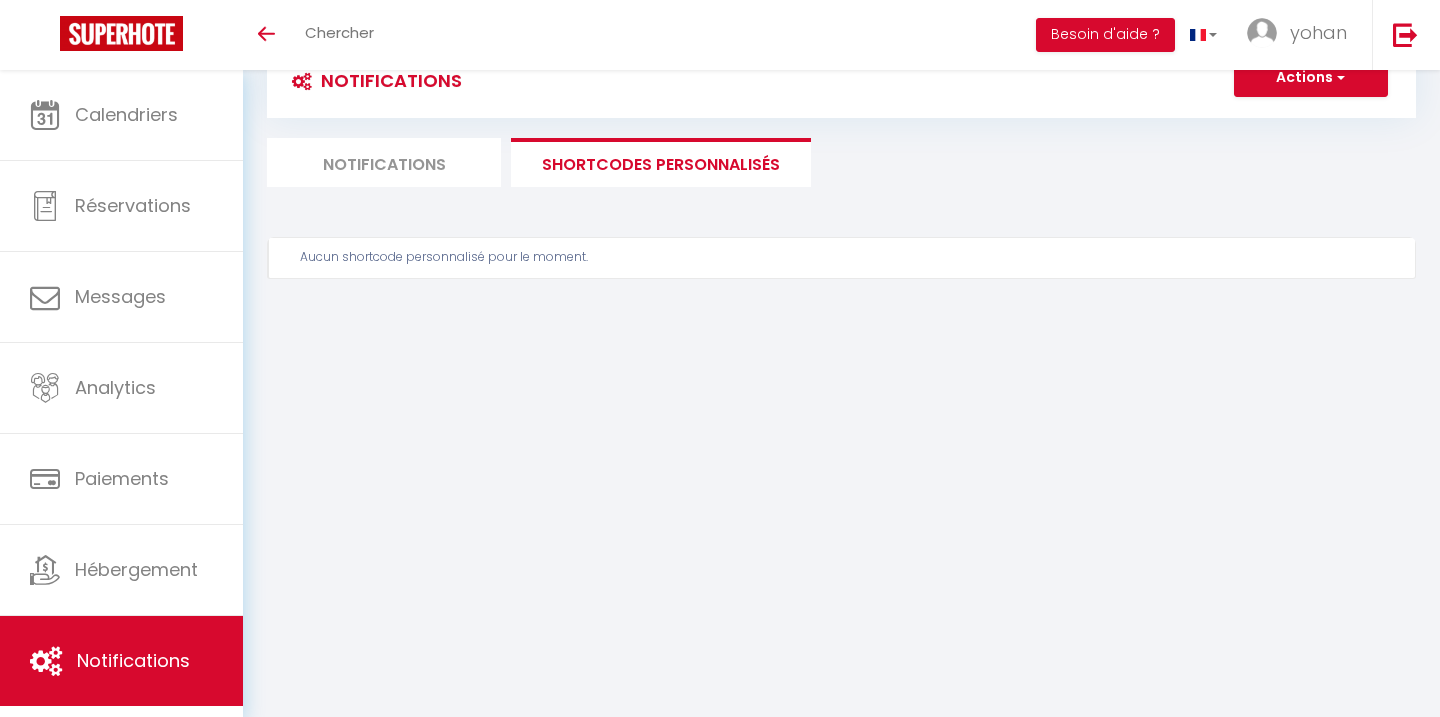 scroll, scrollTop: 180, scrollLeft: 0, axis: vertical 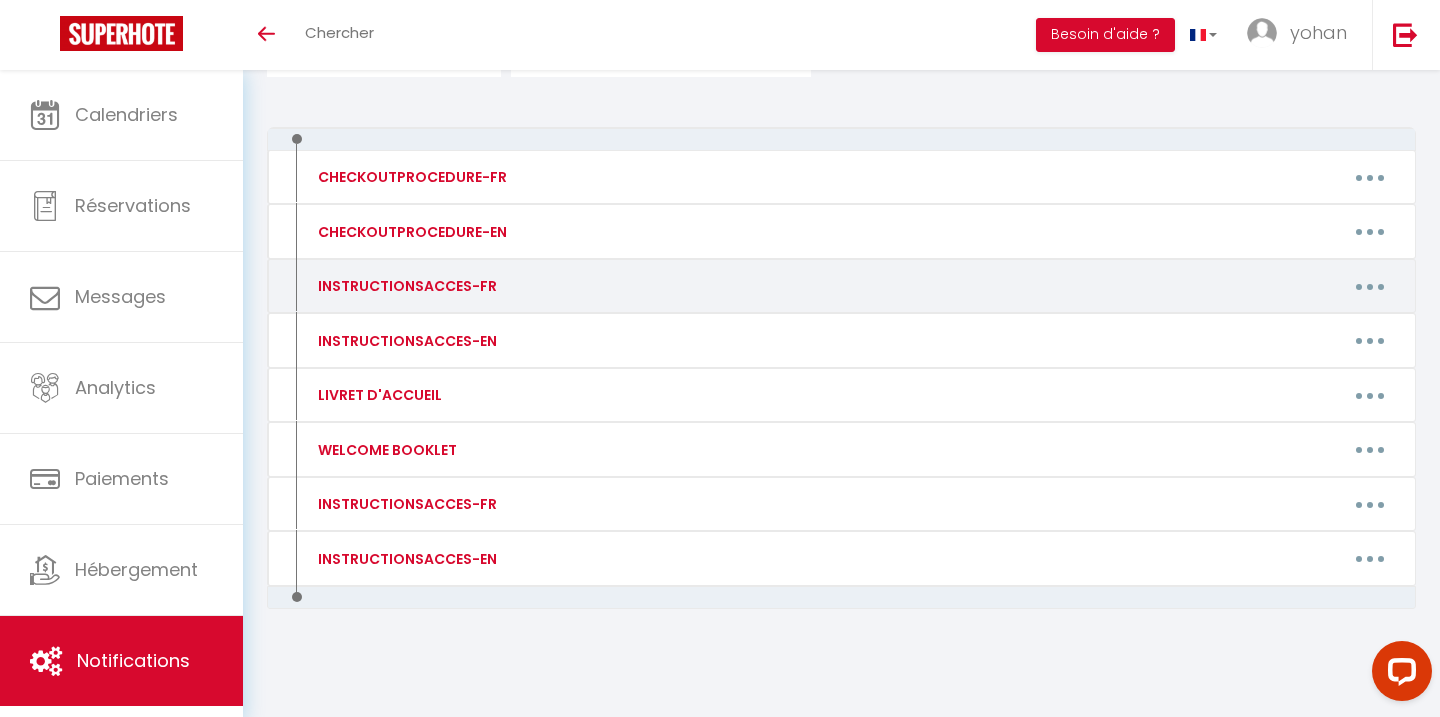 click at bounding box center [1370, 286] 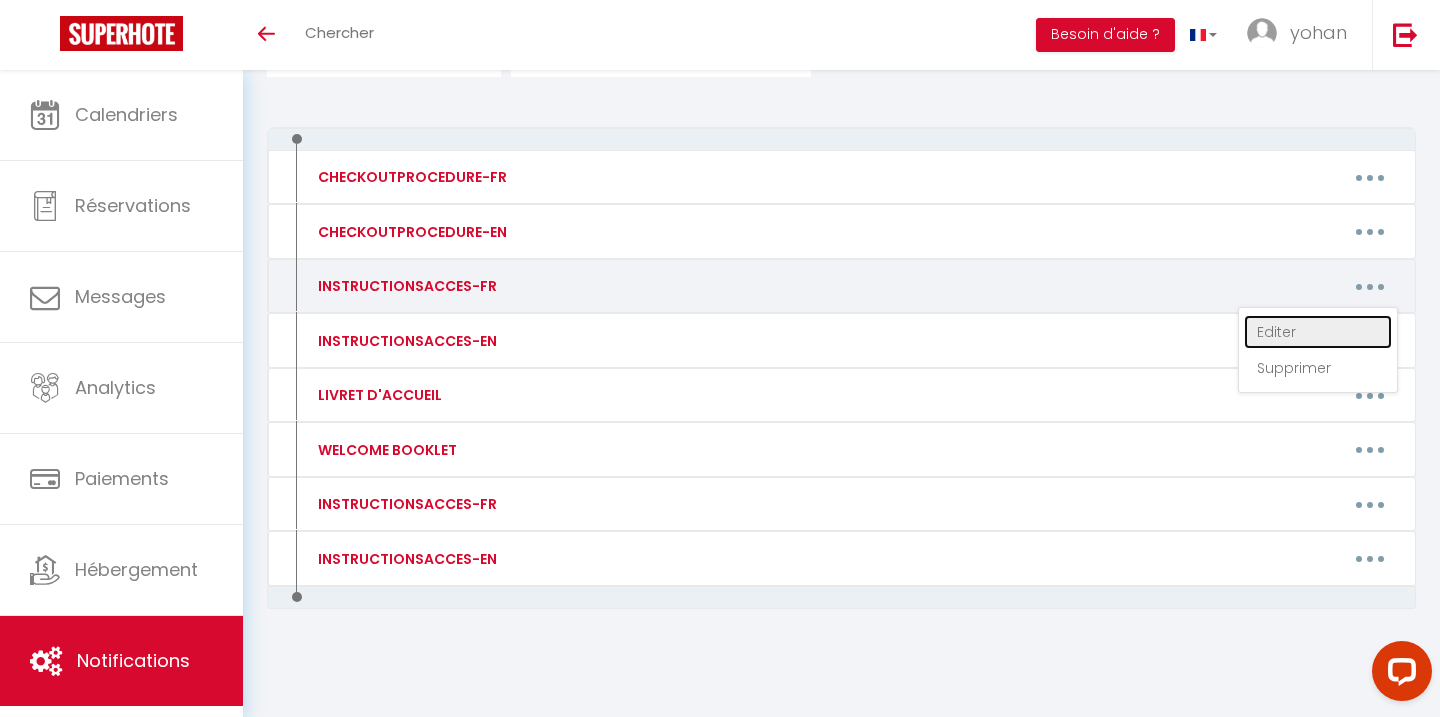 click on "Editer" at bounding box center [1318, 332] 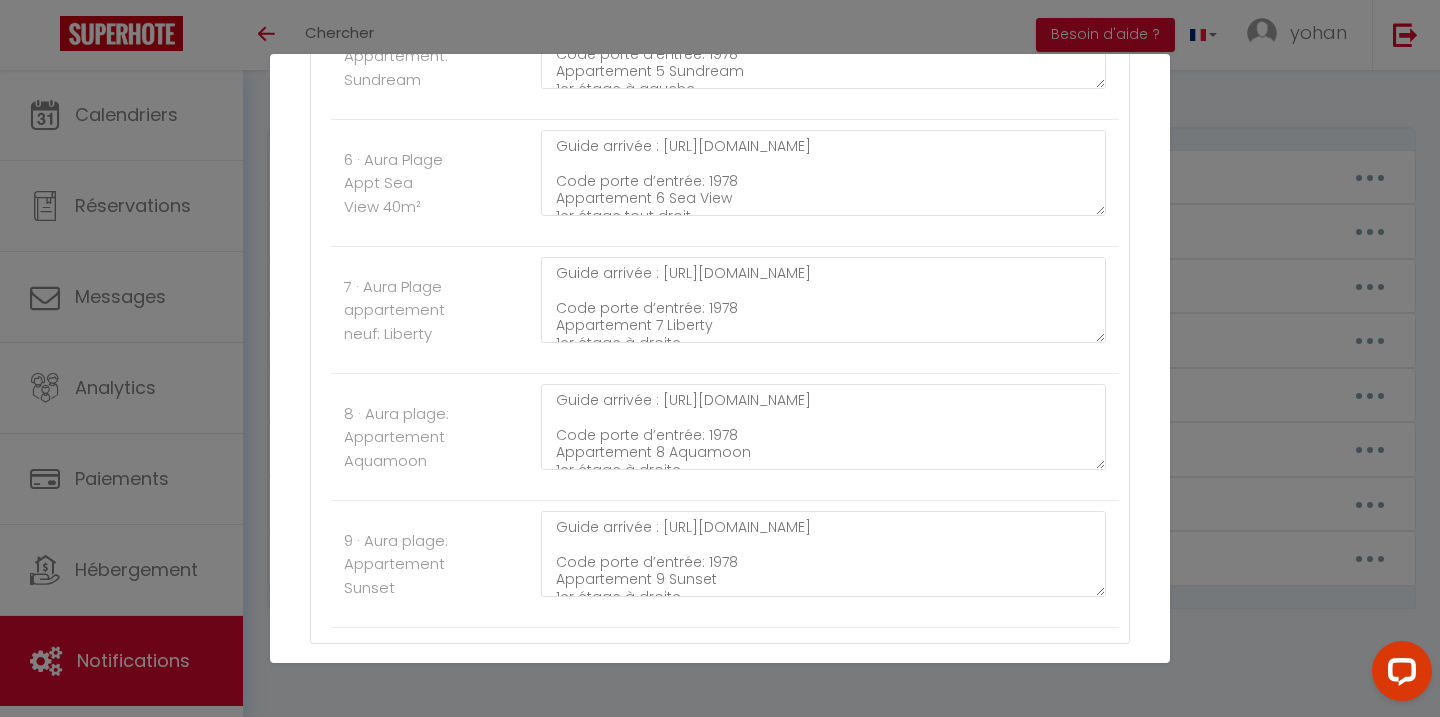 scroll, scrollTop: 1127, scrollLeft: 0, axis: vertical 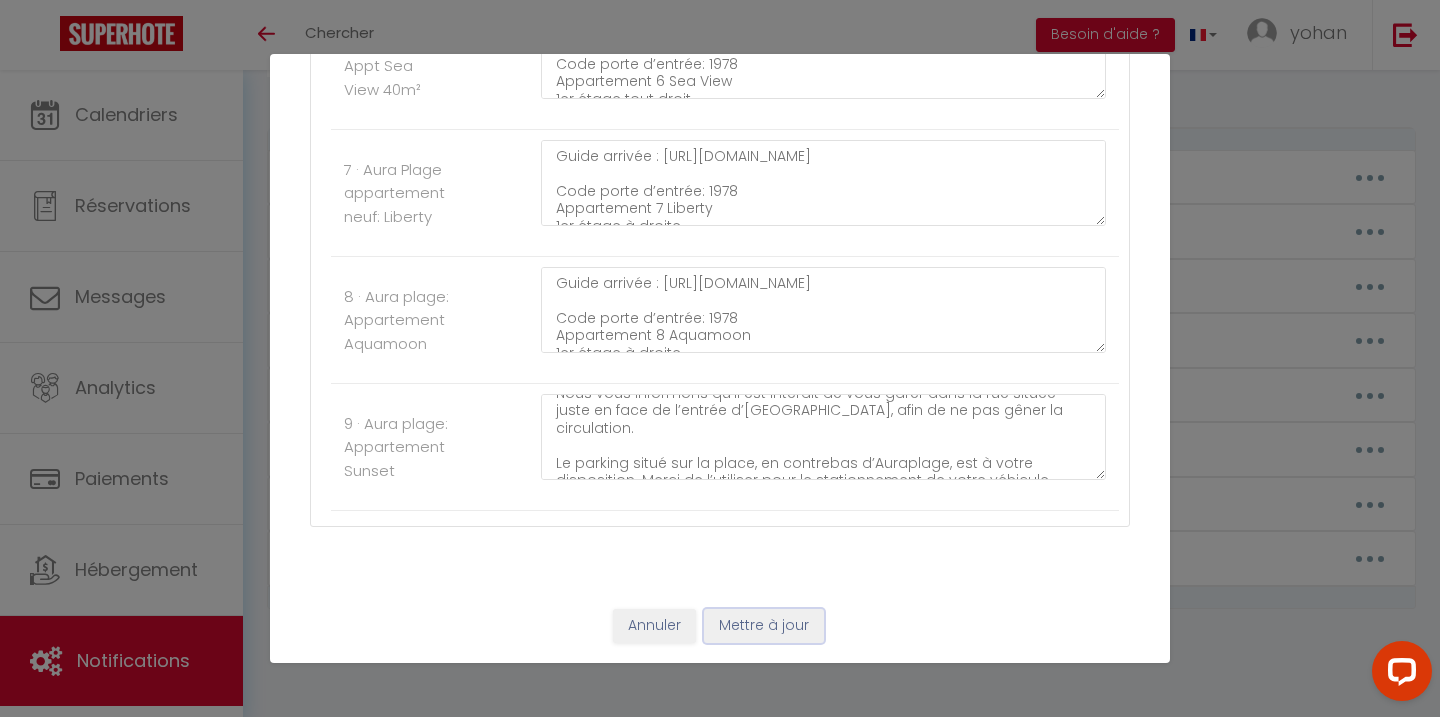 click on "Mettre à jour" at bounding box center [764, 626] 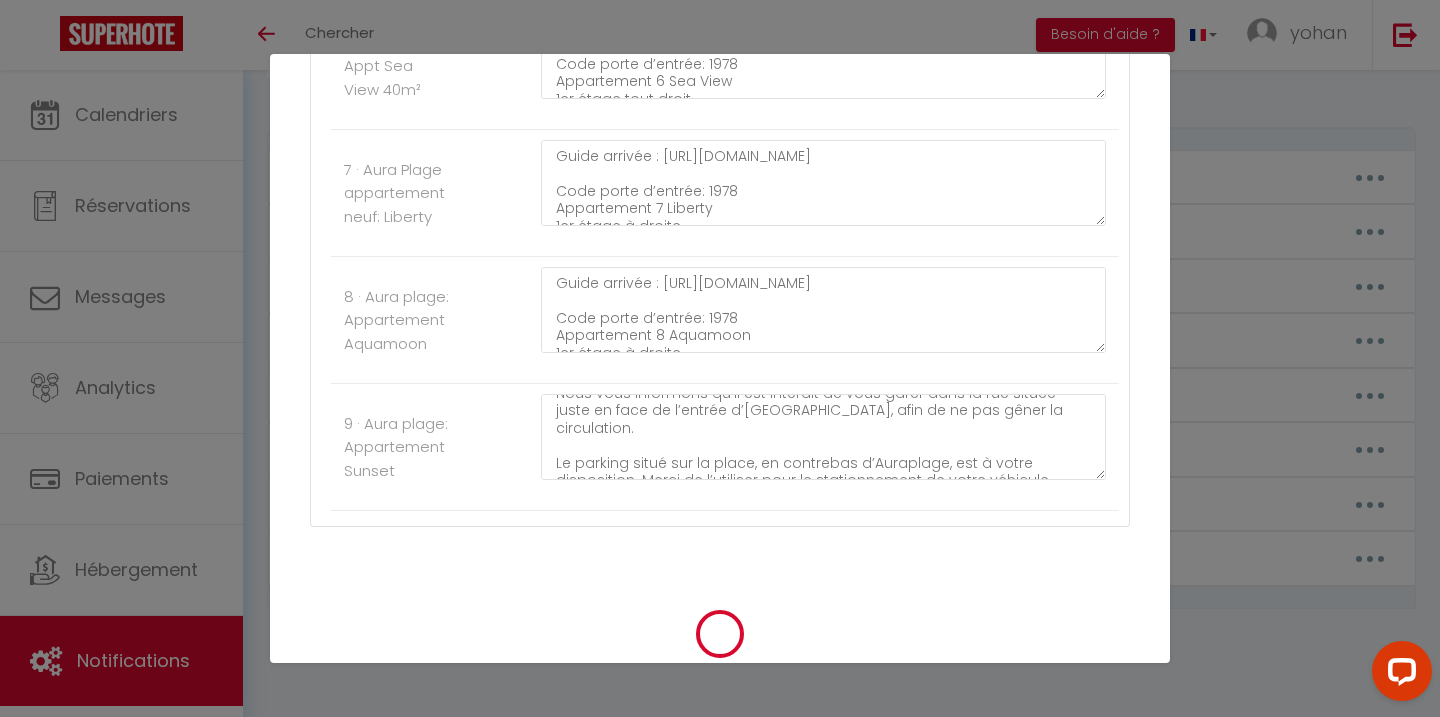 type 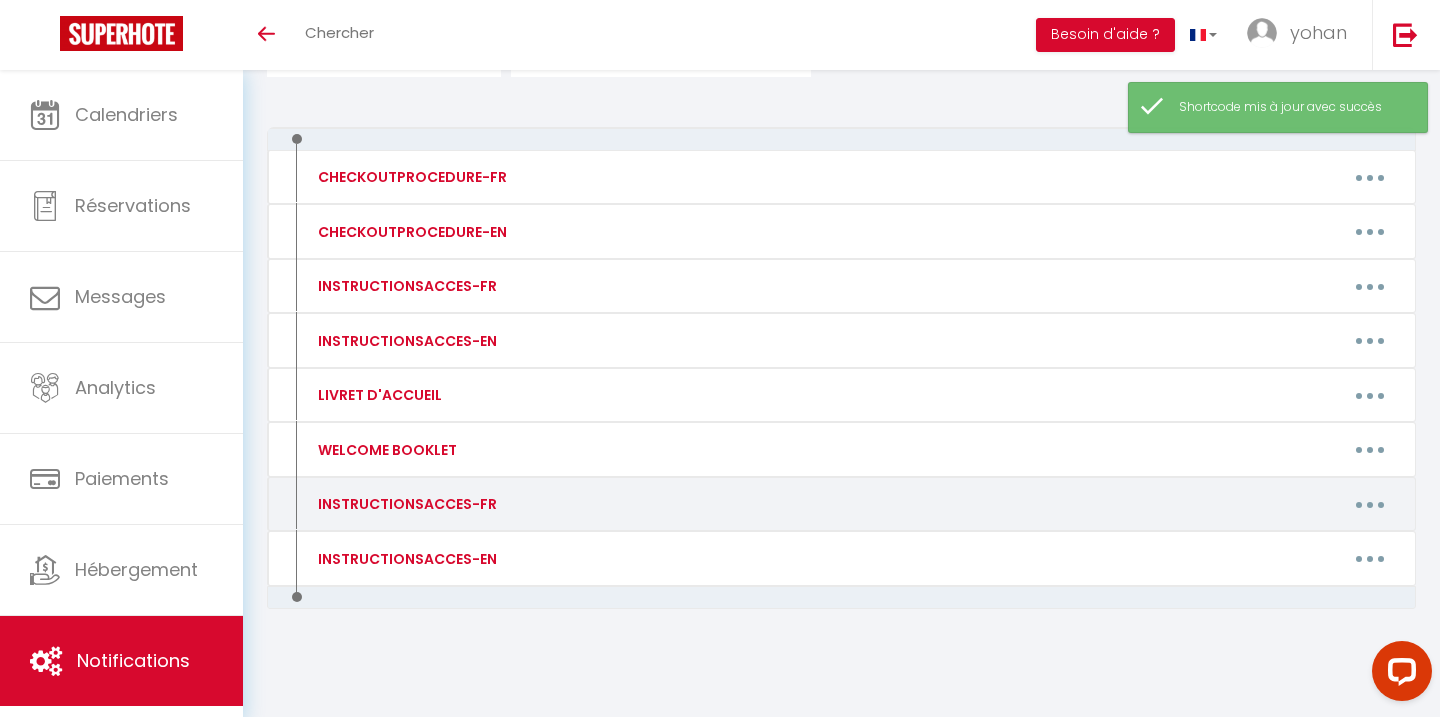 click at bounding box center (1370, 504) 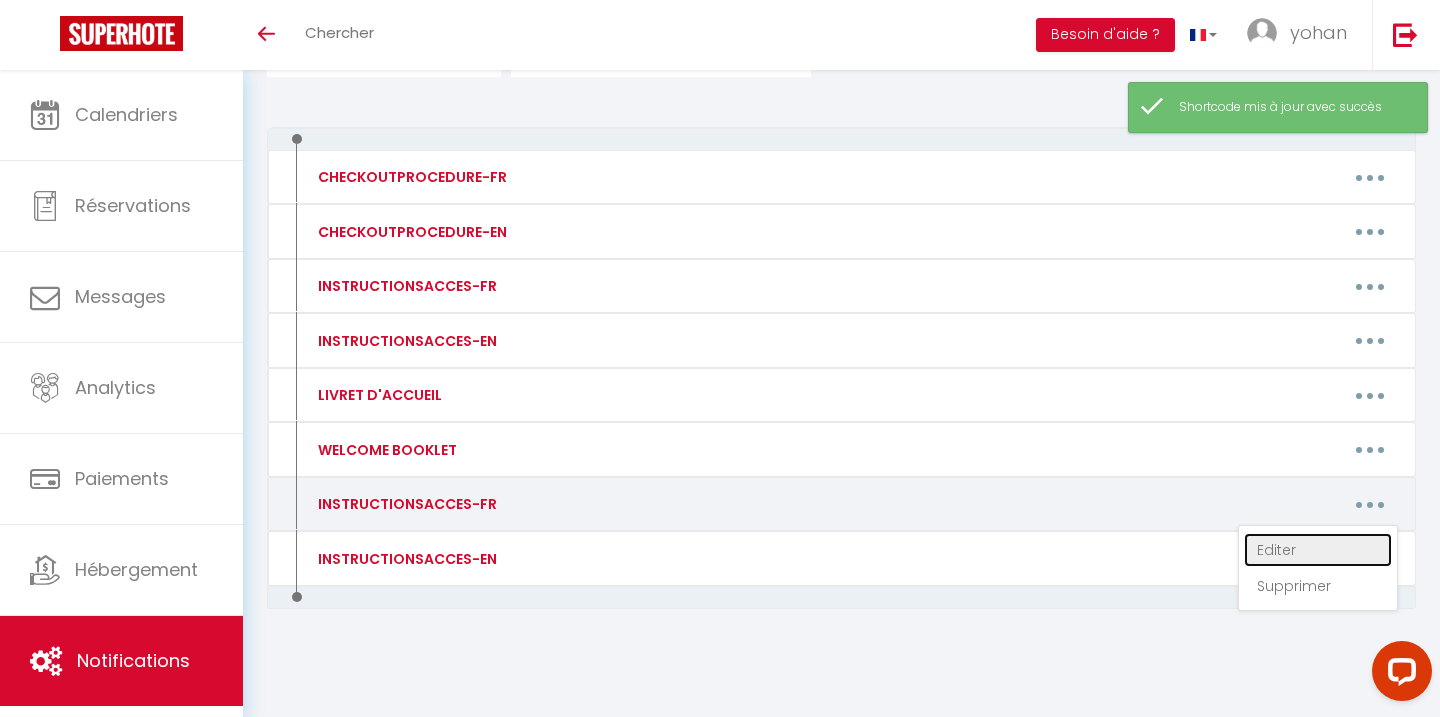click on "Editer" at bounding box center [1318, 550] 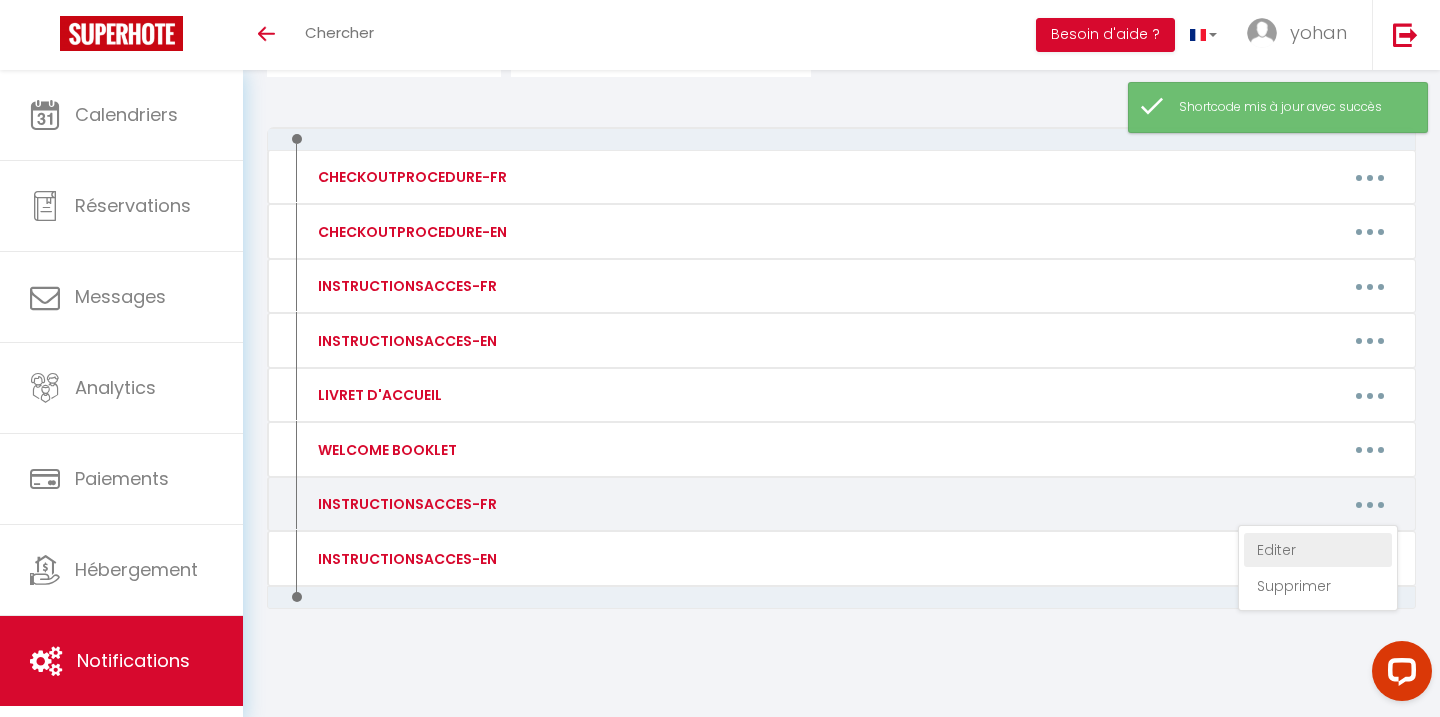 type on "INSTRUCTIONSACCES-FR" 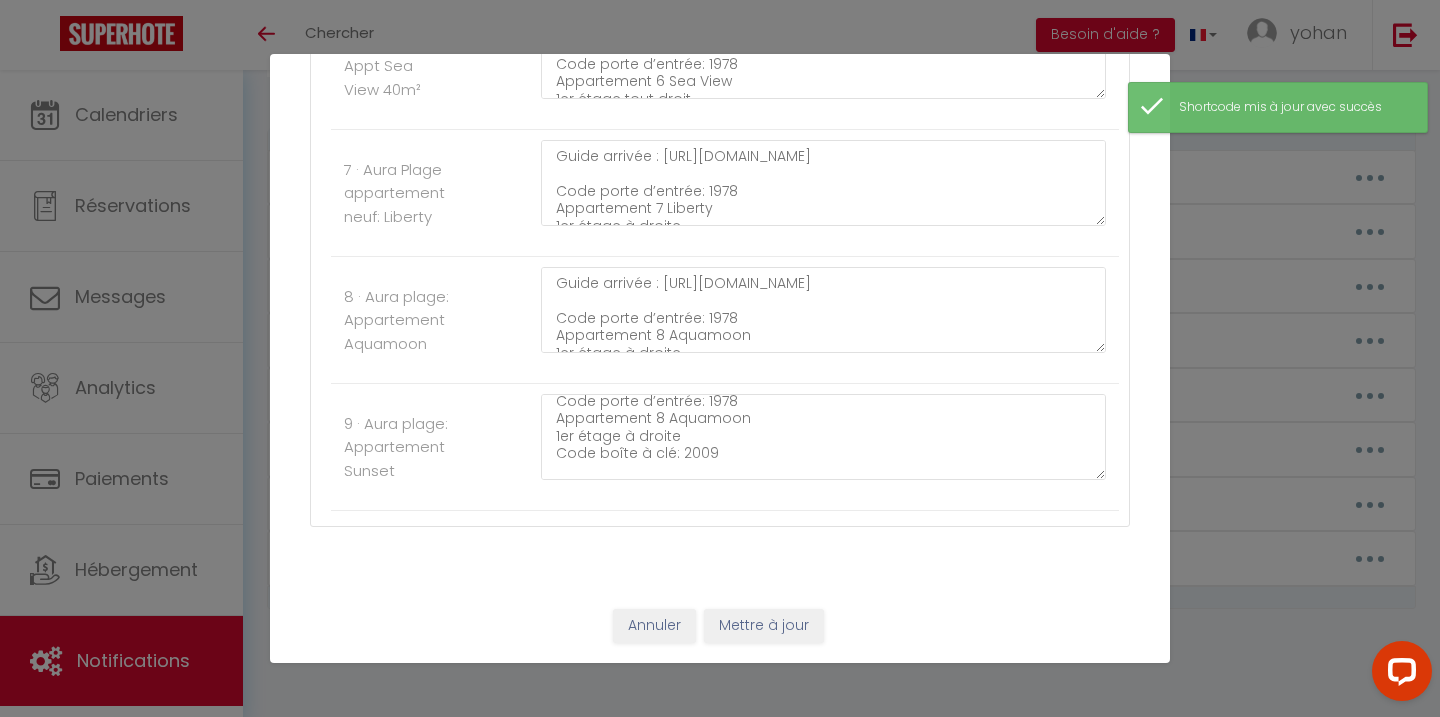 scroll, scrollTop: 38, scrollLeft: 0, axis: vertical 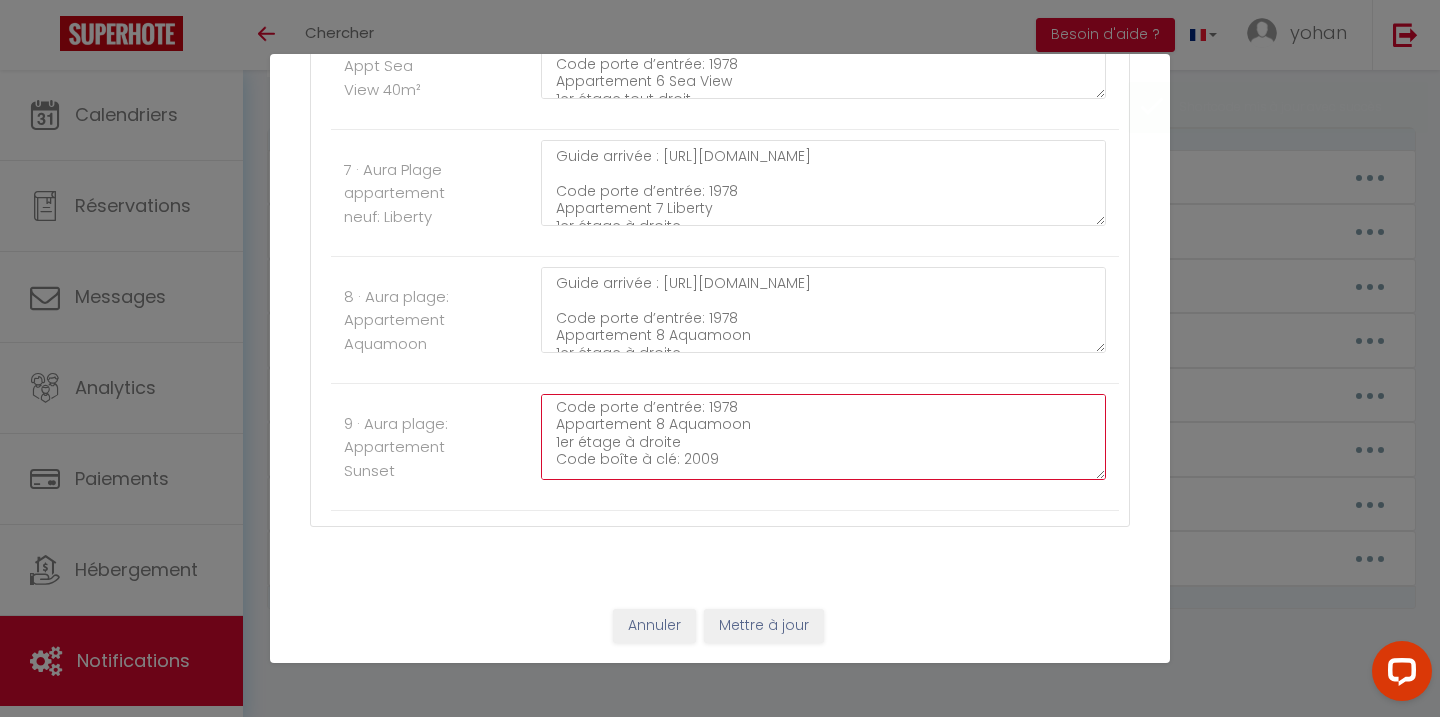 drag, startPoint x: 750, startPoint y: 425, endPoint x: 648, endPoint y: 425, distance: 102 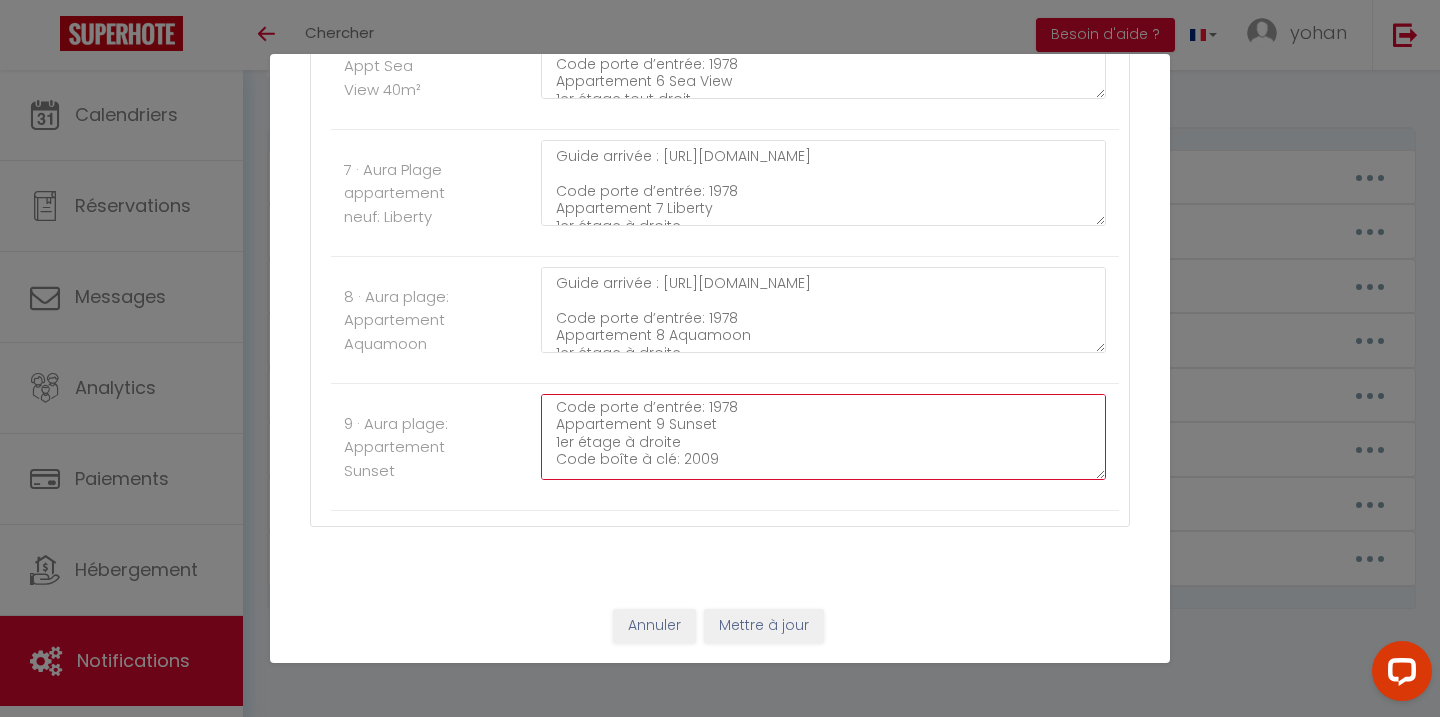 type on "Guide arrivée : https://urls.fr/UTWmLP
Code porte d’entrée: 1978
Appartement 9 Sunset
1er étage à droite
Code boîte à clé: 2009
Wifi: Auraplage
Mdp: auraplage2626
Nous vous informons qu’il est interdit de vous garer dans la rue située juste en face de l’entrée d’Auraplage, afin de ne pas gêner la circulation.
Le parking situé sur la place, en contrebas d’Auraplage, est à votre disposition. Merci de l’utiliser pour le stationnement de votre véhicule." 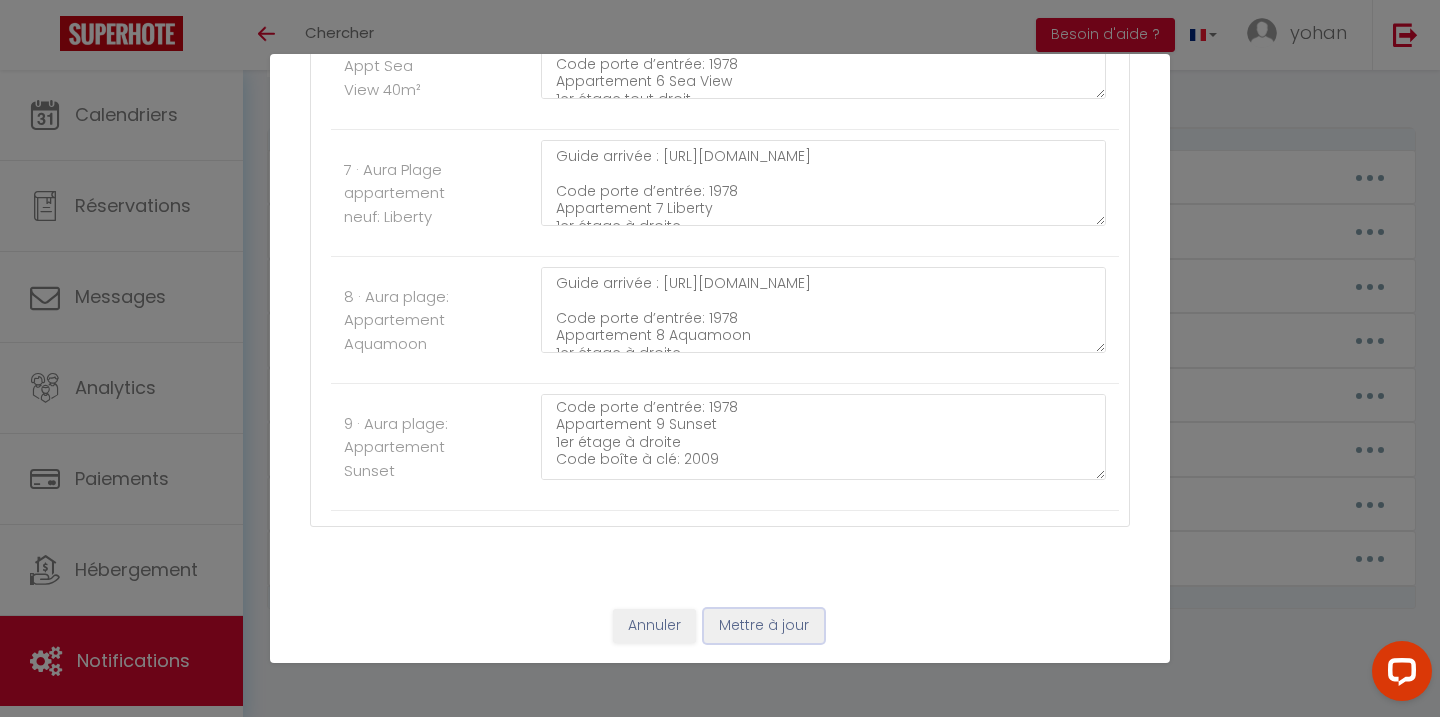 click on "Mettre à jour" at bounding box center (764, 626) 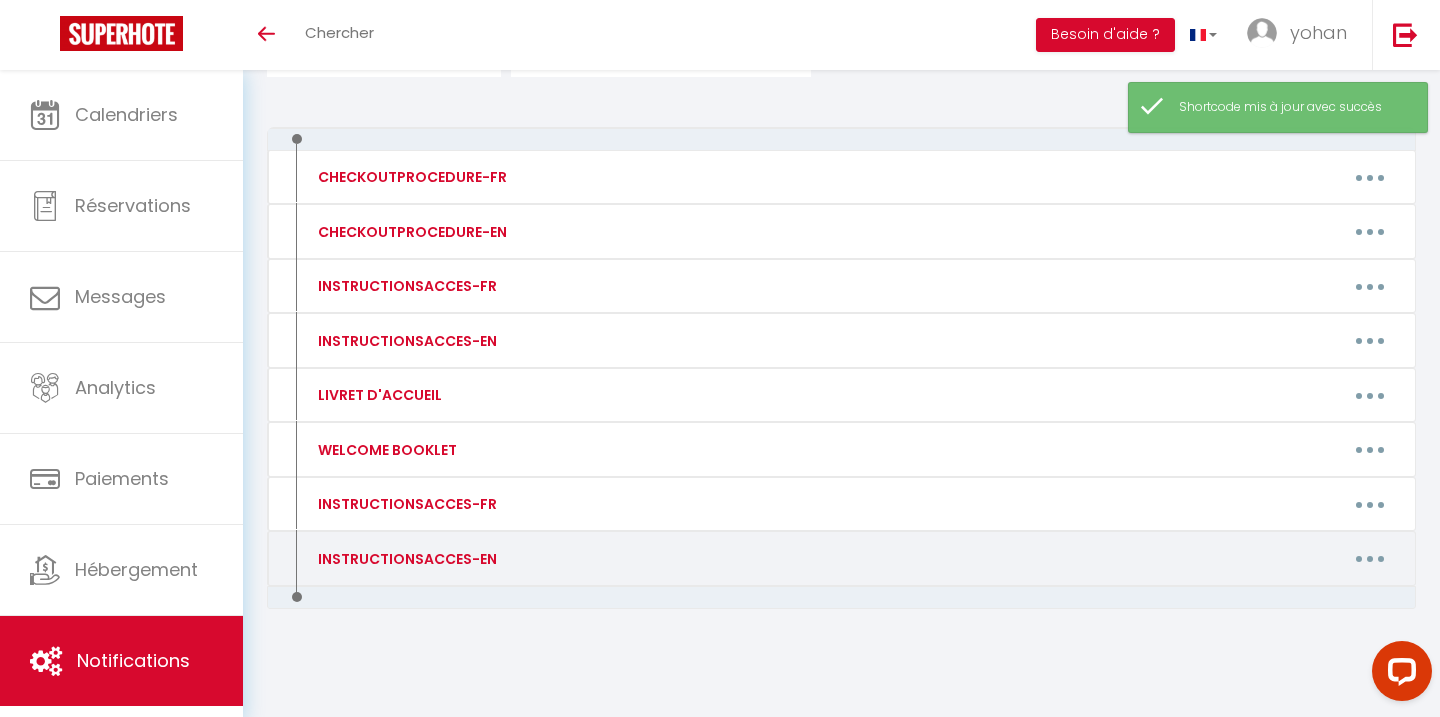 click at bounding box center [1370, 559] 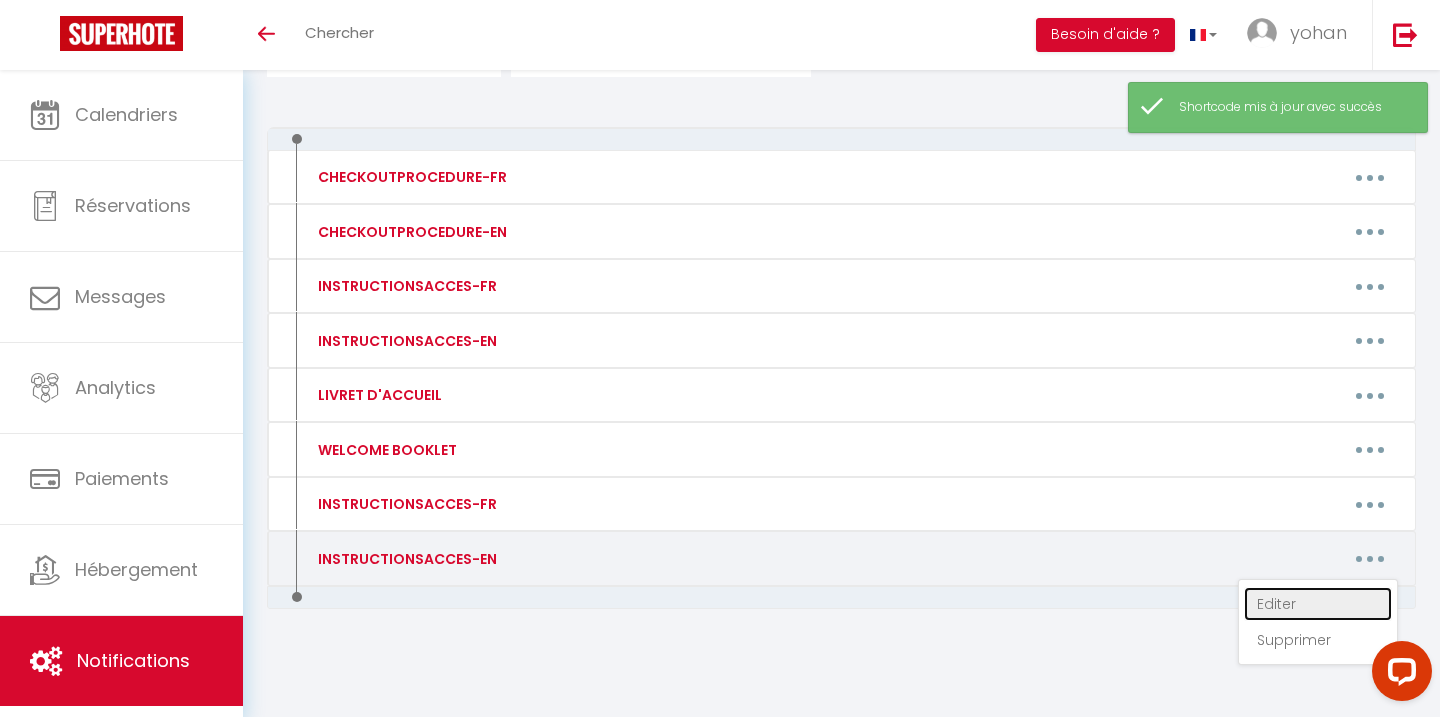 click on "Editer" at bounding box center [1318, 604] 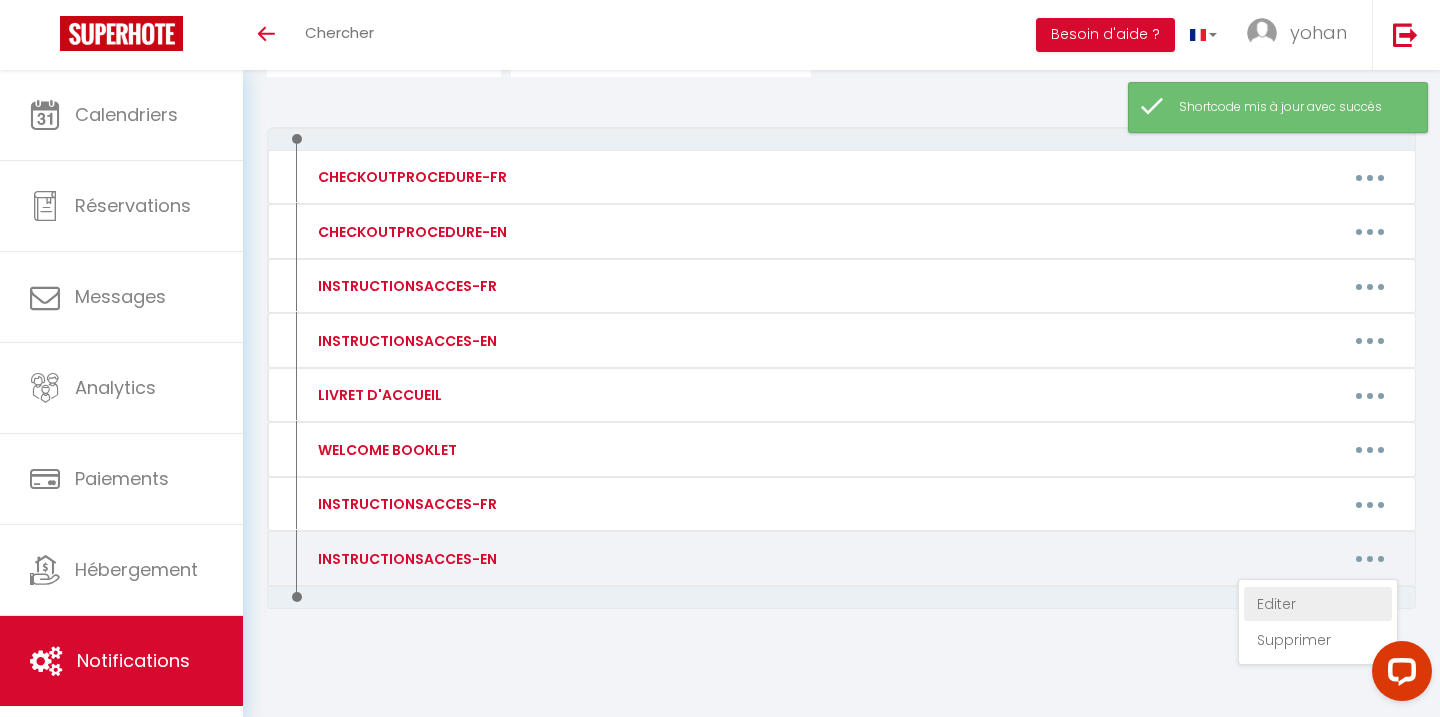 type on "INSTRUCTIONSACCES-EN" 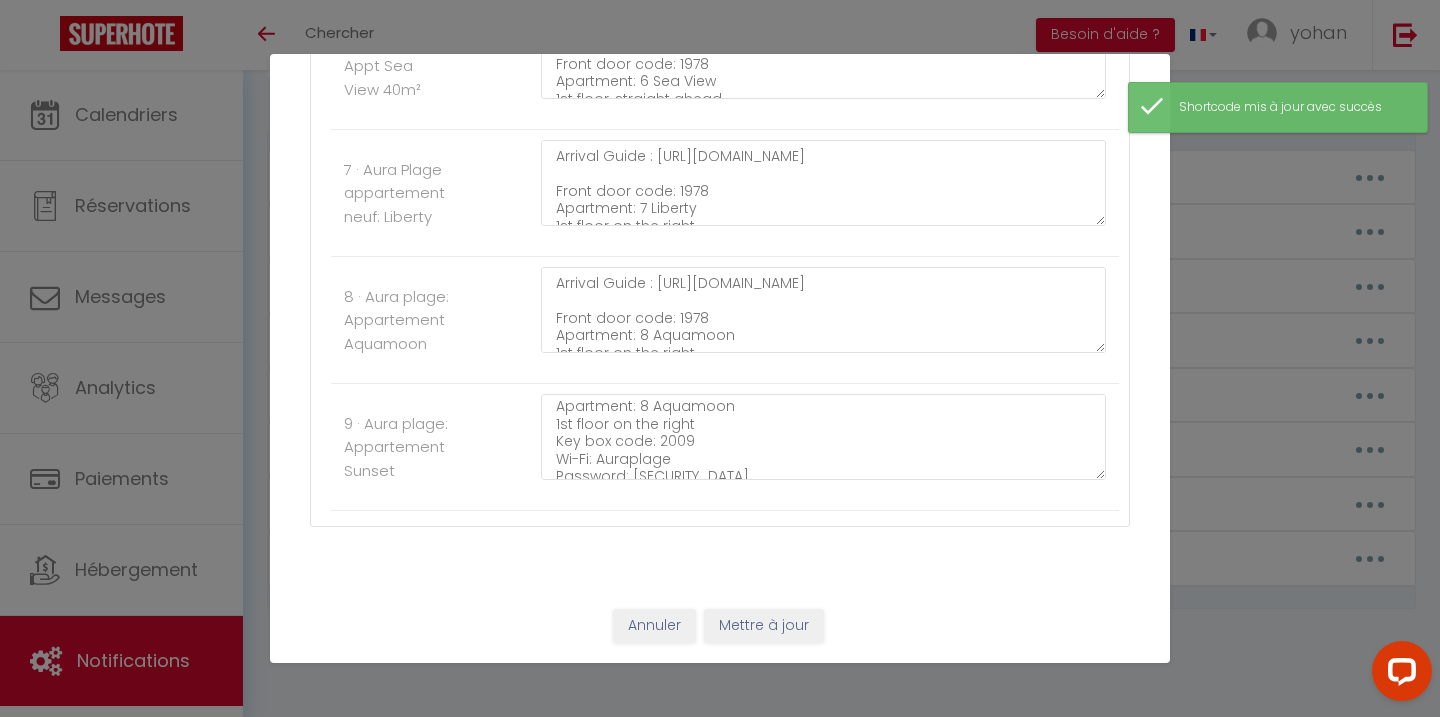 scroll, scrollTop: 22, scrollLeft: 0, axis: vertical 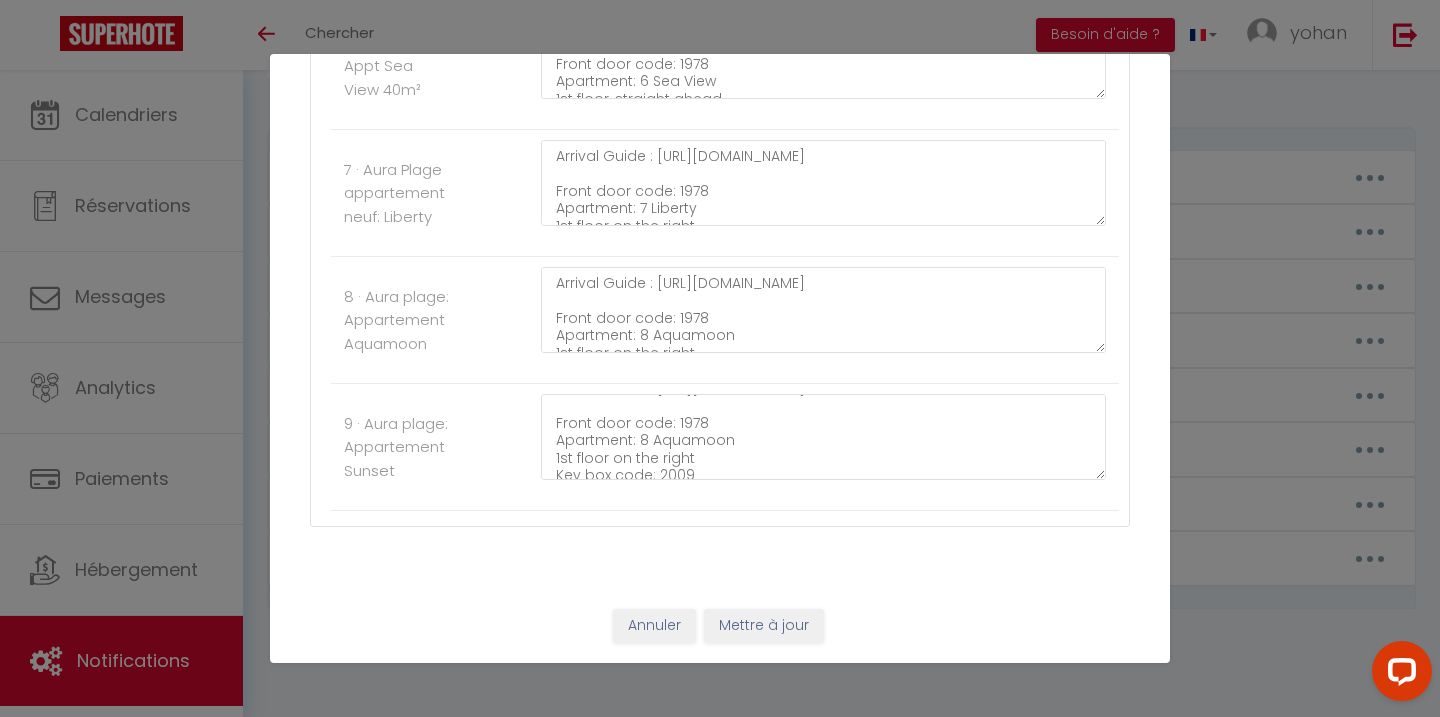 drag, startPoint x: 751, startPoint y: 434, endPoint x: 641, endPoint y: 441, distance: 110.2225 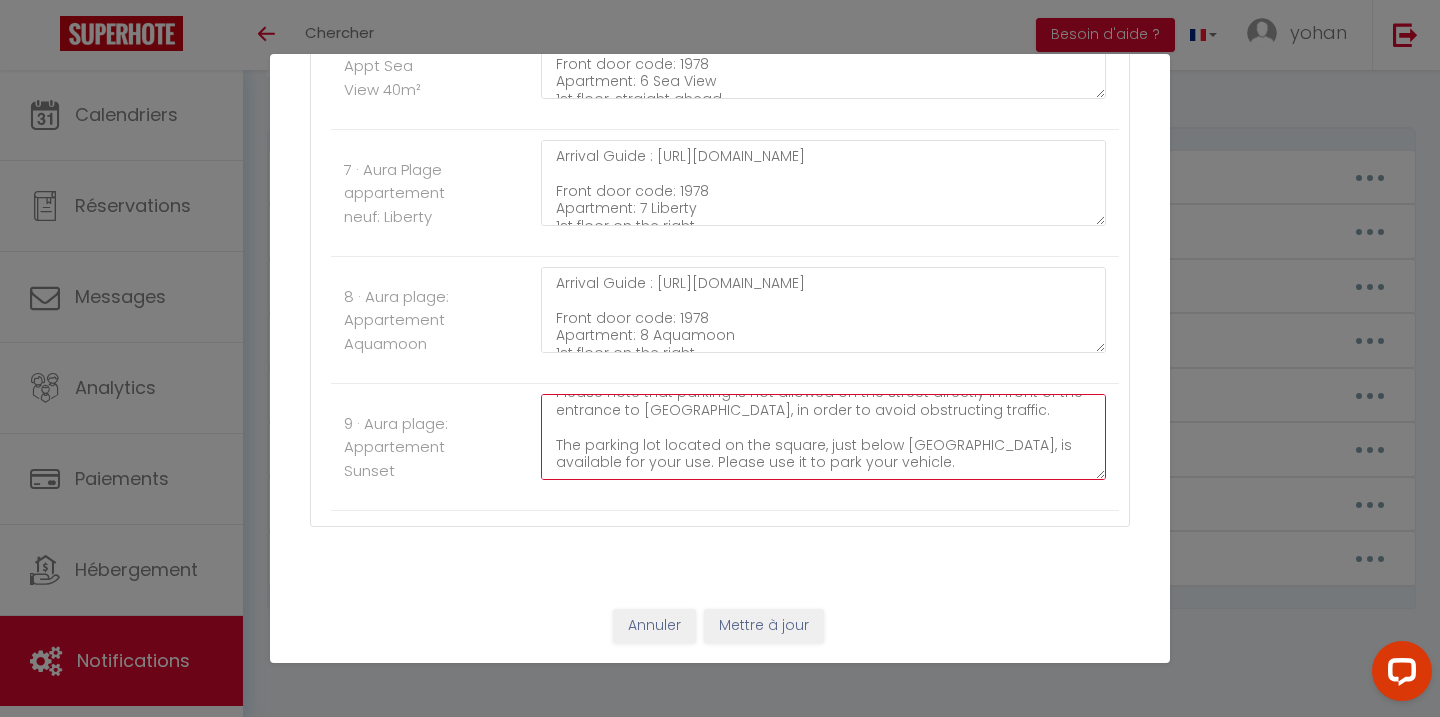 type on "Arrival Guide : https://urls.fr/__4V6O
Front door code: 1978
Apartment: 9 Sunset
1st floor on the right
Key box code: 2009
Wi-Fi: Auraplage
Password: auraplage2626
Please note that parking is not allowed on the street directly in front of the entrance to Auraplage, in order to avoid obstructing traffic.
The parking lot located on the square, just below Auraplage, is available for your use. Please use it to park your vehicle." 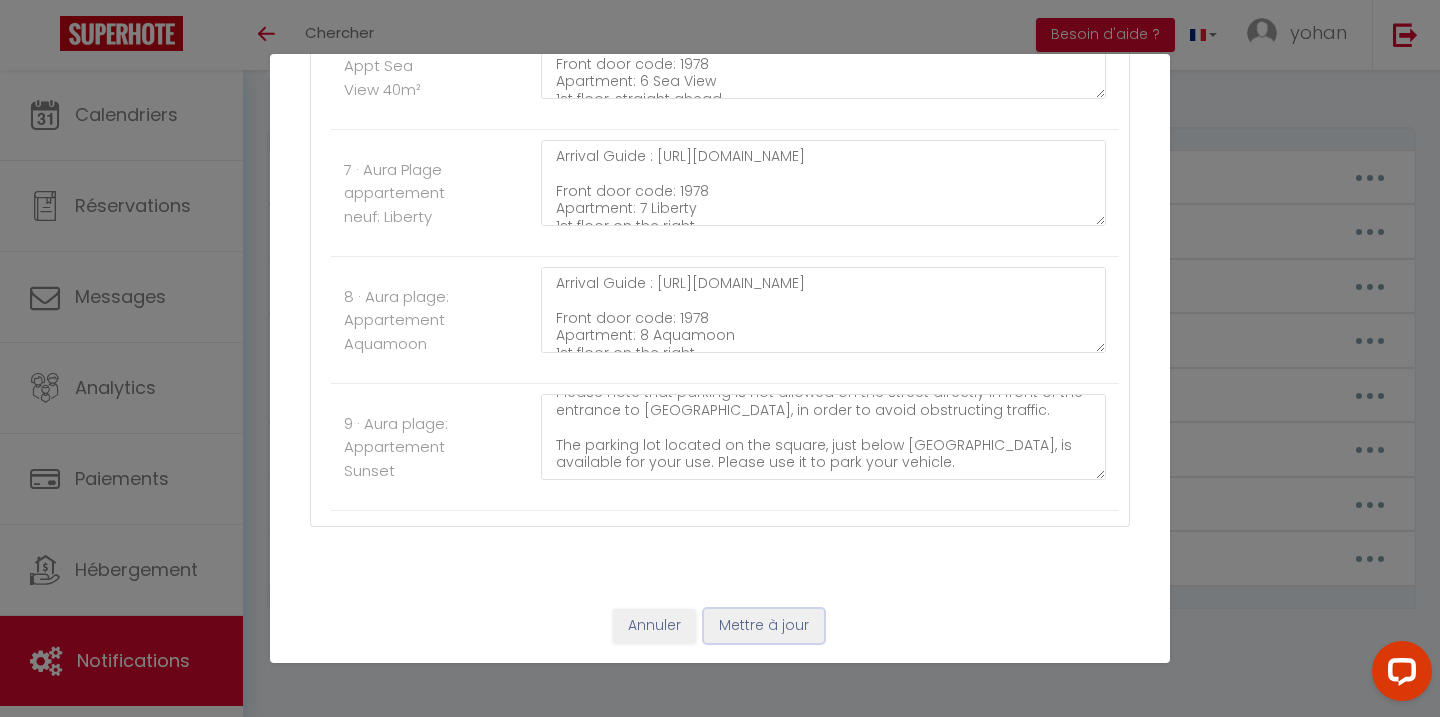 click on "Mettre à jour" at bounding box center [764, 626] 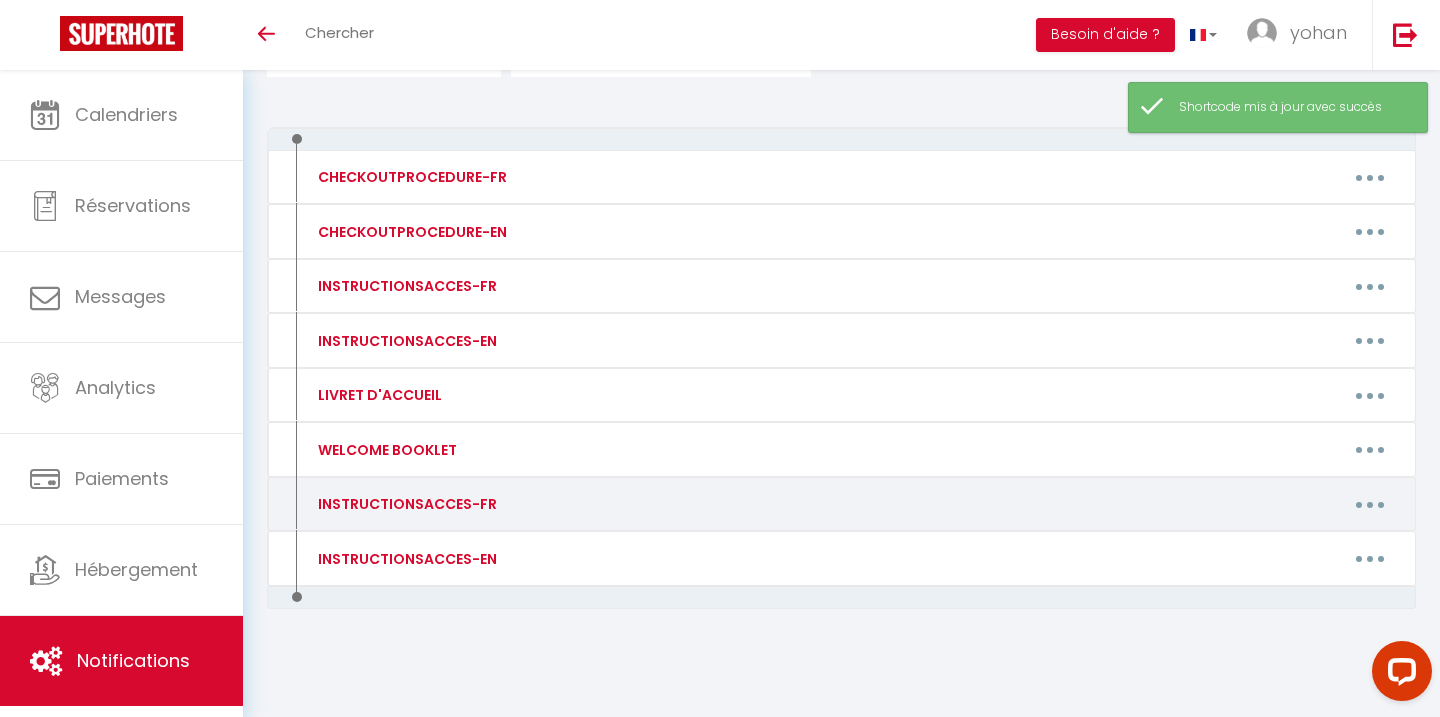 click at bounding box center (1370, 504) 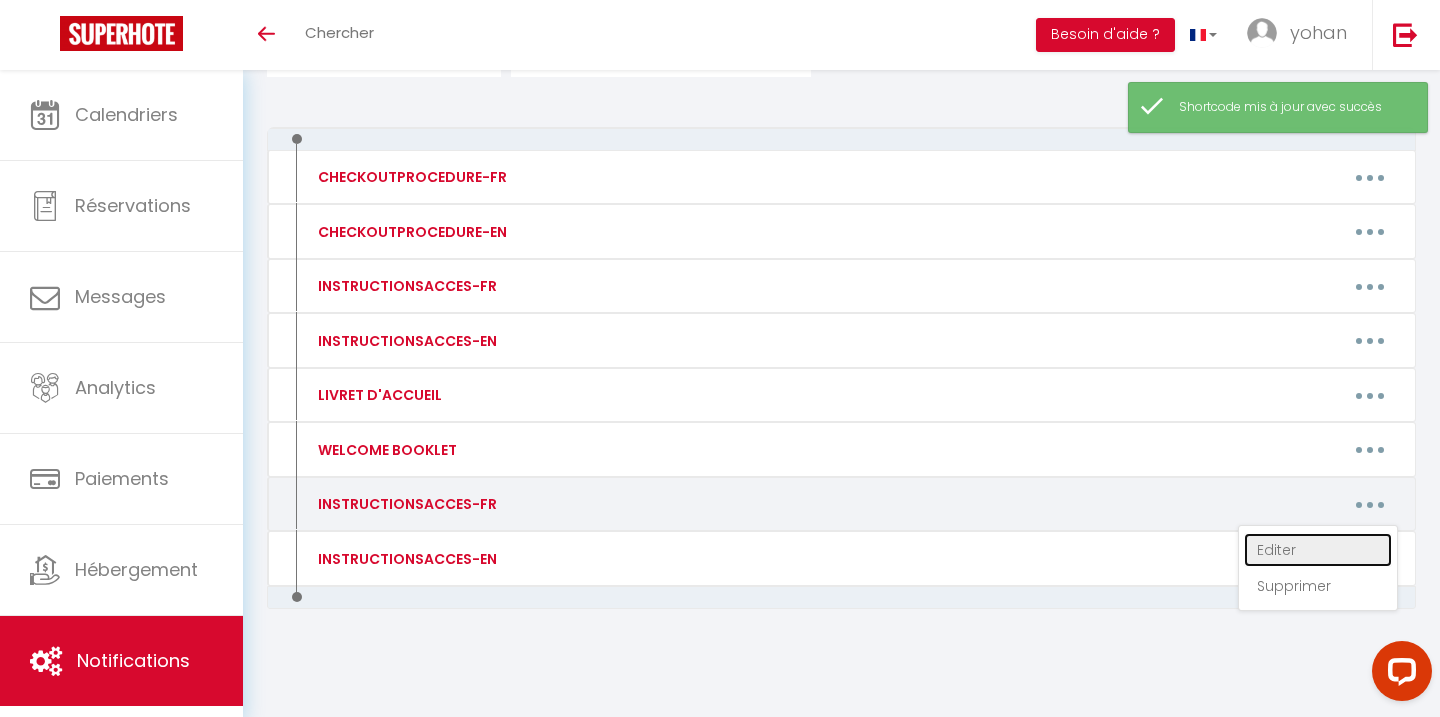 click on "Editer" at bounding box center (1318, 550) 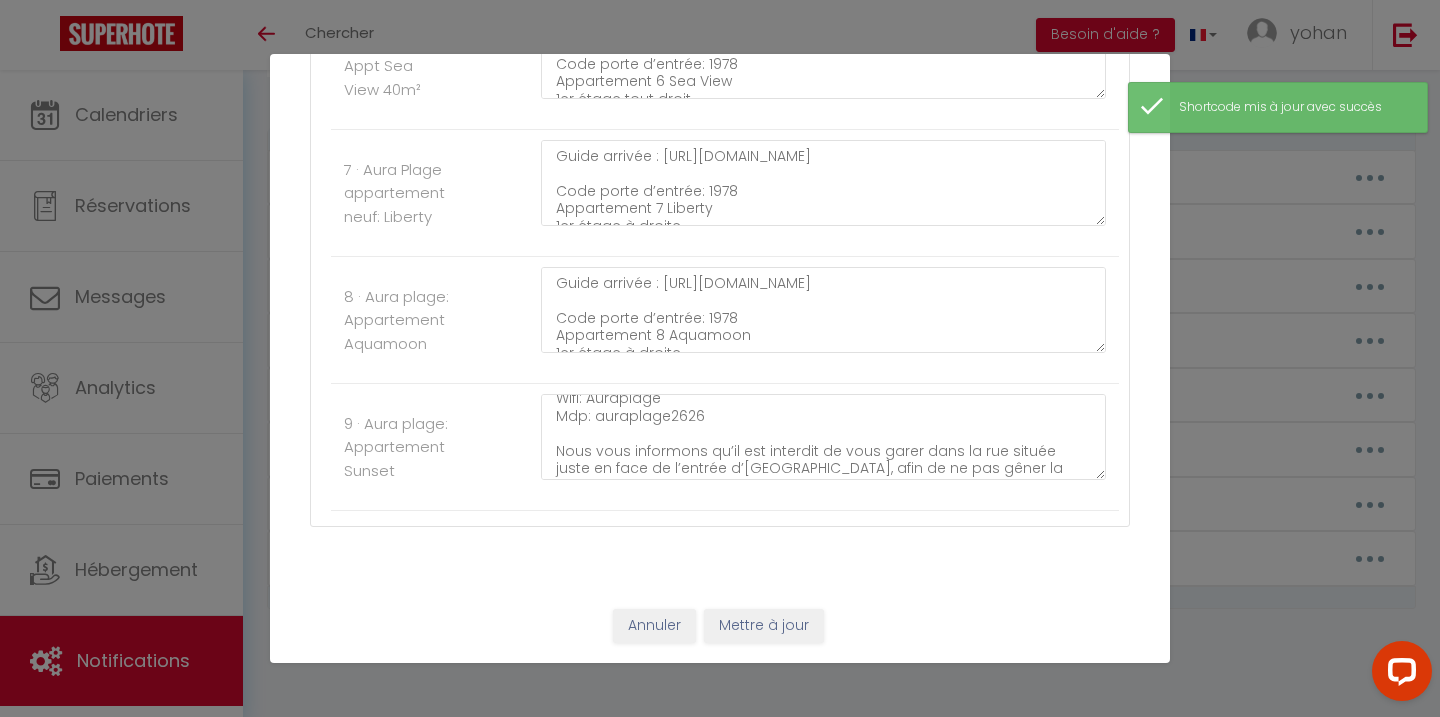 scroll, scrollTop: 192, scrollLeft: 0, axis: vertical 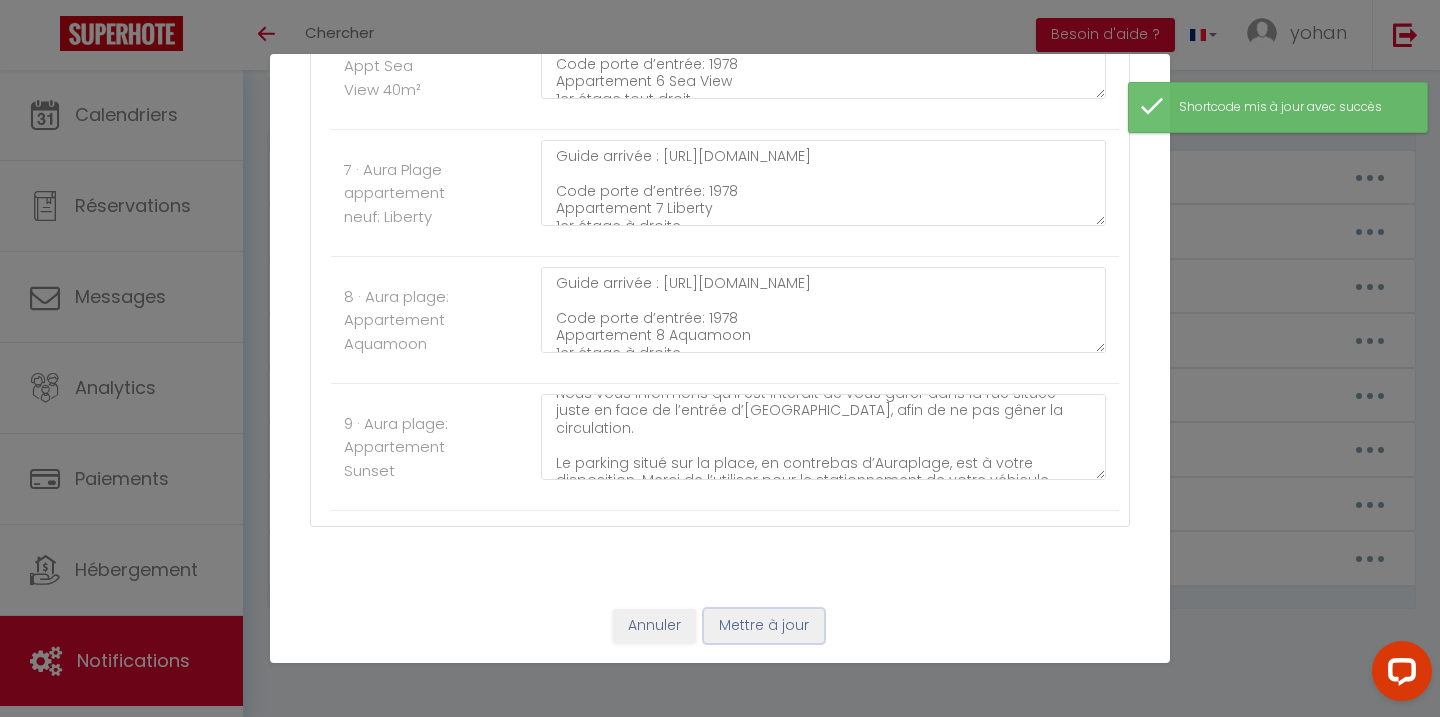 click on "Mettre à jour" at bounding box center (764, 626) 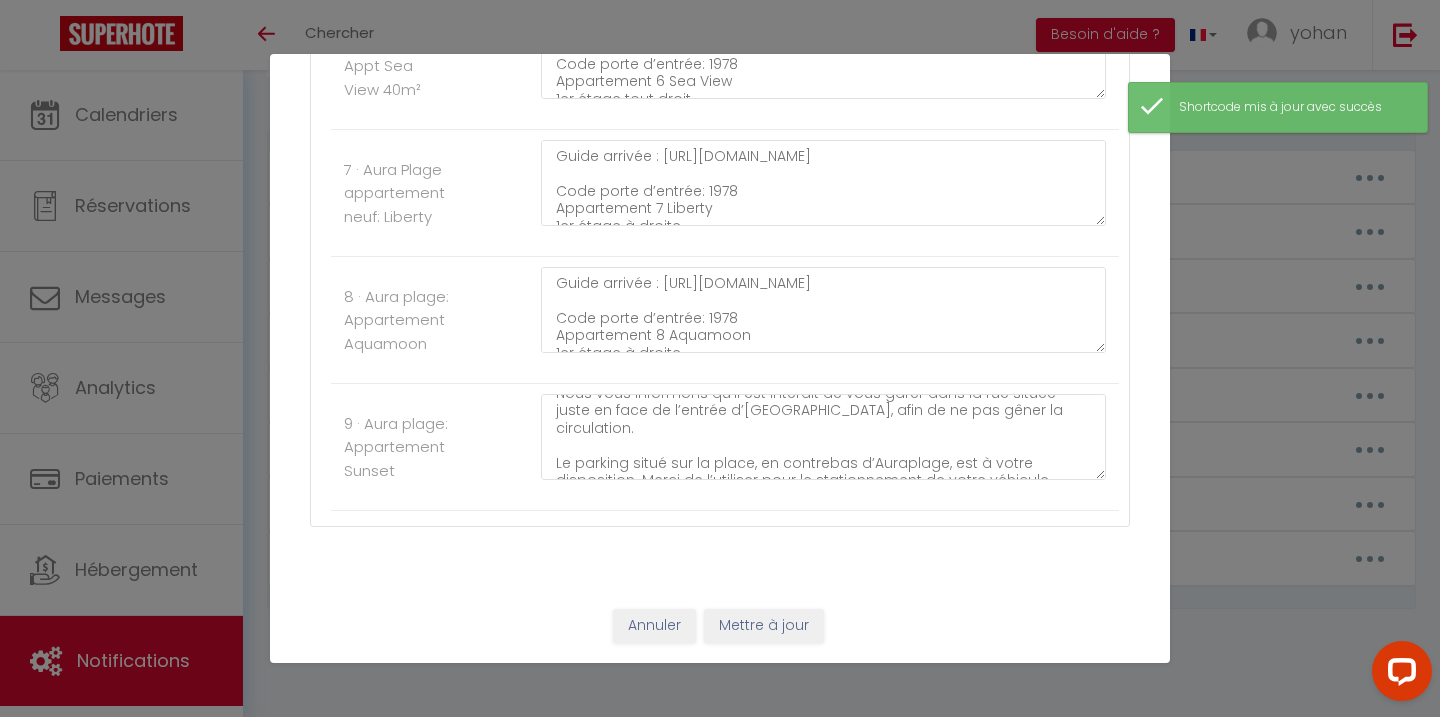 type 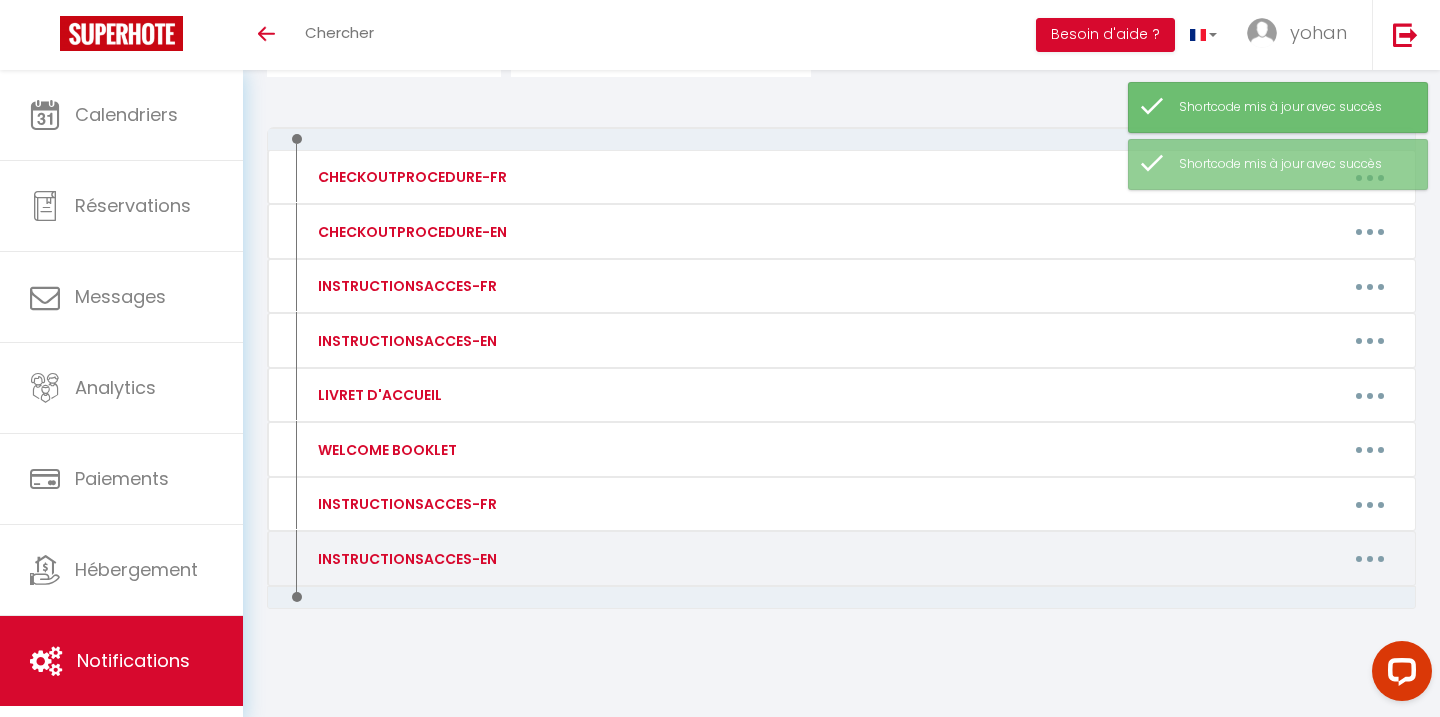 click at bounding box center (1370, 559) 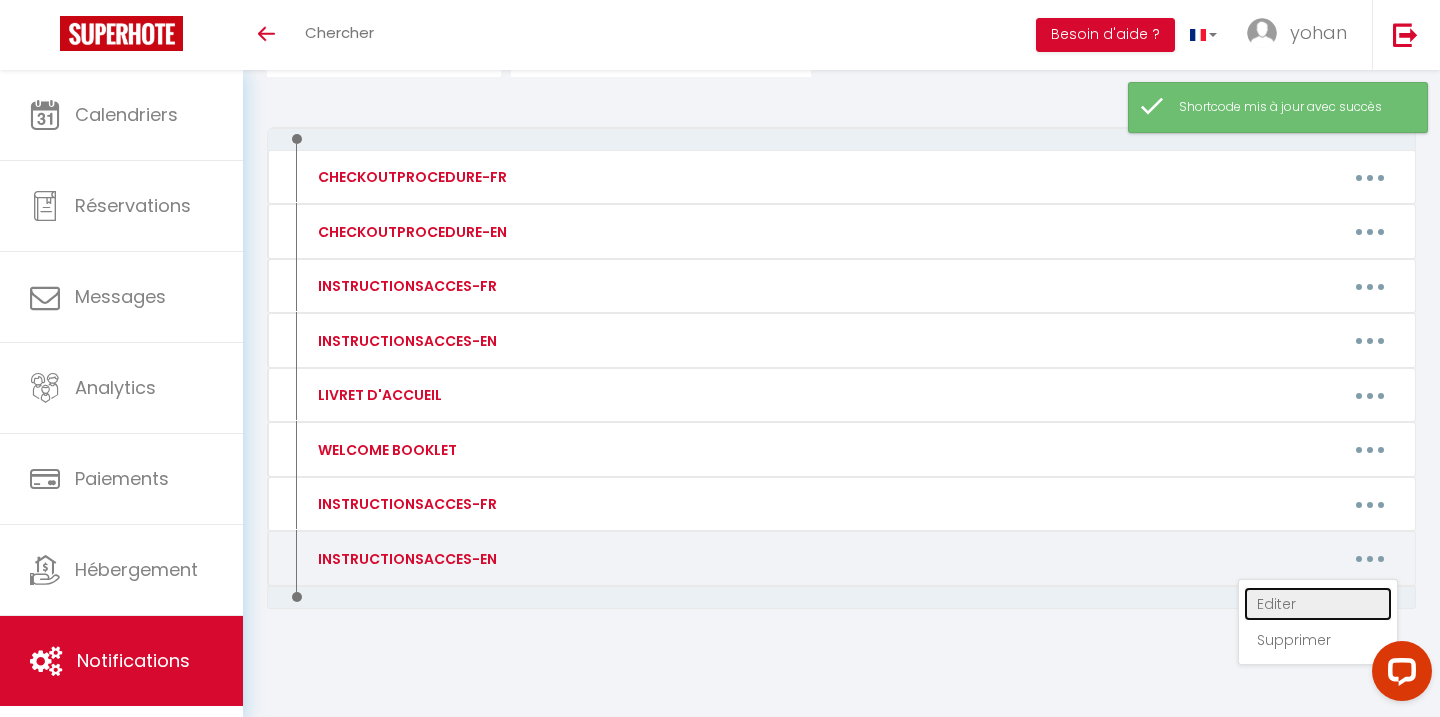 click on "Editer" at bounding box center [1318, 604] 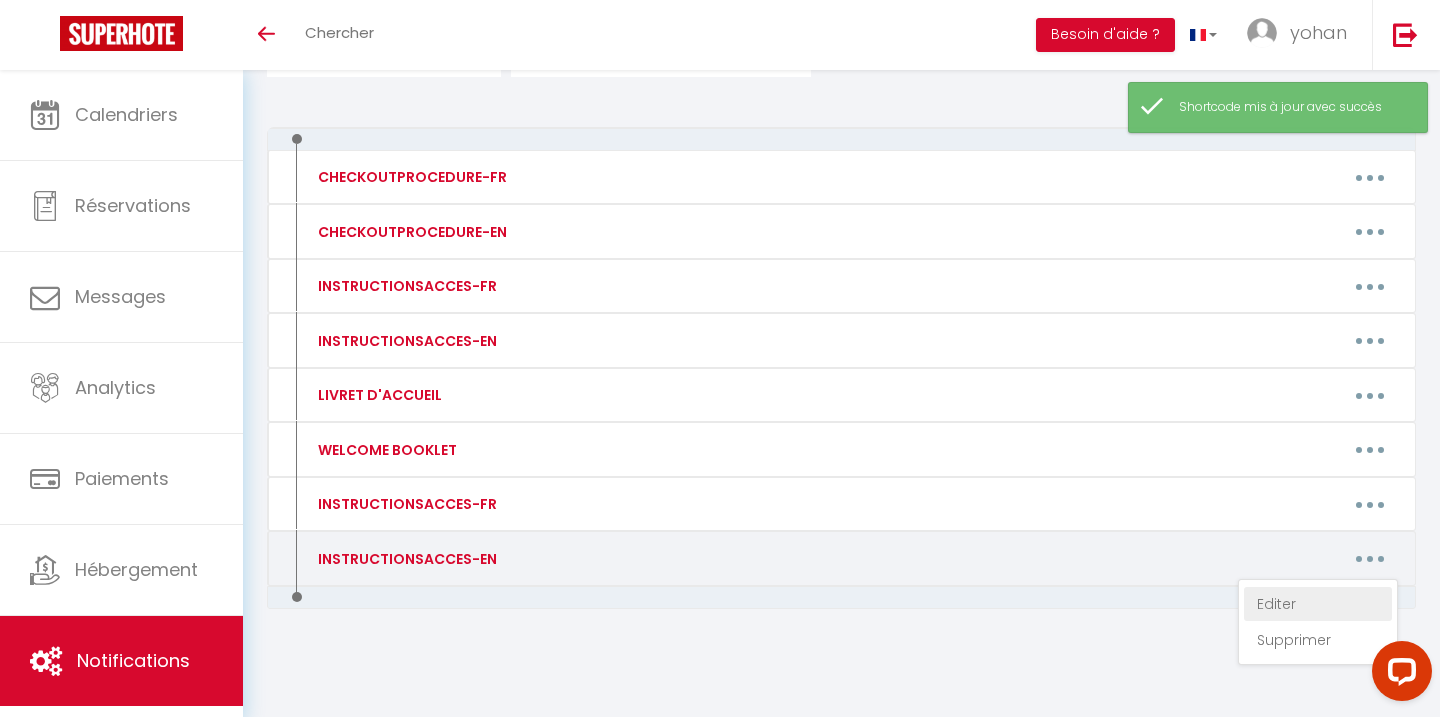 type on "INSTRUCTIONSACCES-EN" 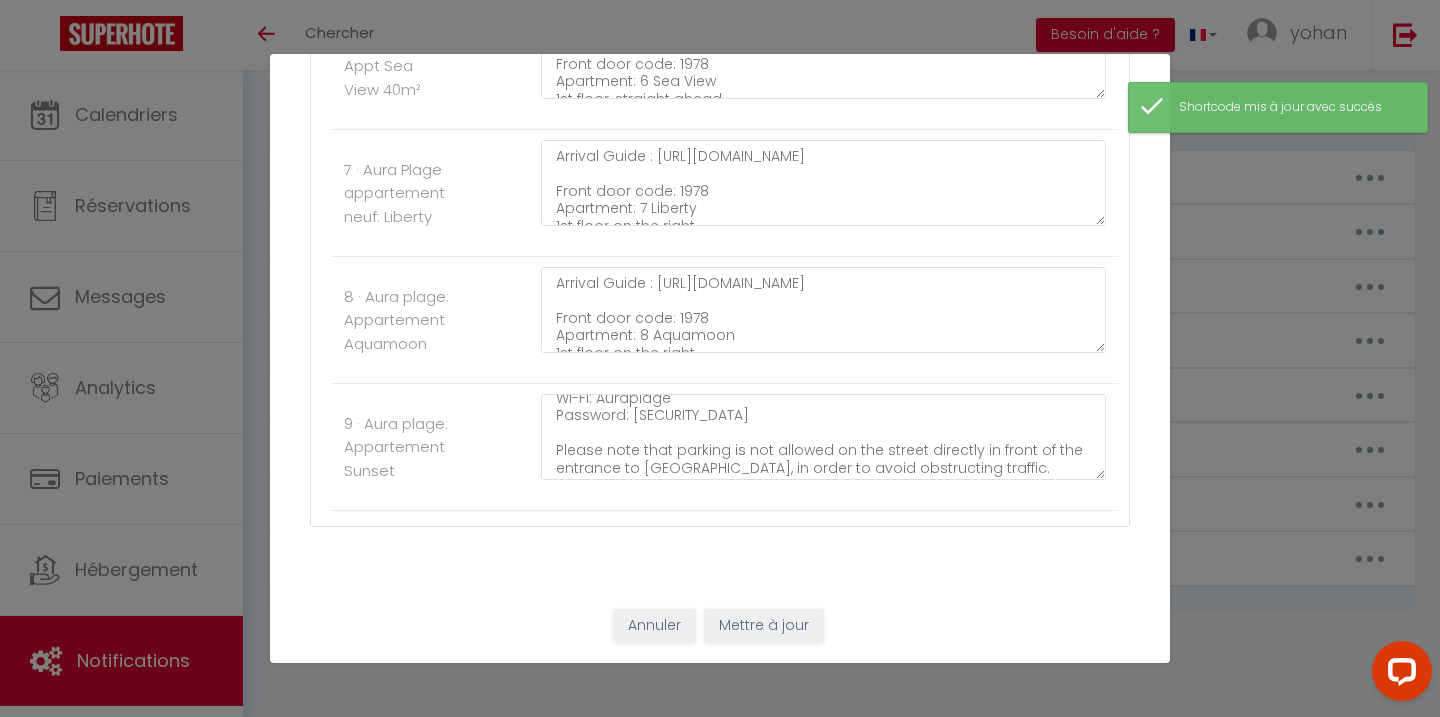 scroll, scrollTop: 175, scrollLeft: 0, axis: vertical 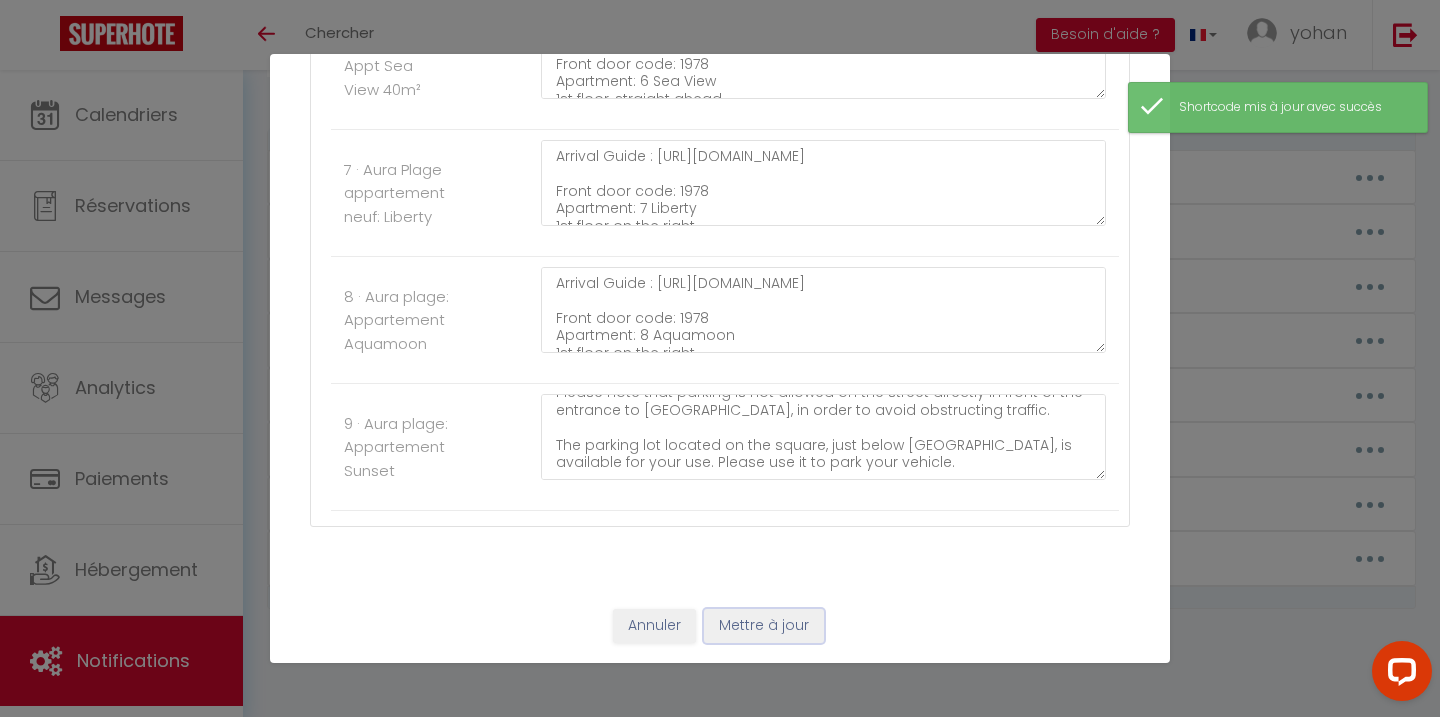 click on "Mettre à jour" at bounding box center [764, 626] 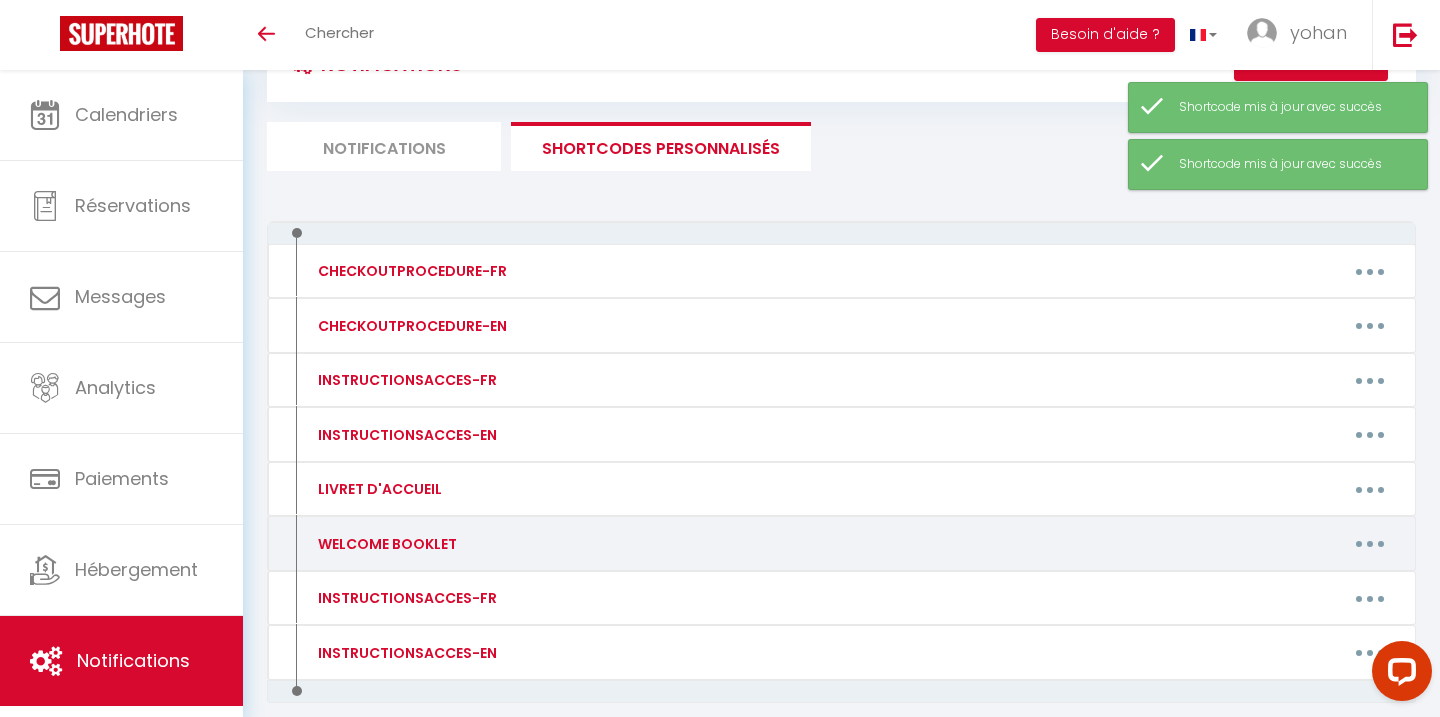 scroll, scrollTop: 0, scrollLeft: 0, axis: both 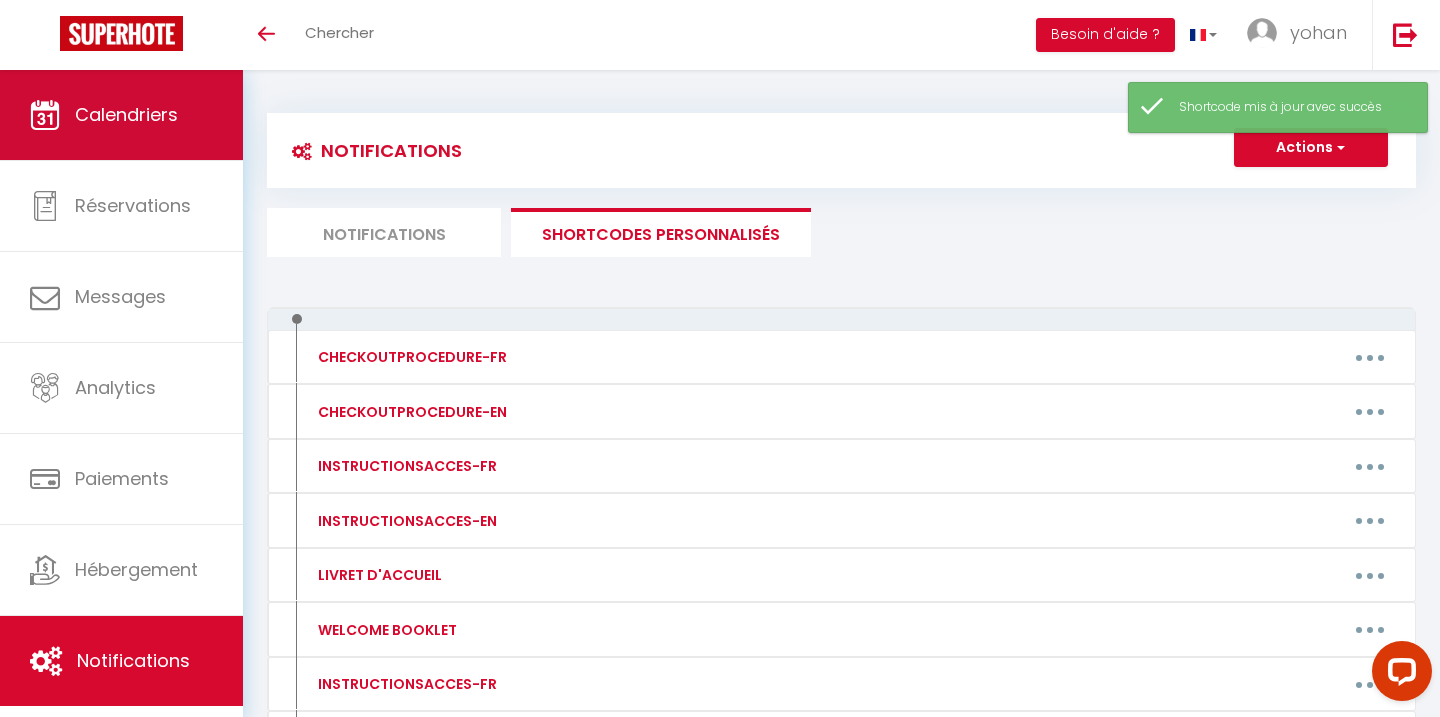 click on "Calendriers" at bounding box center [121, 115] 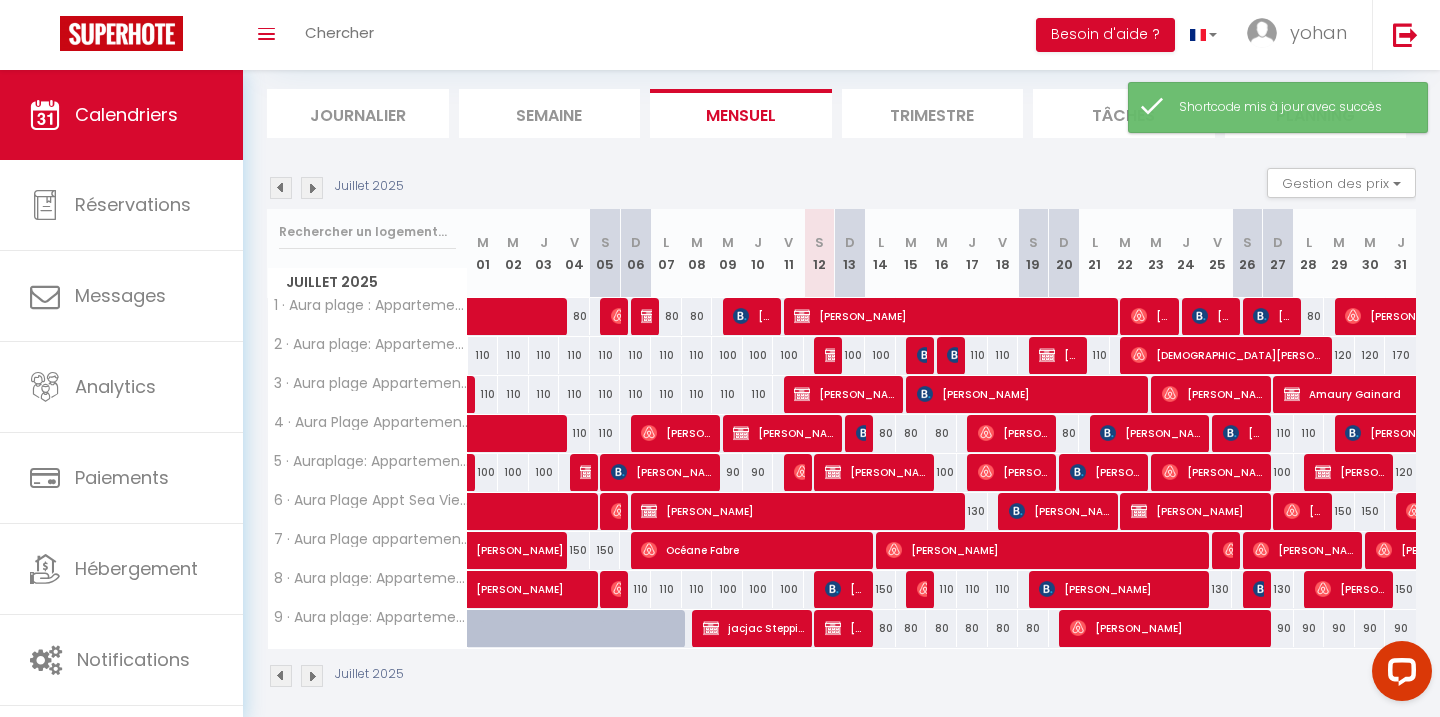 scroll, scrollTop: 133, scrollLeft: 0, axis: vertical 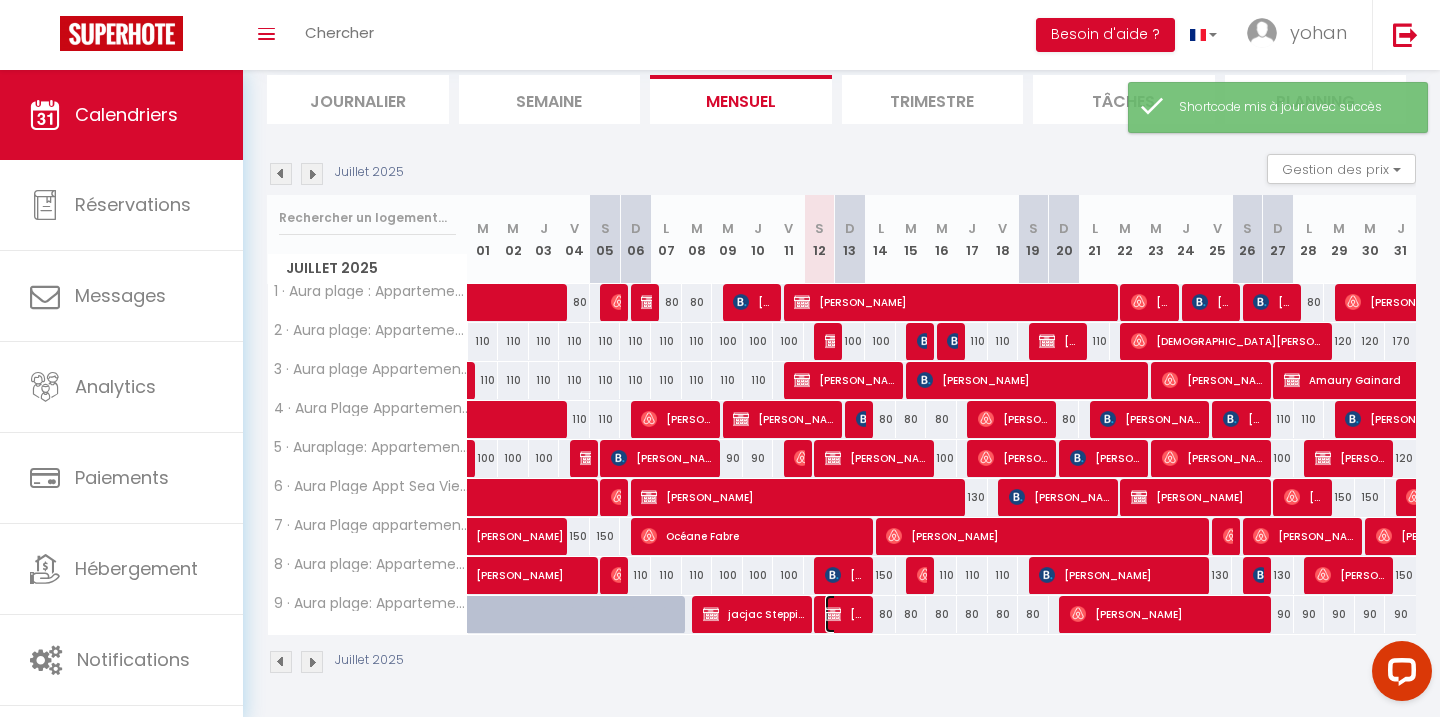 click on "[PERSON_NAME]" at bounding box center [845, 614] 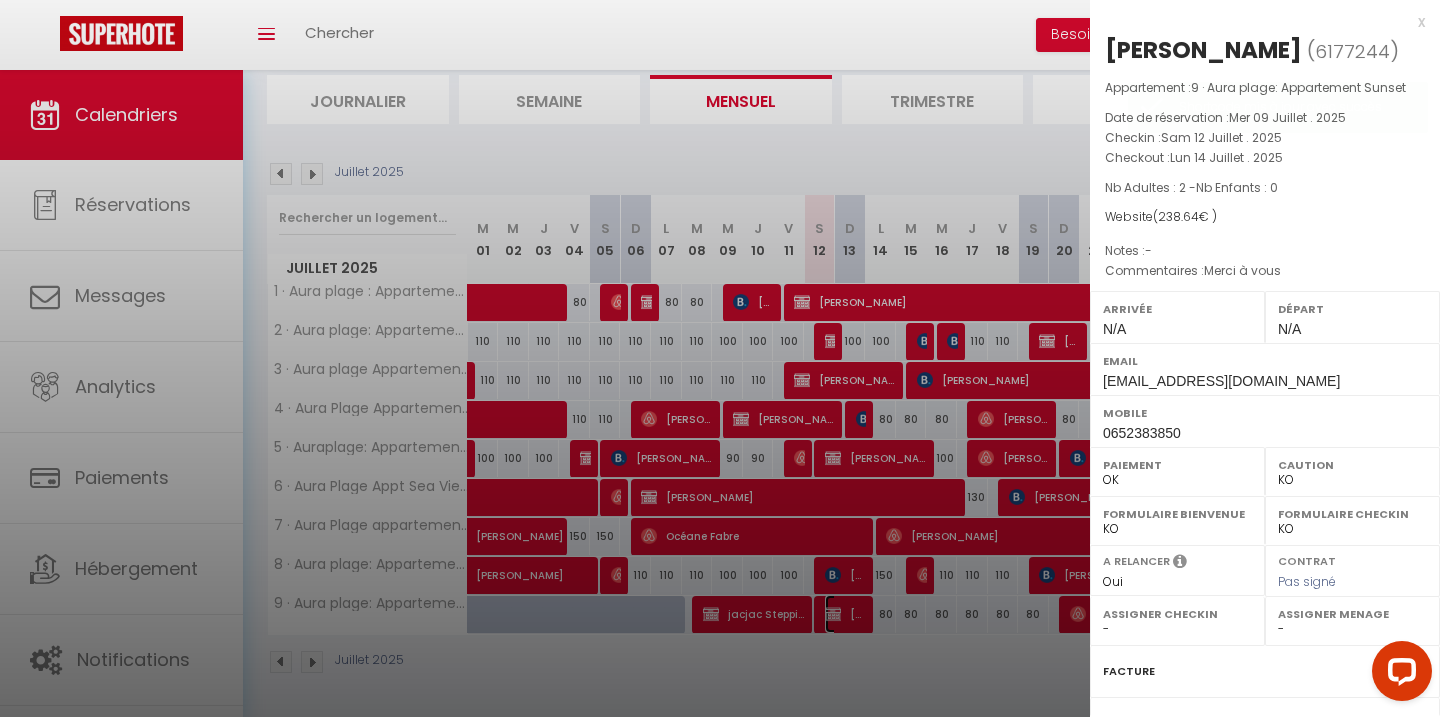 scroll, scrollTop: 215, scrollLeft: 0, axis: vertical 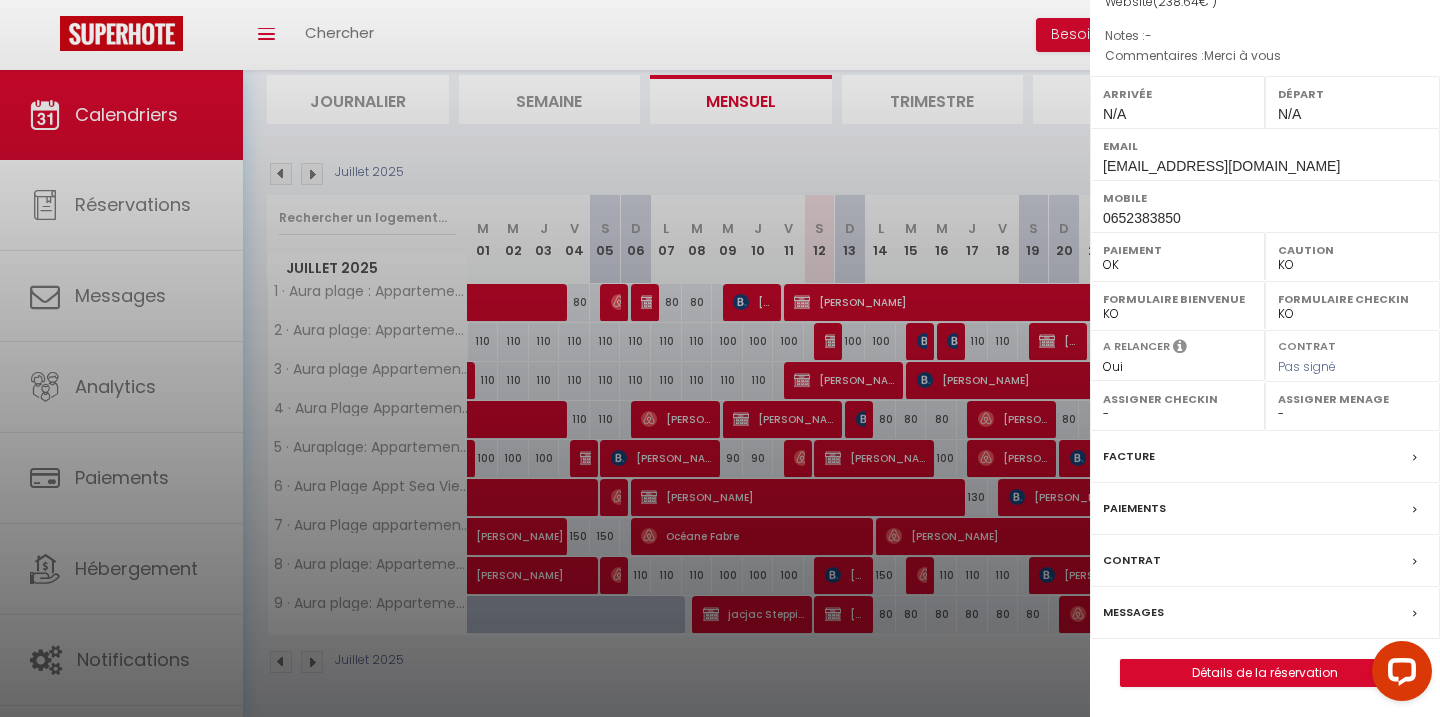 click on "Messages" at bounding box center (1133, 612) 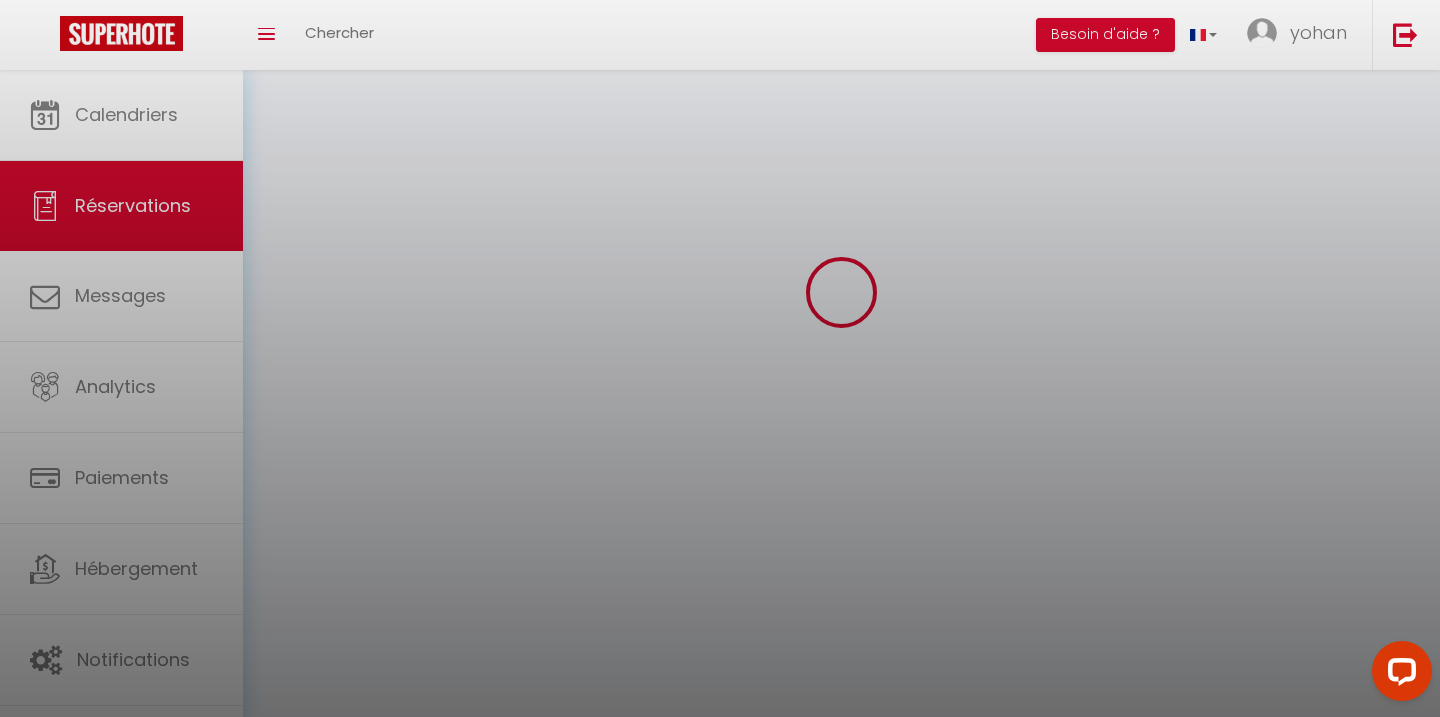 scroll, scrollTop: 0, scrollLeft: 0, axis: both 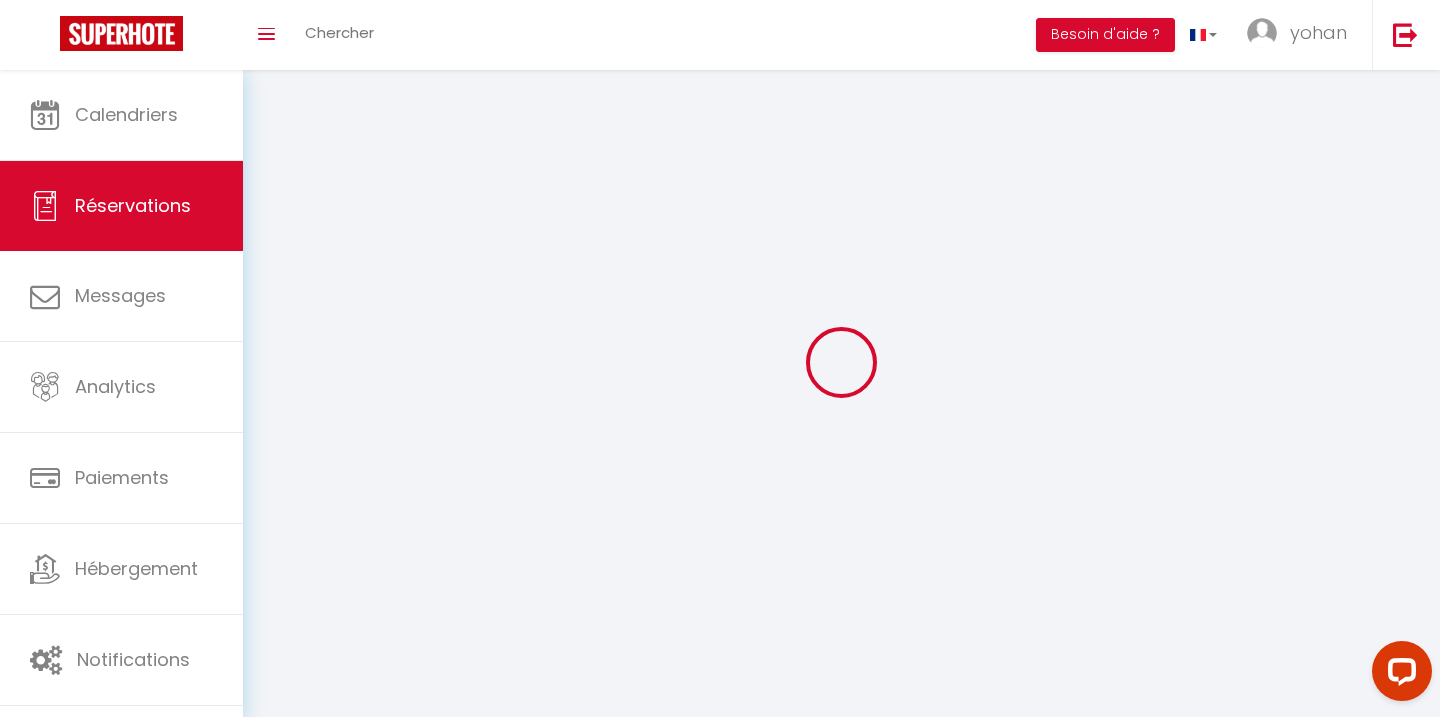 select 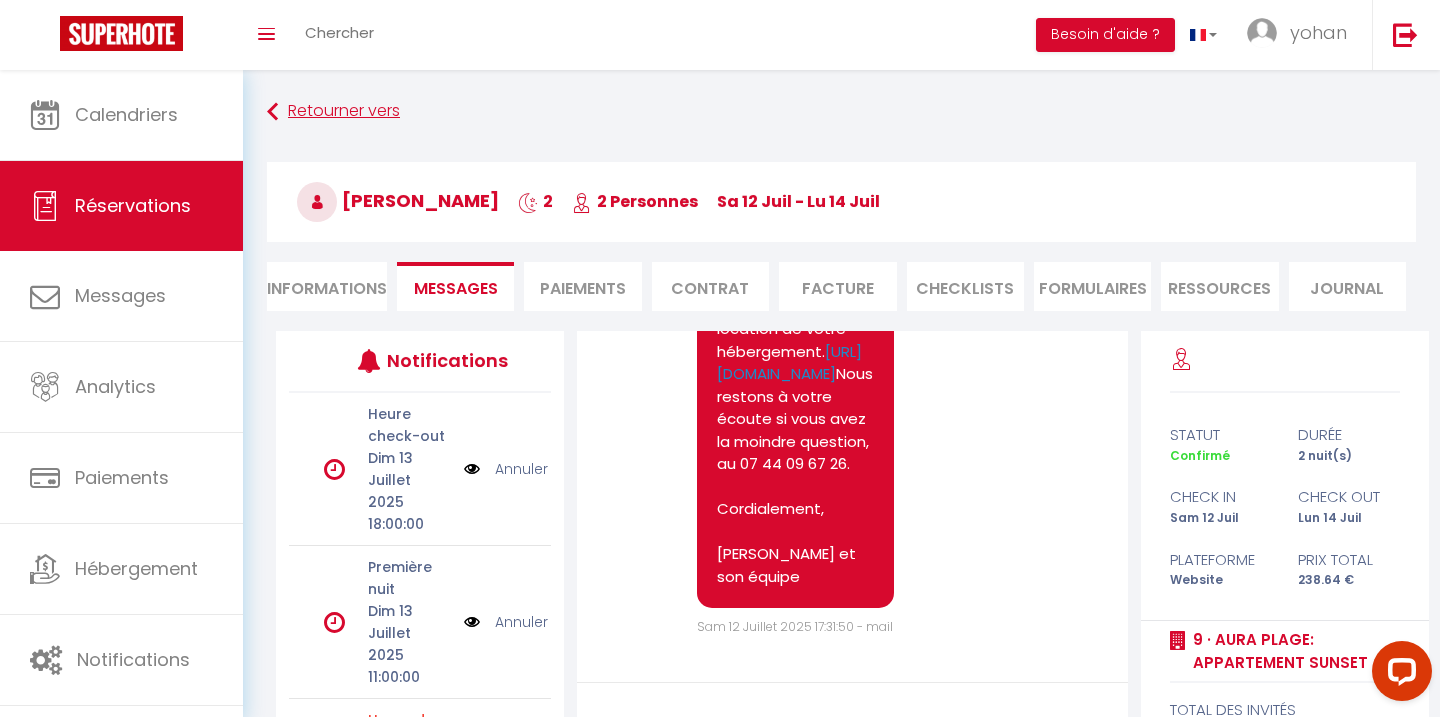 scroll, scrollTop: 2331, scrollLeft: 0, axis: vertical 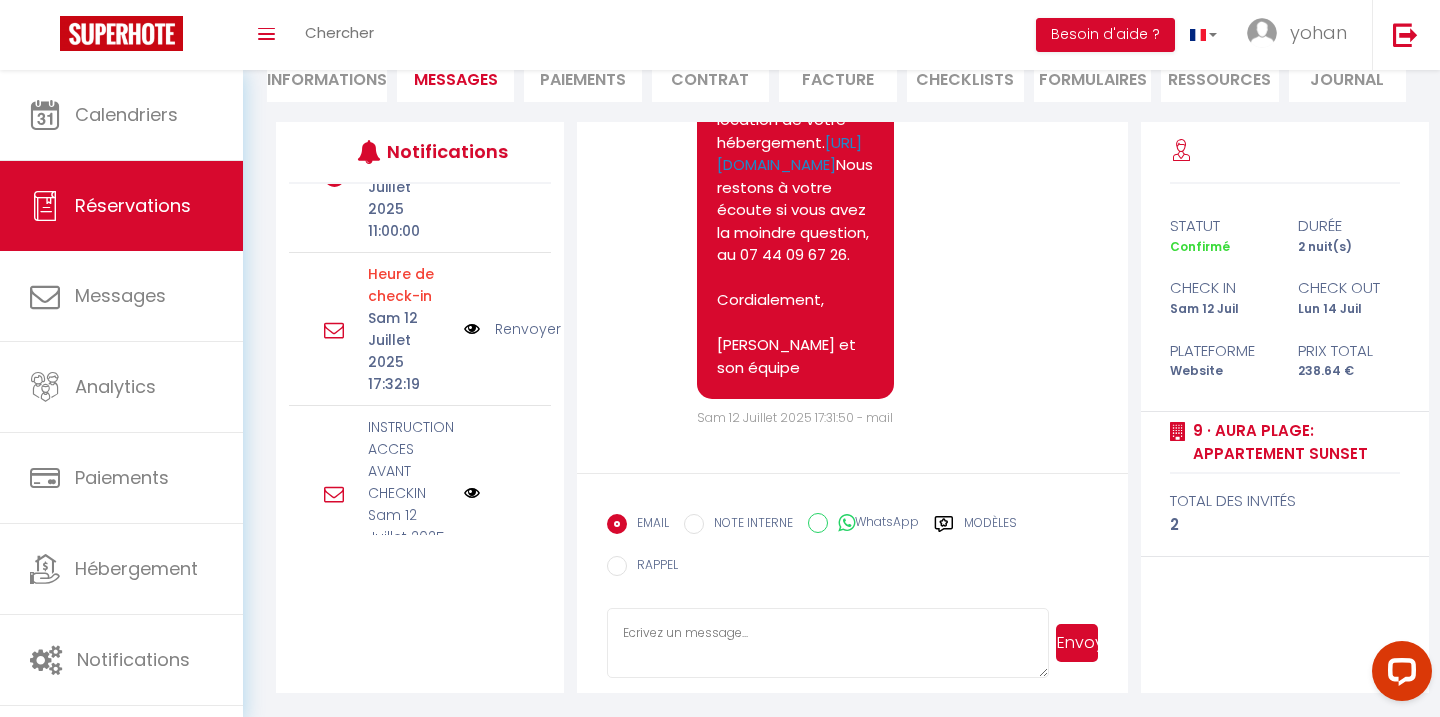 click at bounding box center [472, 493] 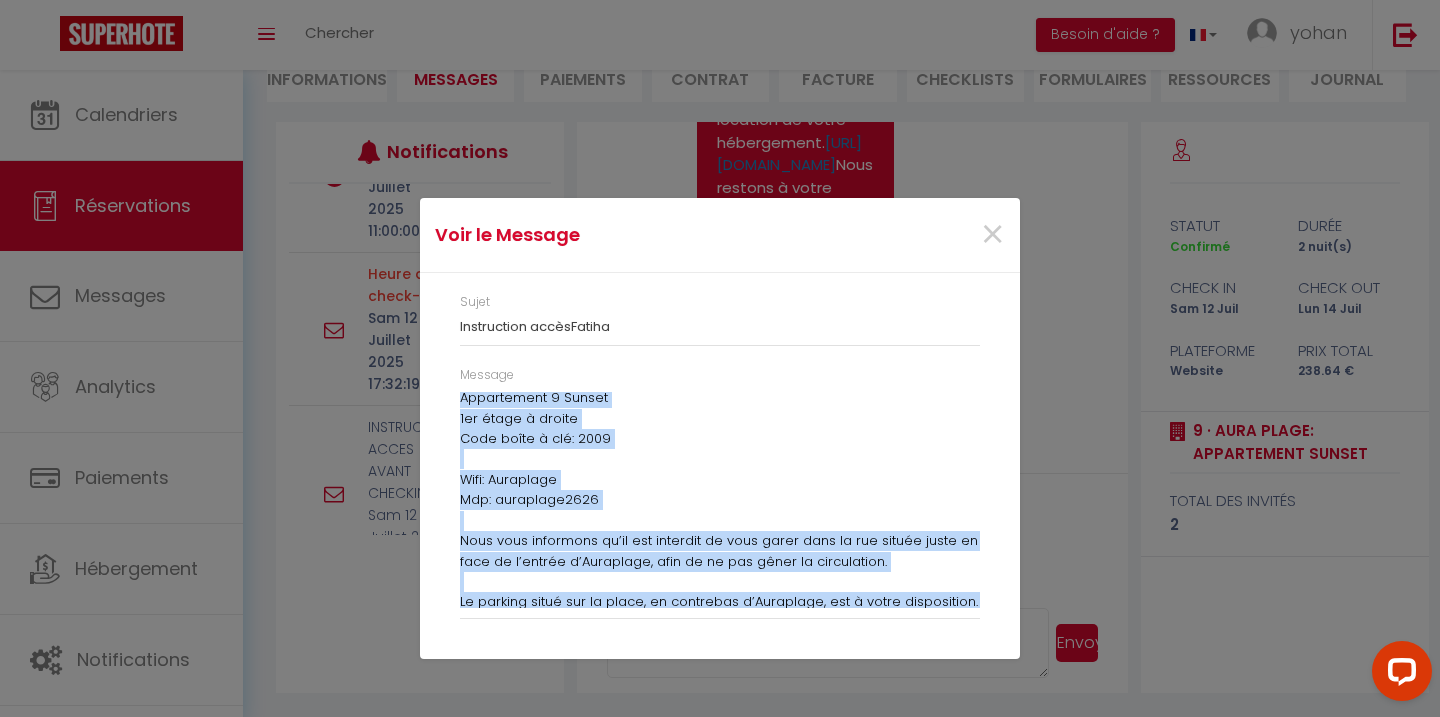 scroll, scrollTop: 253, scrollLeft: 0, axis: vertical 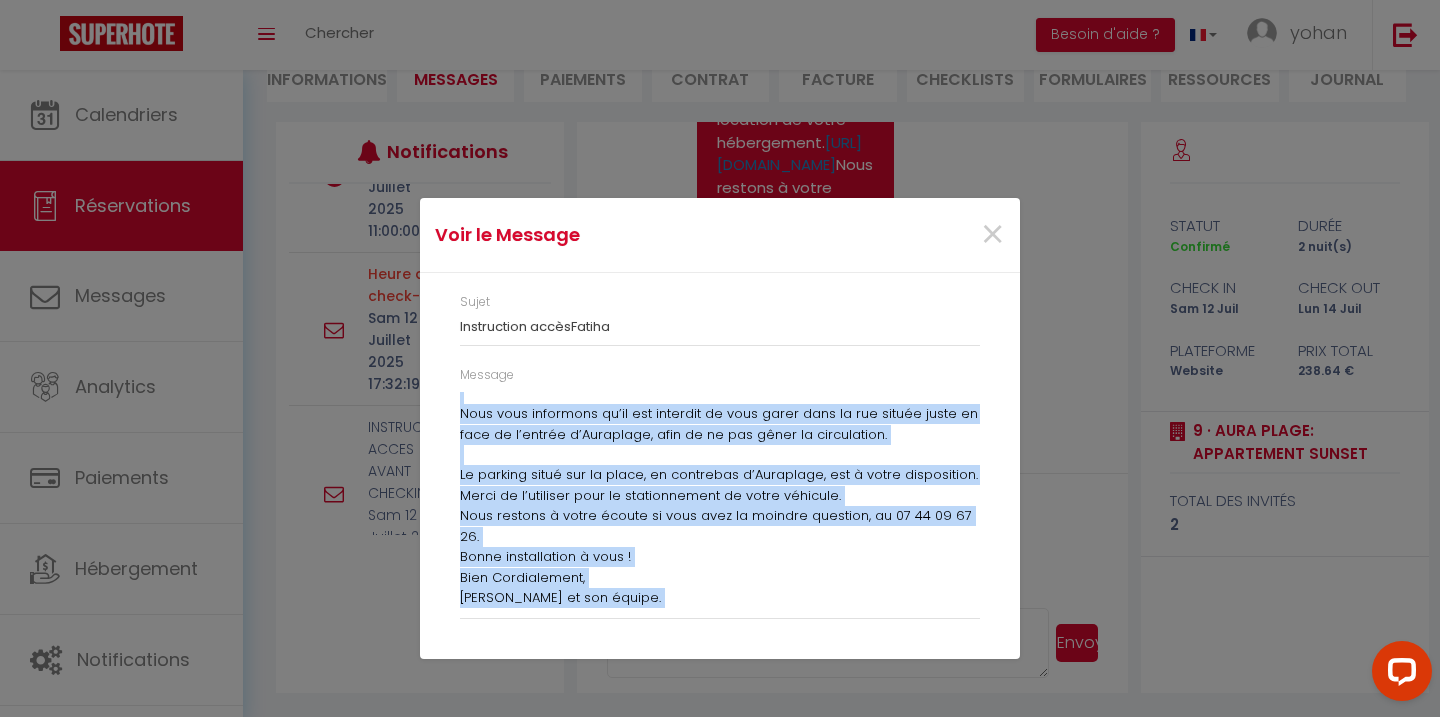 drag, startPoint x: 457, startPoint y: 394, endPoint x: 700, endPoint y: 651, distance: 353.69196 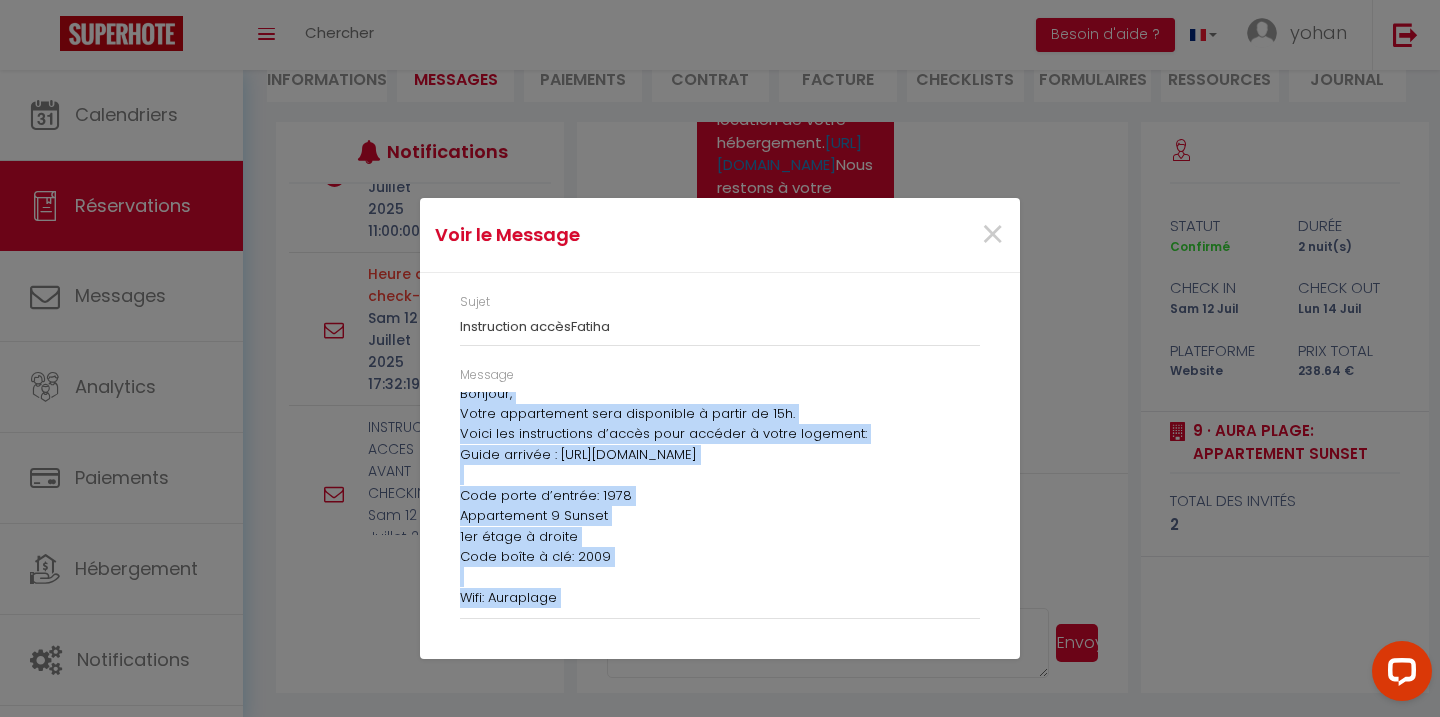 scroll, scrollTop: 0, scrollLeft: 0, axis: both 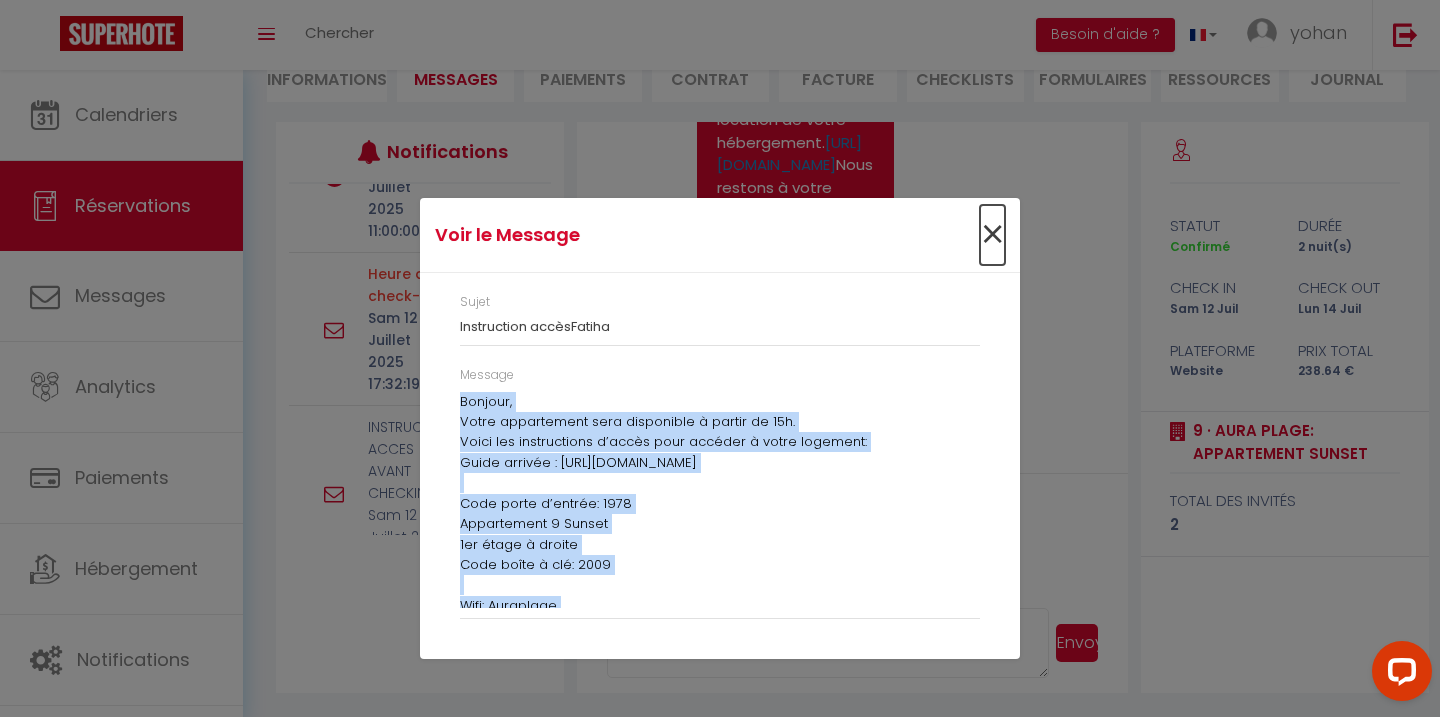 click on "×" at bounding box center (992, 235) 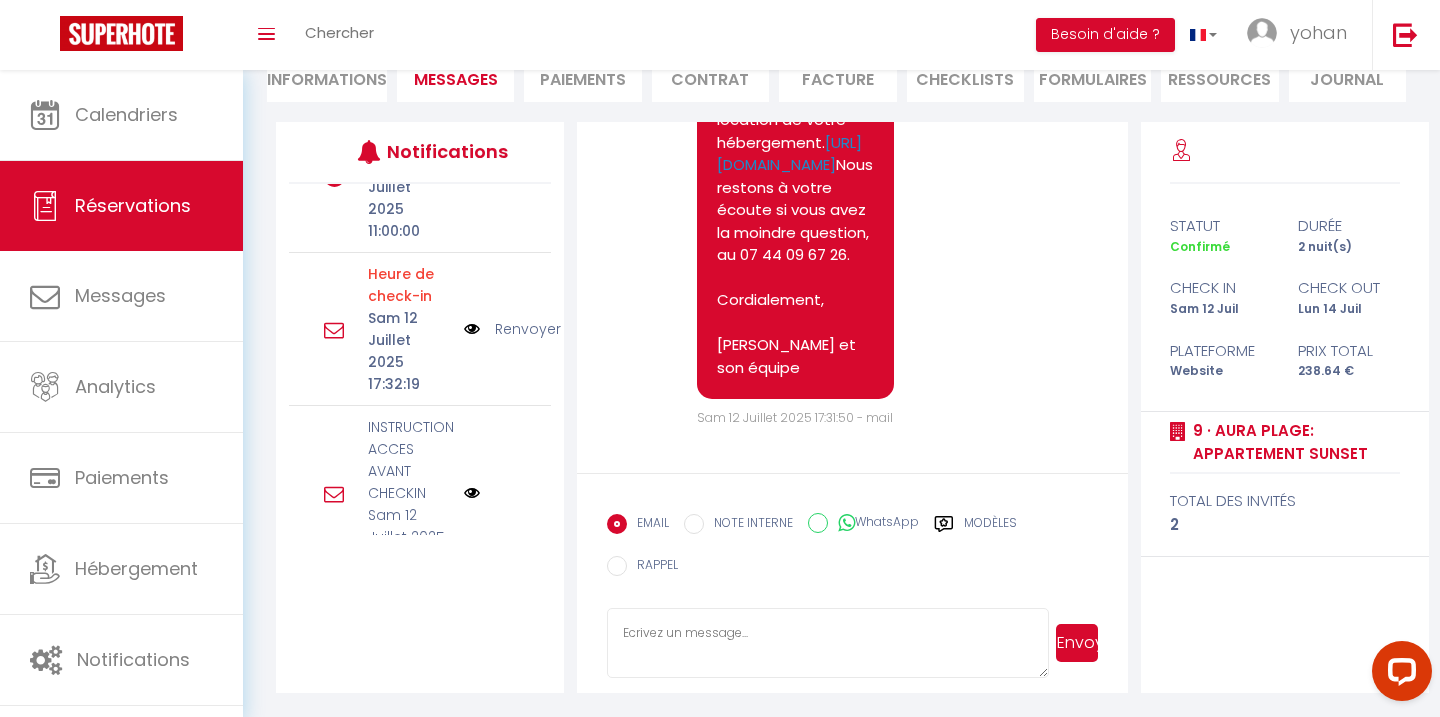 click at bounding box center (827, 643) 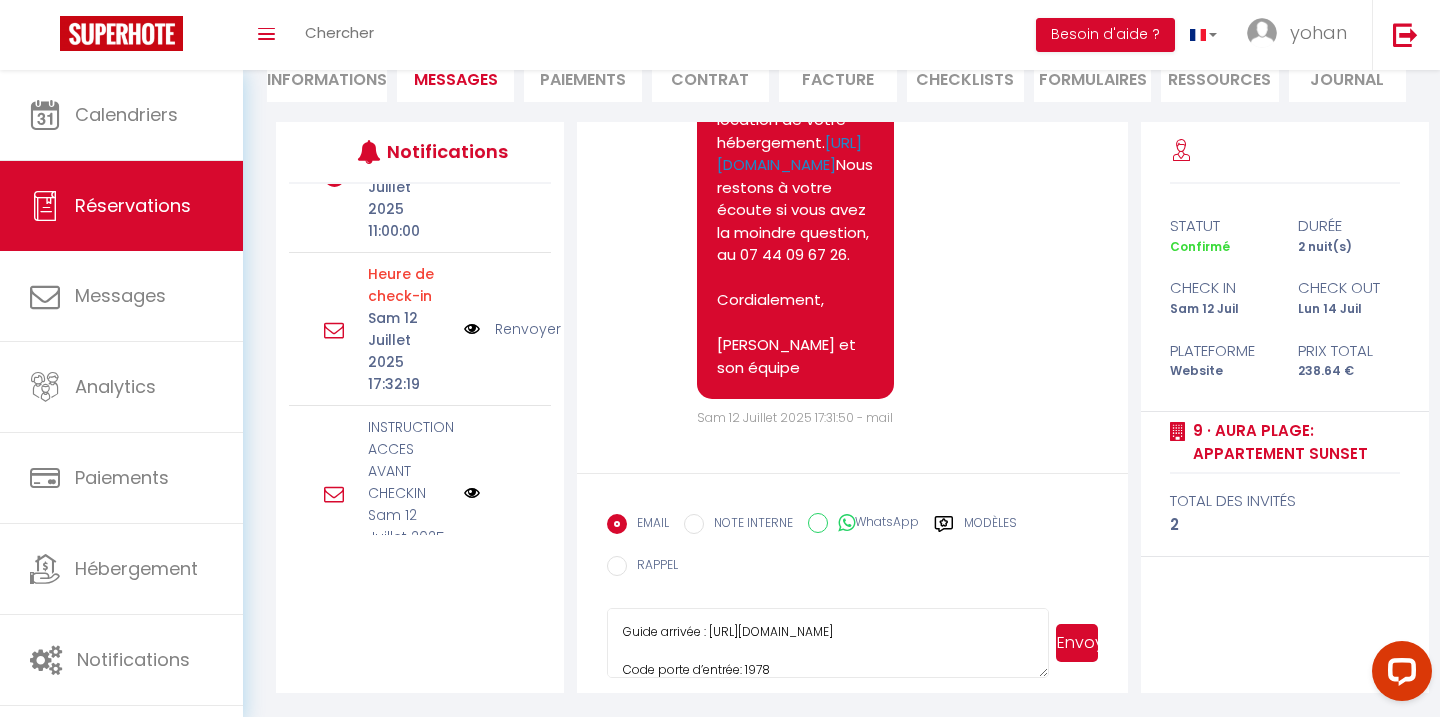 scroll, scrollTop: 127, scrollLeft: 0, axis: vertical 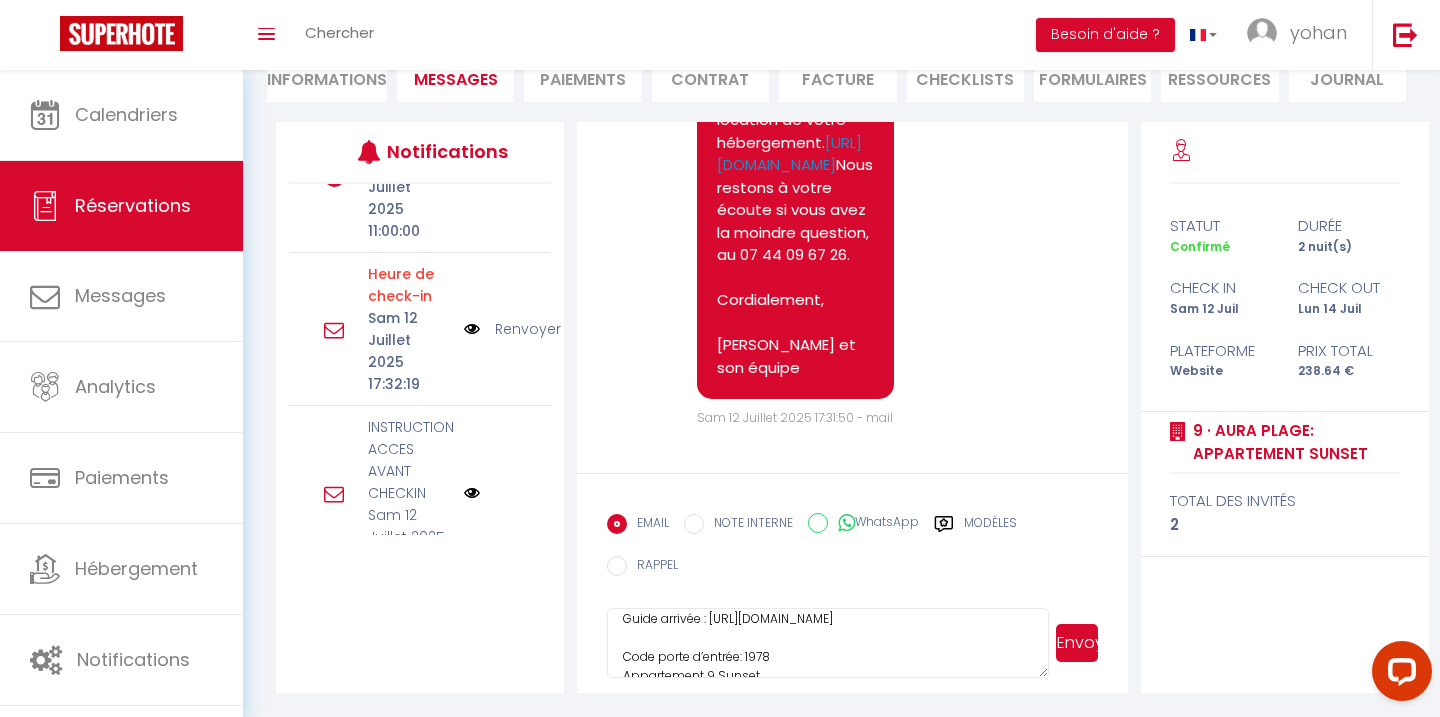 type on "Bonjour,
Votre appartement sera disponible à partir de 15h.
Voici les instructions d’accès pour accéder à votre logement:
Guide arrivée : https://urls.fr/UTWmLP
Code porte d’entrée: 1978
Appartement 9 Sunset
1er étage à droite
Code boîte à clé: 2009
Wifi: Auraplage
Mdp: auraplage2626
Nous vous informons qu’il est interdit de vous garer dans la rue située juste en face de l’entrée d’Auraplage, afin de ne pas gêner la circulation.
Le parking situé sur la place, en contrebas d’Auraplage, est à votre disposition. Merci de l’utiliser pour le stationnement de votre véhicule.
Nous restons à votre écoute si vous avez la moindre question, au 07 44 09 67 26.
Bonne installation à vous !
Bien Cordialement,
Sabine et son équipe." 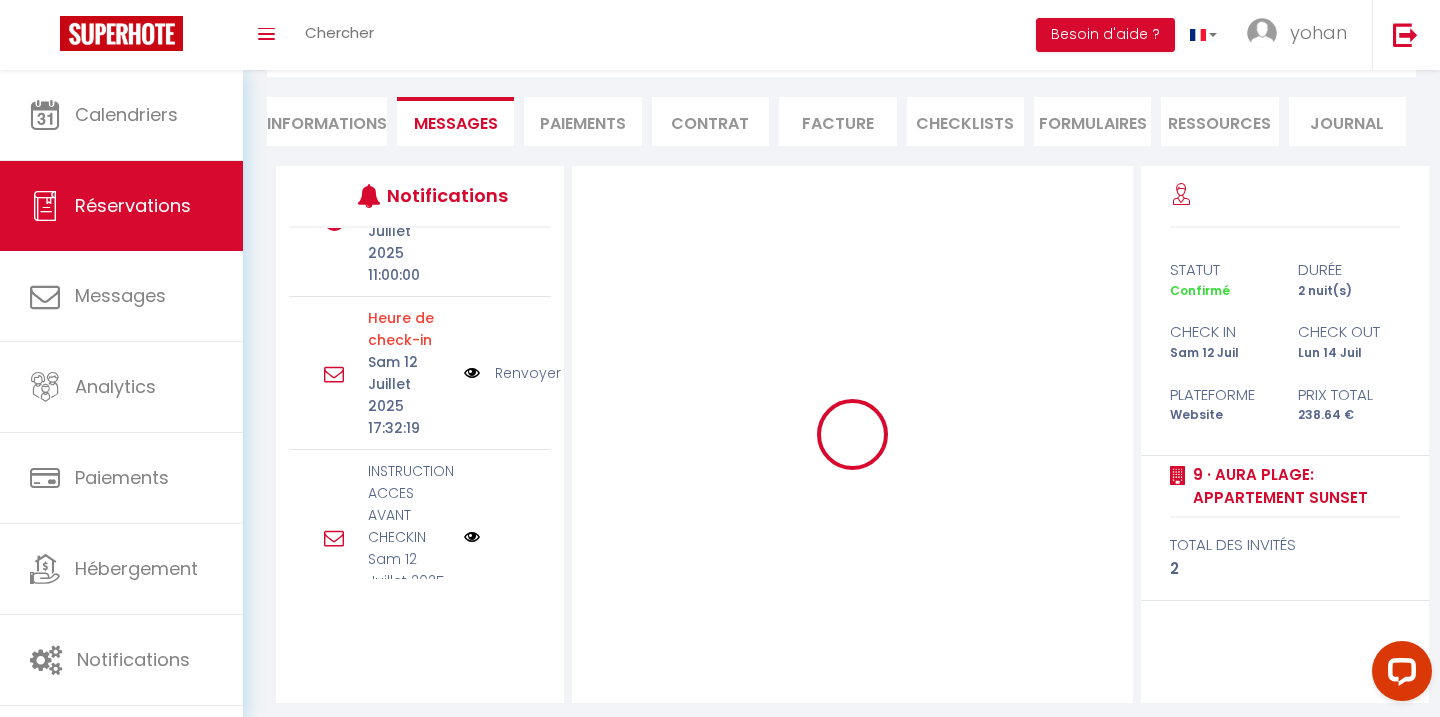 scroll, scrollTop: 175, scrollLeft: 0, axis: vertical 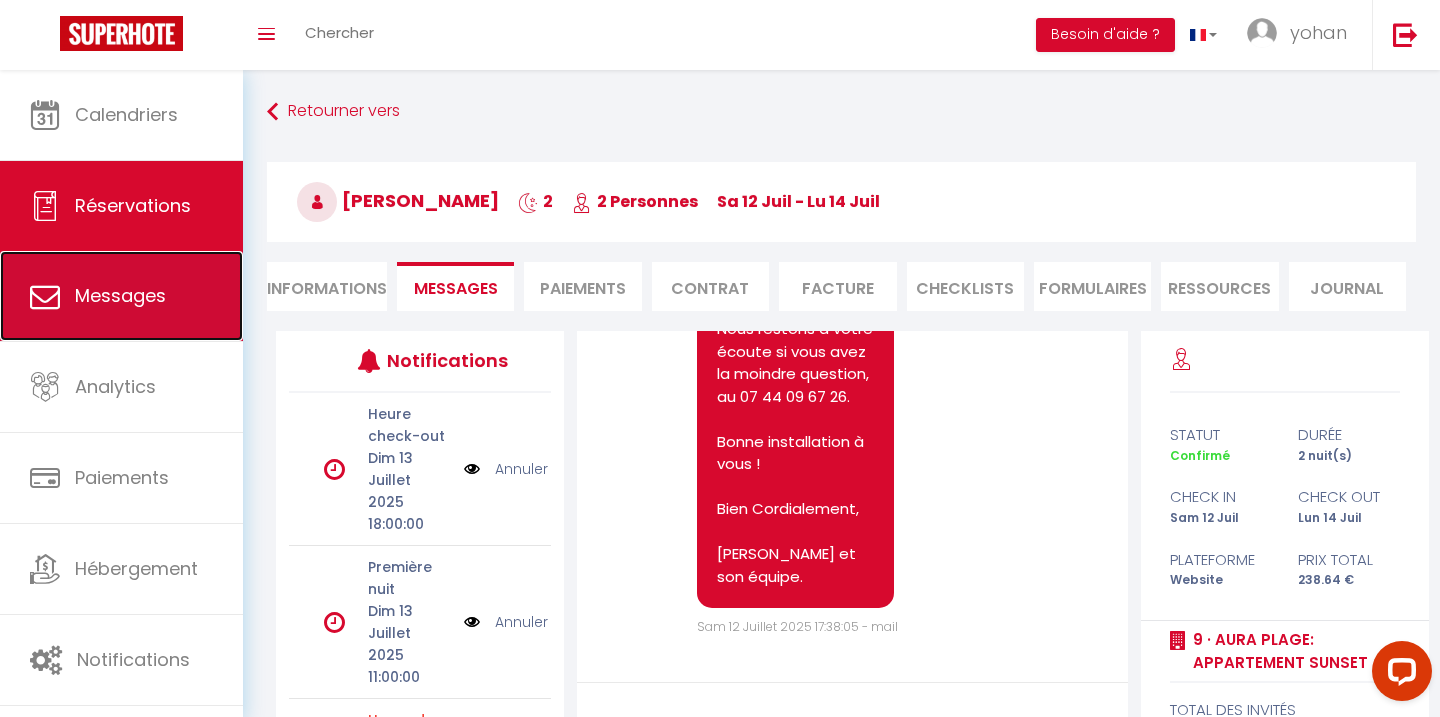 click on "Messages" at bounding box center (121, 296) 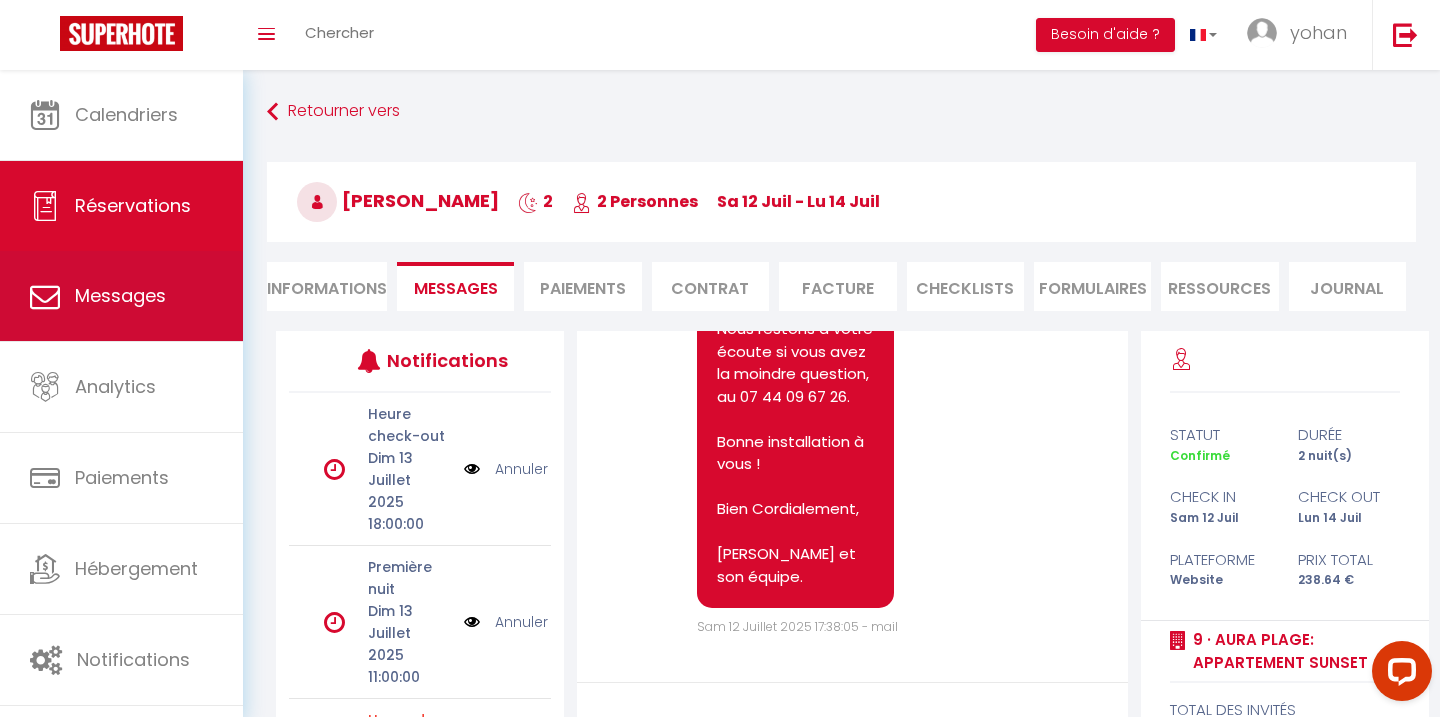 select on "message" 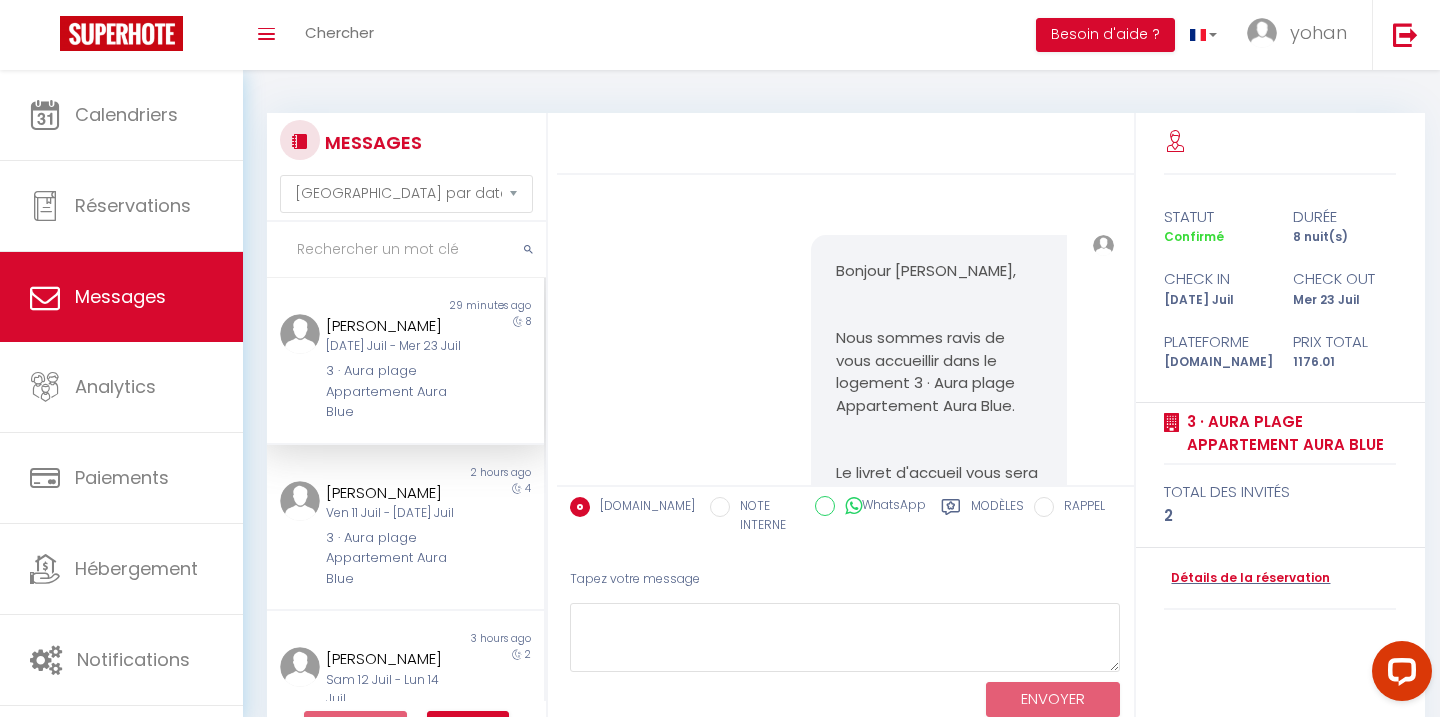 scroll, scrollTop: 1369, scrollLeft: 0, axis: vertical 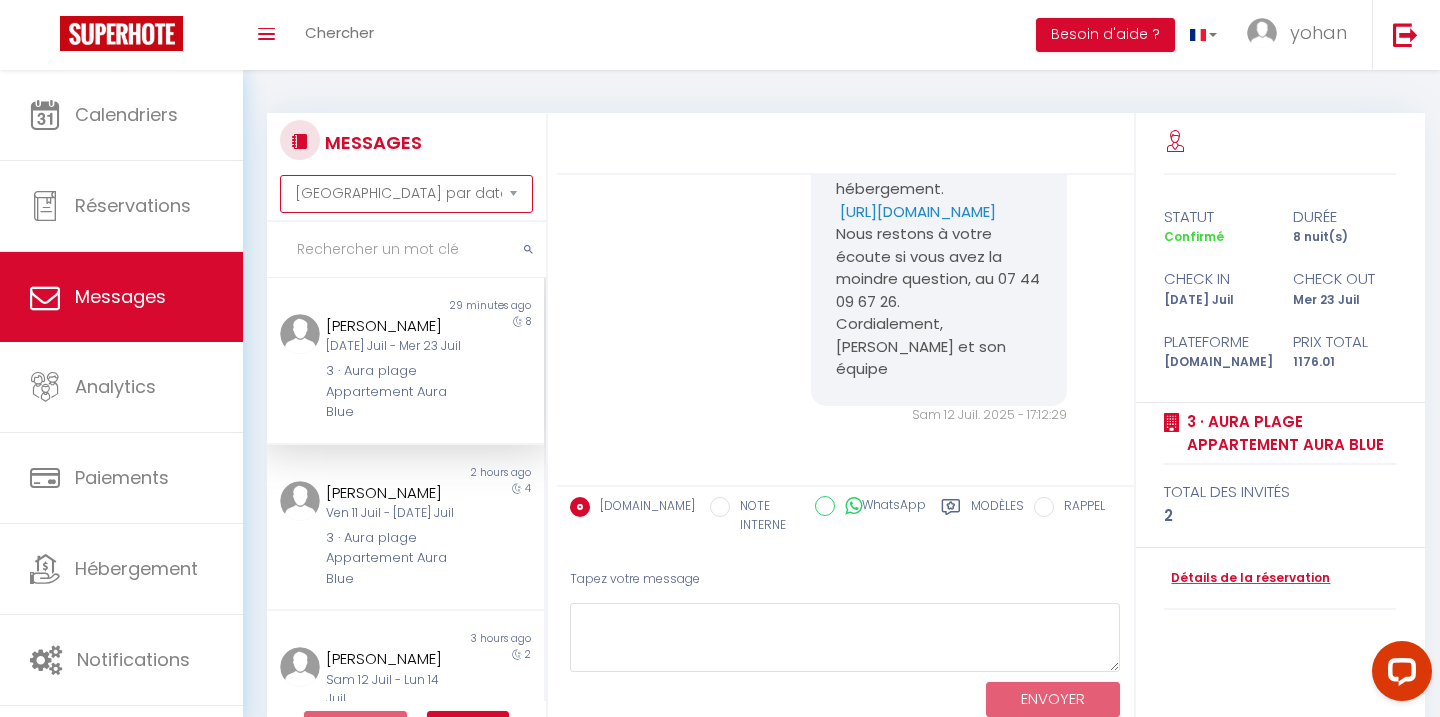 click on "Trier par date de réservation   Trier par date de message" at bounding box center [406, 194] 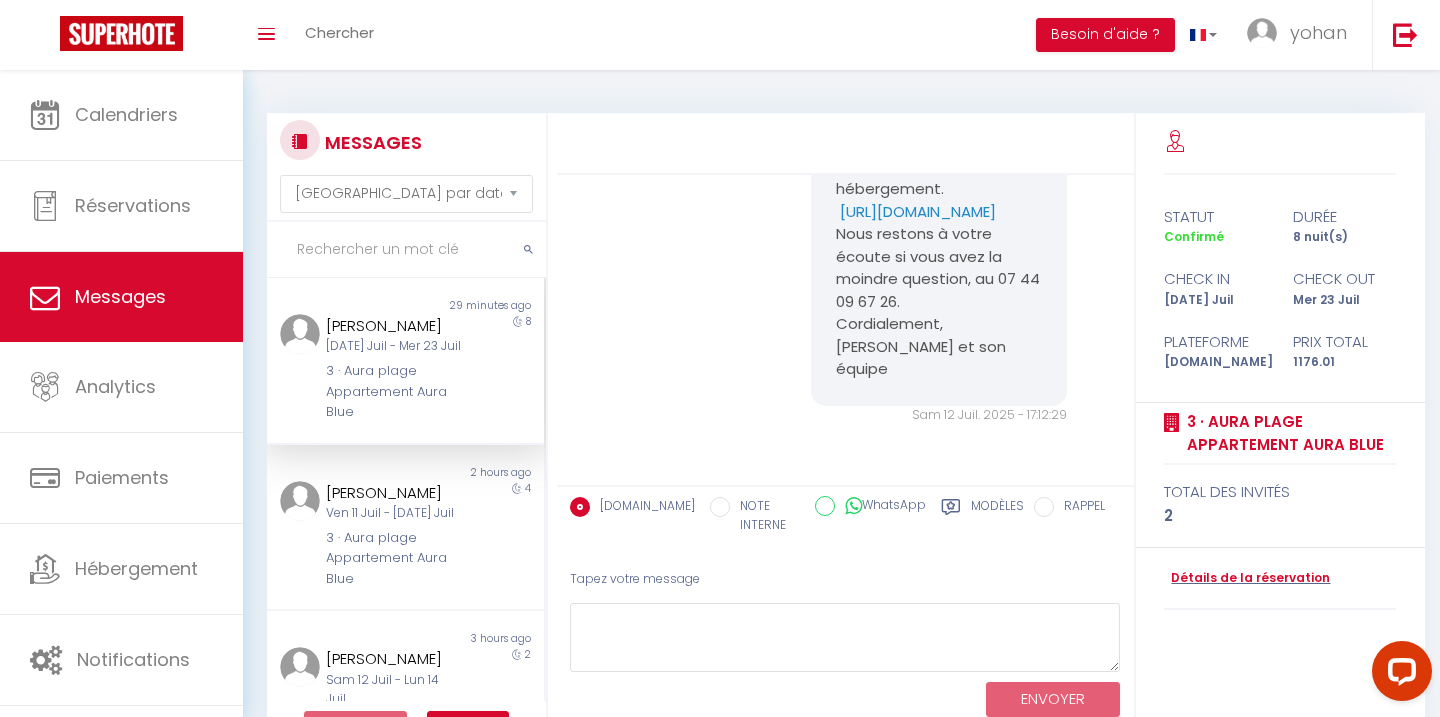 click at bounding box center (406, 250) 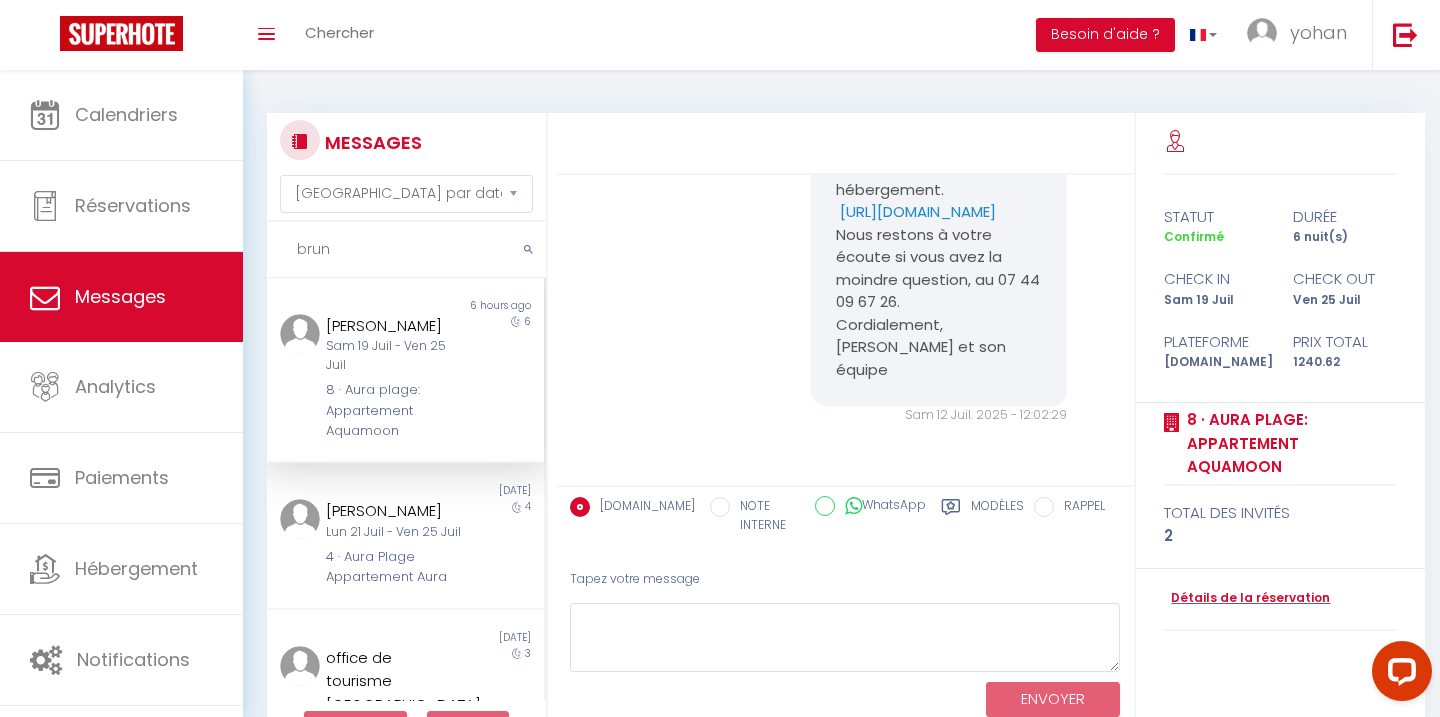 scroll, scrollTop: 950, scrollLeft: 0, axis: vertical 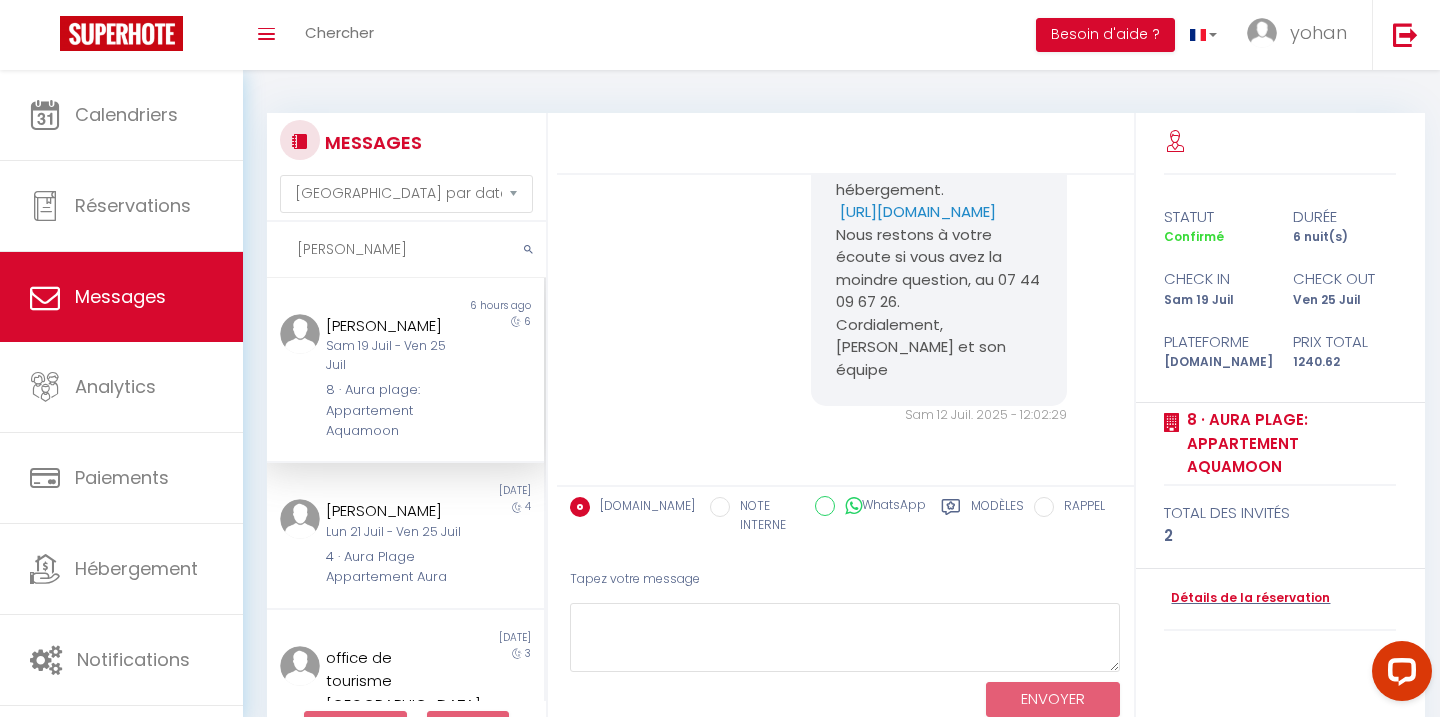 type on "bruno" 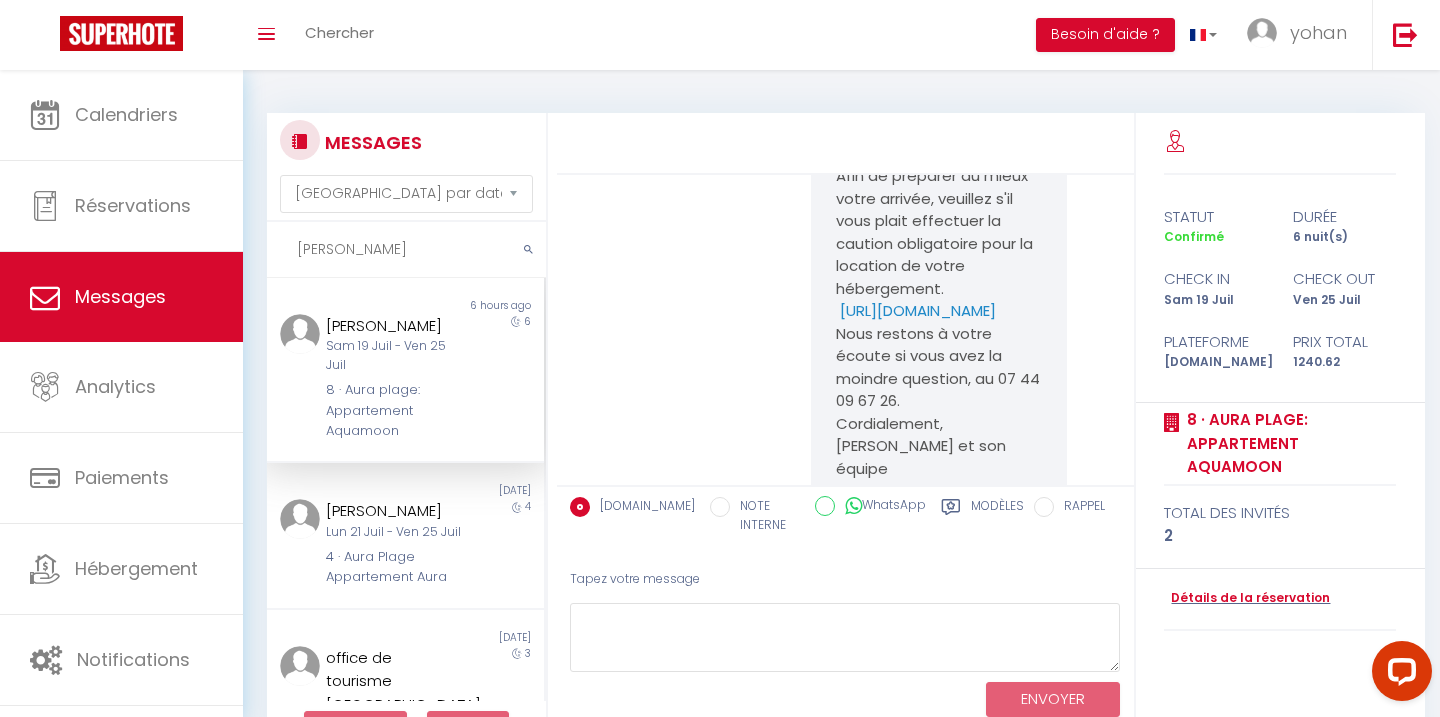 scroll, scrollTop: 840, scrollLeft: 0, axis: vertical 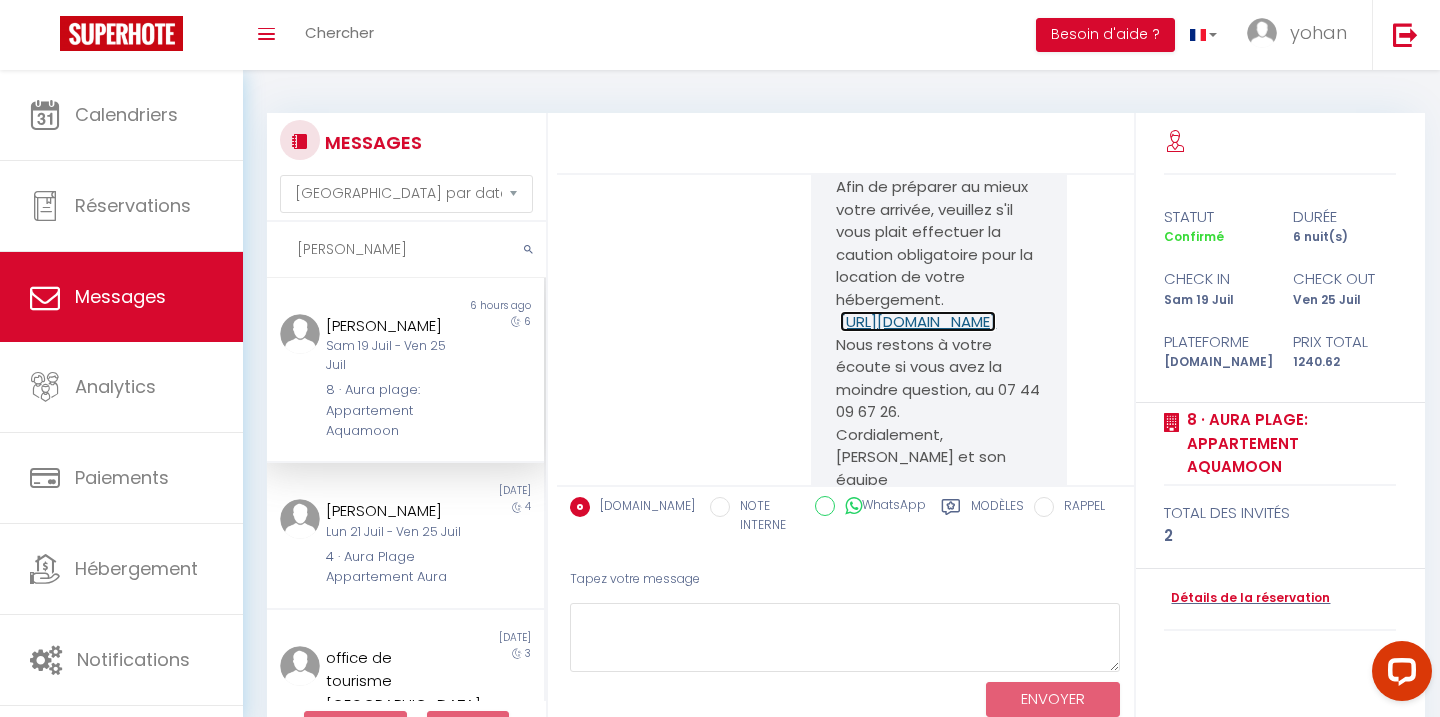 click on "https://superhote.com/applink/p/aoAW8NGf" at bounding box center [918, 321] 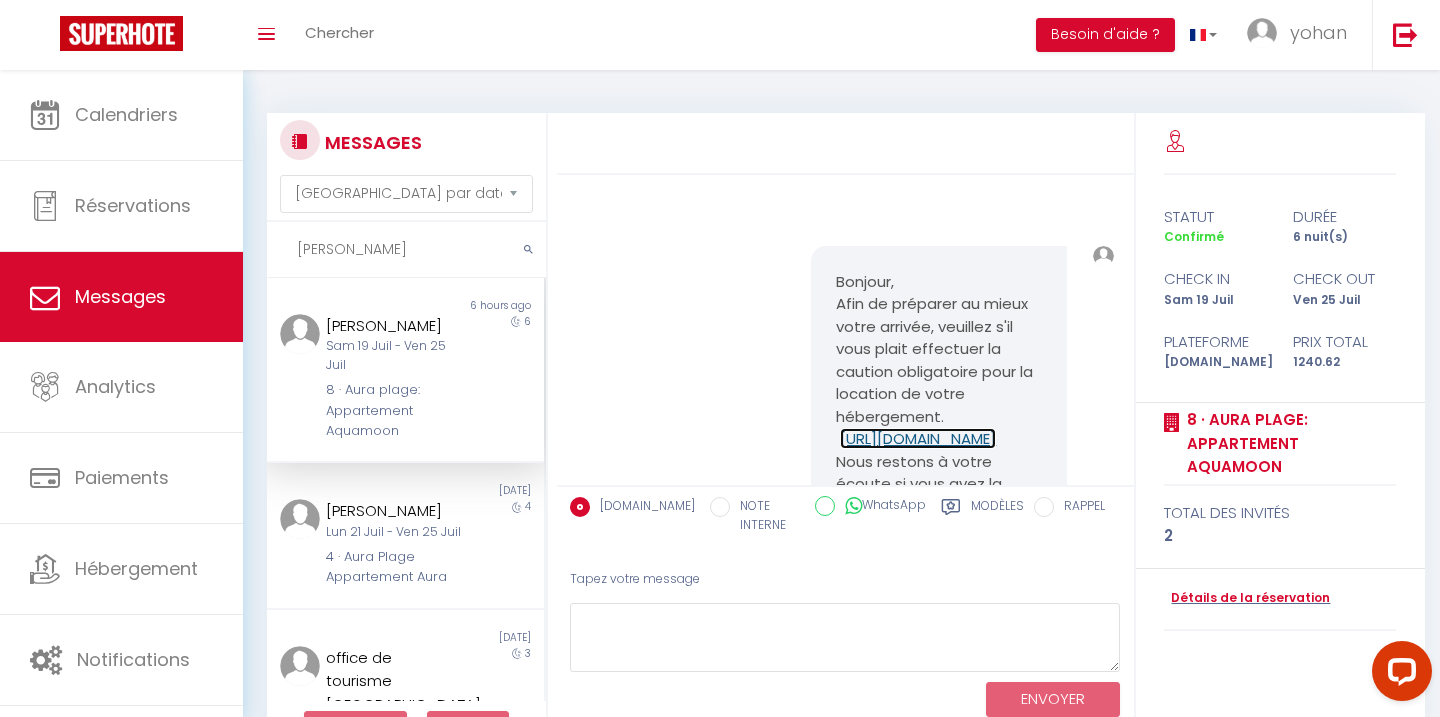 scroll, scrollTop: 950, scrollLeft: 0, axis: vertical 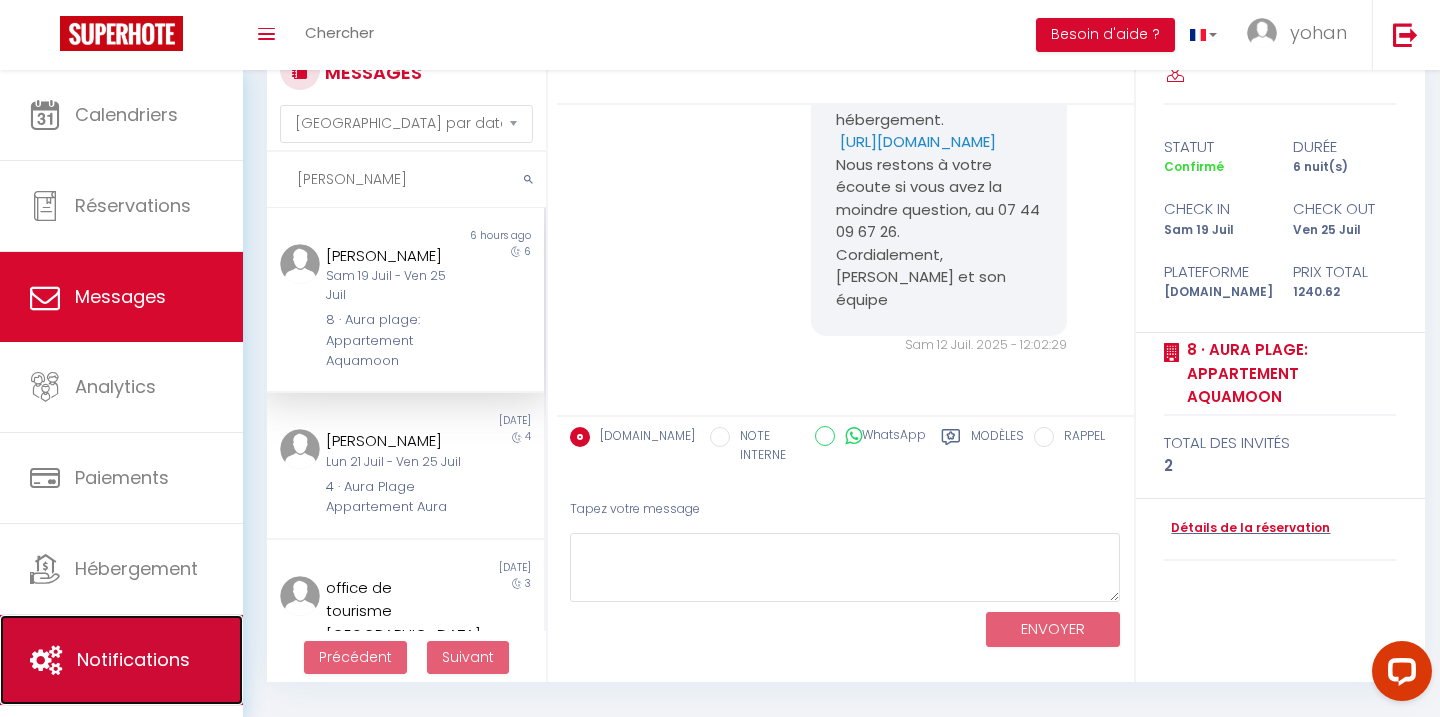 click on "Notifications" at bounding box center (133, 659) 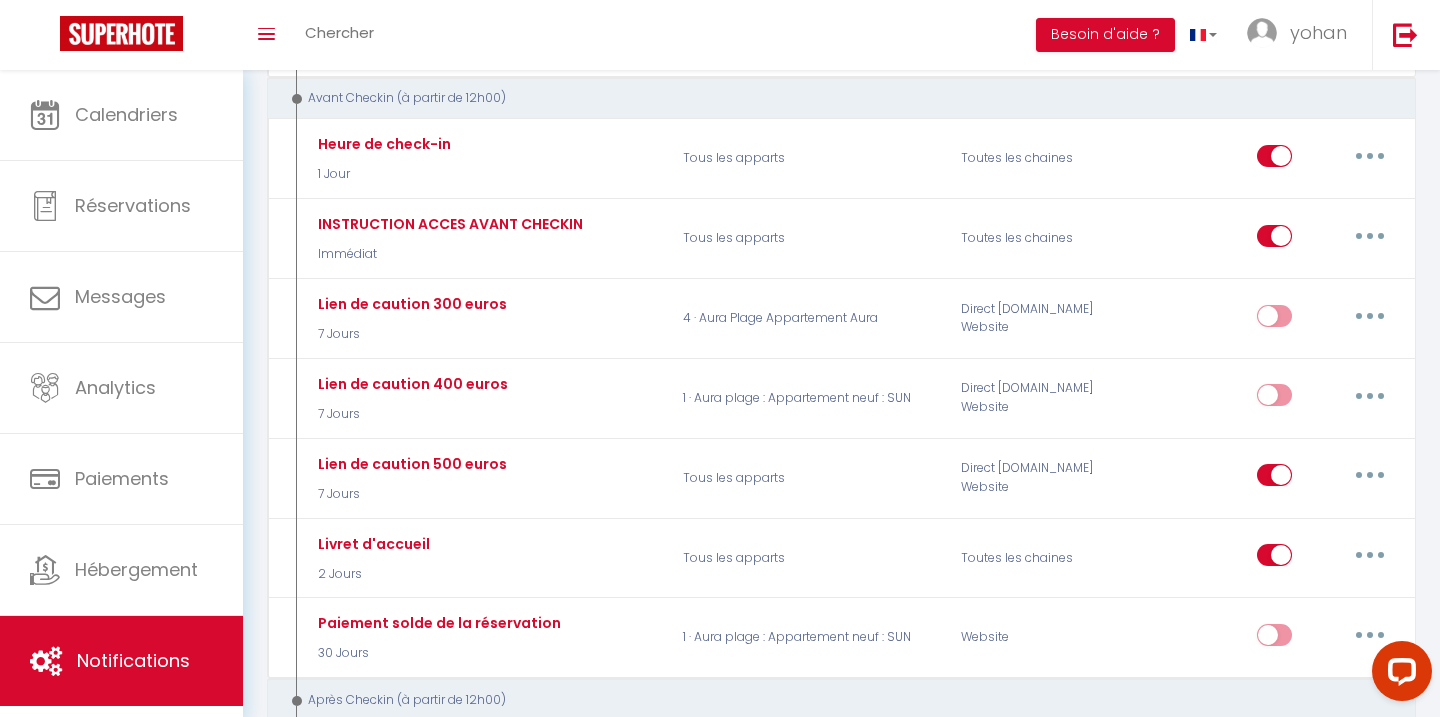scroll, scrollTop: 325, scrollLeft: 0, axis: vertical 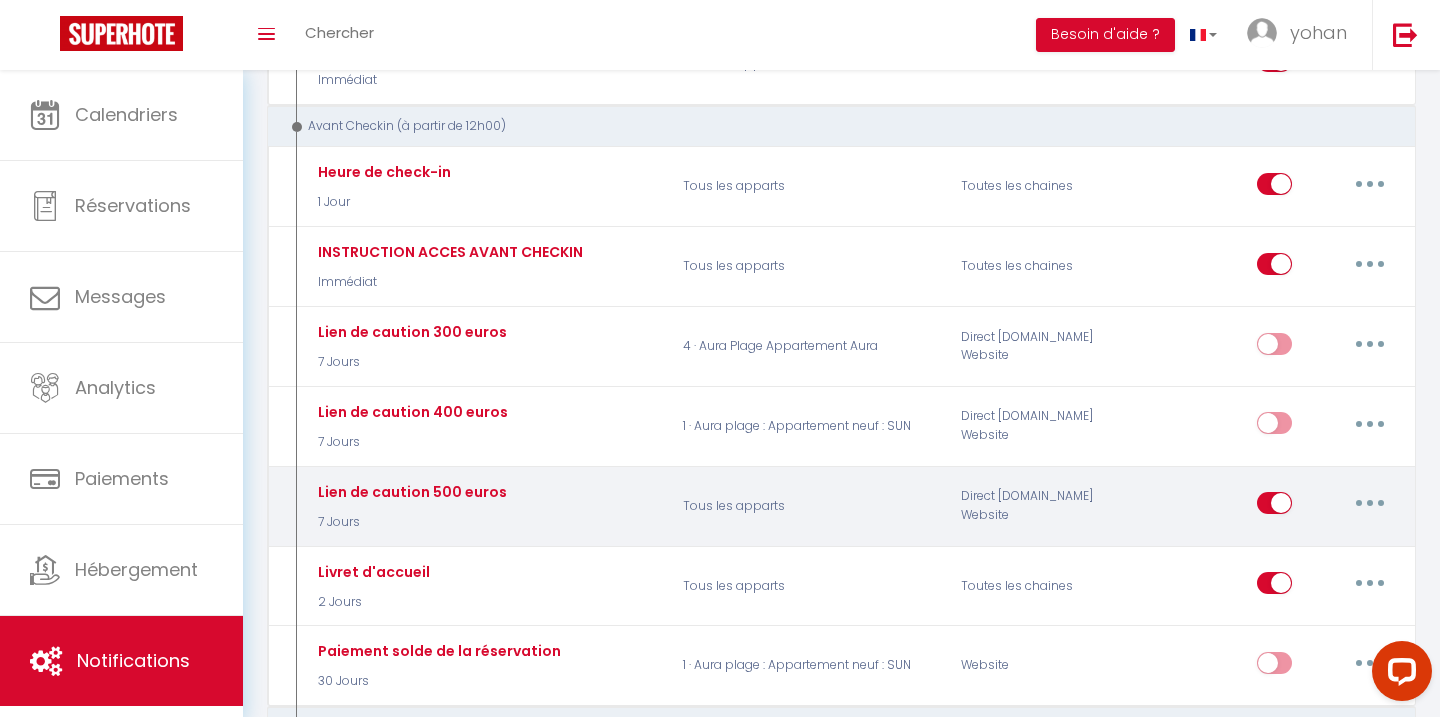 click at bounding box center [1370, 503] 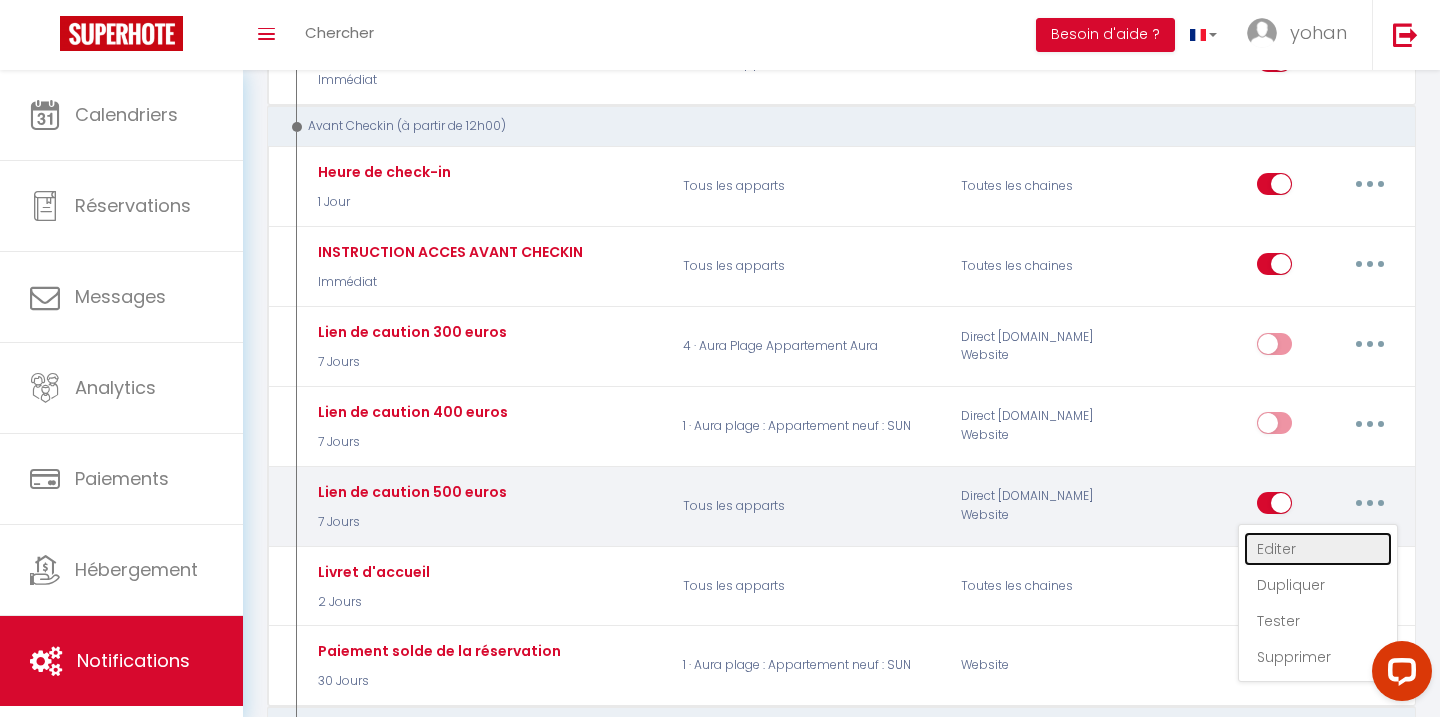 click on "Editer" at bounding box center (1318, 549) 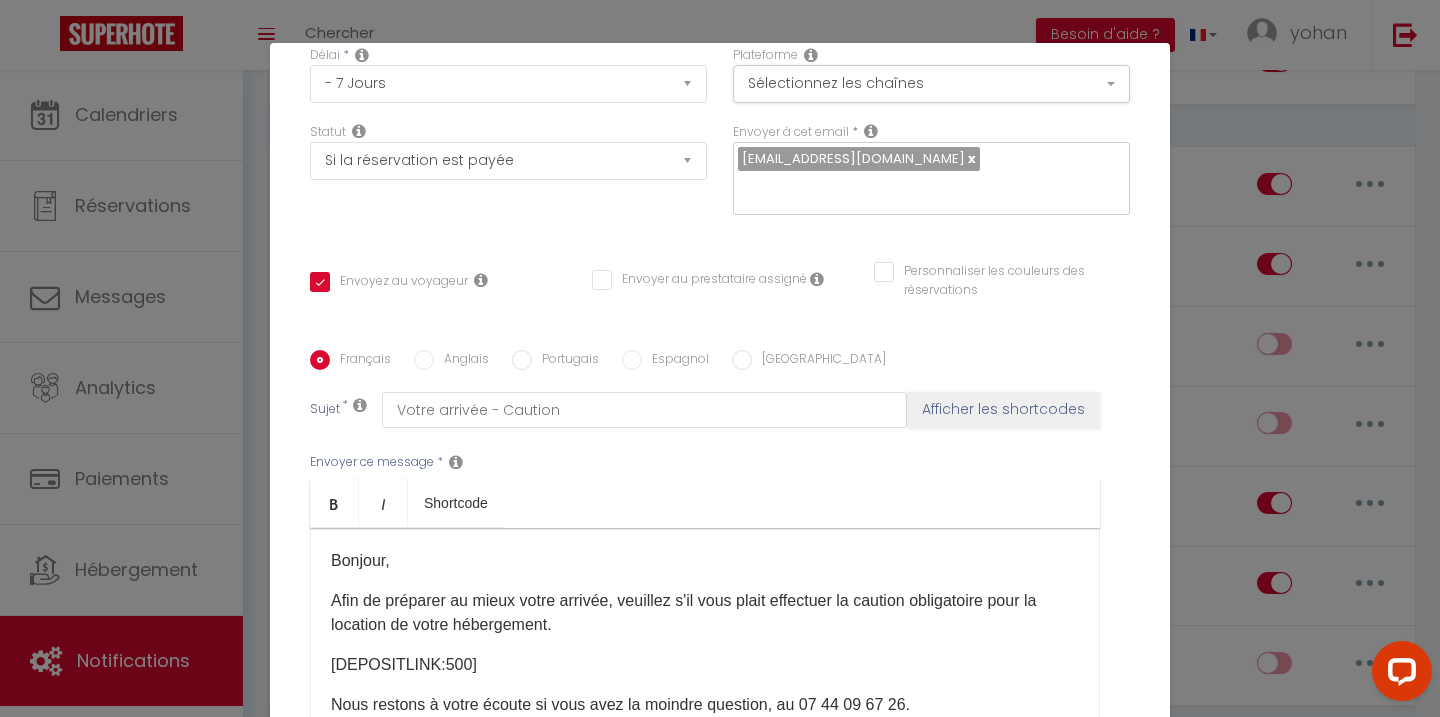 scroll, scrollTop: 325, scrollLeft: 0, axis: vertical 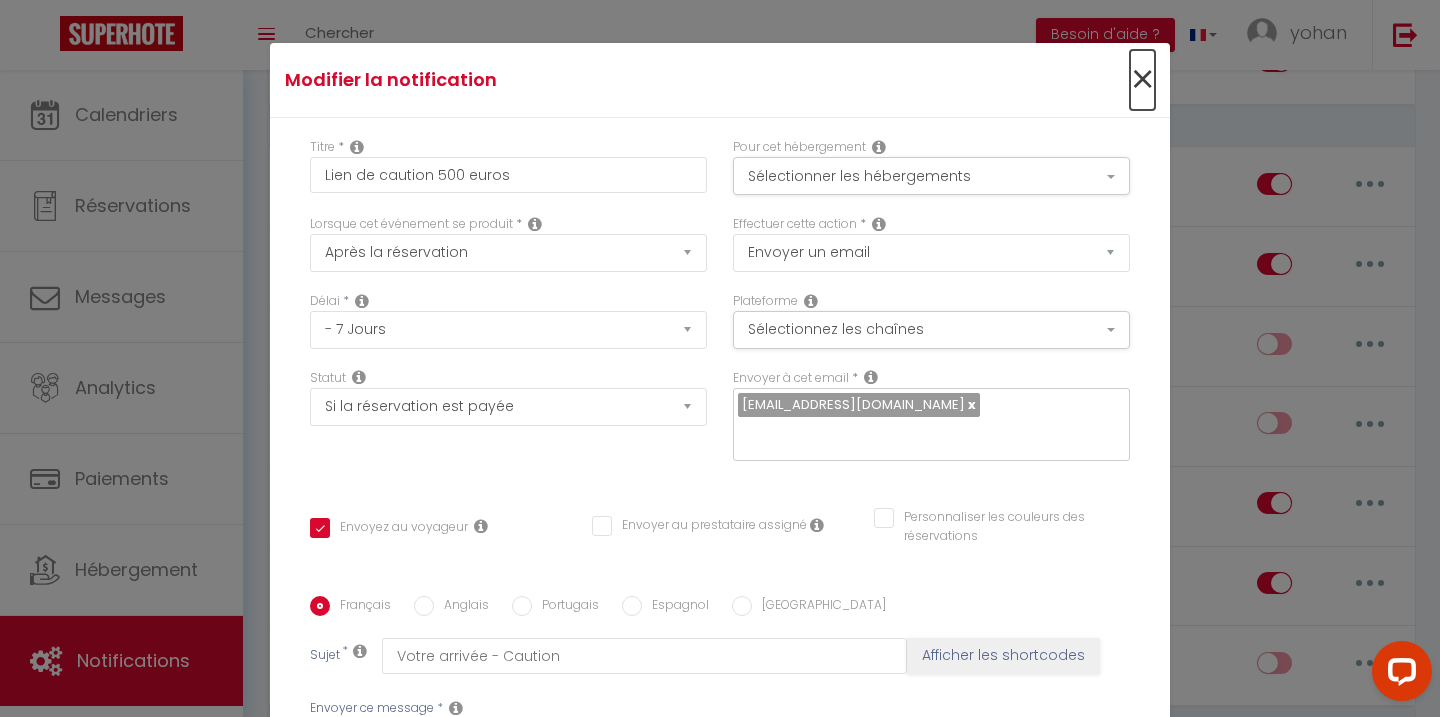 click on "×" at bounding box center [1142, 80] 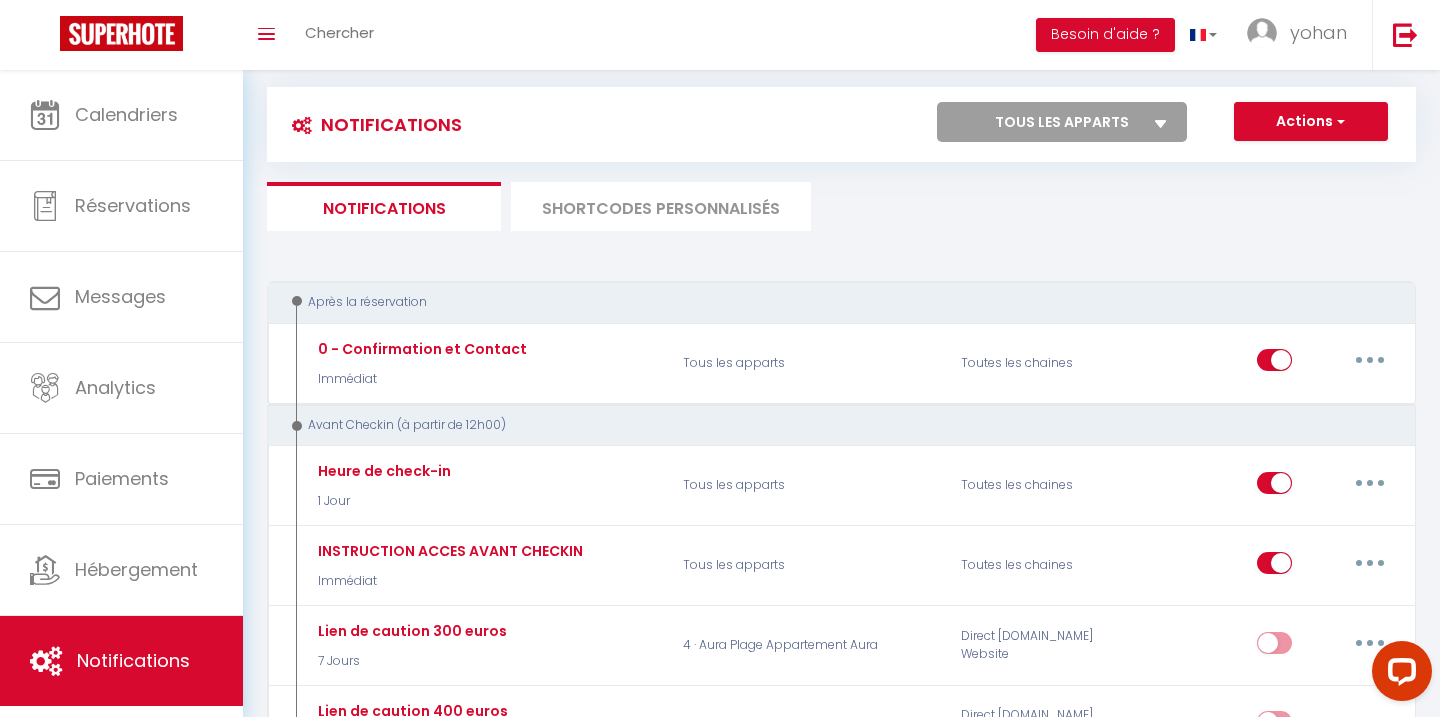scroll, scrollTop: 0, scrollLeft: 0, axis: both 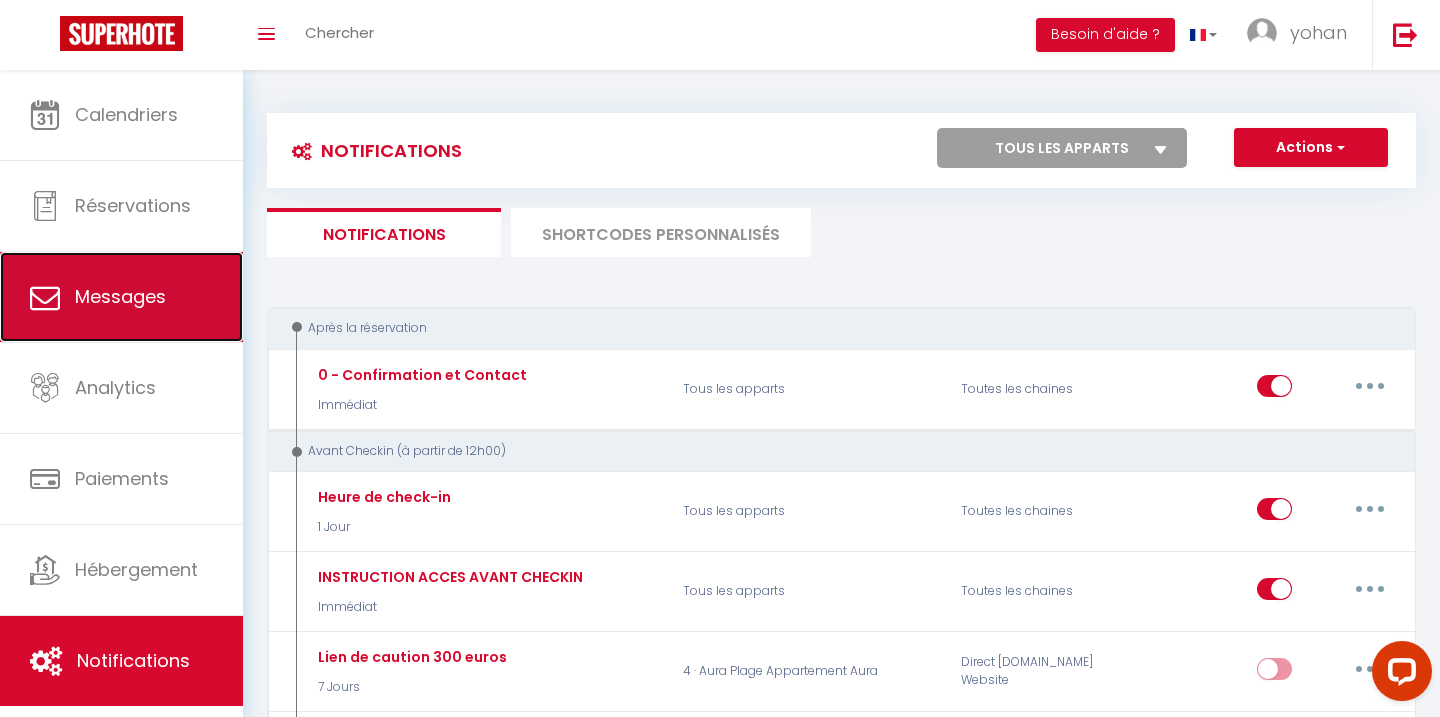 click on "Messages" at bounding box center (121, 297) 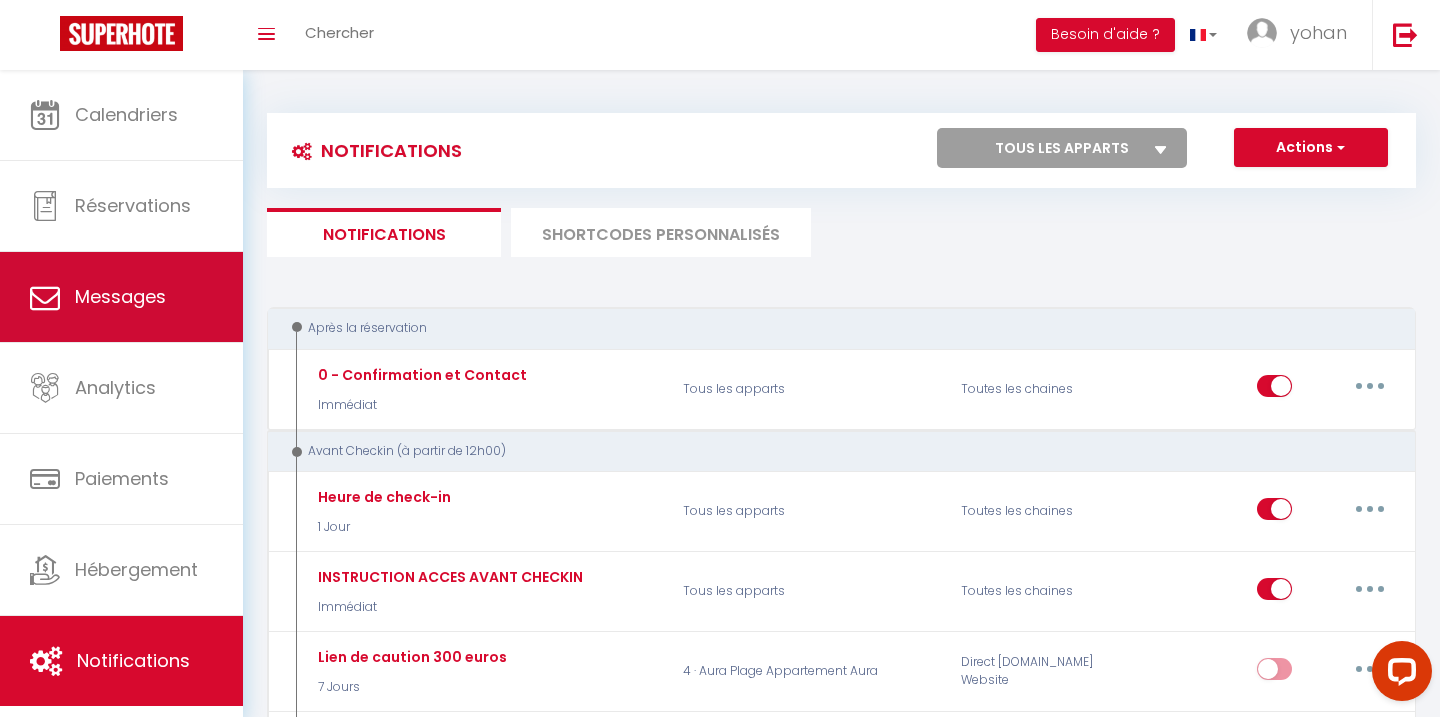 select on "message" 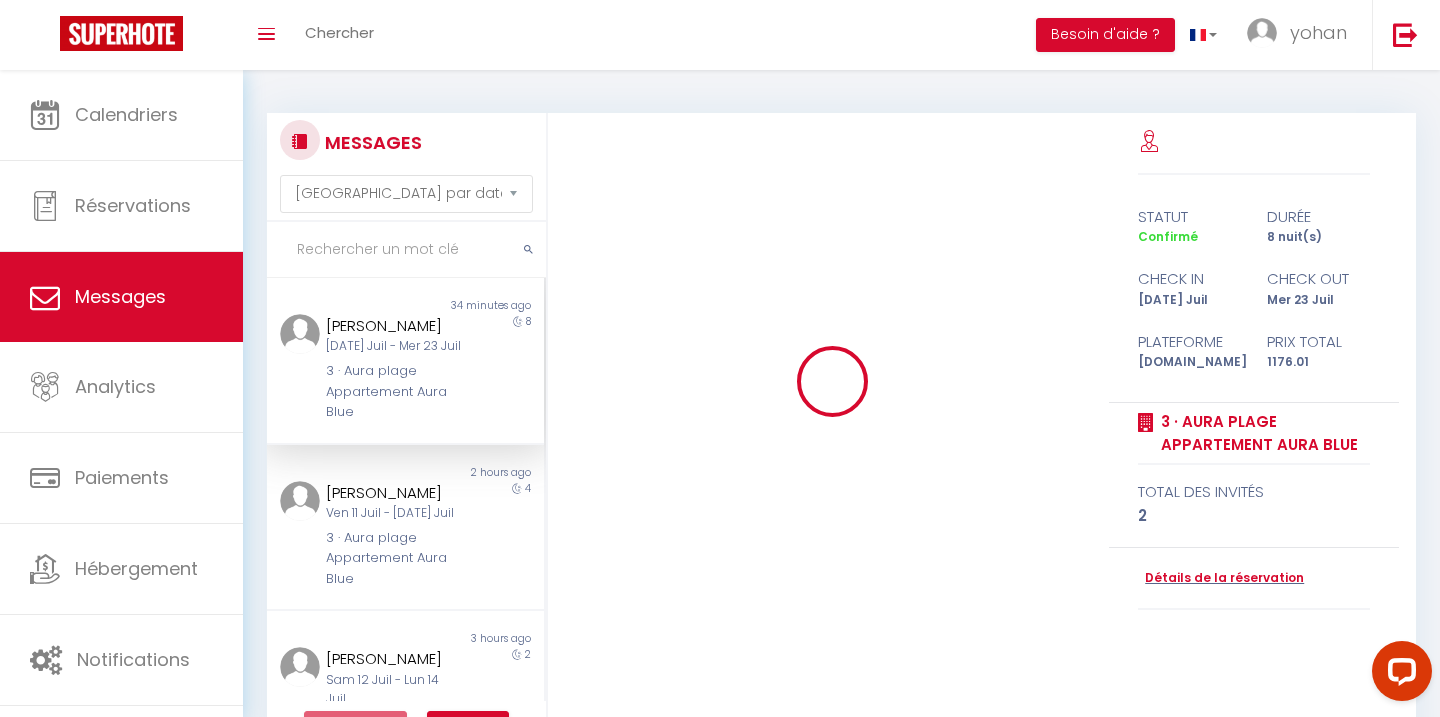 scroll, scrollTop: 1369, scrollLeft: 0, axis: vertical 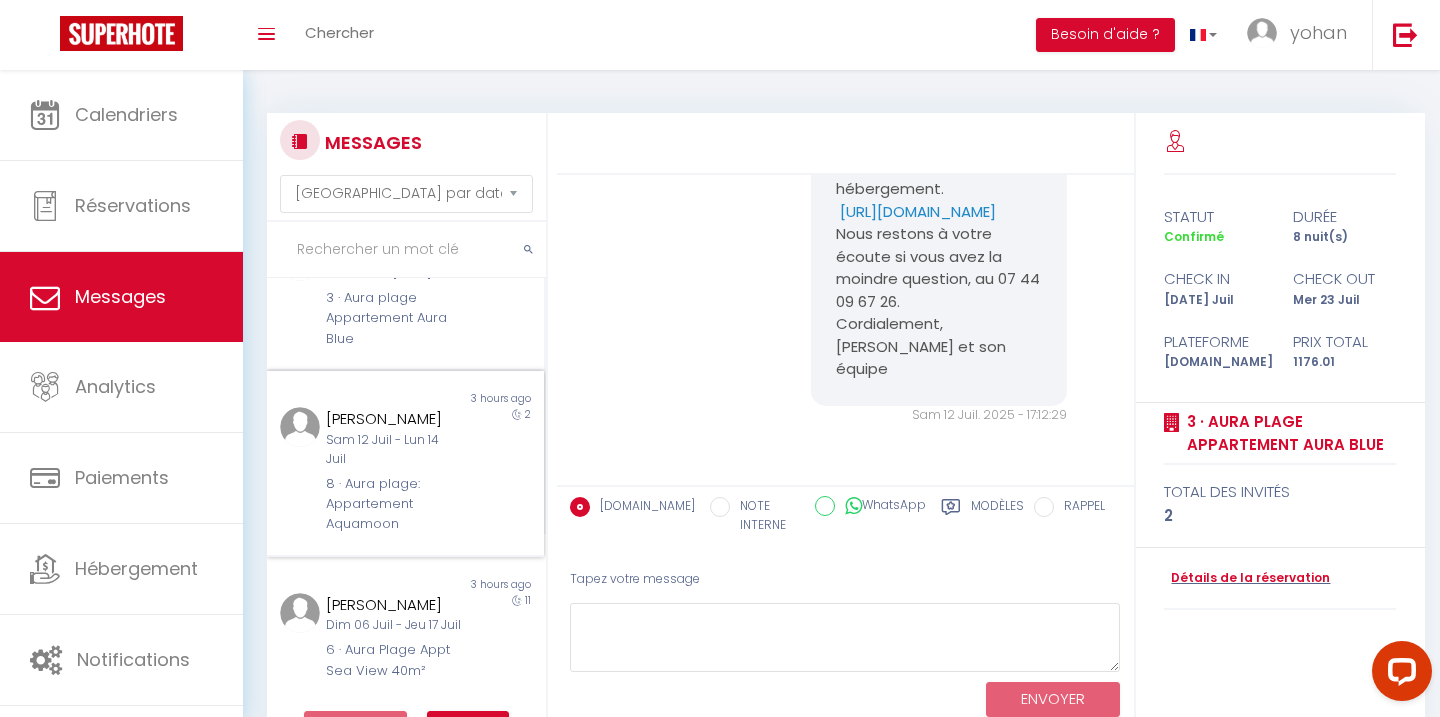 click on "8 · Aura plage: Appartement Aquamoon" at bounding box center (393, 504) 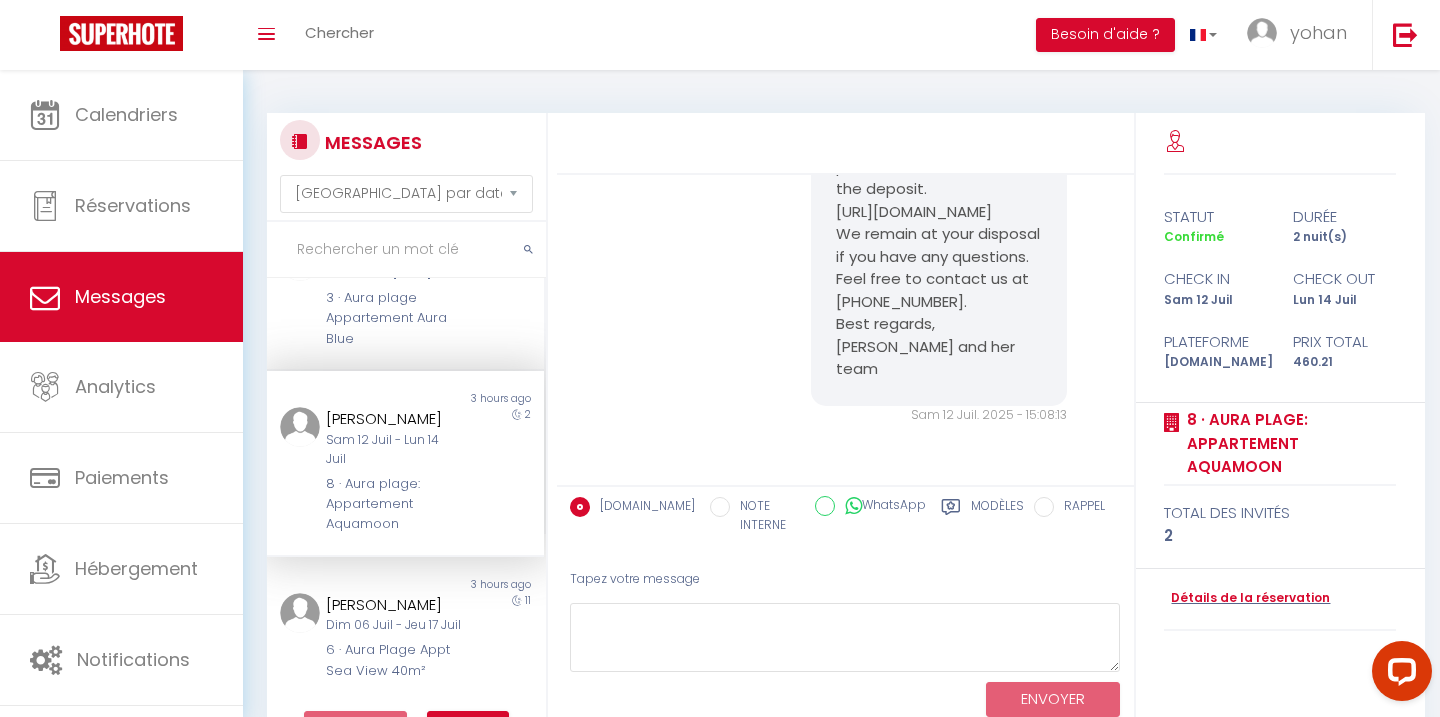 scroll, scrollTop: 4453, scrollLeft: 0, axis: vertical 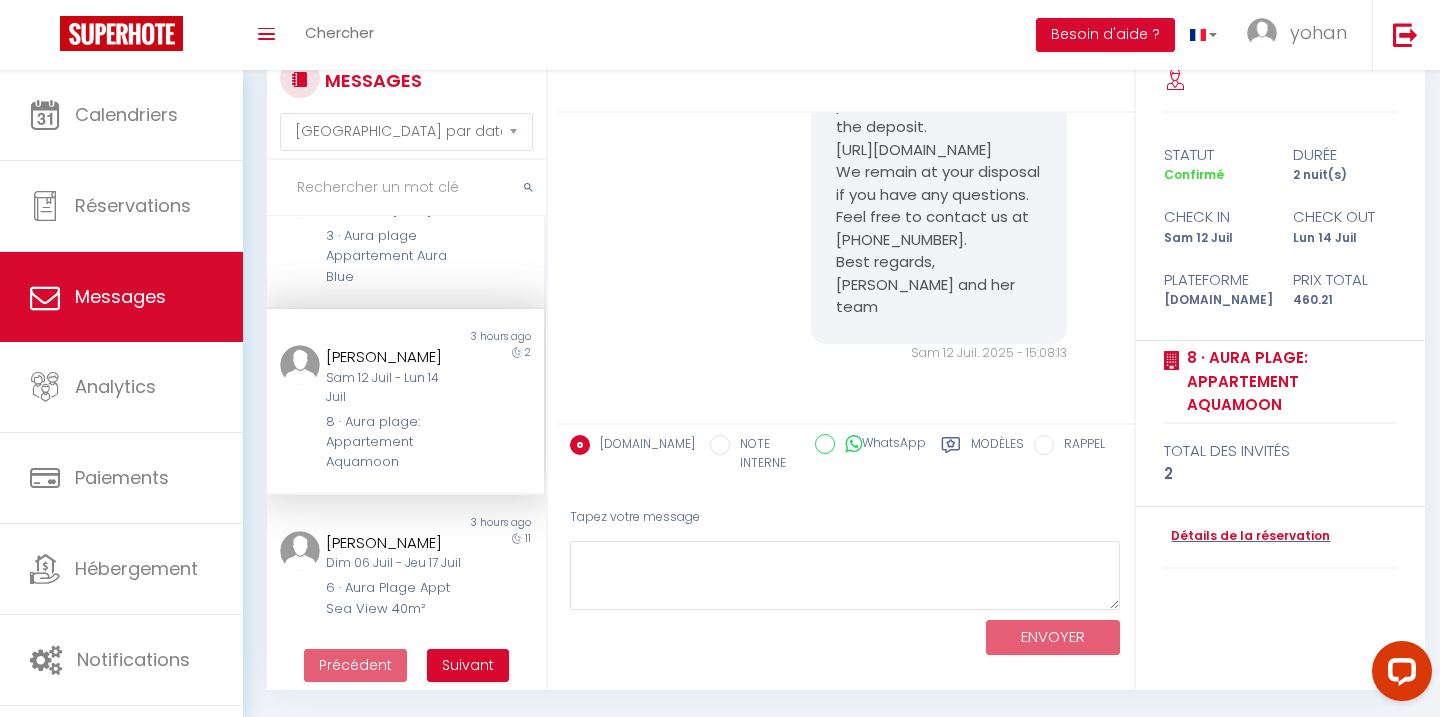 click on "8 · Aura plage: Appartement Aquamoon" at bounding box center [393, 442] 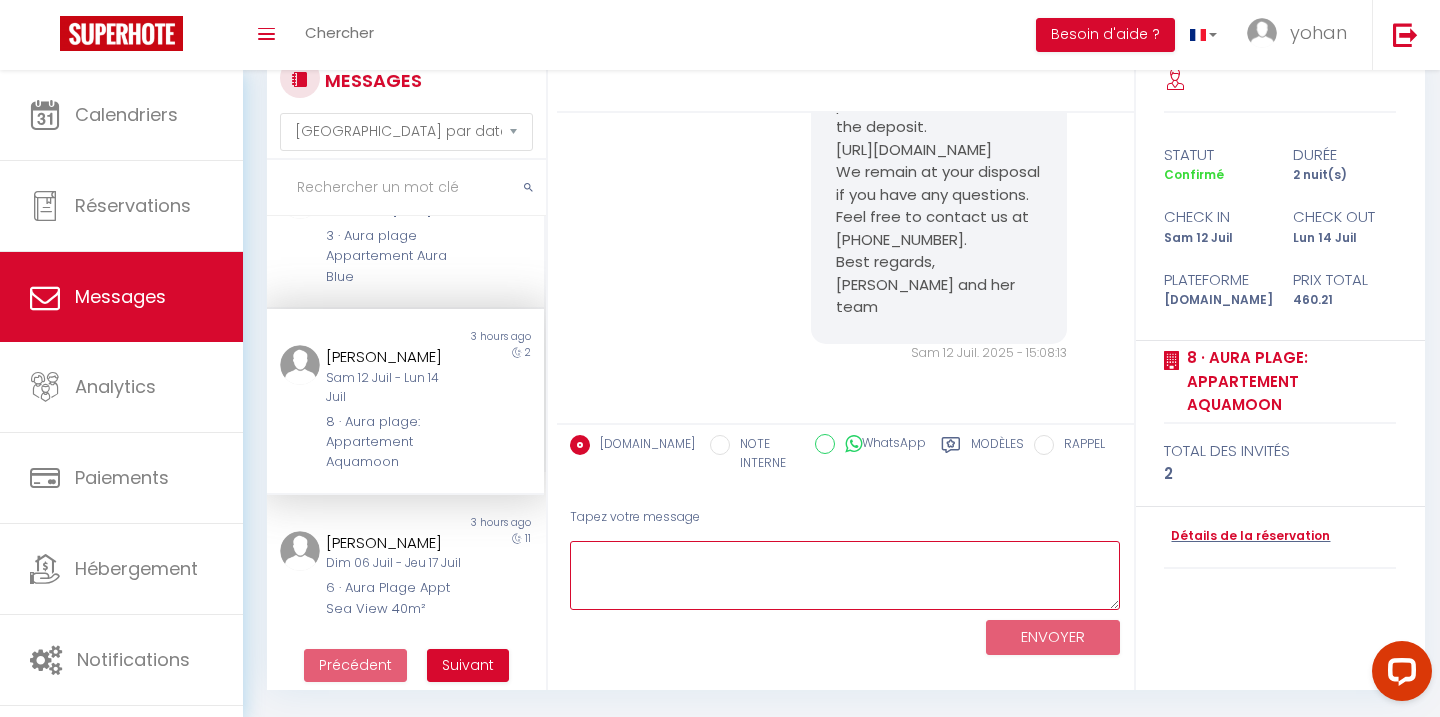click at bounding box center [845, 575] 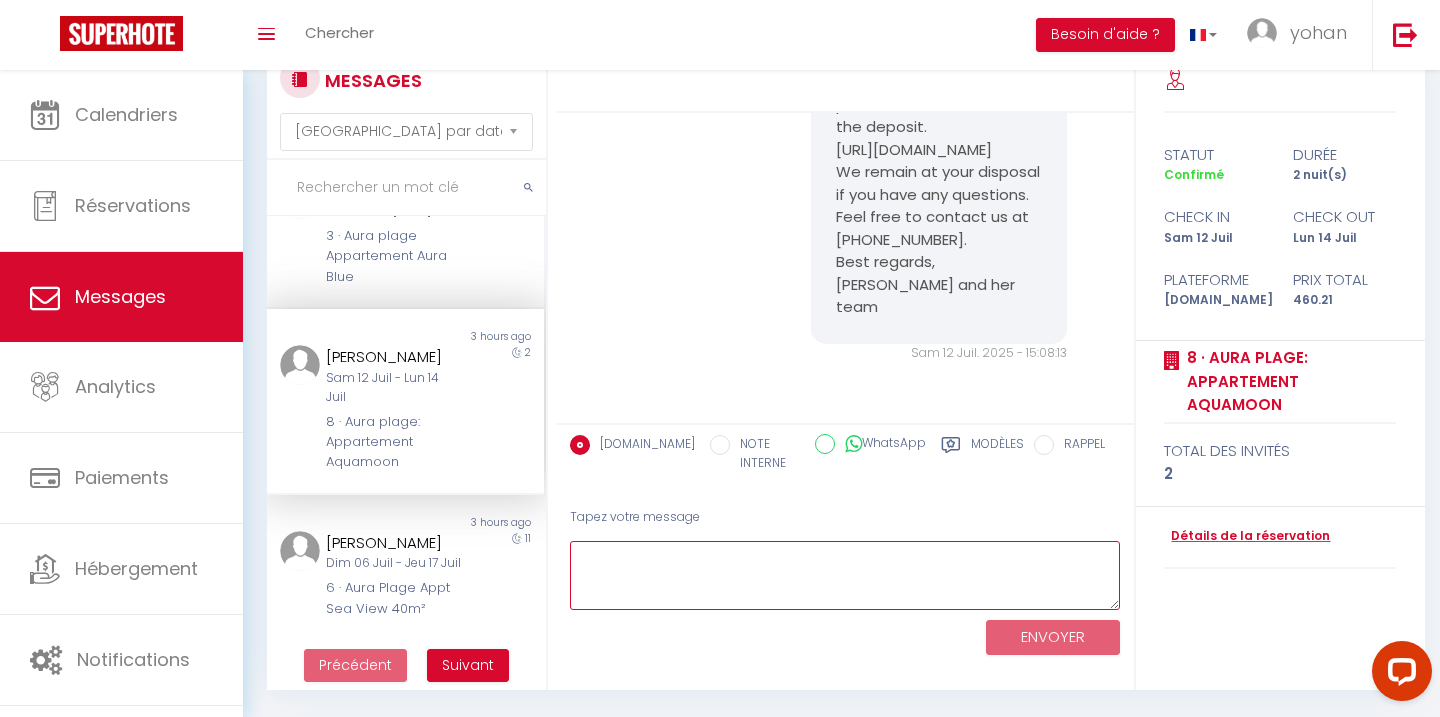 scroll, scrollTop: 70, scrollLeft: 0, axis: vertical 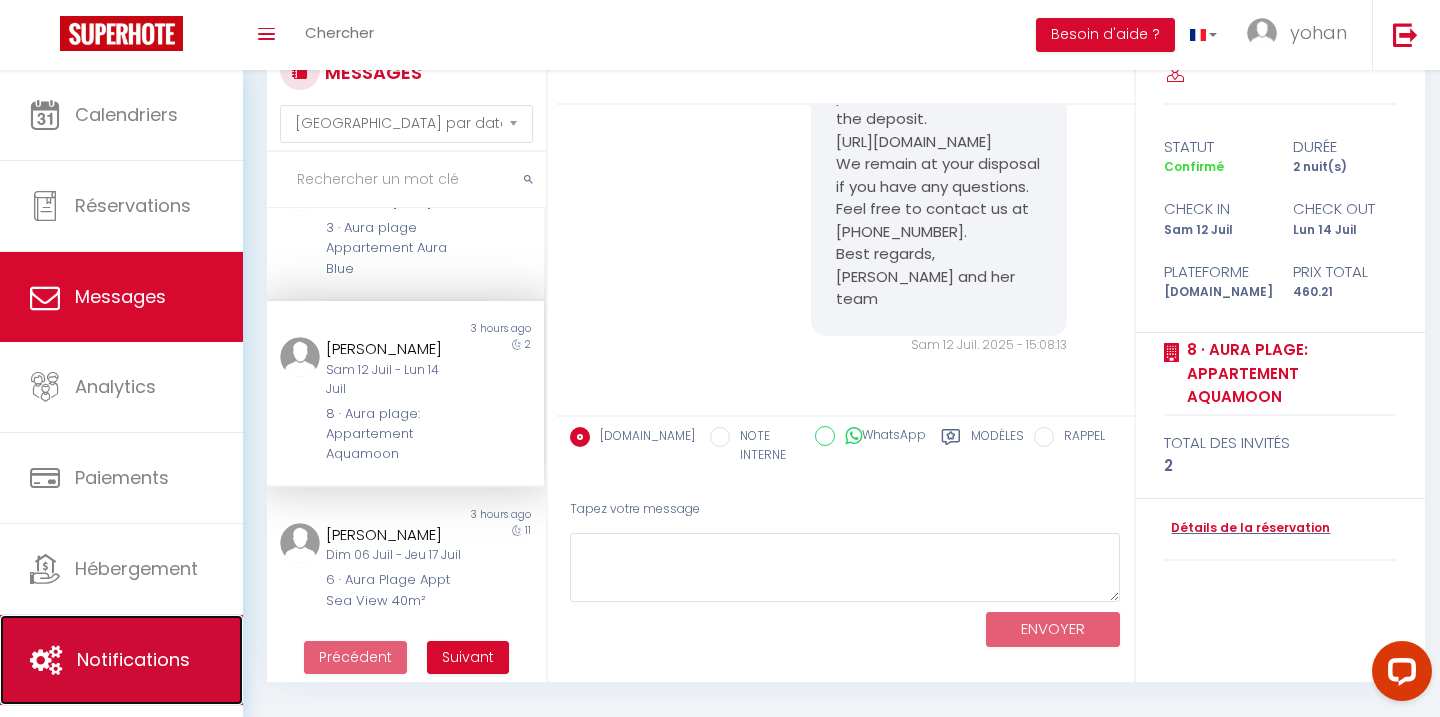 click on "Notifications" at bounding box center (121, 660) 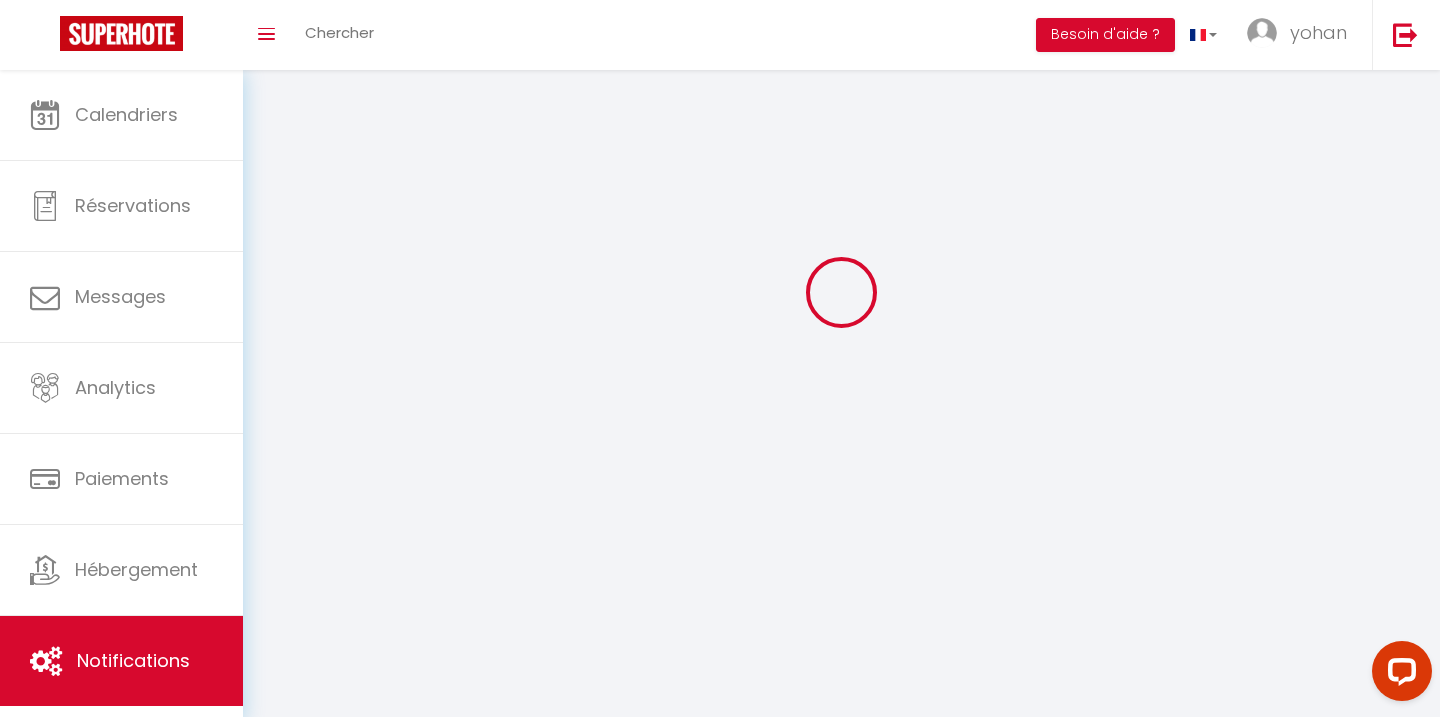 scroll, scrollTop: 0, scrollLeft: 0, axis: both 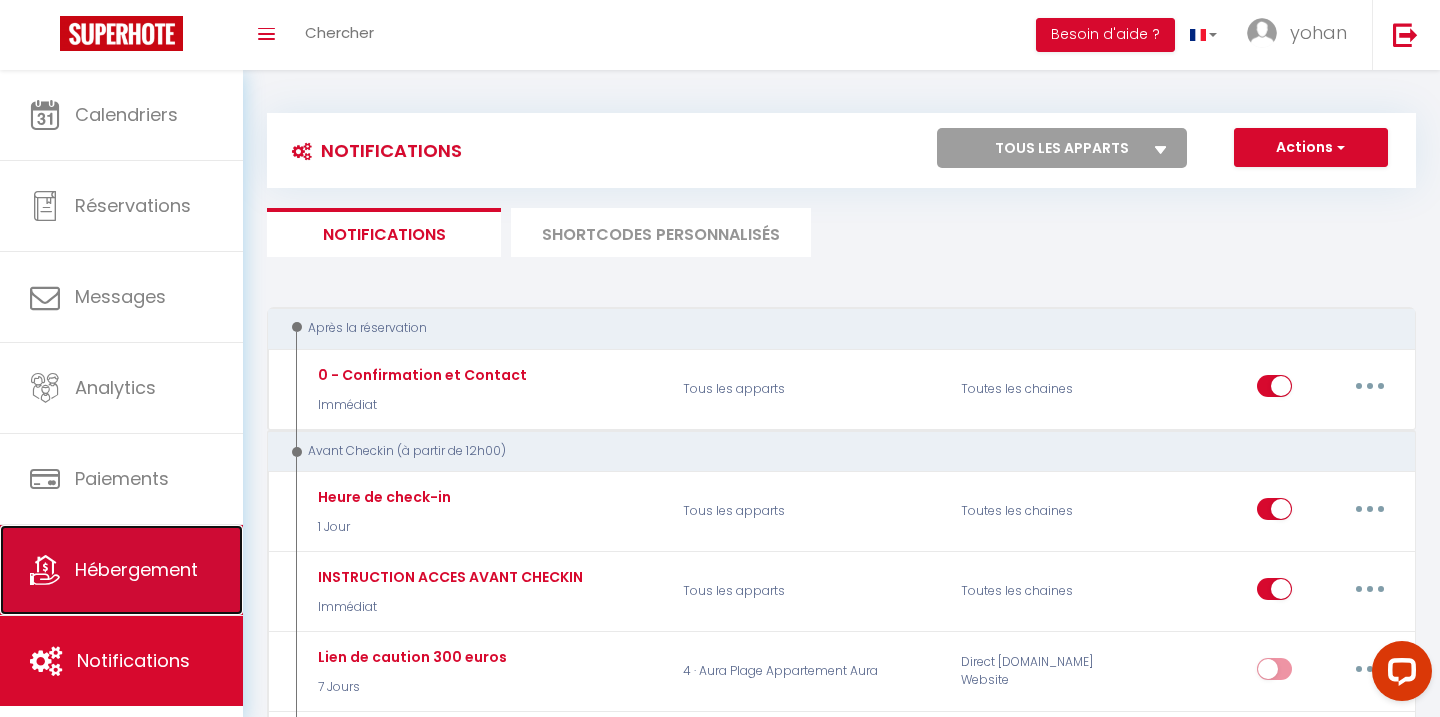 click on "Hébergement" at bounding box center [136, 569] 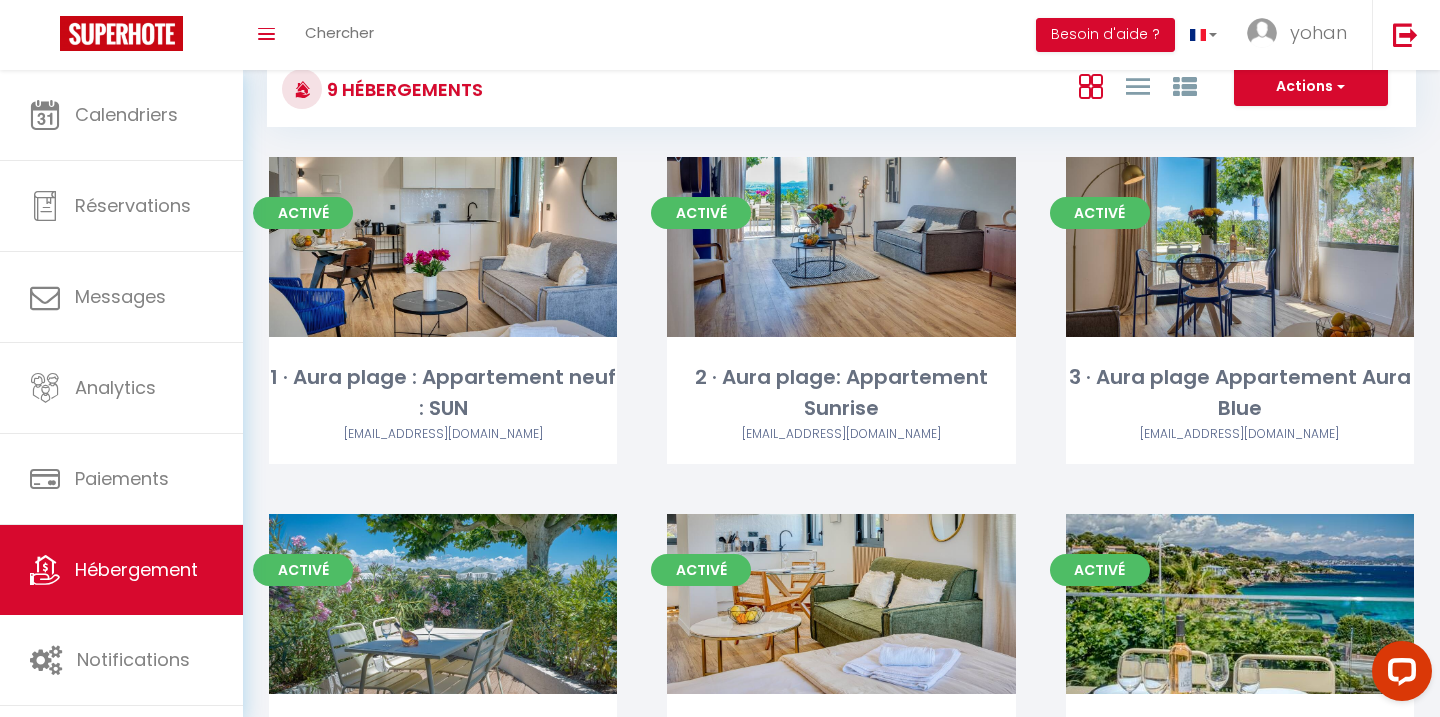 scroll, scrollTop: 66, scrollLeft: 0, axis: vertical 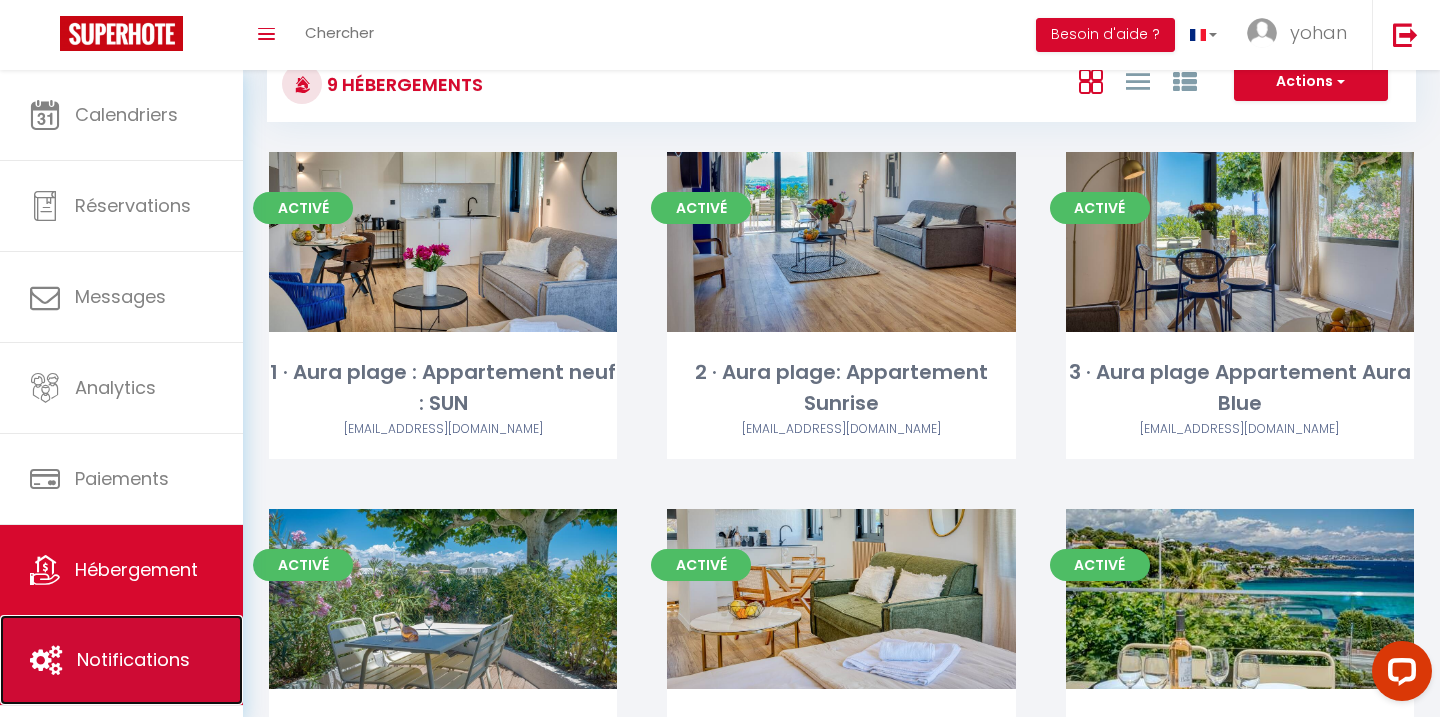 click on "Notifications" at bounding box center (133, 659) 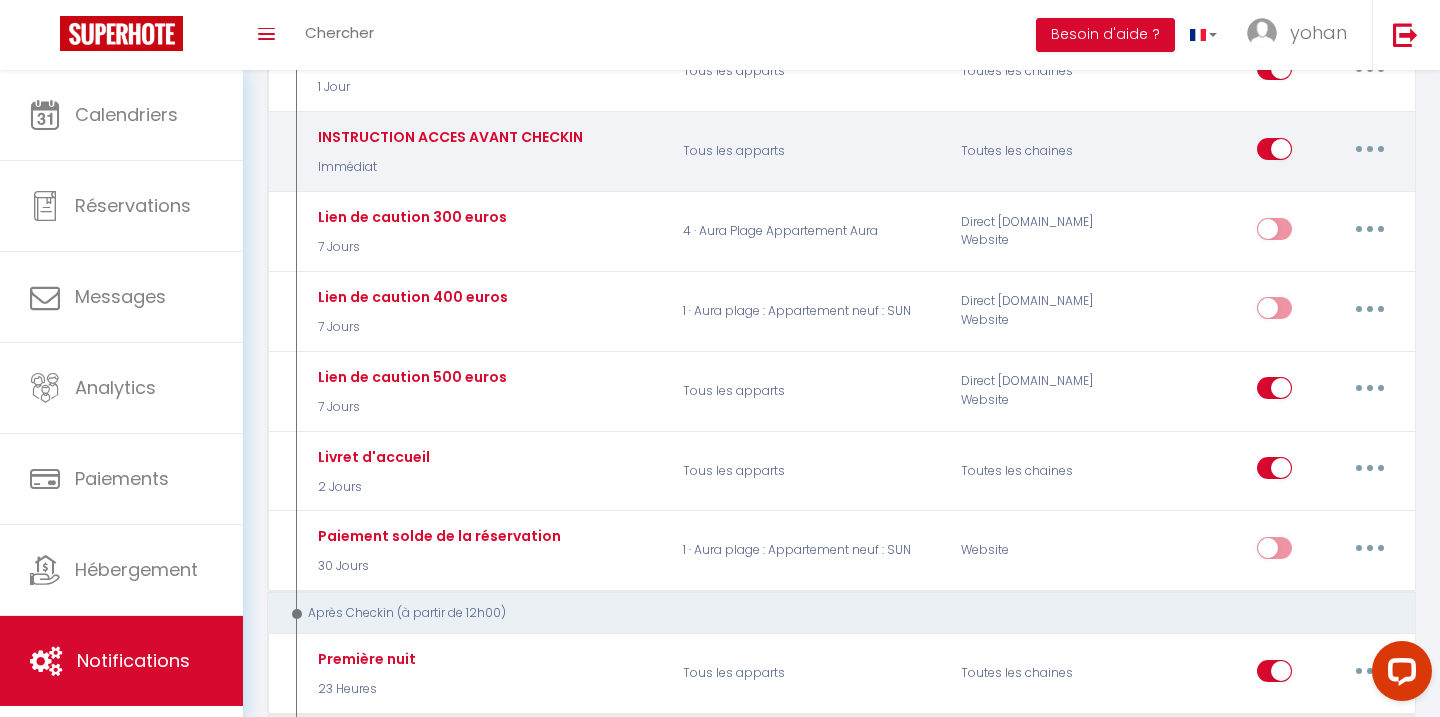 scroll, scrollTop: 451, scrollLeft: 0, axis: vertical 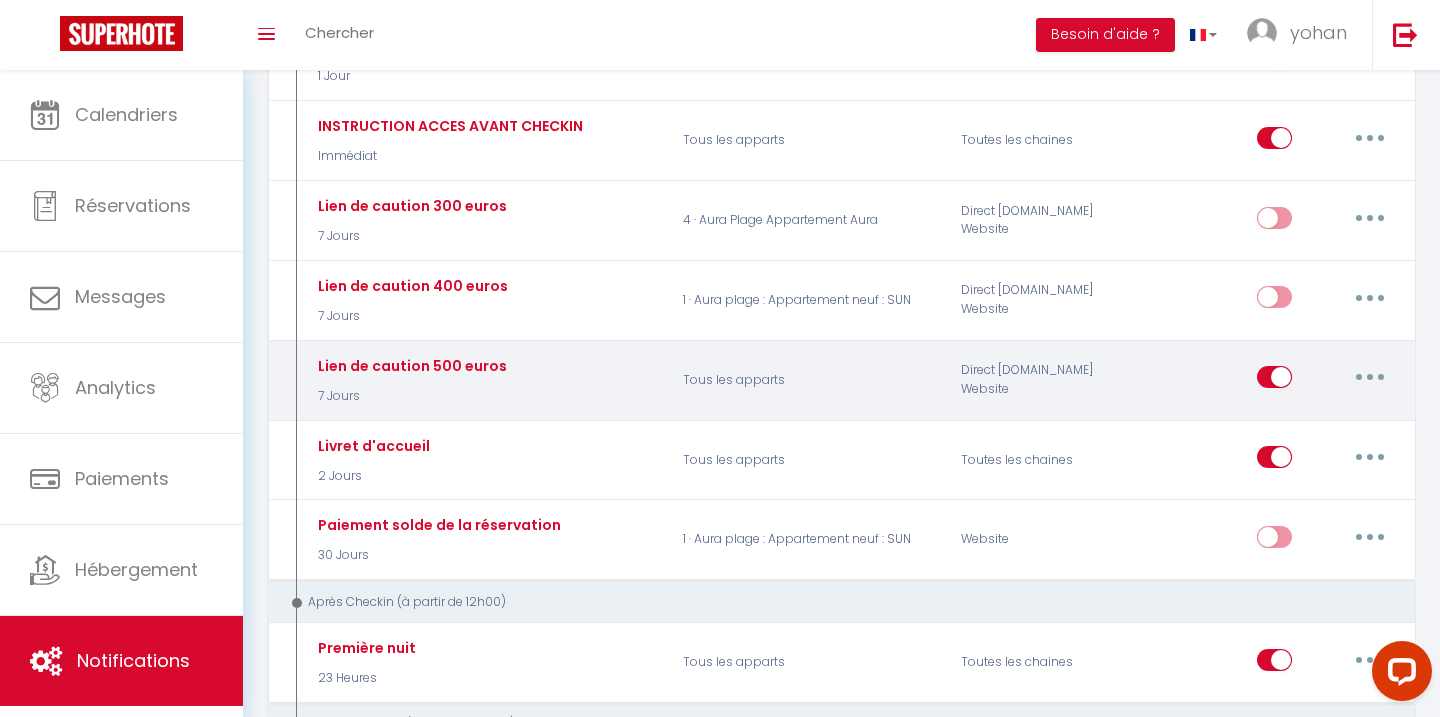 click at bounding box center [1370, 377] 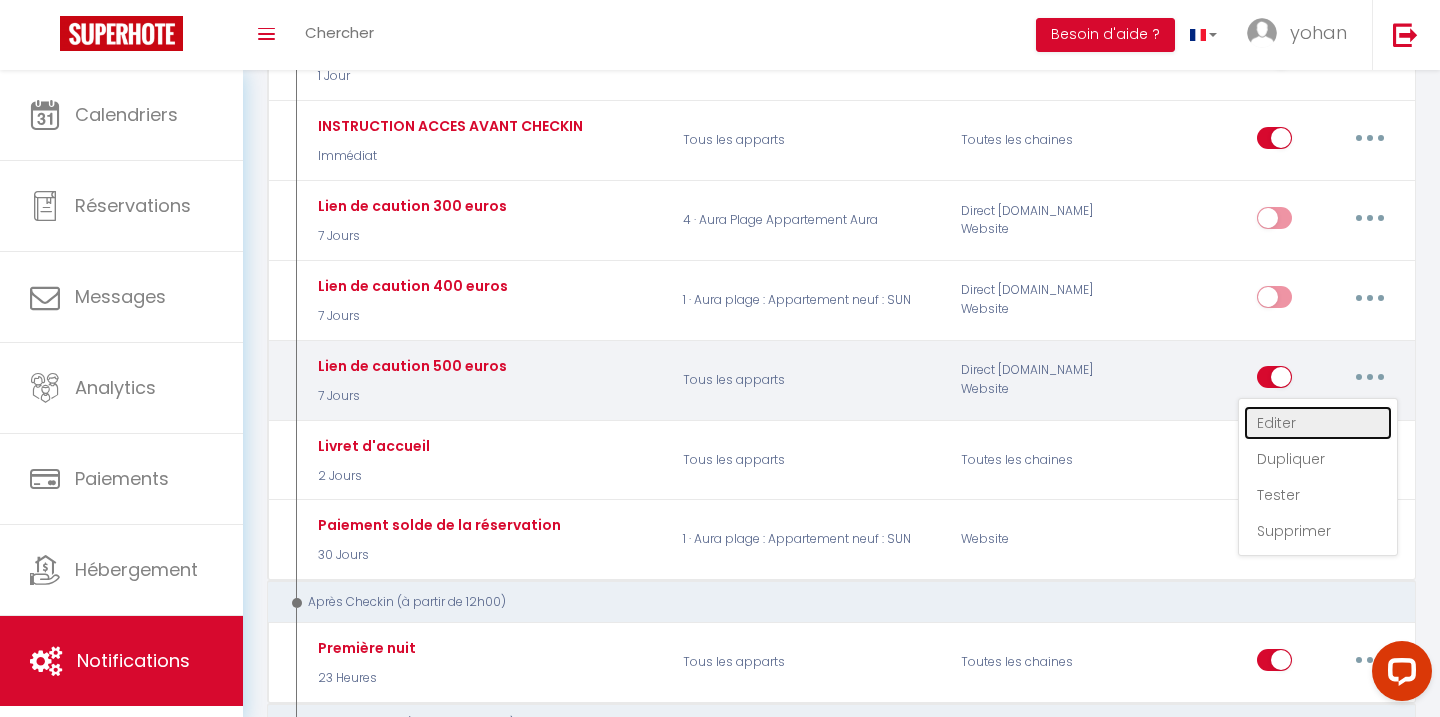 click on "Editer" at bounding box center [1318, 423] 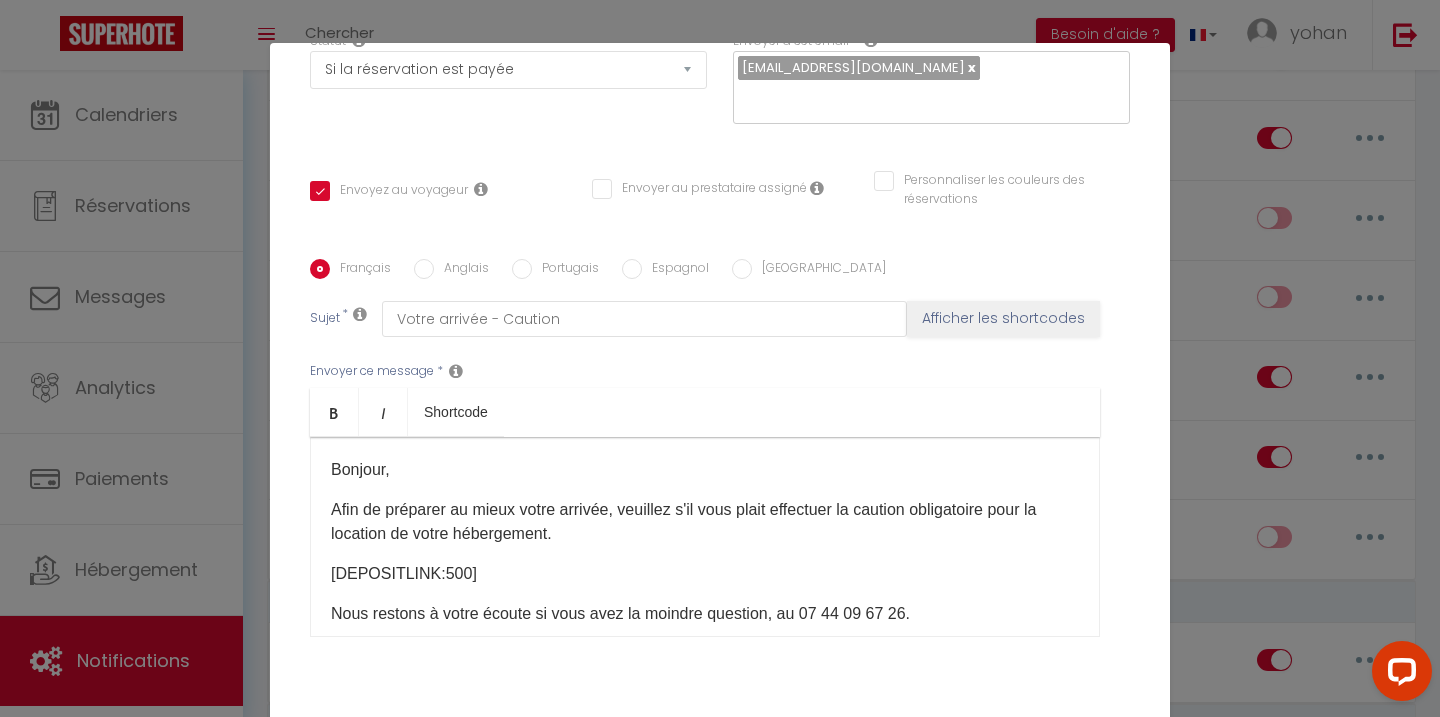 scroll, scrollTop: 348, scrollLeft: 0, axis: vertical 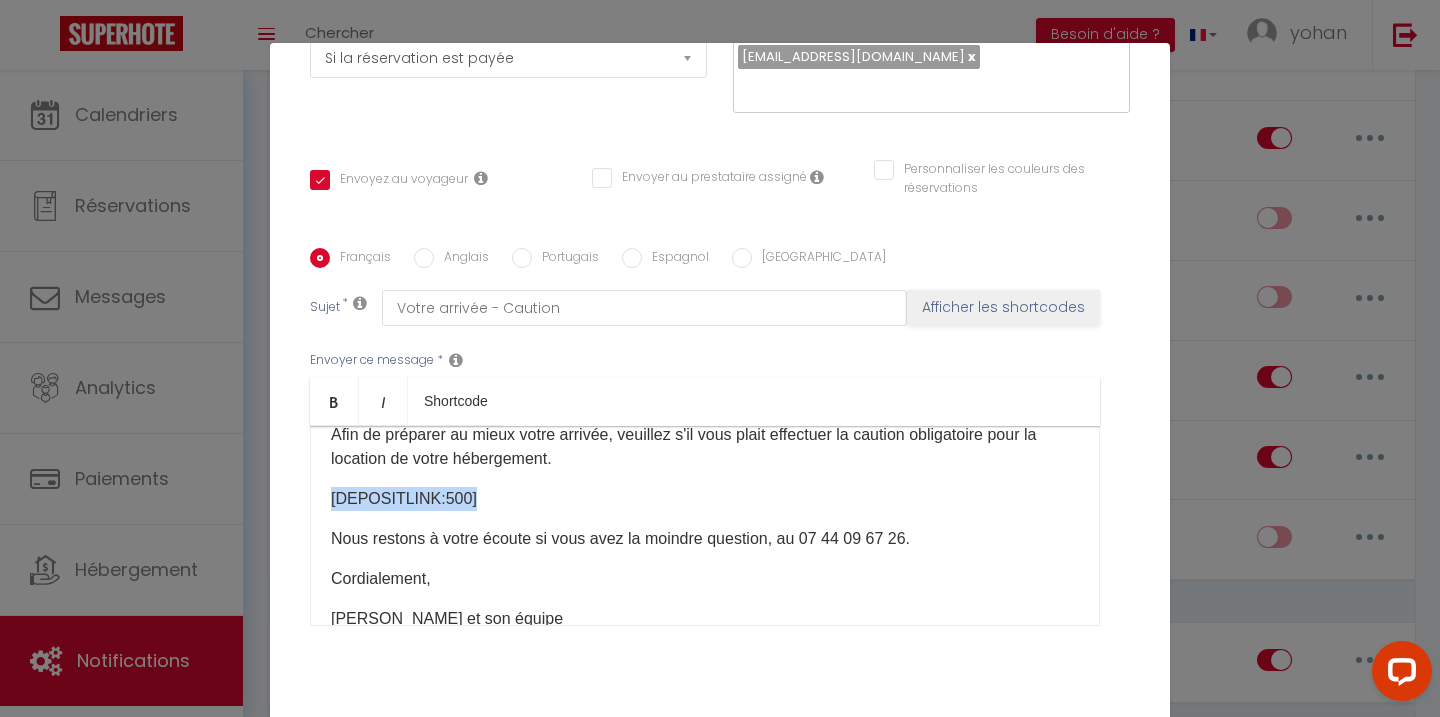 drag, startPoint x: 471, startPoint y: 473, endPoint x: 323, endPoint y: 466, distance: 148.16545 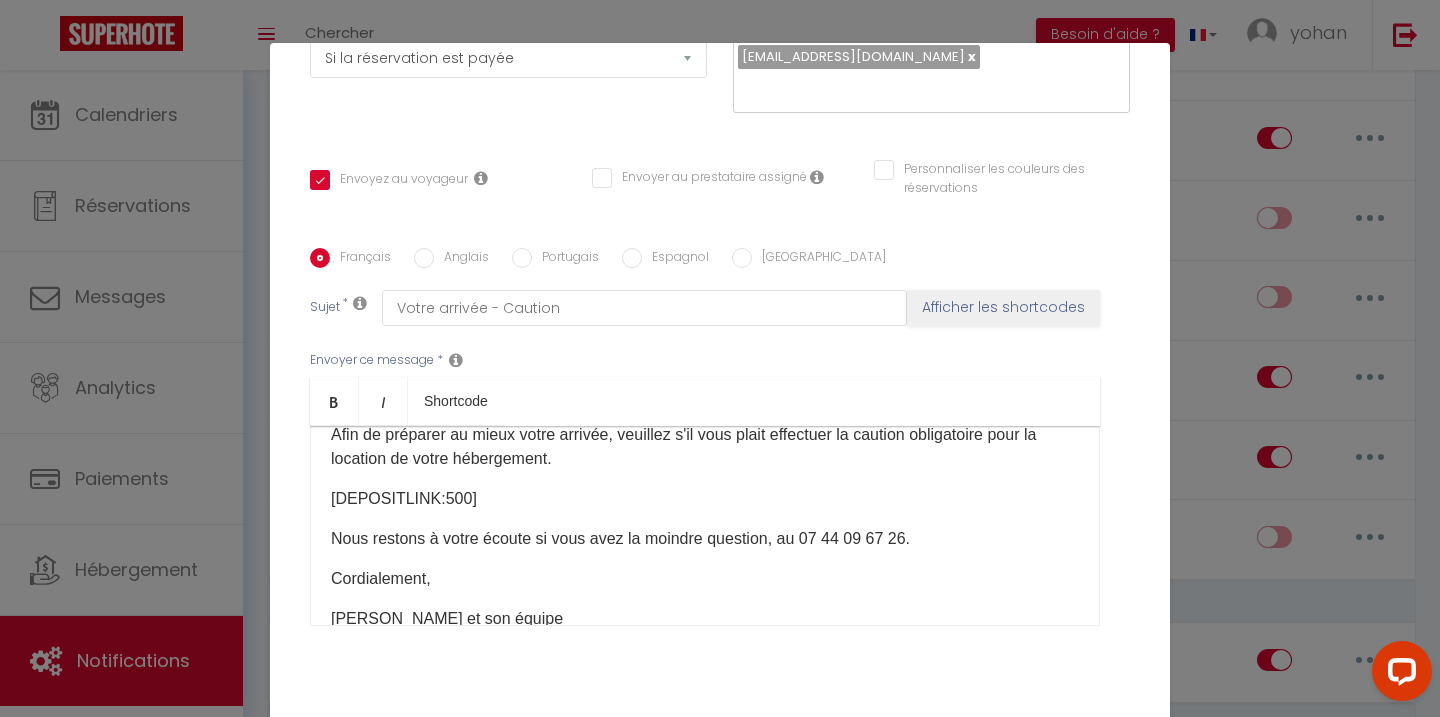 click on "Français     Anglais     Portugais     Espagnol     Italien   Sujet   *     Votre arrivée - Caution   Afficher les shortcodes   Envoyer ce message   *     Bold Italic Shortcode Rich text editor Bonjour, Afin de préparer au mieux votre arrivée, veuillez s'il vous plait effectuer la caution obligatoire pour la location de votre hébergement. [DEPOSITLINK:500] Nous restons à votre écoute si vous avez la moindre question, au 07 44 09 67 26.​ Cordialement, Sabine et son équipe​​   Envoyer ce message   *     Afficher les shortcodes" at bounding box center [720, 449] 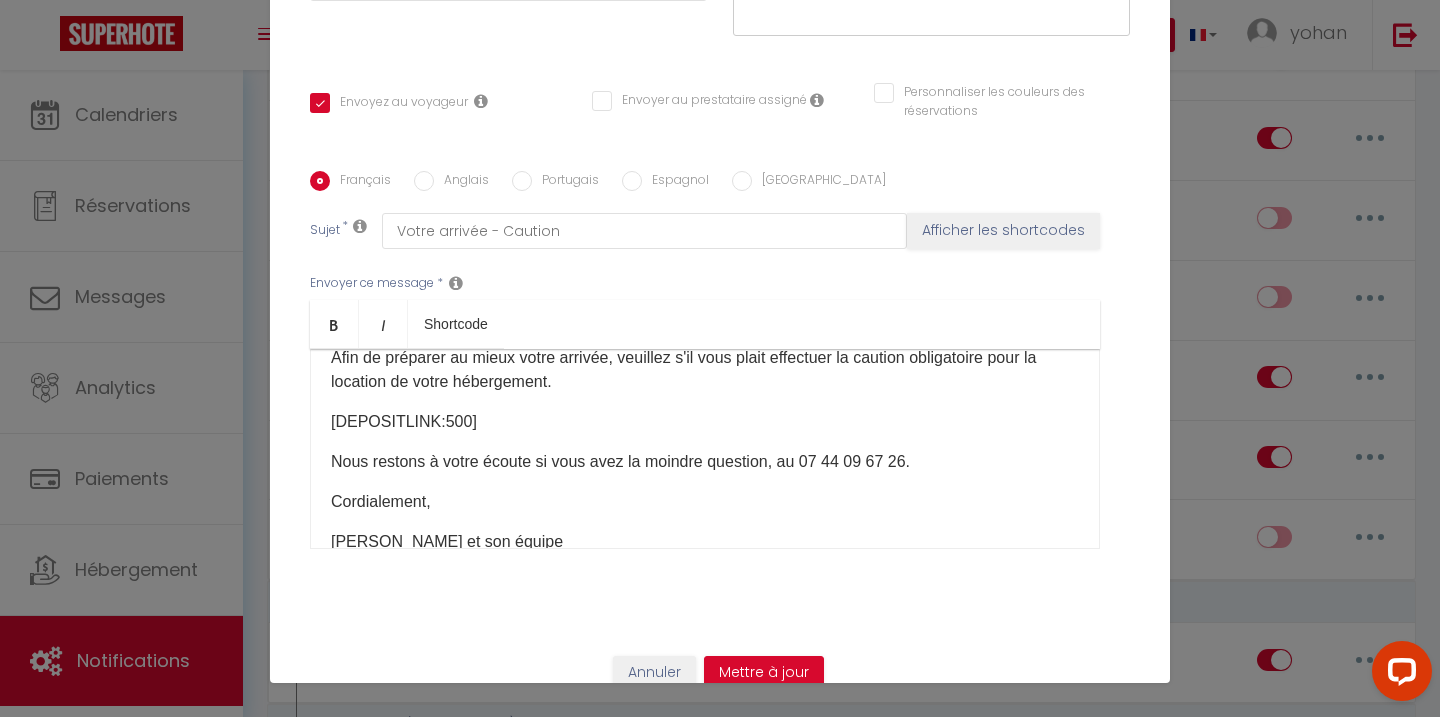 scroll, scrollTop: 86, scrollLeft: 0, axis: vertical 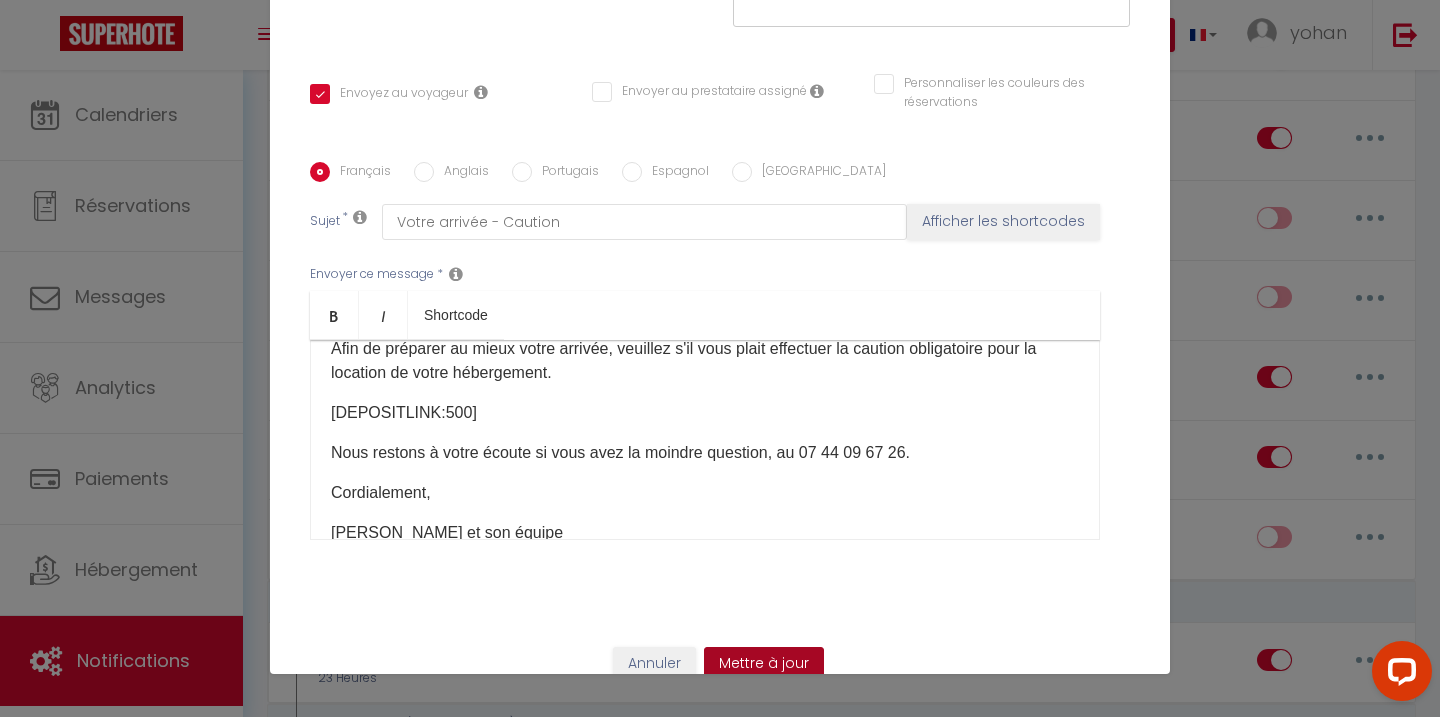click on "Mettre à jour" at bounding box center (764, 664) 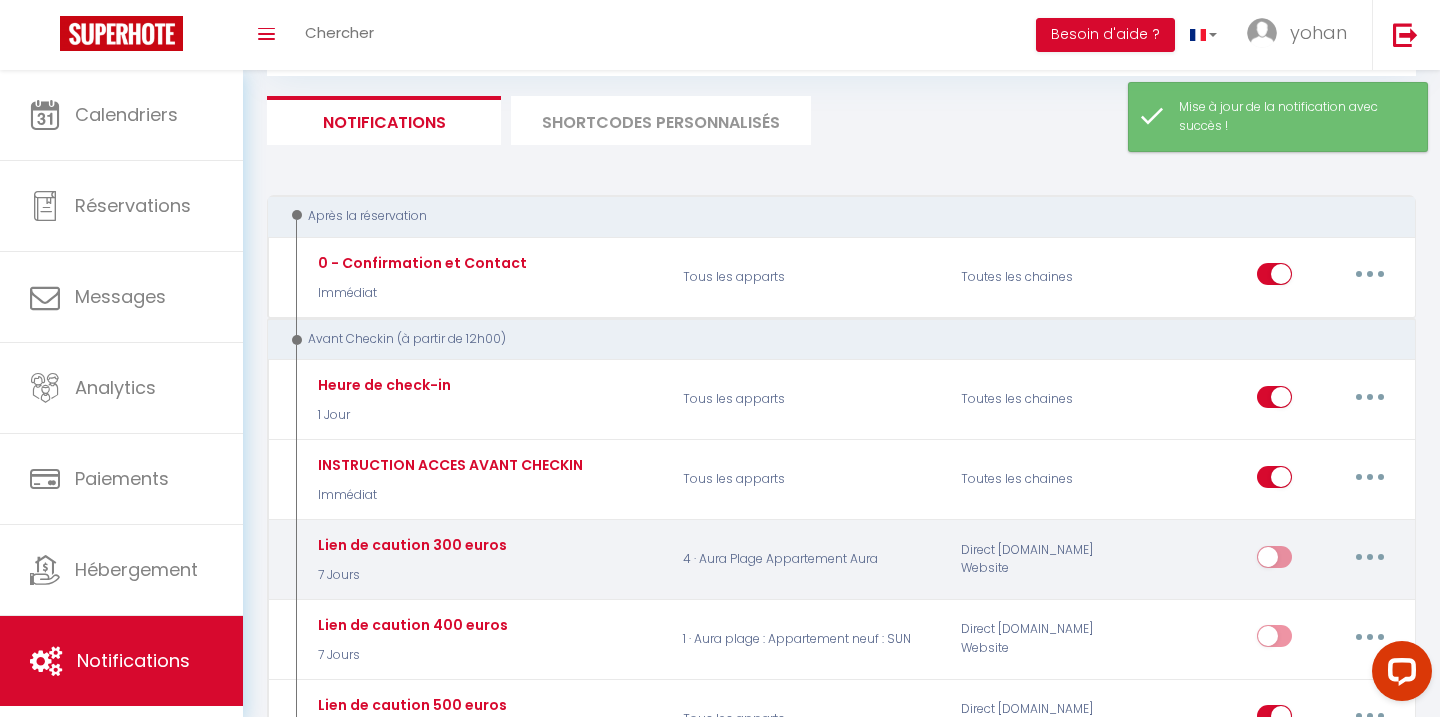 scroll, scrollTop: 0, scrollLeft: 0, axis: both 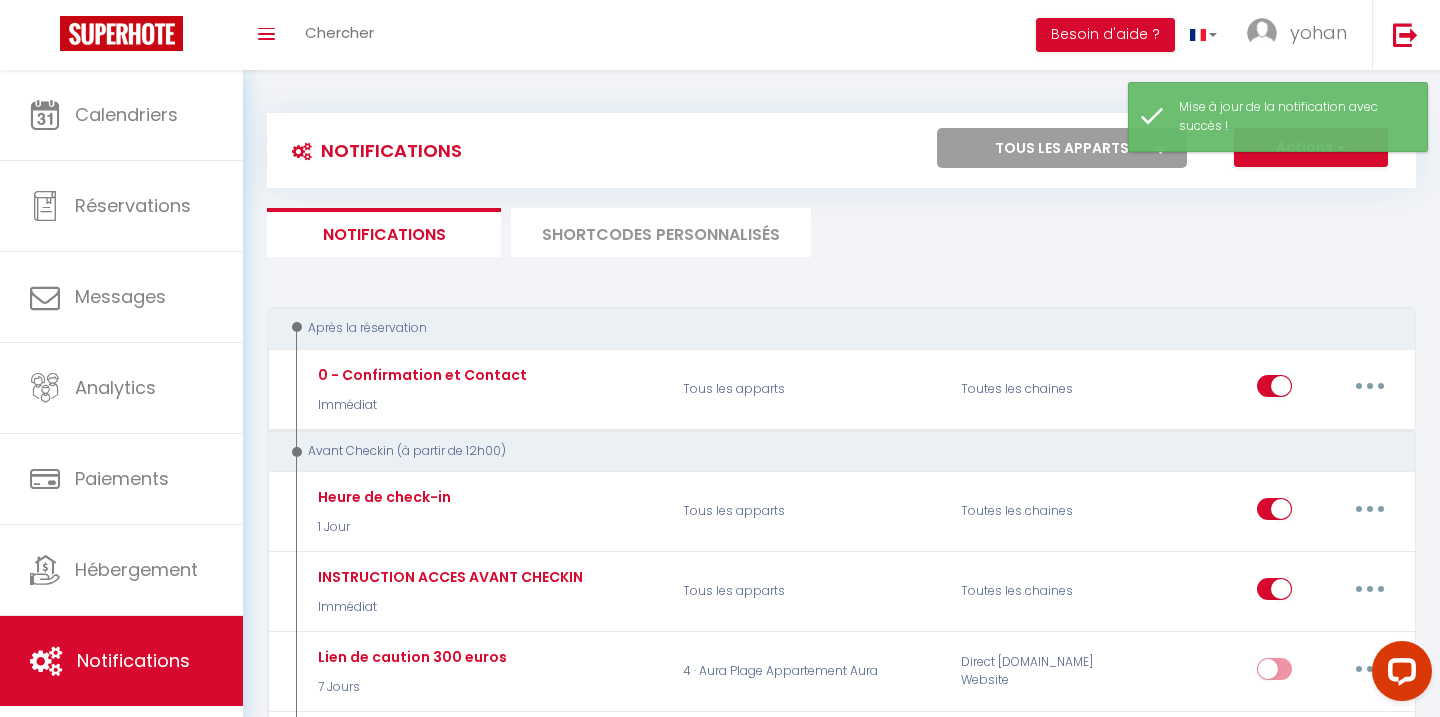 click on "SHORTCODES PERSONNALISÉS" at bounding box center (661, 232) 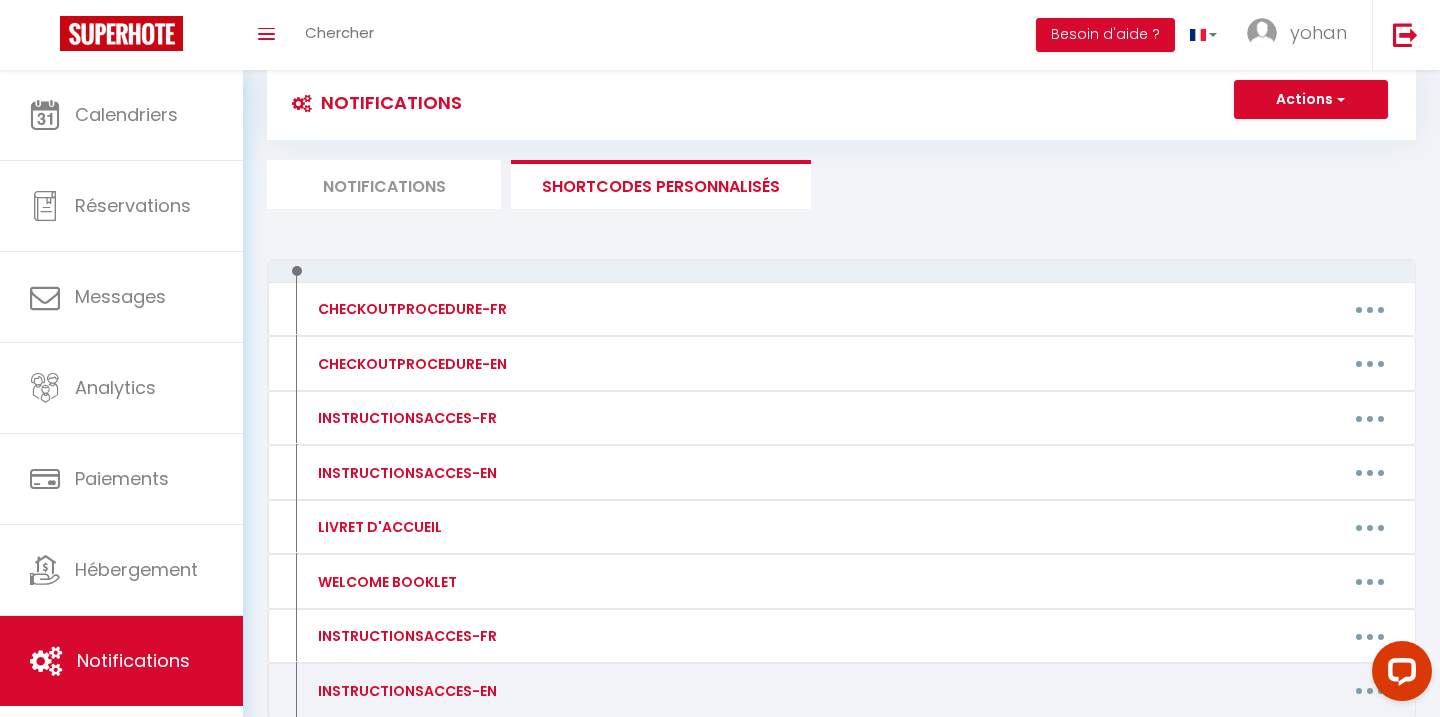 scroll, scrollTop: 46, scrollLeft: 0, axis: vertical 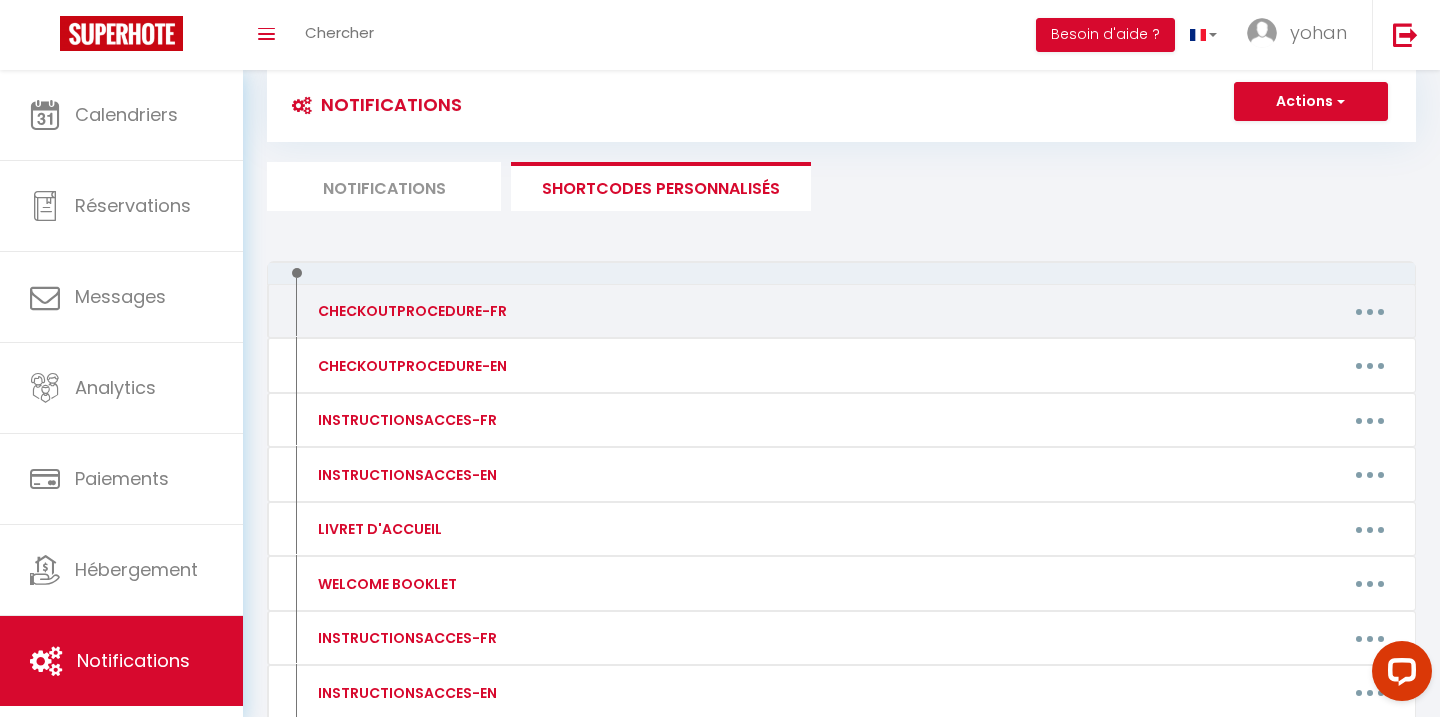 click at bounding box center [1370, 312] 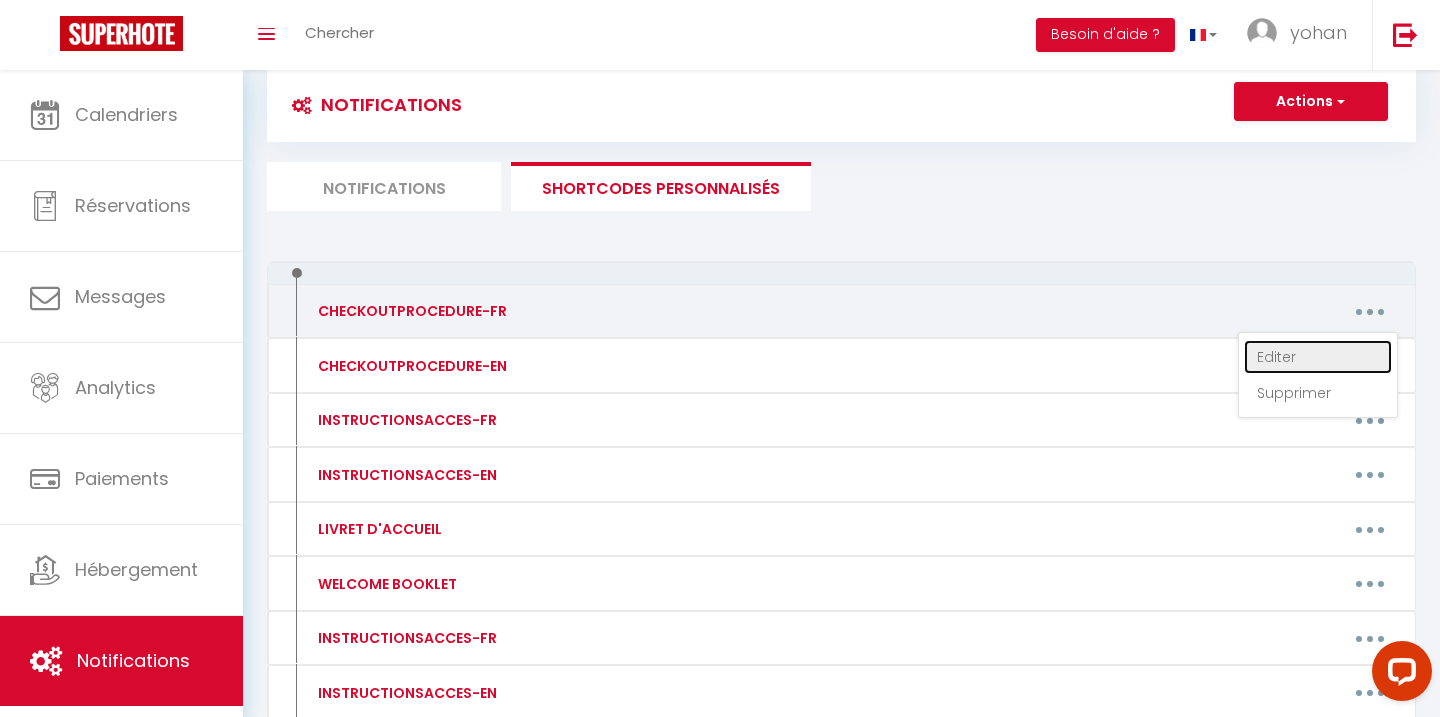 click on "Editer" at bounding box center (1318, 357) 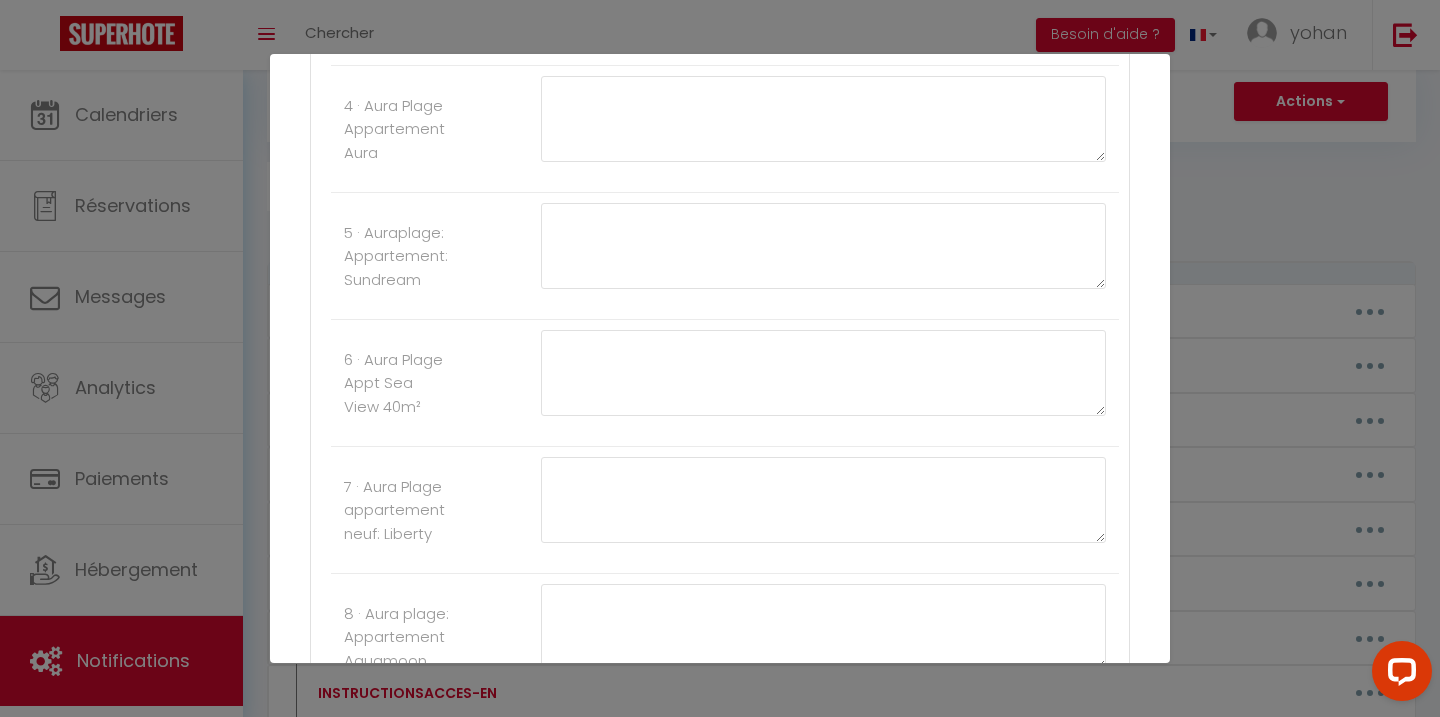 scroll, scrollTop: 0, scrollLeft: 0, axis: both 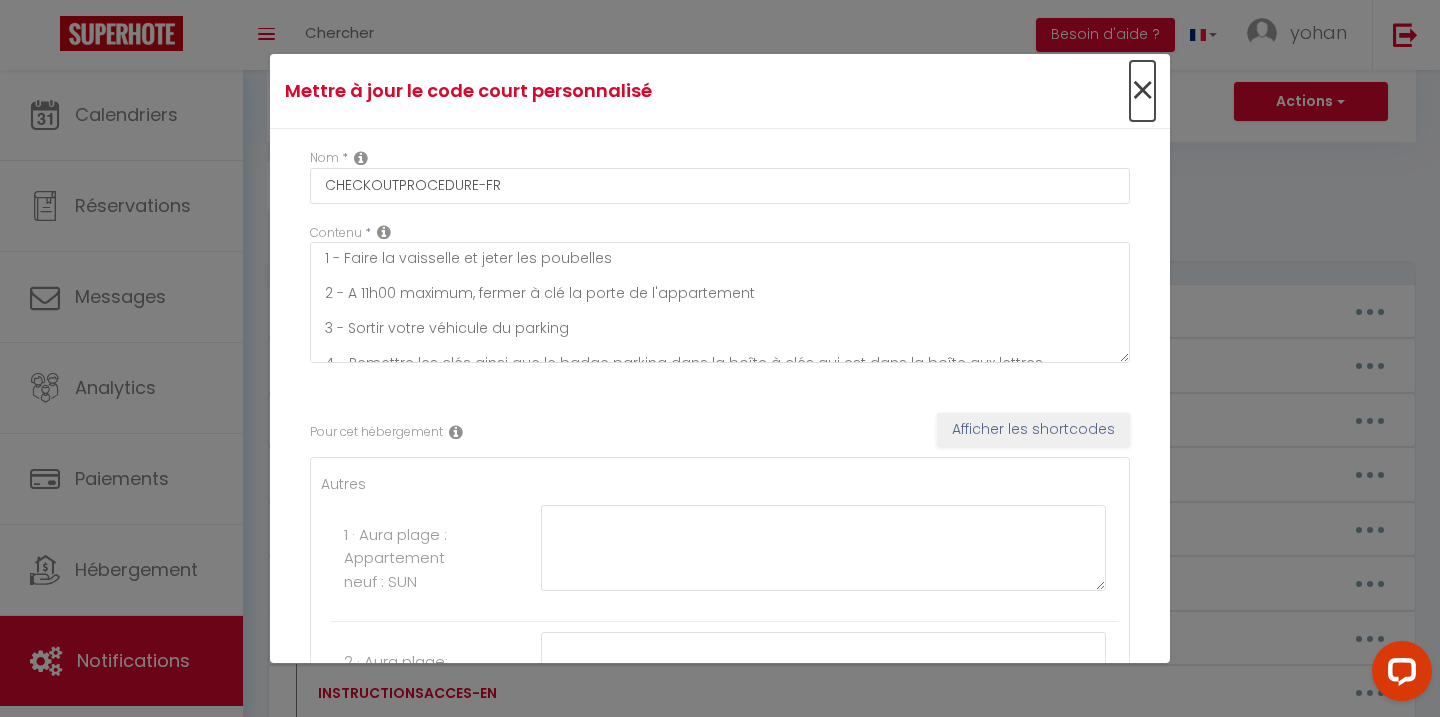click on "×" at bounding box center [1142, 91] 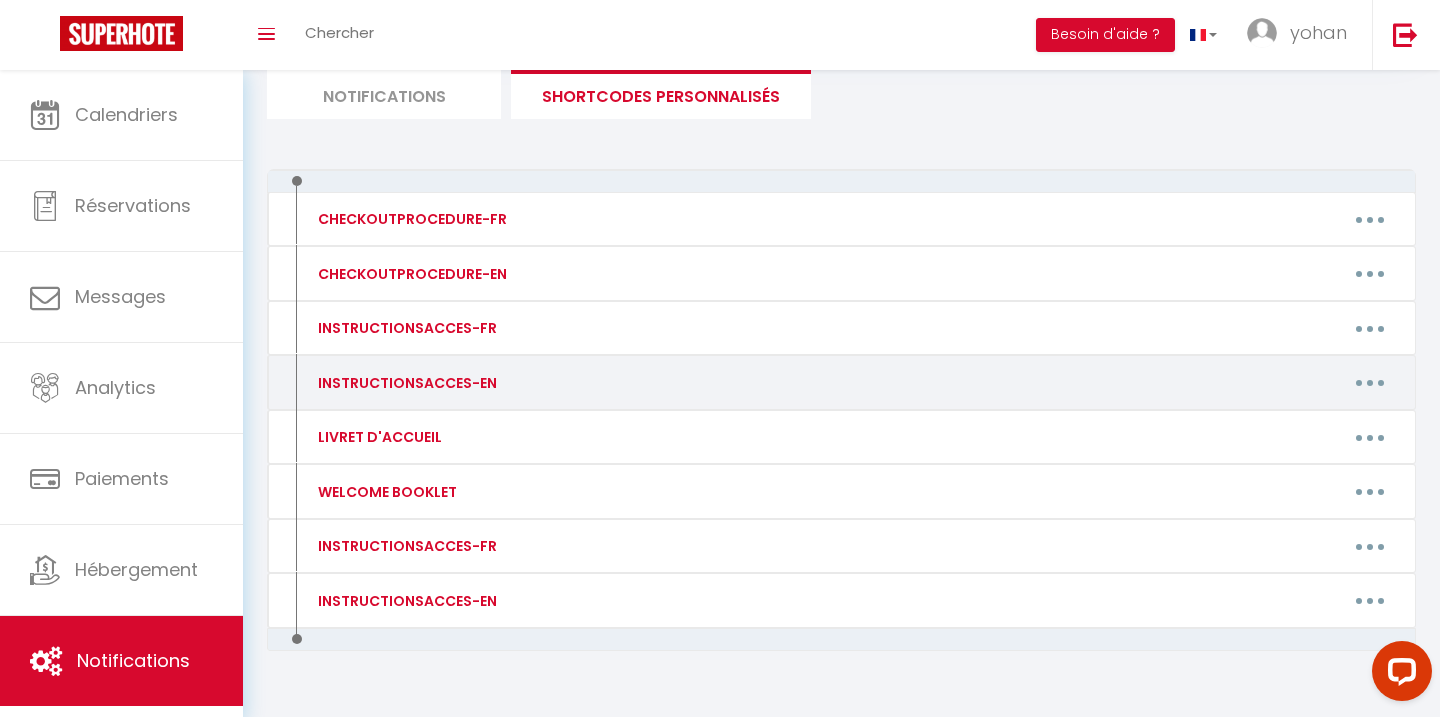 scroll, scrollTop: 144, scrollLeft: 0, axis: vertical 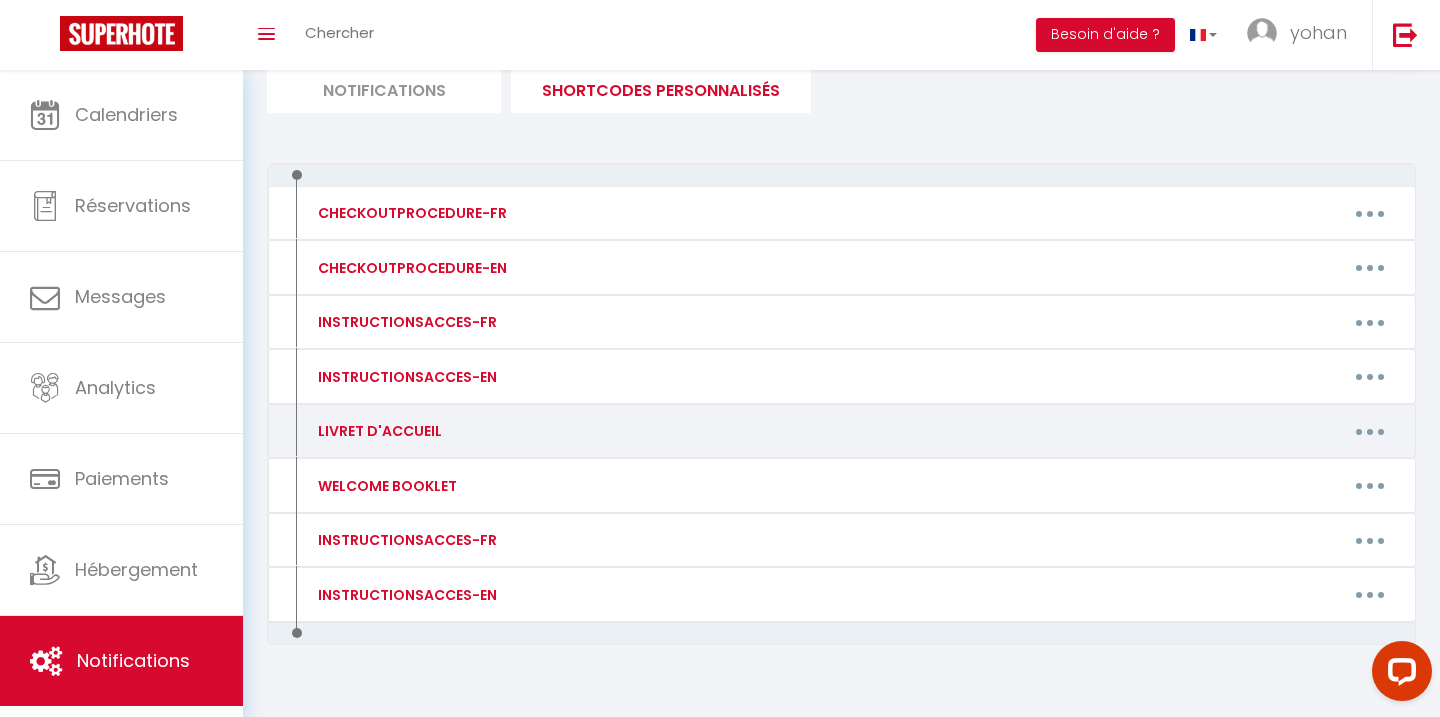 click at bounding box center (1370, 431) 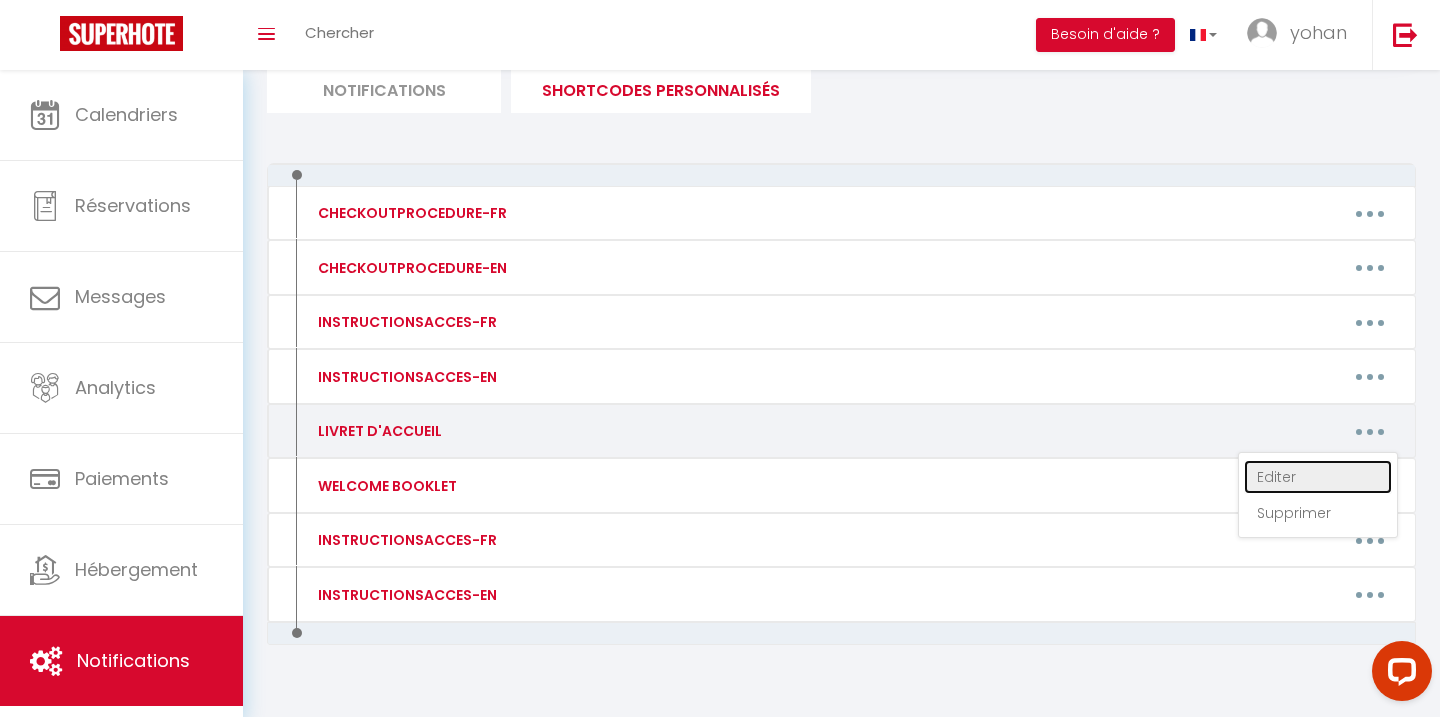 click on "Editer" at bounding box center (1318, 477) 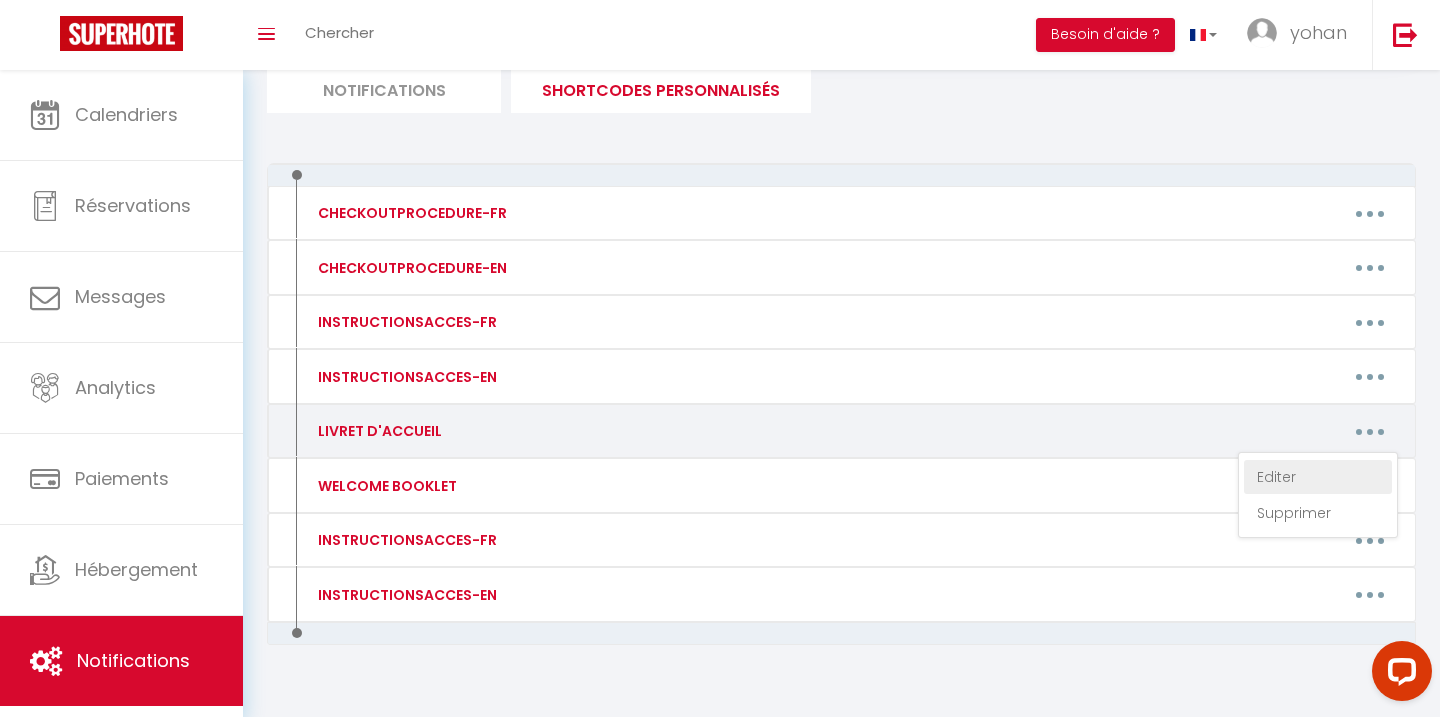 type on "LIVRET D'ACCUEIL" 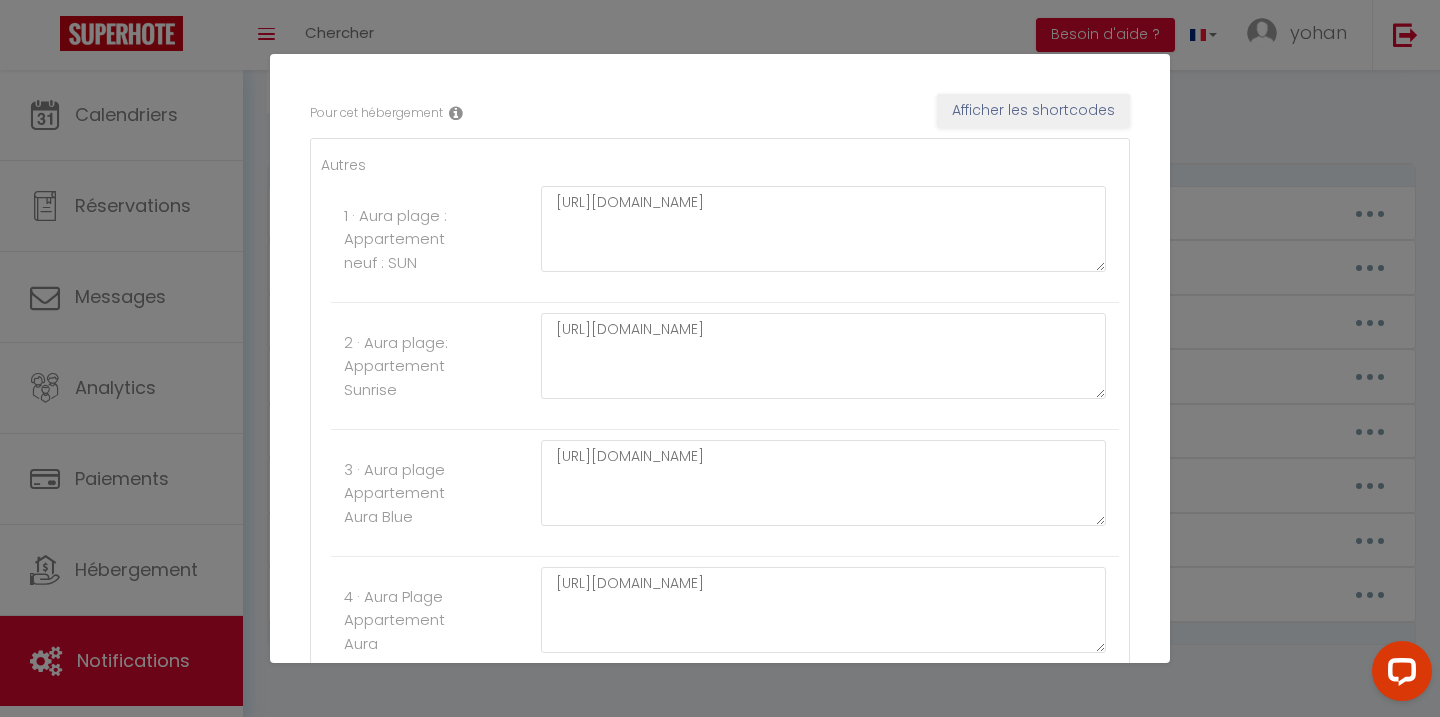 scroll, scrollTop: 0, scrollLeft: 0, axis: both 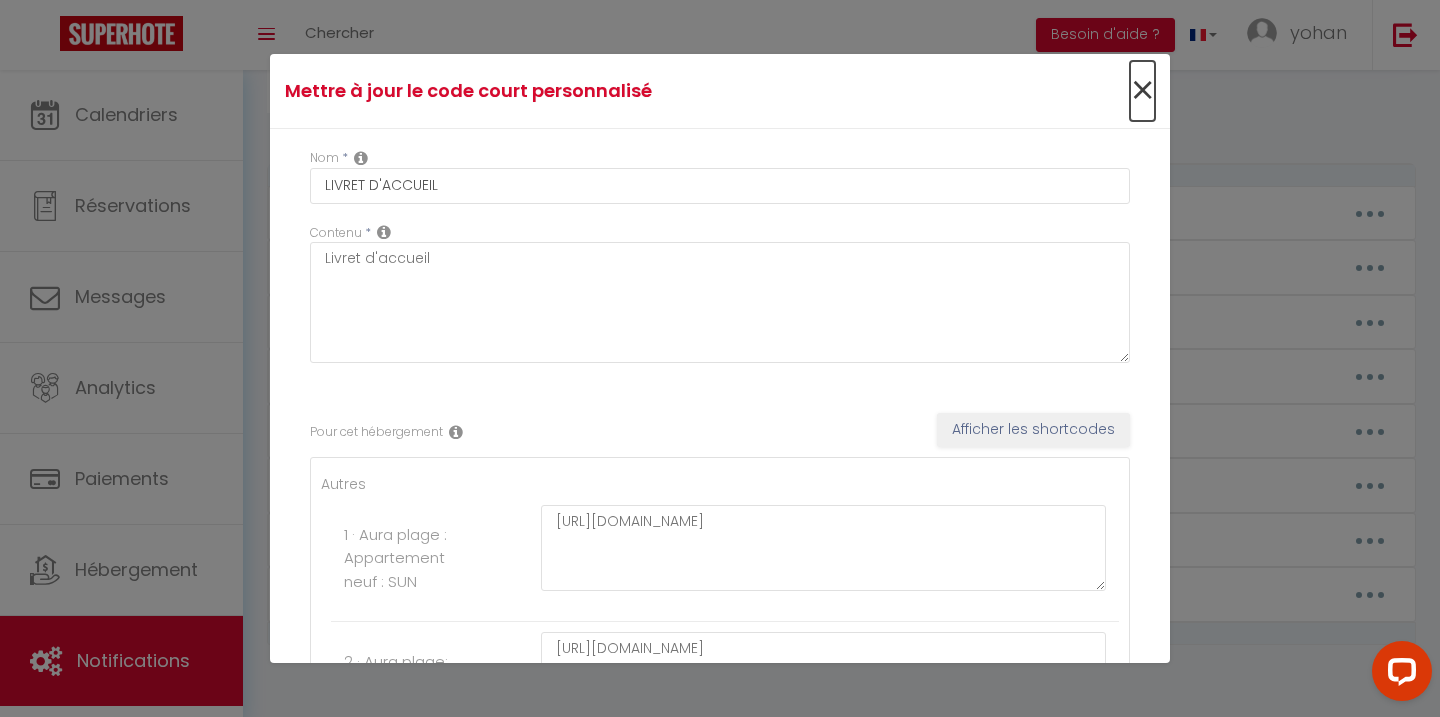 click on "×" at bounding box center [1142, 91] 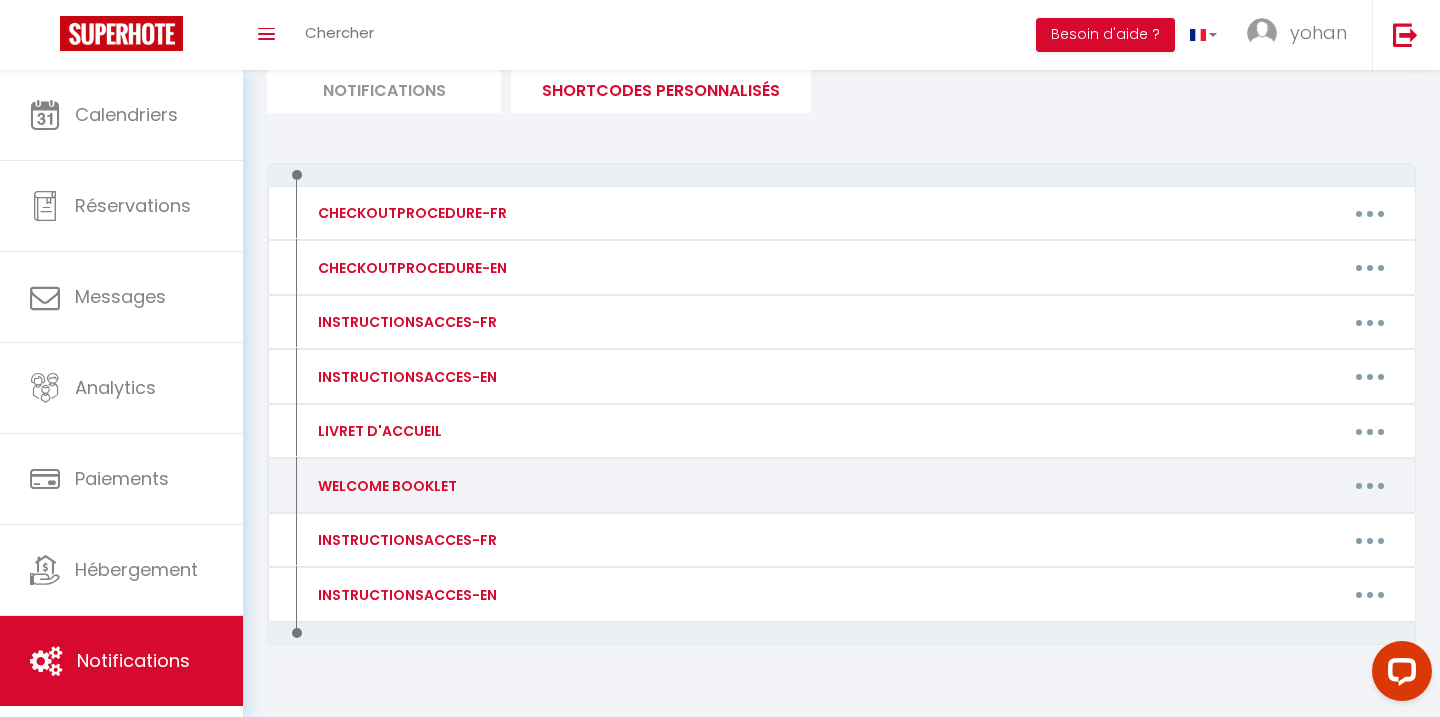 click at bounding box center [1370, 486] 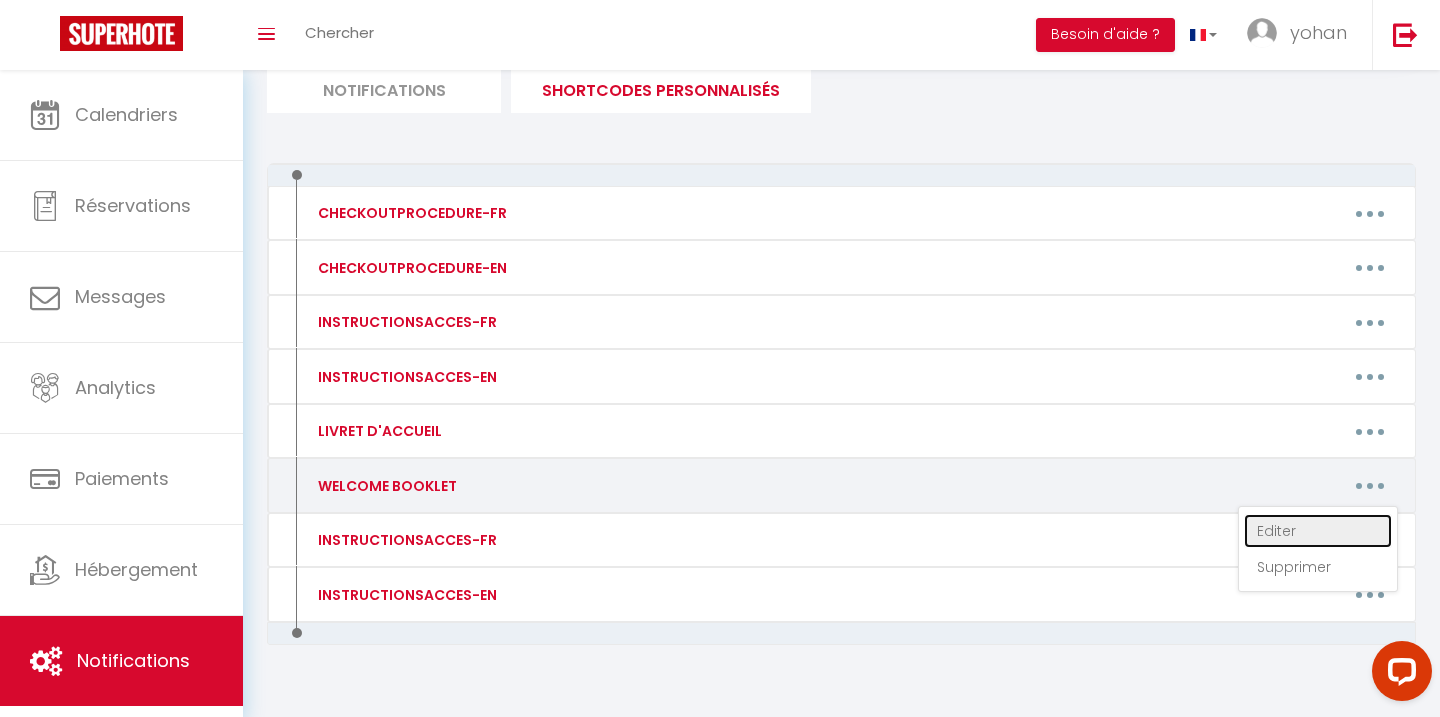 click on "Editer" at bounding box center [1318, 531] 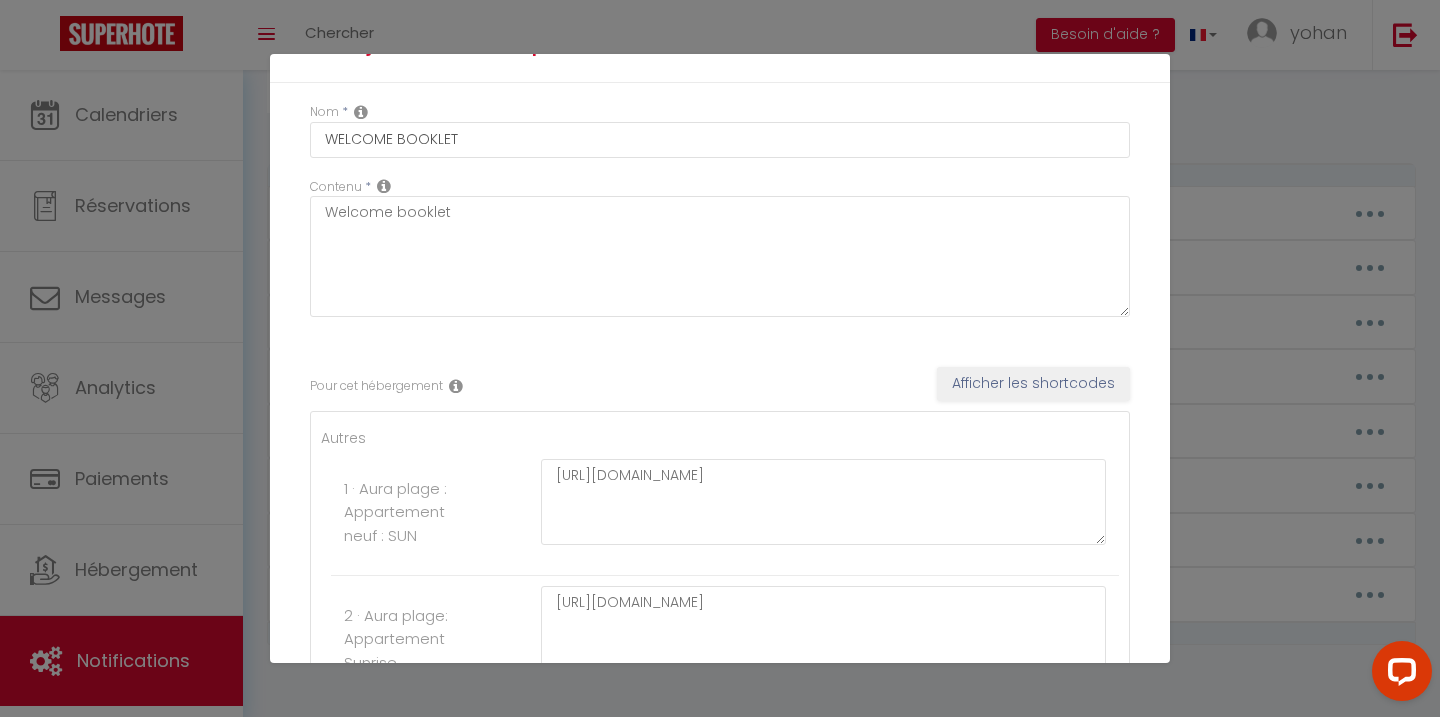 scroll, scrollTop: 0, scrollLeft: 0, axis: both 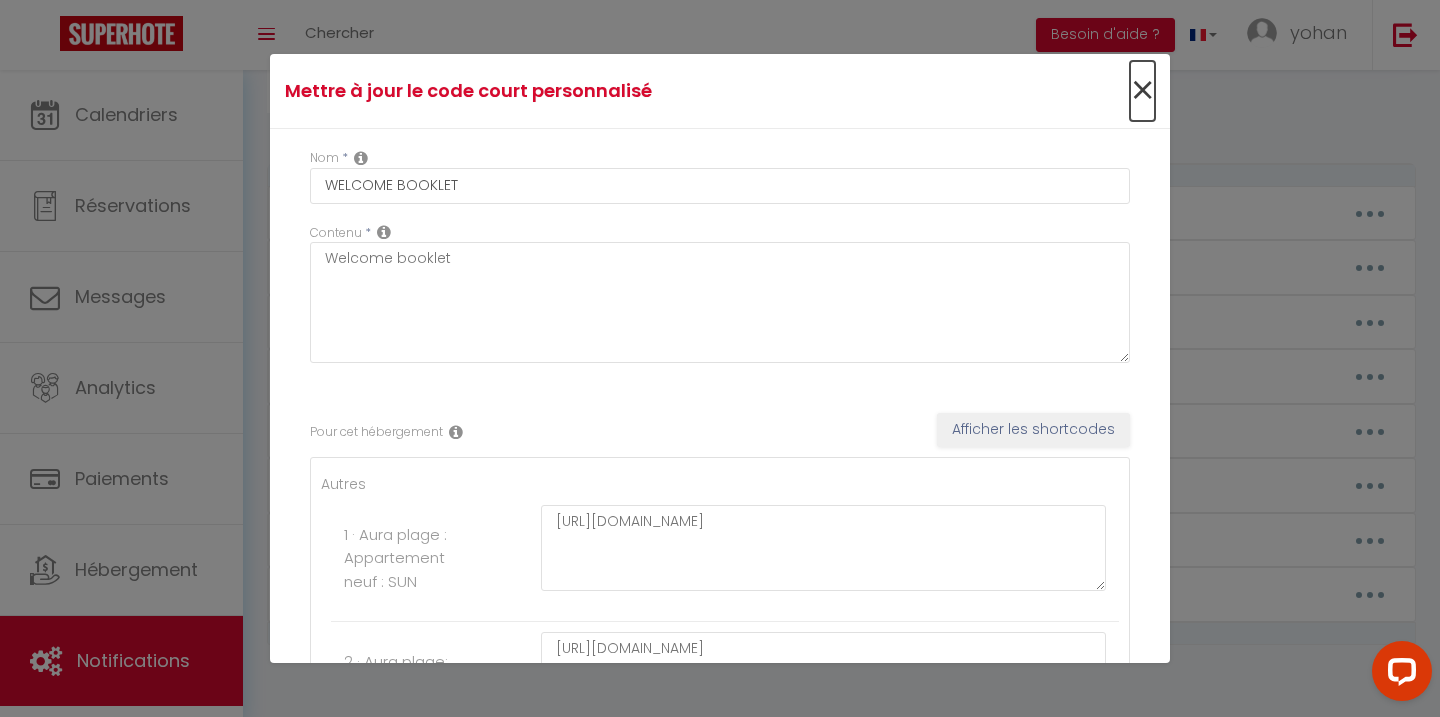 click on "×" at bounding box center (1142, 91) 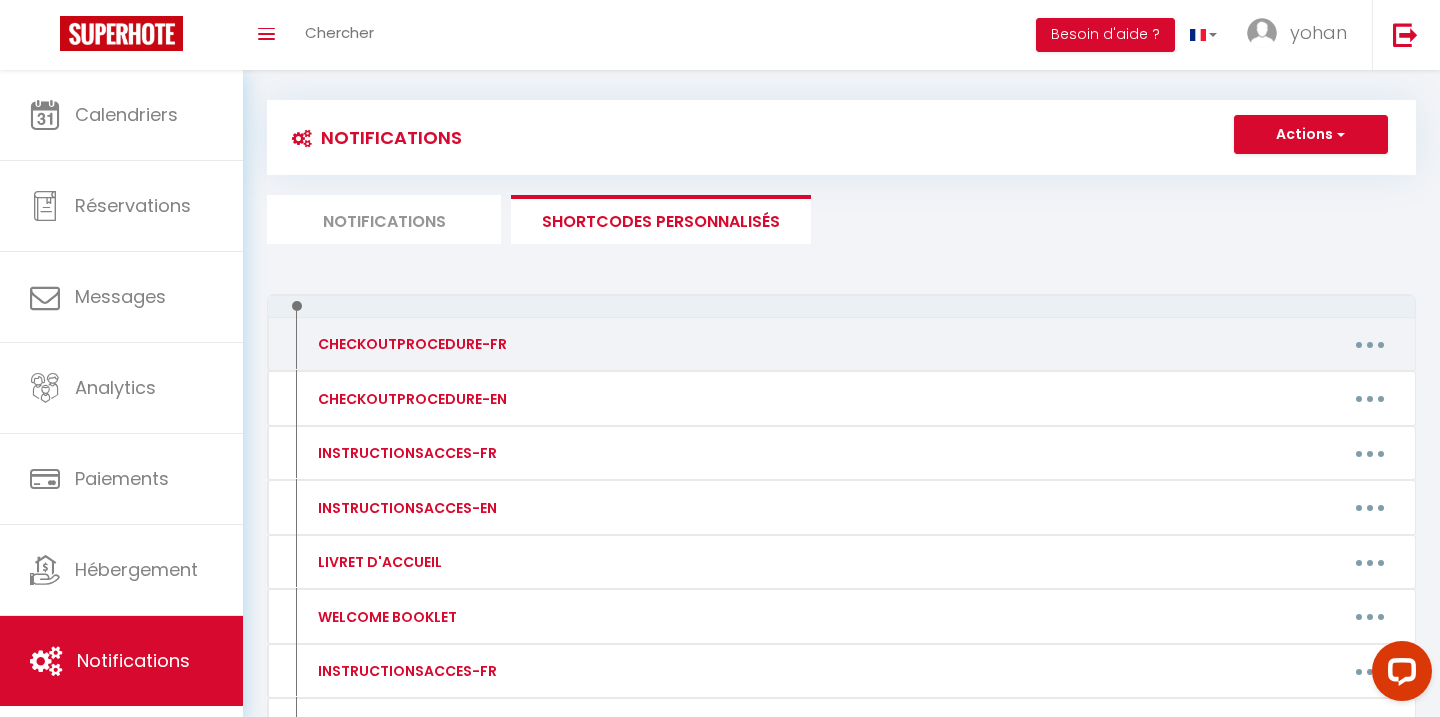 scroll, scrollTop: 0, scrollLeft: 0, axis: both 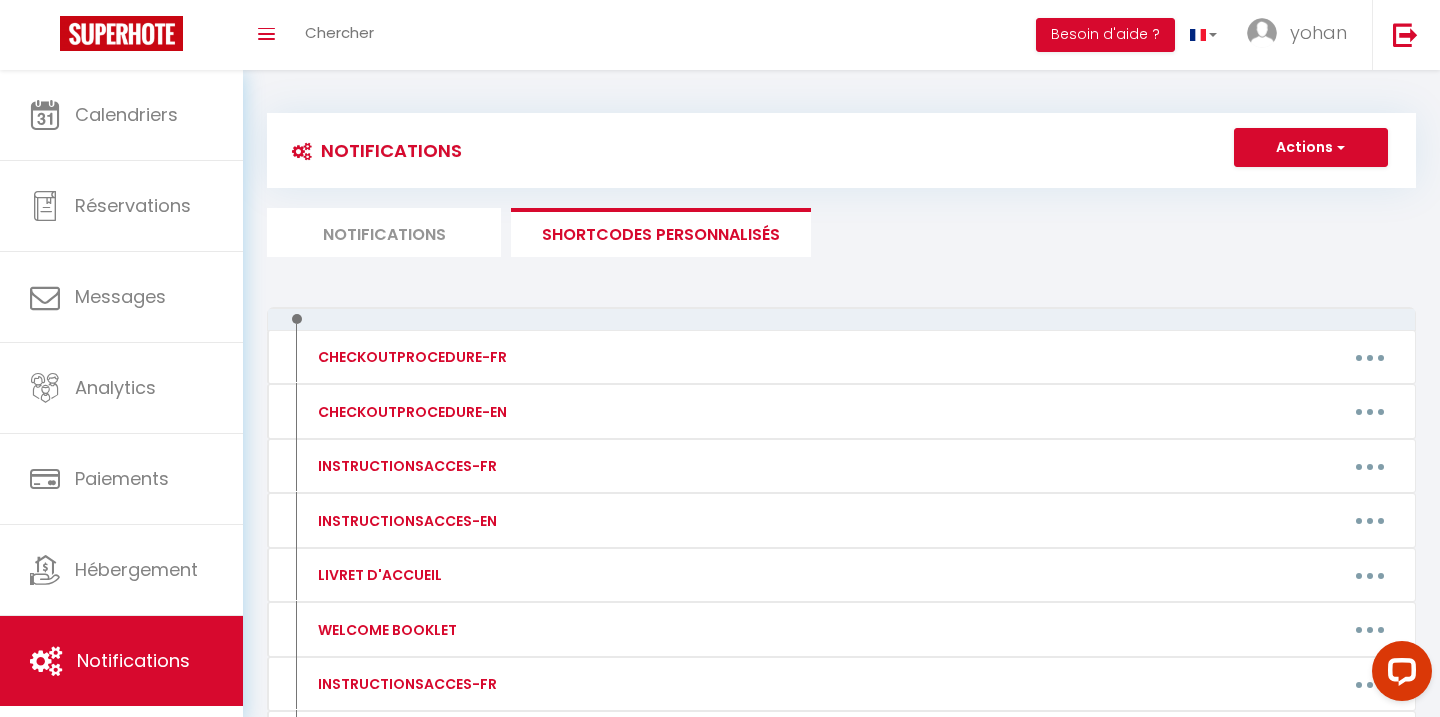 click on "Notifications" at bounding box center [384, 232] 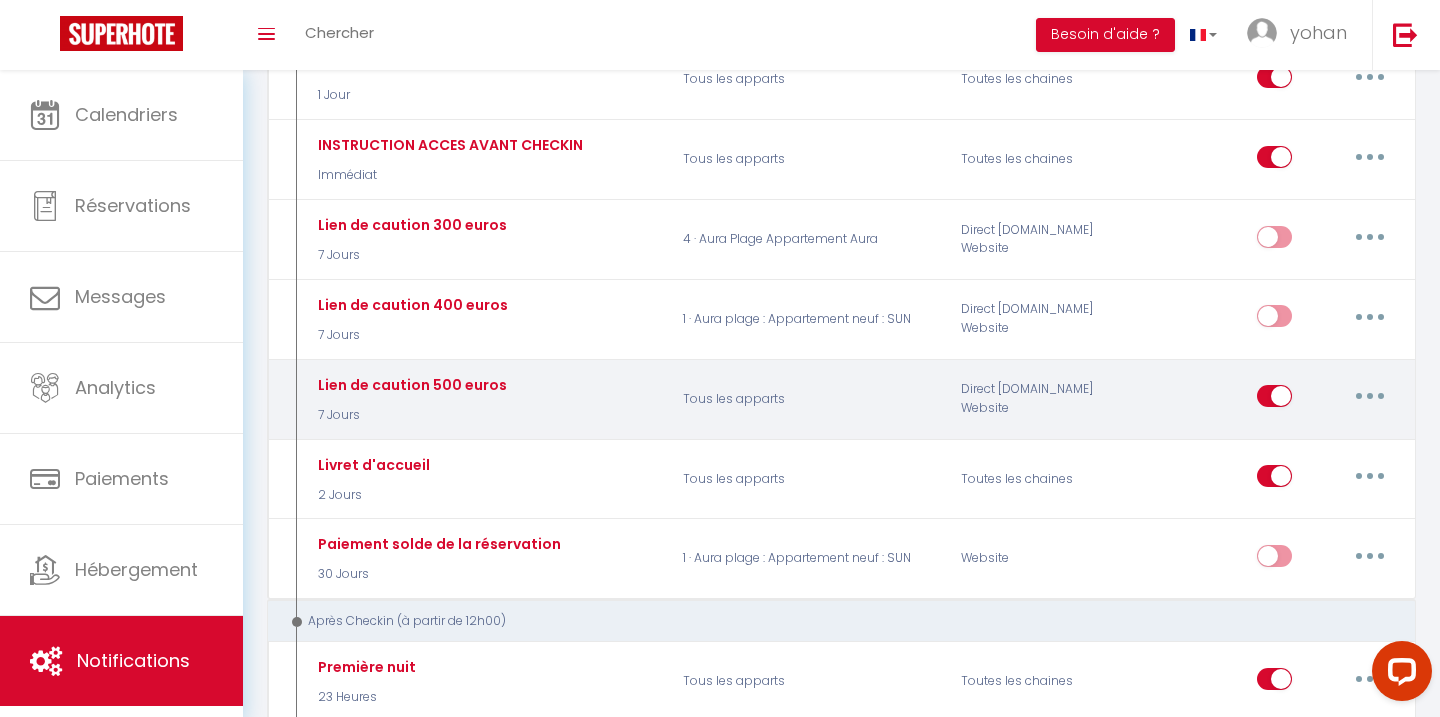 scroll, scrollTop: 433, scrollLeft: 0, axis: vertical 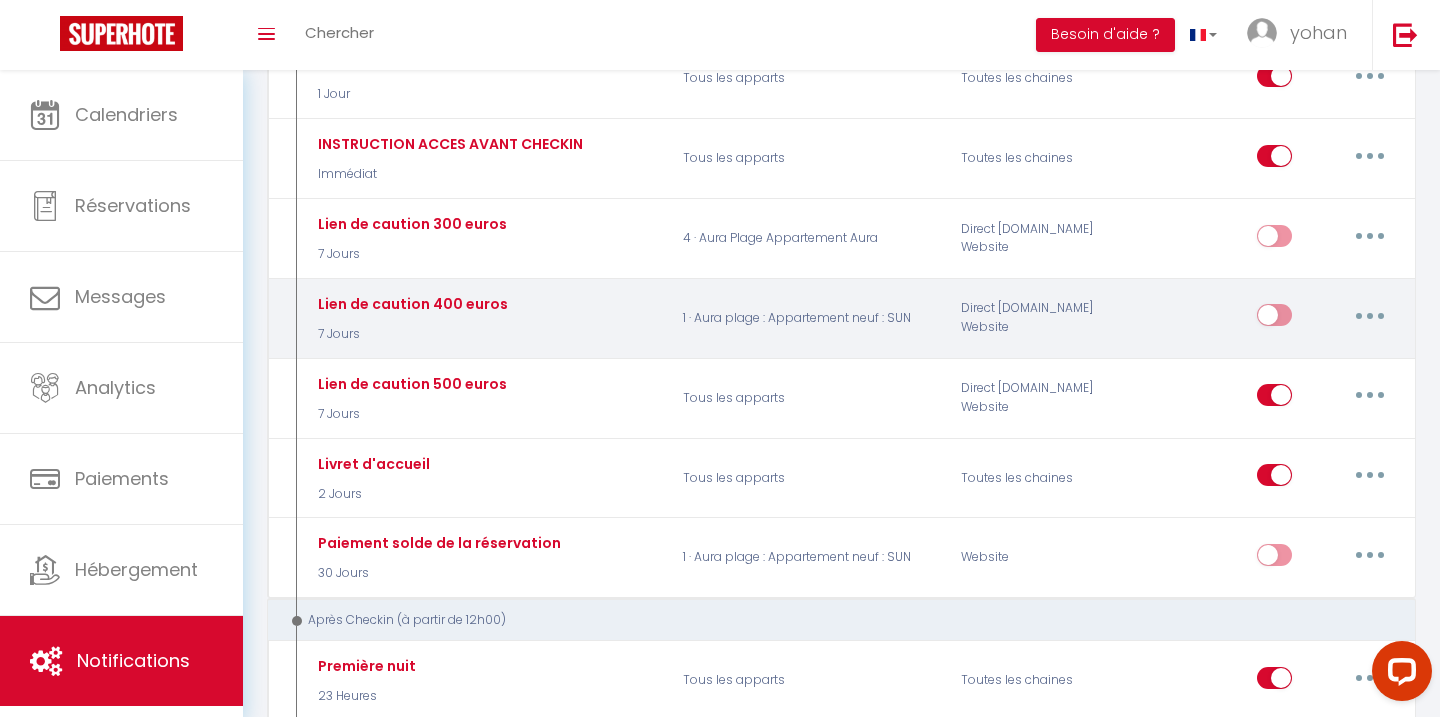 click at bounding box center (1370, 315) 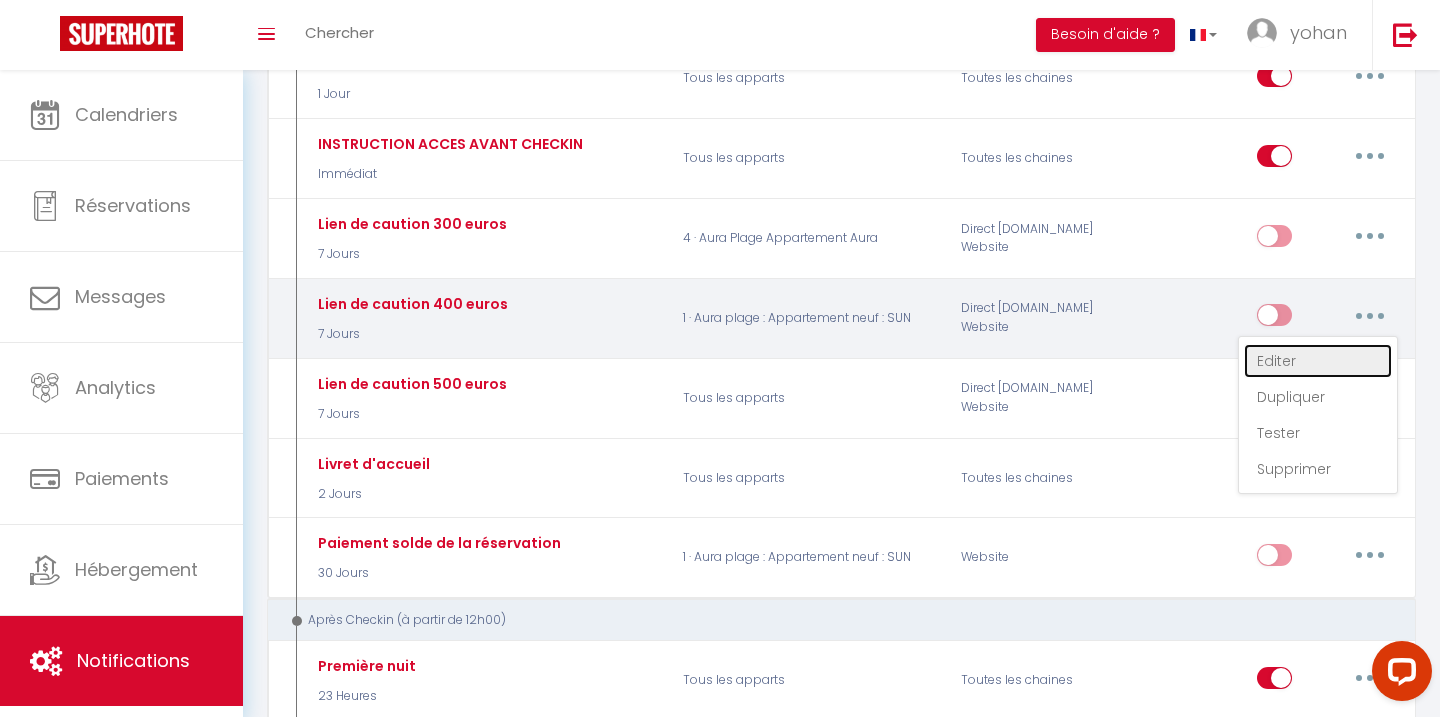 click on "Editer" at bounding box center [1318, 361] 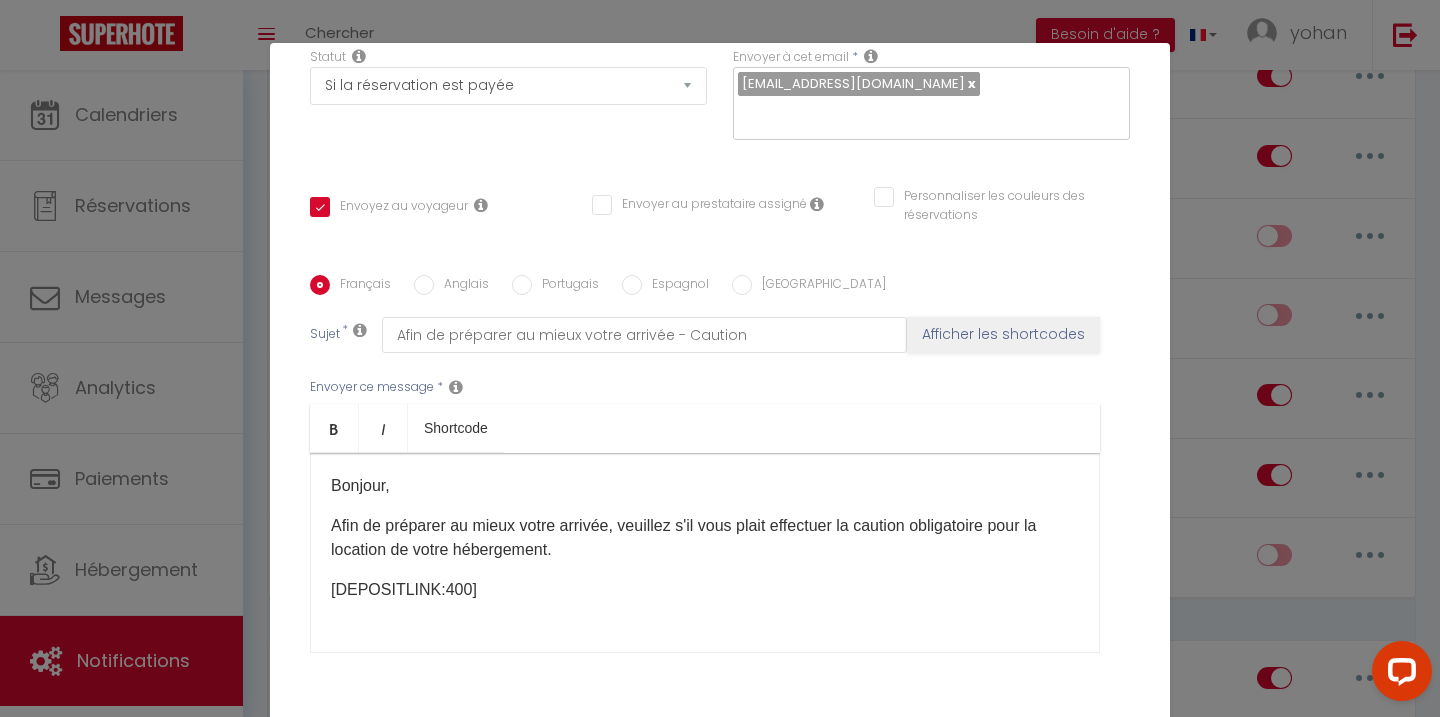 scroll, scrollTop: 348, scrollLeft: 0, axis: vertical 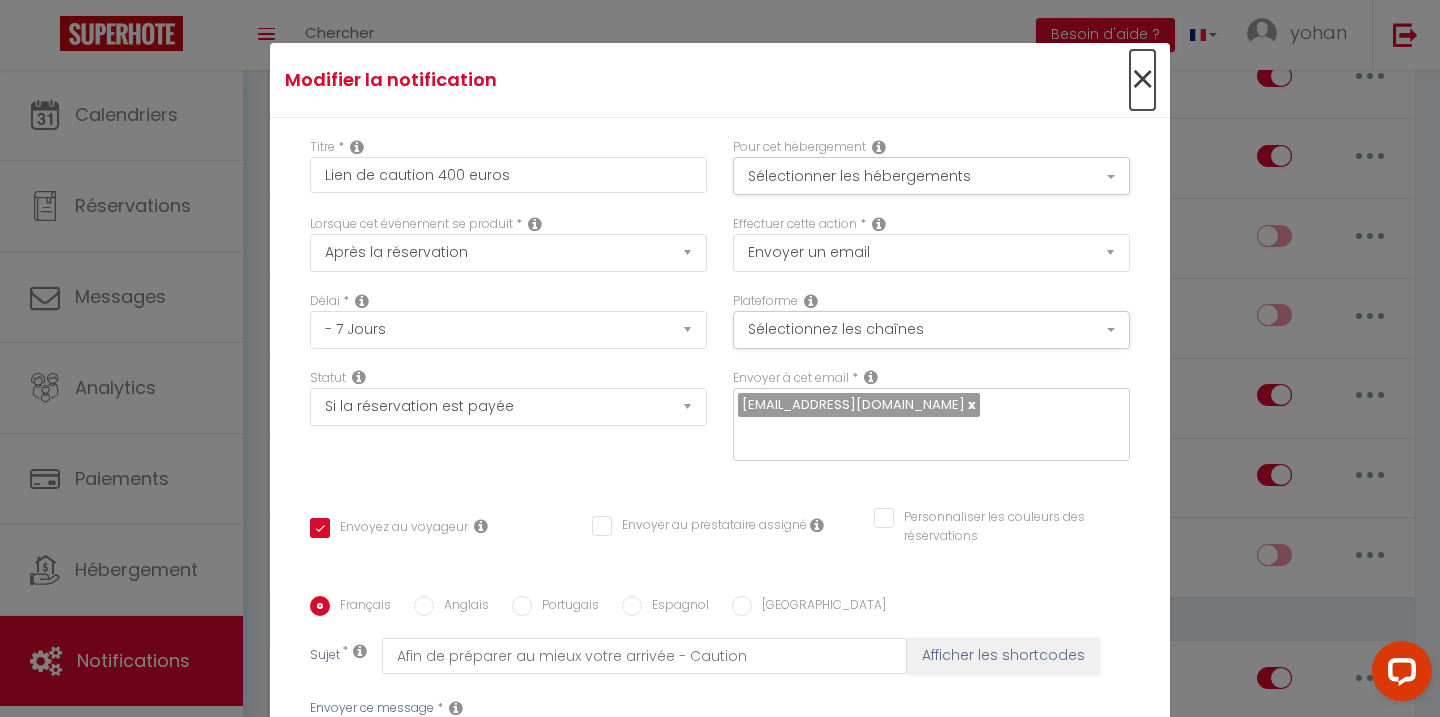 click on "×" at bounding box center (1142, 80) 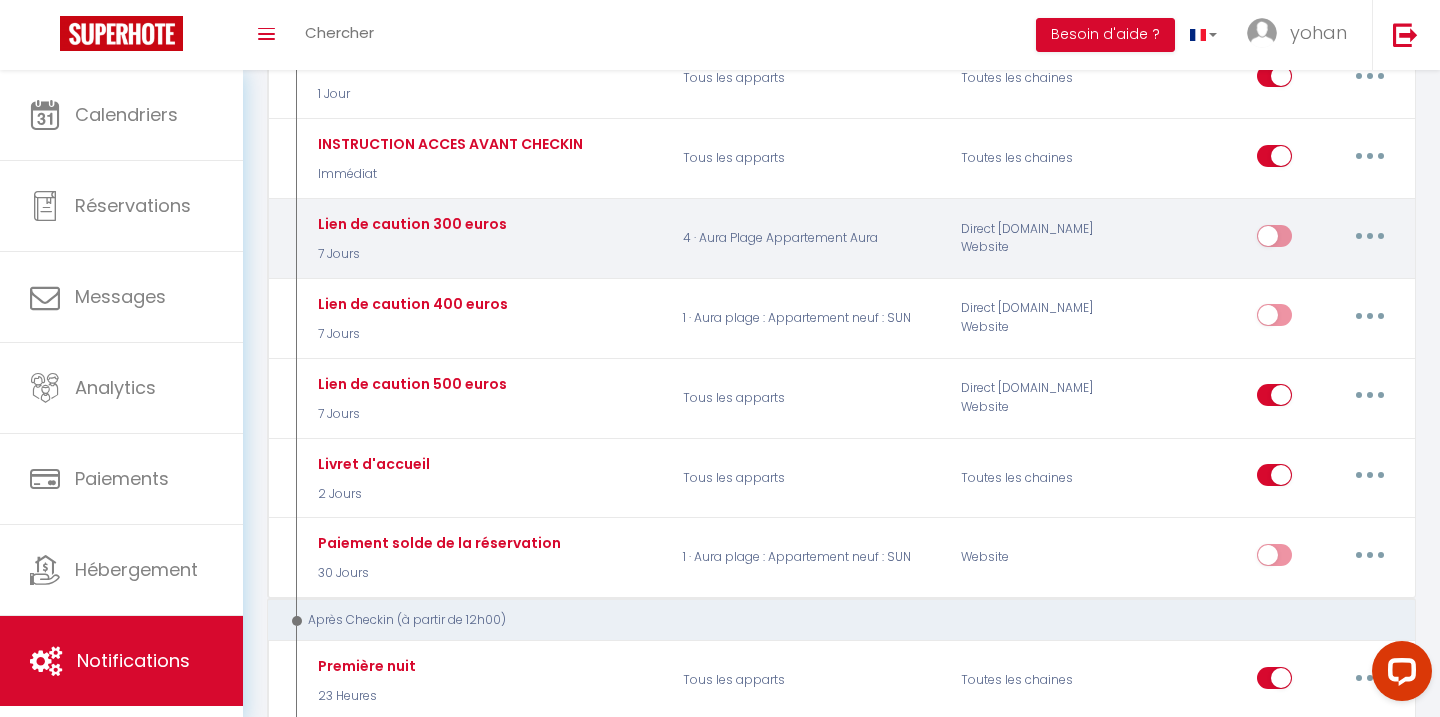 click at bounding box center (1370, 236) 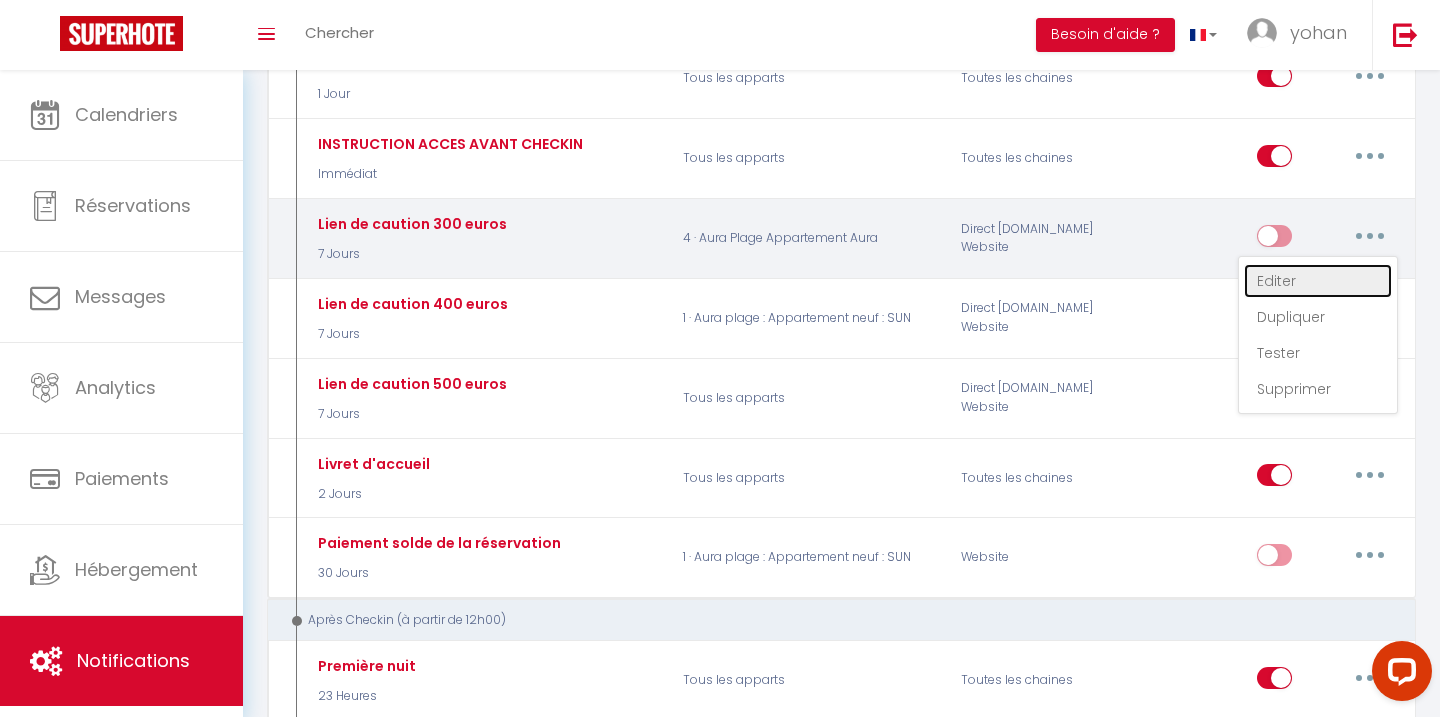 click on "Editer" at bounding box center (1318, 281) 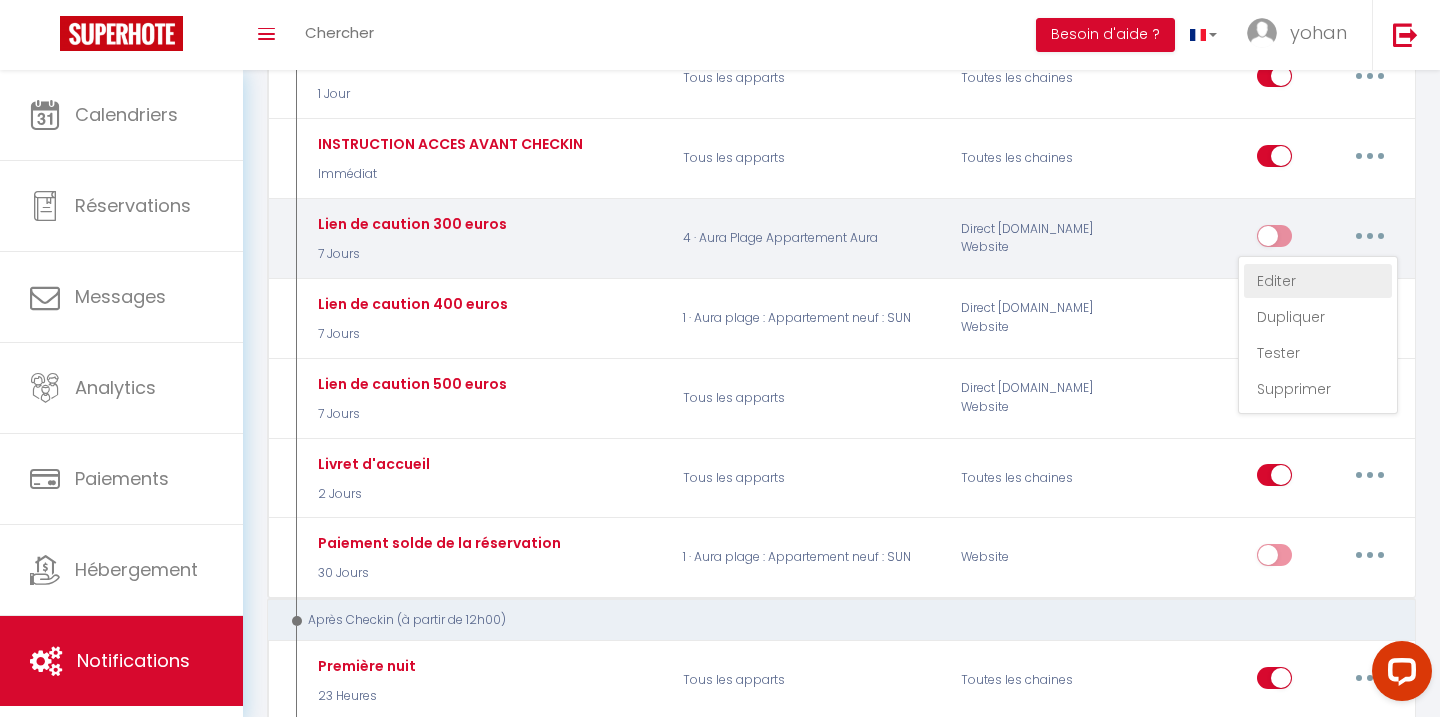 type on "Lien de caution 300 euros" 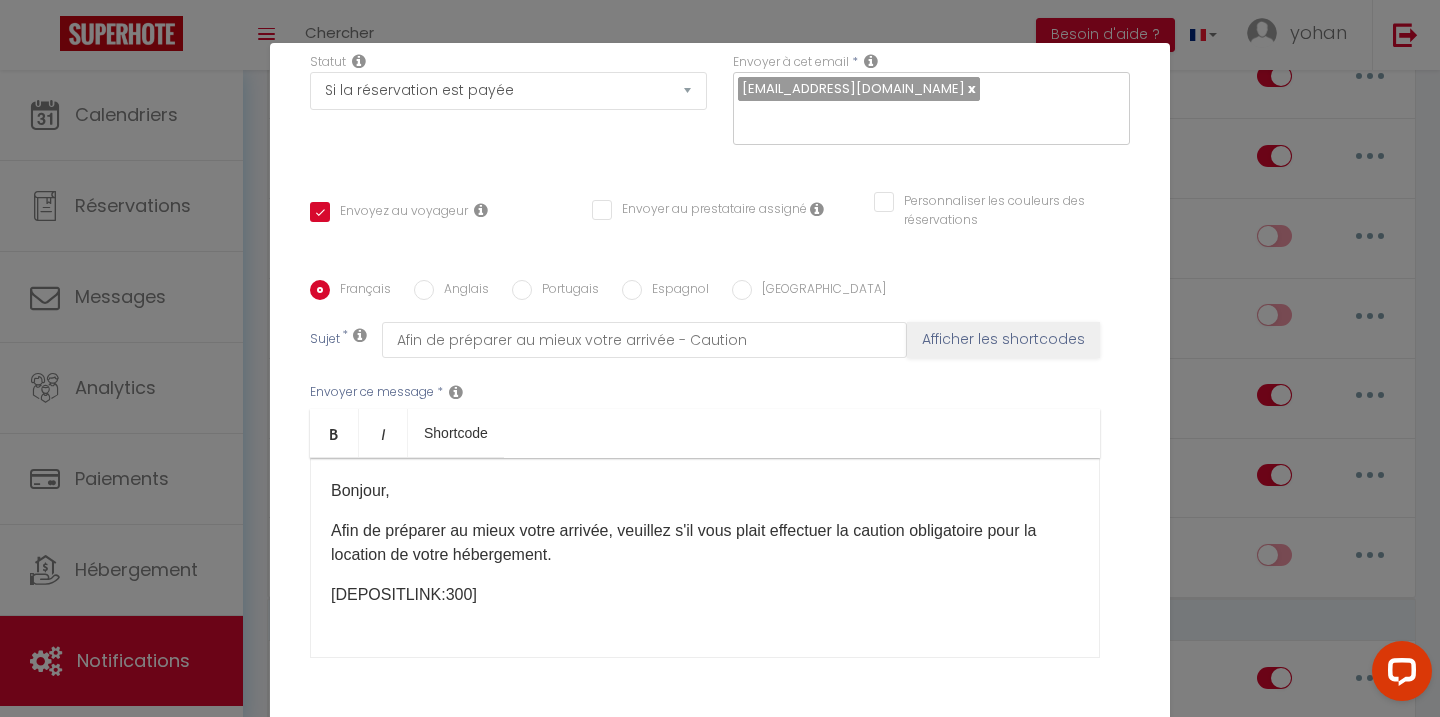 scroll, scrollTop: 0, scrollLeft: 0, axis: both 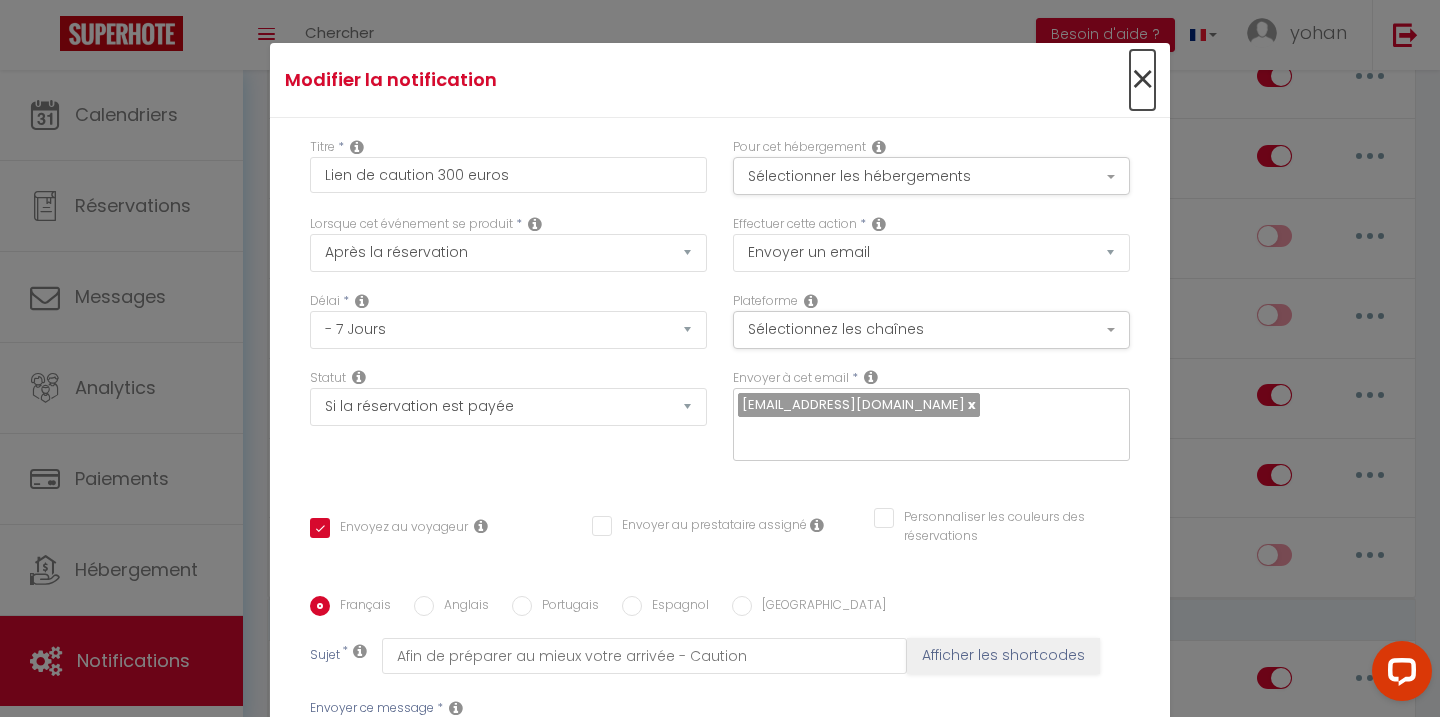 click on "×" at bounding box center [1142, 80] 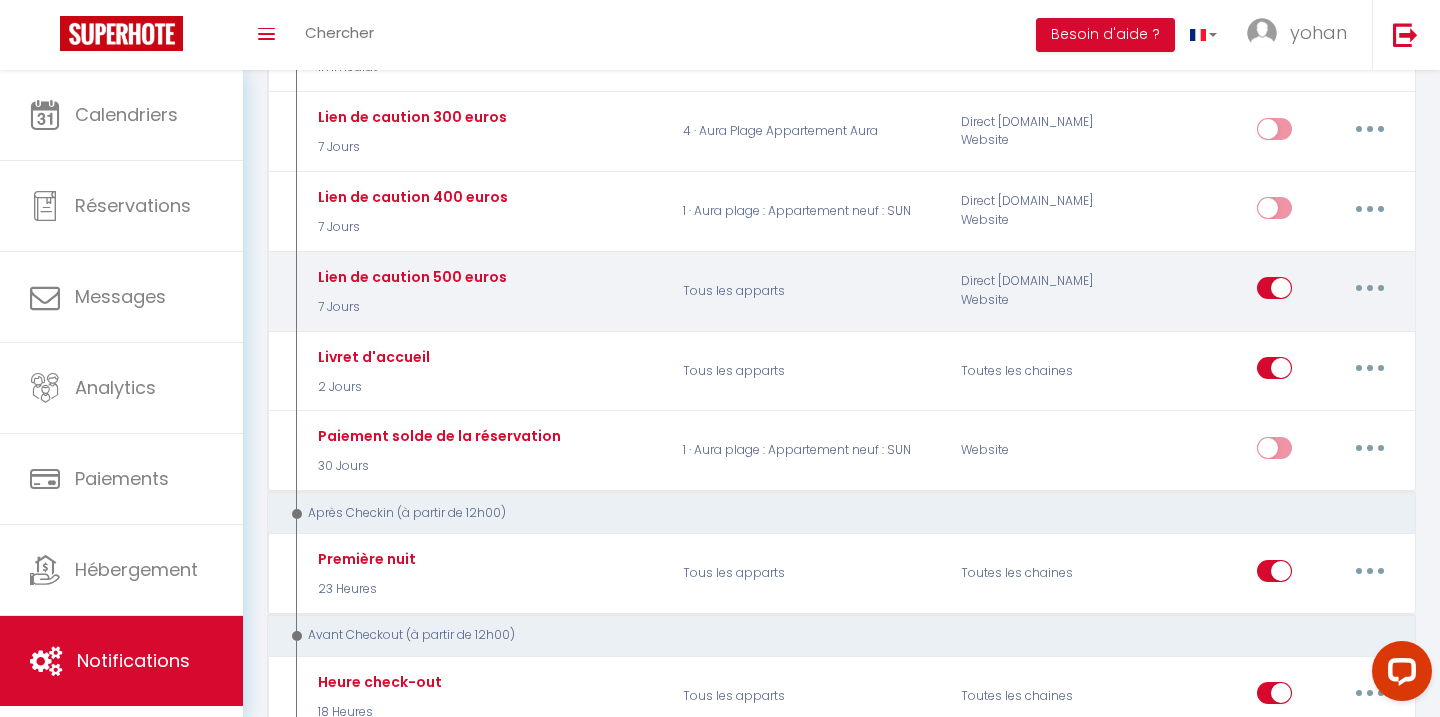scroll, scrollTop: 542, scrollLeft: 0, axis: vertical 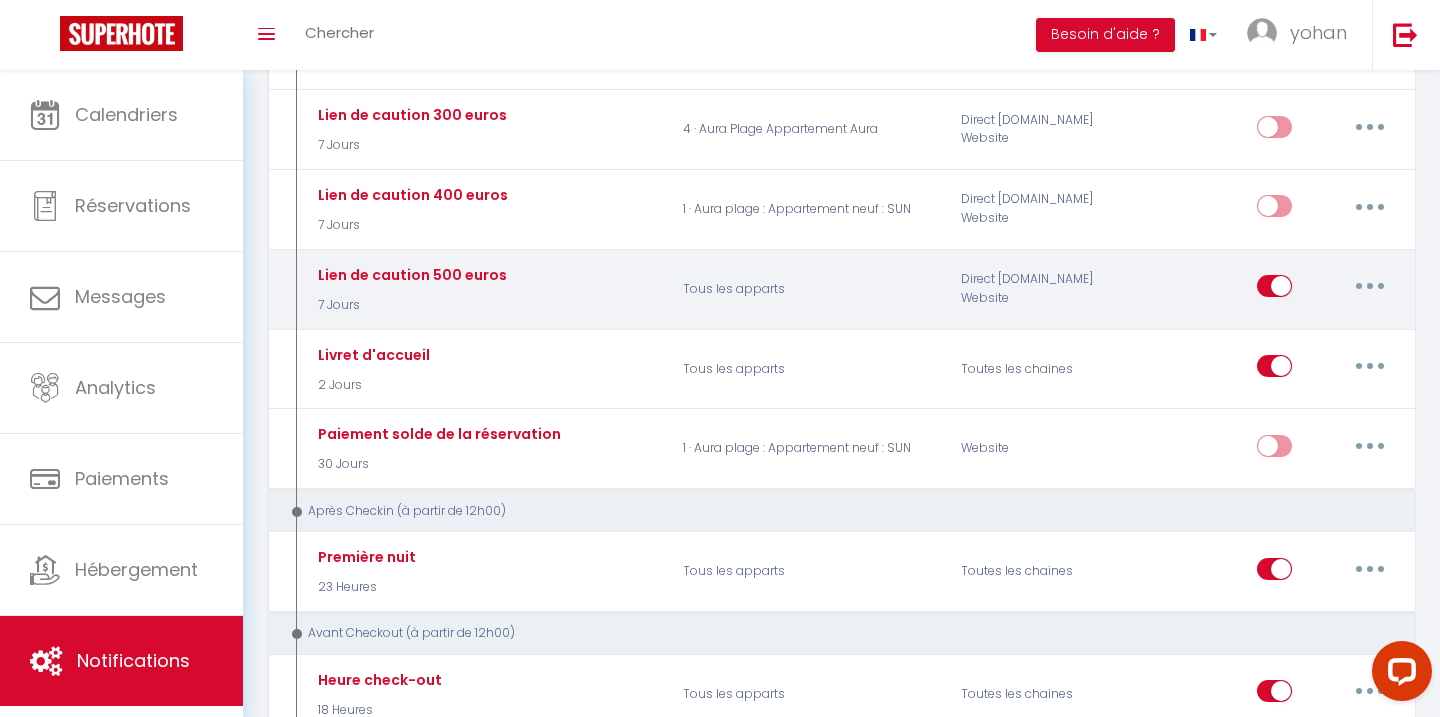 click at bounding box center [1370, 286] 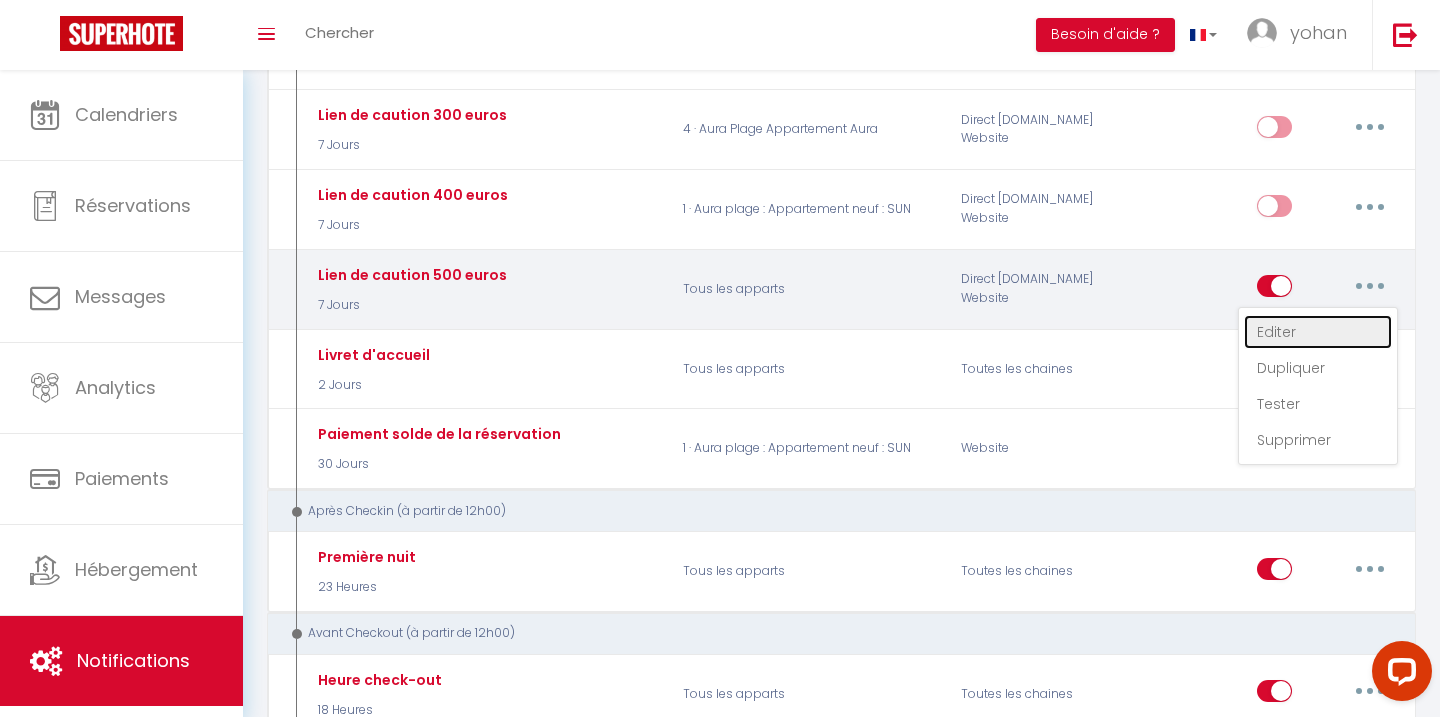 click on "Editer" at bounding box center [1318, 332] 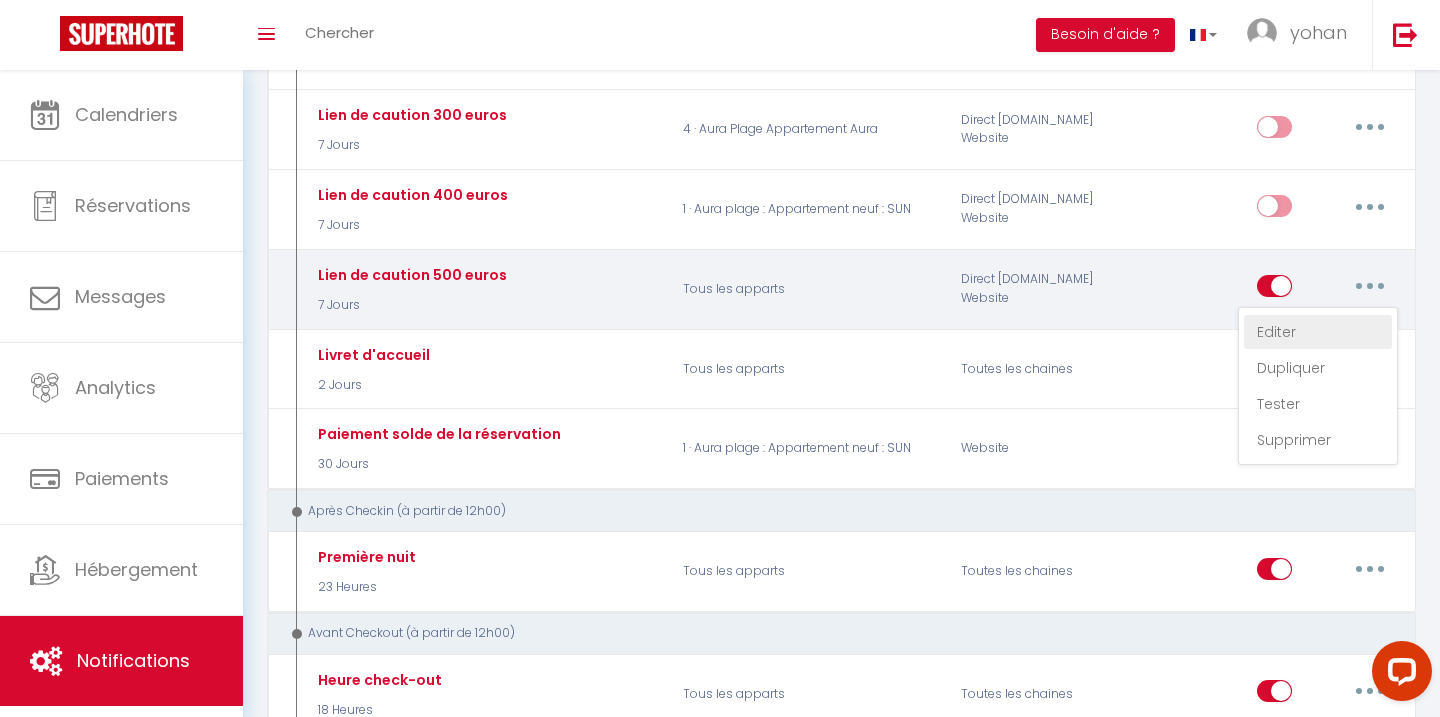 type on "Votre arrivée - Caution" 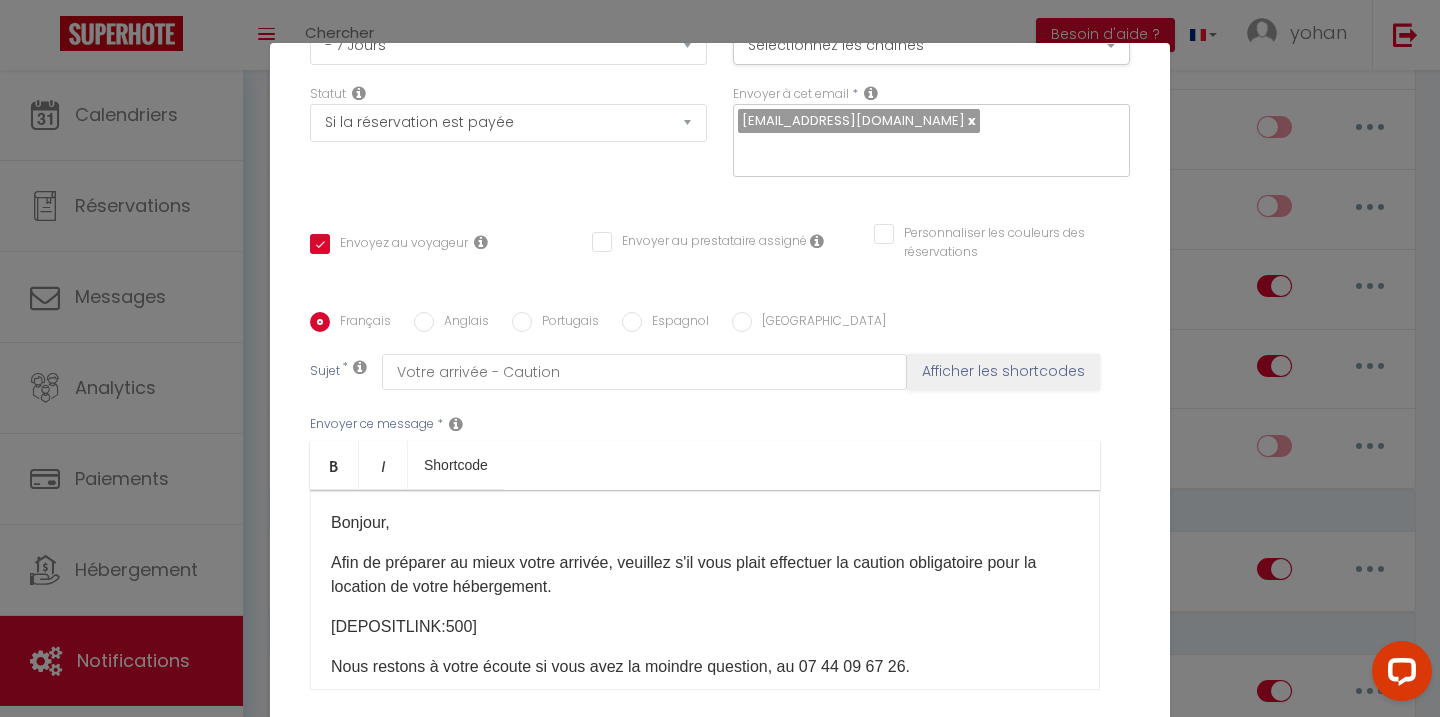 scroll, scrollTop: 291, scrollLeft: 0, axis: vertical 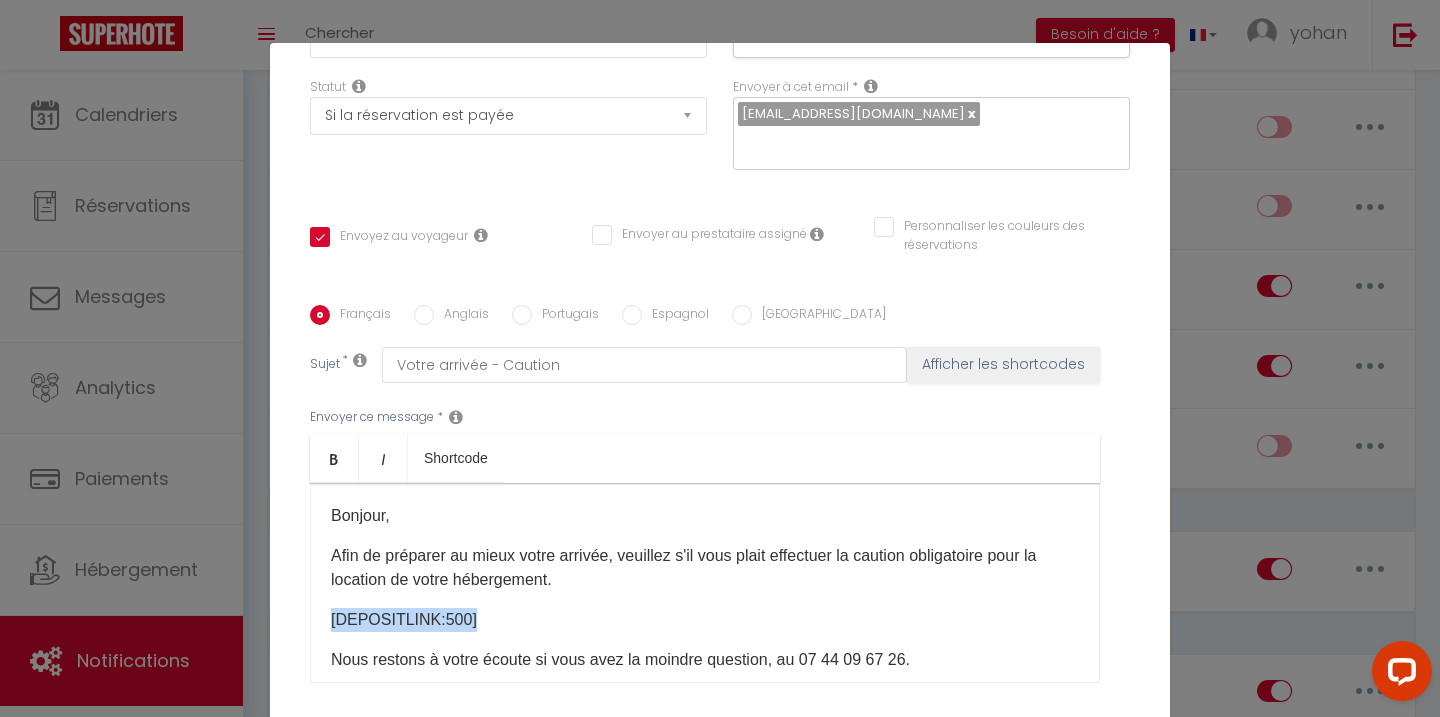 drag, startPoint x: 474, startPoint y: 600, endPoint x: 318, endPoint y: 596, distance: 156.05127 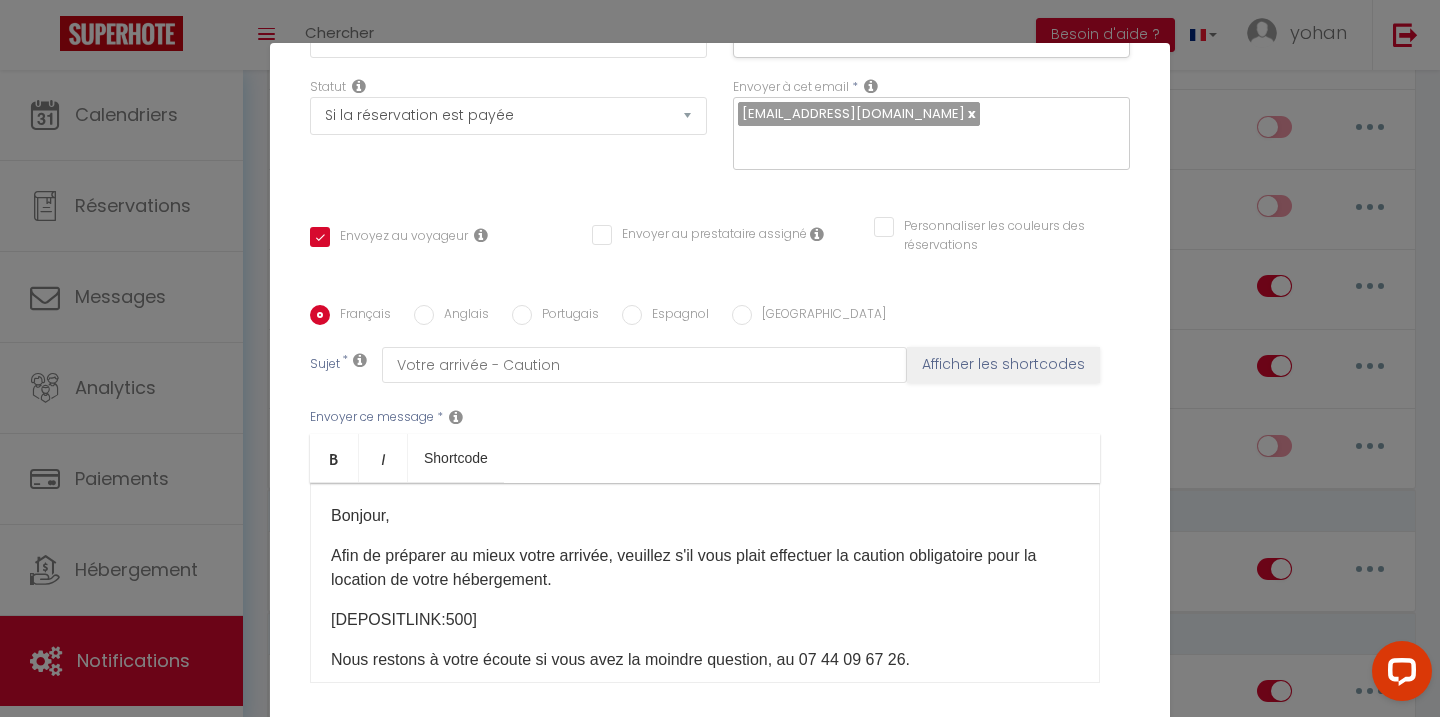 click on "[DEPOSITLINK:500]" at bounding box center (705, 620) 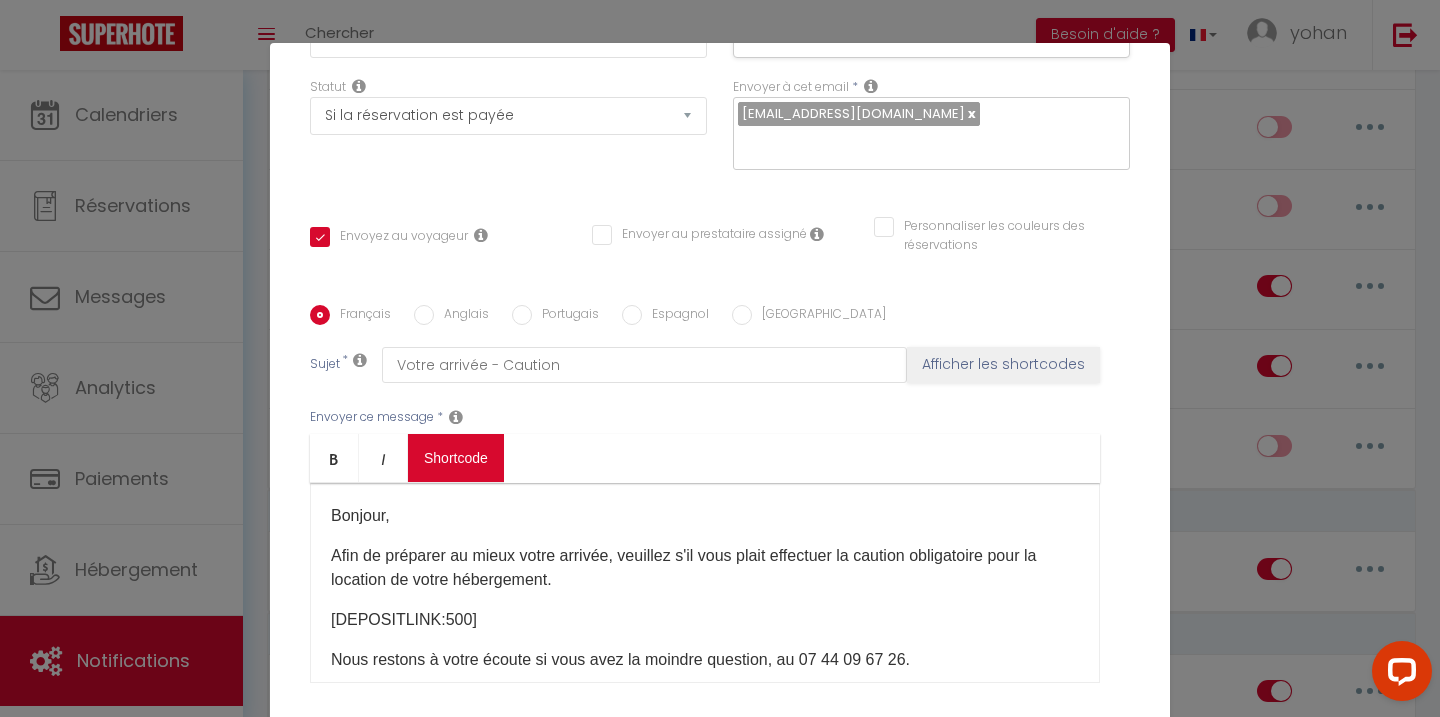 click on "Coaching SuperHote ce soir à 18h00, pour participer:  https://us02web.zoom.us/j/4667554618?pwd=QUhUTnBqenhNTG1HazhBOFJXWjRYUT09   ×     Toggle navigation       Toggle Search     Toggle menubar     Chercher   BUTTON
Besoin d'aide ?
yohan   Paramètres        Équipe     Résultat de la recherche   Aucun résultat     Calendriers     Réservations     Messages     Analytics      Paiements     Hébergement     Notifications                 Résultat de la recherche   Id   Appart   Voyageur    Checkin   Checkout   Nuits   Pers.   Plateforme   Statut     Résultat de la recherche   Aucun résultat          Notifications
Actions
Nouvelle Notification    Exporter    Importer    Tous les apparts    1 · Aura plage : Appartement neuf : SUN 2 · Aura plage: Appartement Sunrise 3 · Aura plage Appartement Aura Blue 4 · Aura Plage Appartement Aura 5 · Auraplage: Appartement: Sundream" at bounding box center (720, 1433) 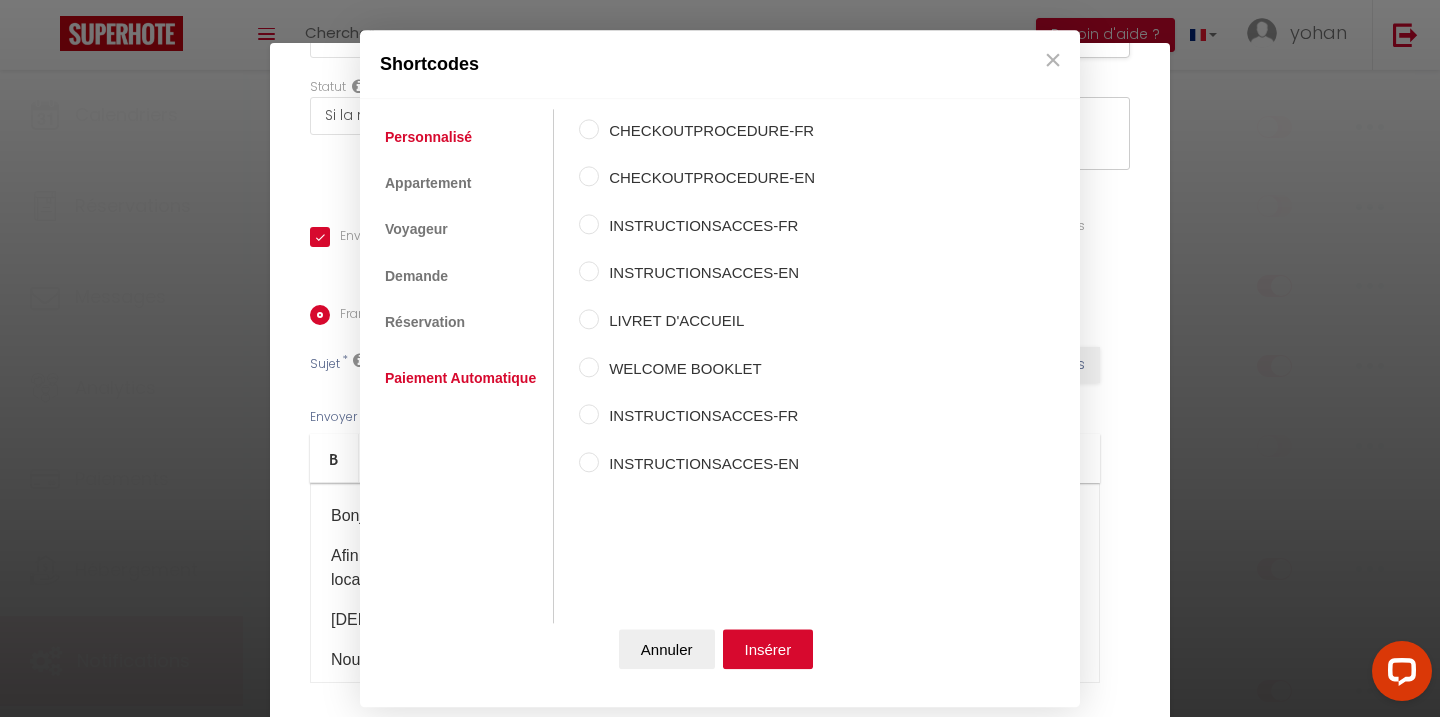 click on "Paiement Automatique" at bounding box center (460, 379) 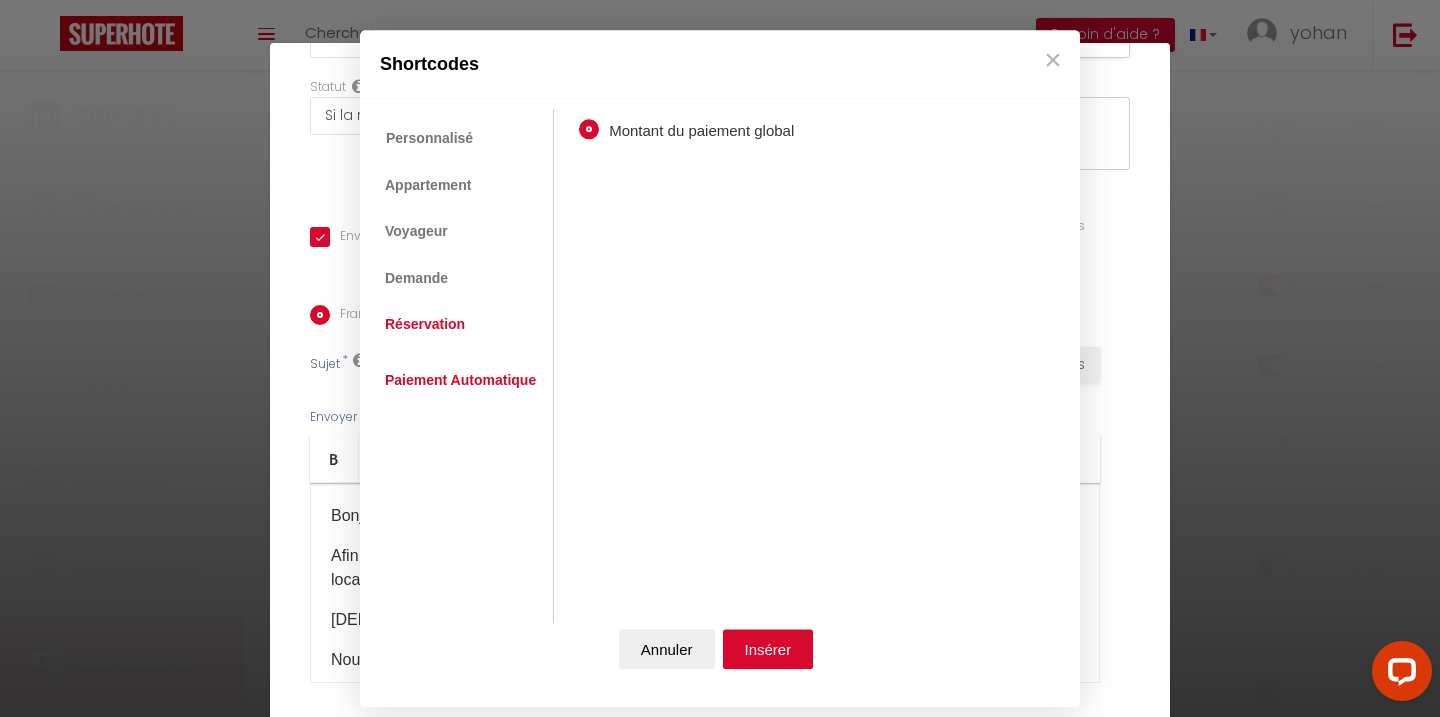 click on "Réservation" at bounding box center [425, 324] 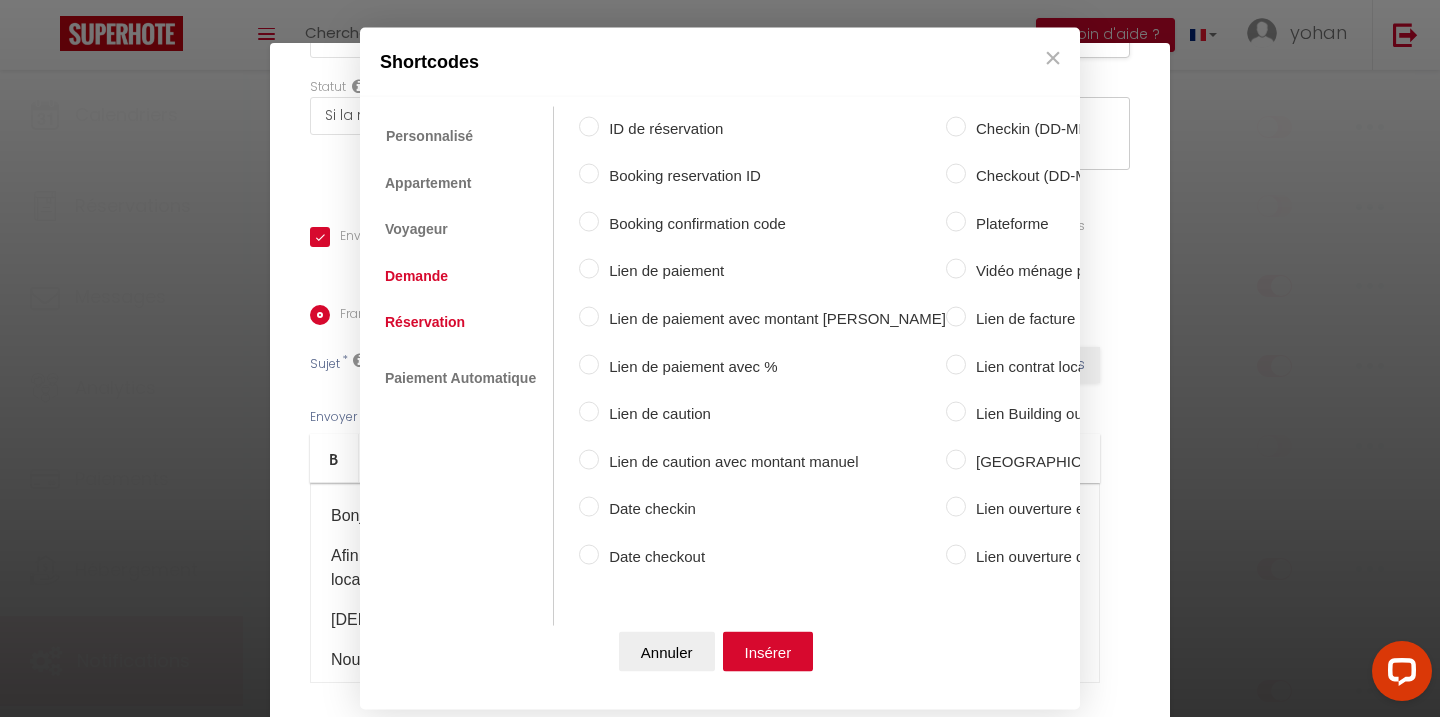 click on "Demande" at bounding box center [416, 275] 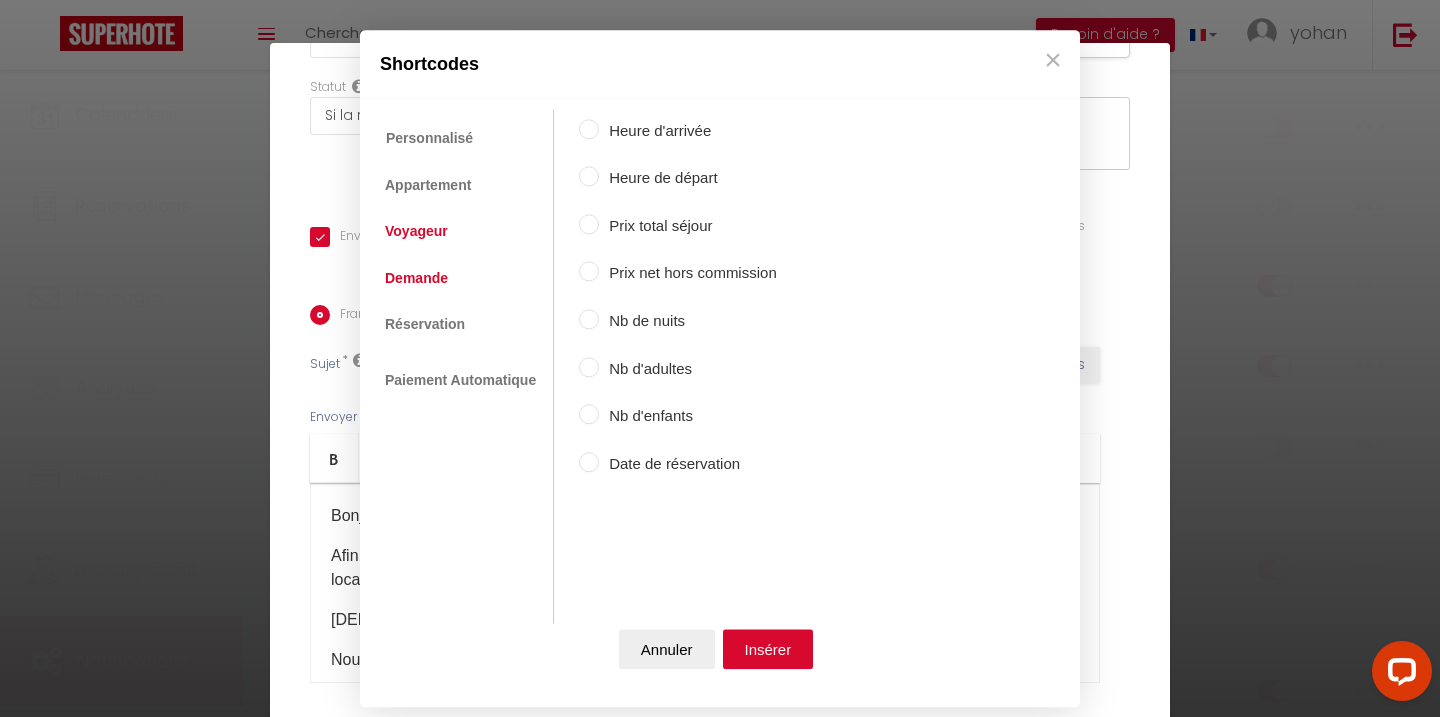 click on "Voyageur" at bounding box center (416, 232) 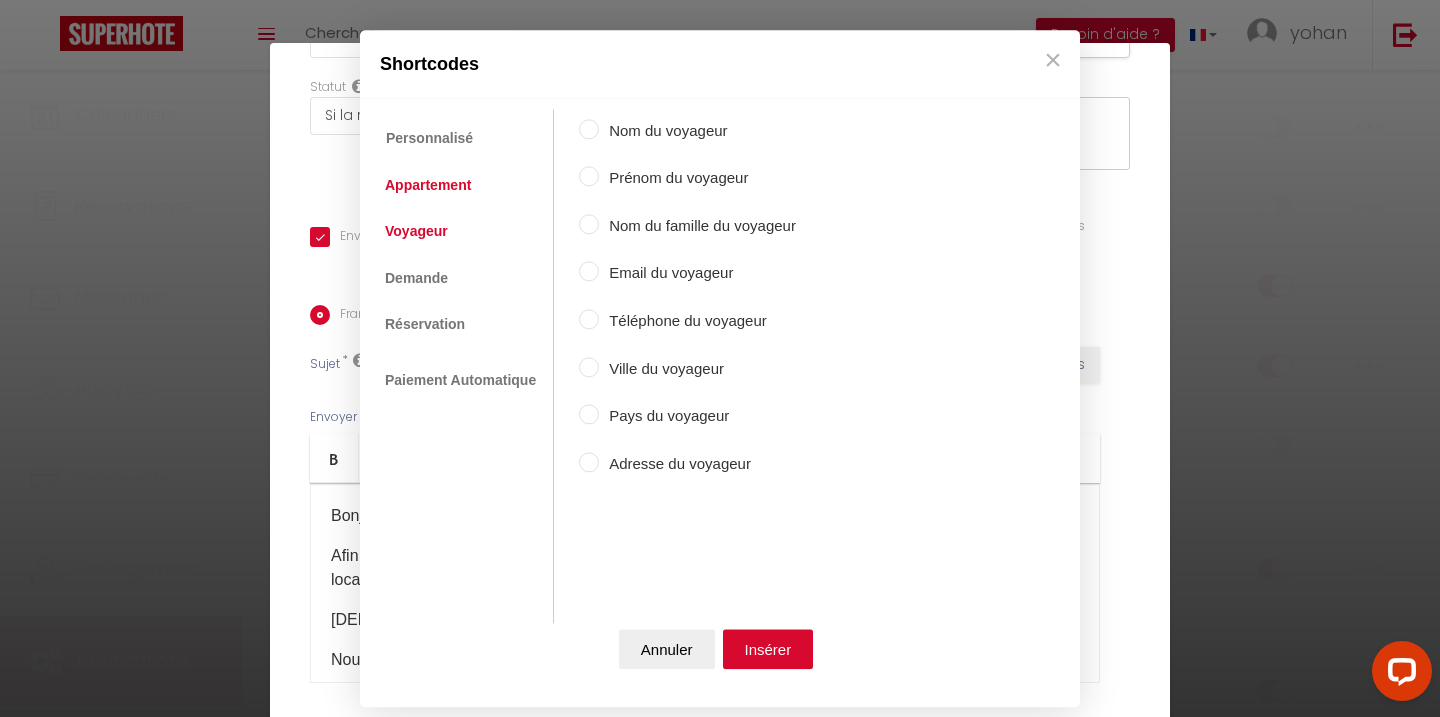 click on "Appartement" at bounding box center [428, 185] 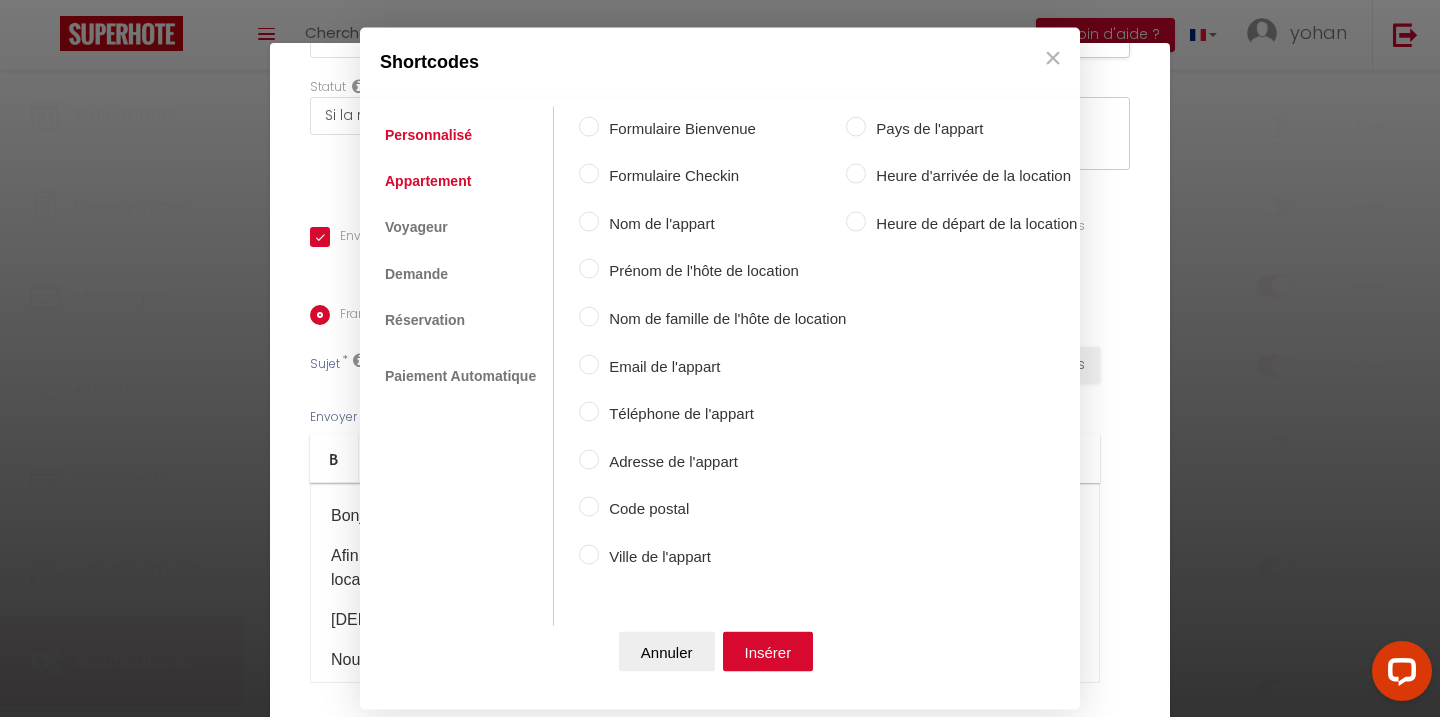 click on "Personnalisé" at bounding box center [428, 134] 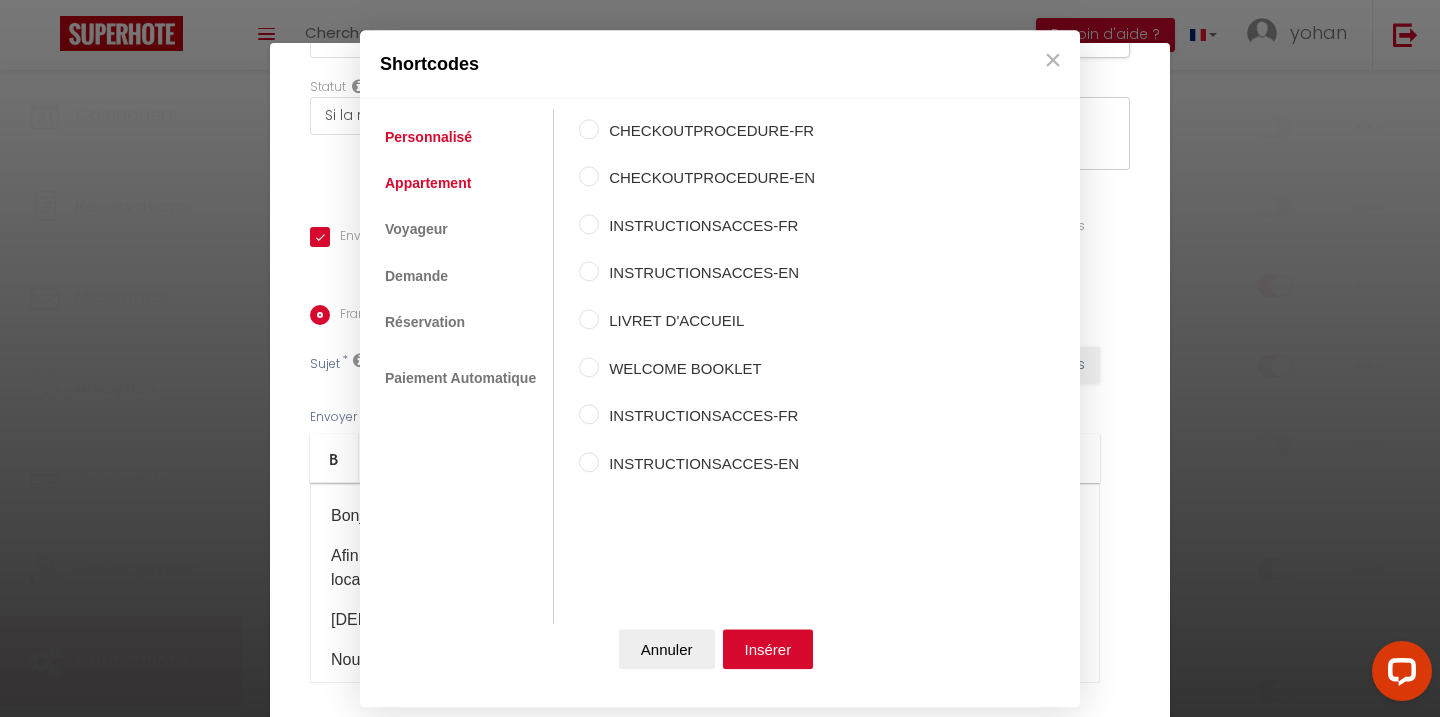 click on "Appartement" at bounding box center (428, 183) 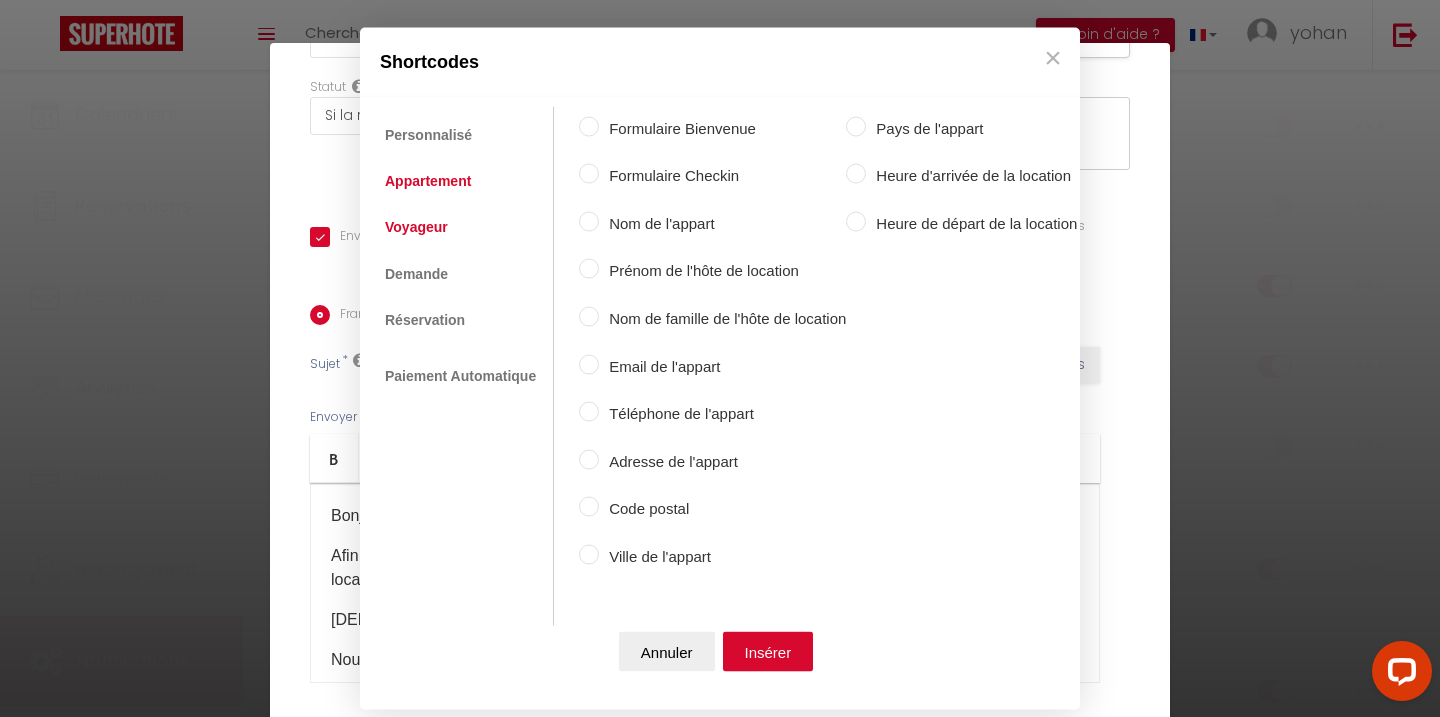 click on "Voyageur" at bounding box center [416, 227] 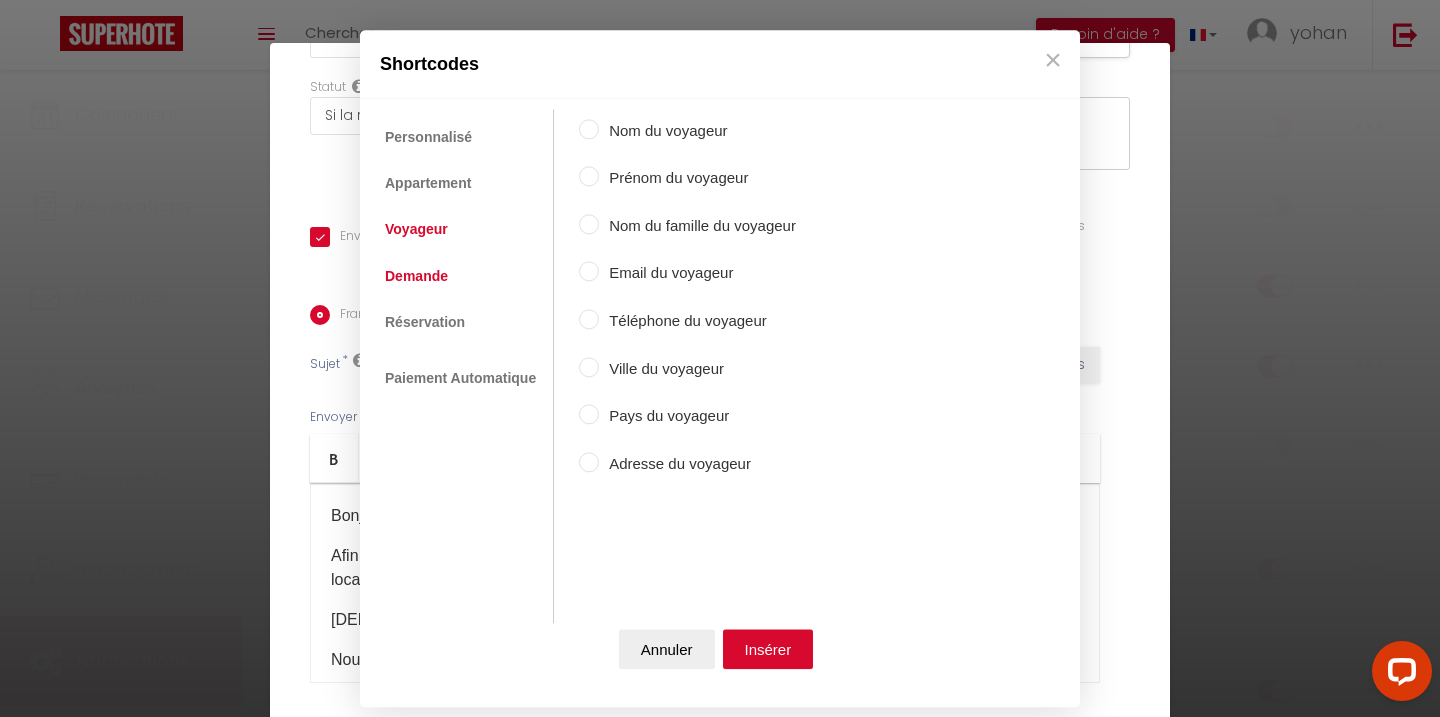 click on "Demande" at bounding box center (416, 276) 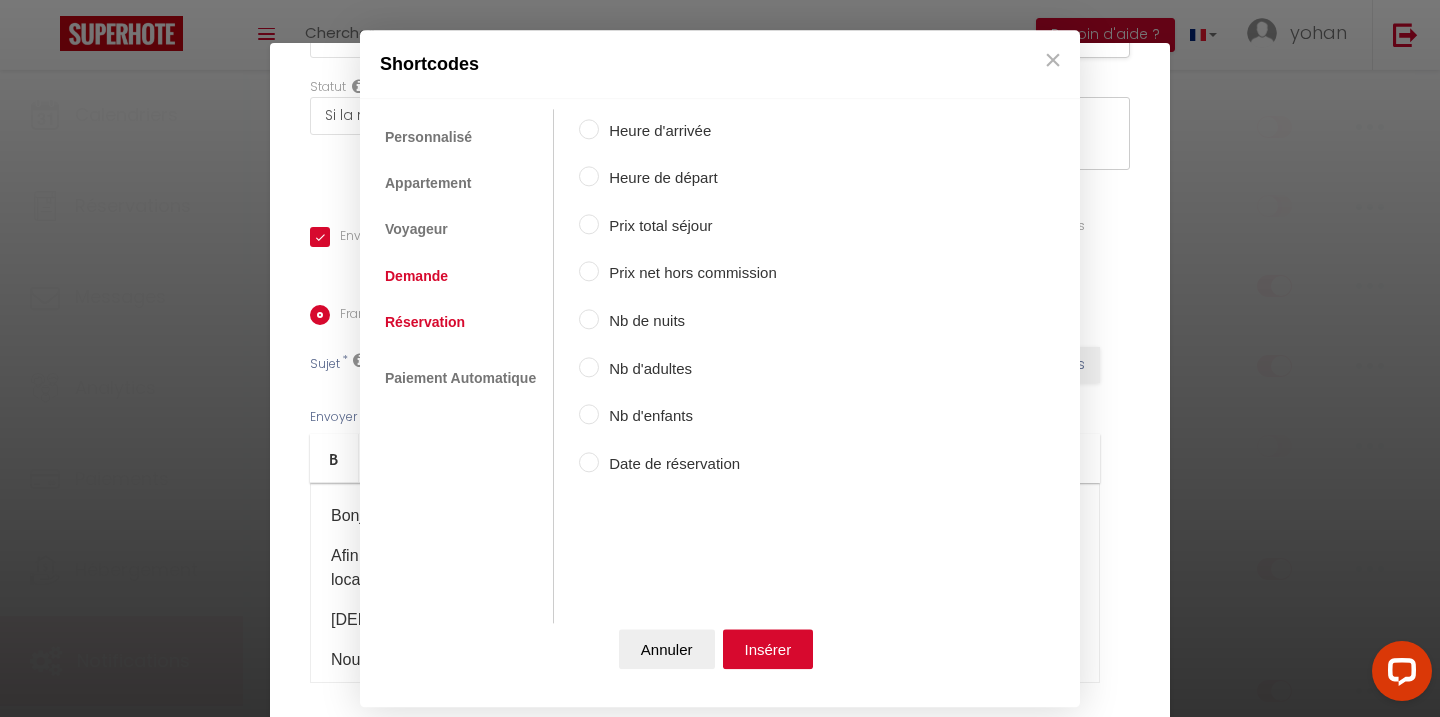 click on "Réservation" at bounding box center [425, 322] 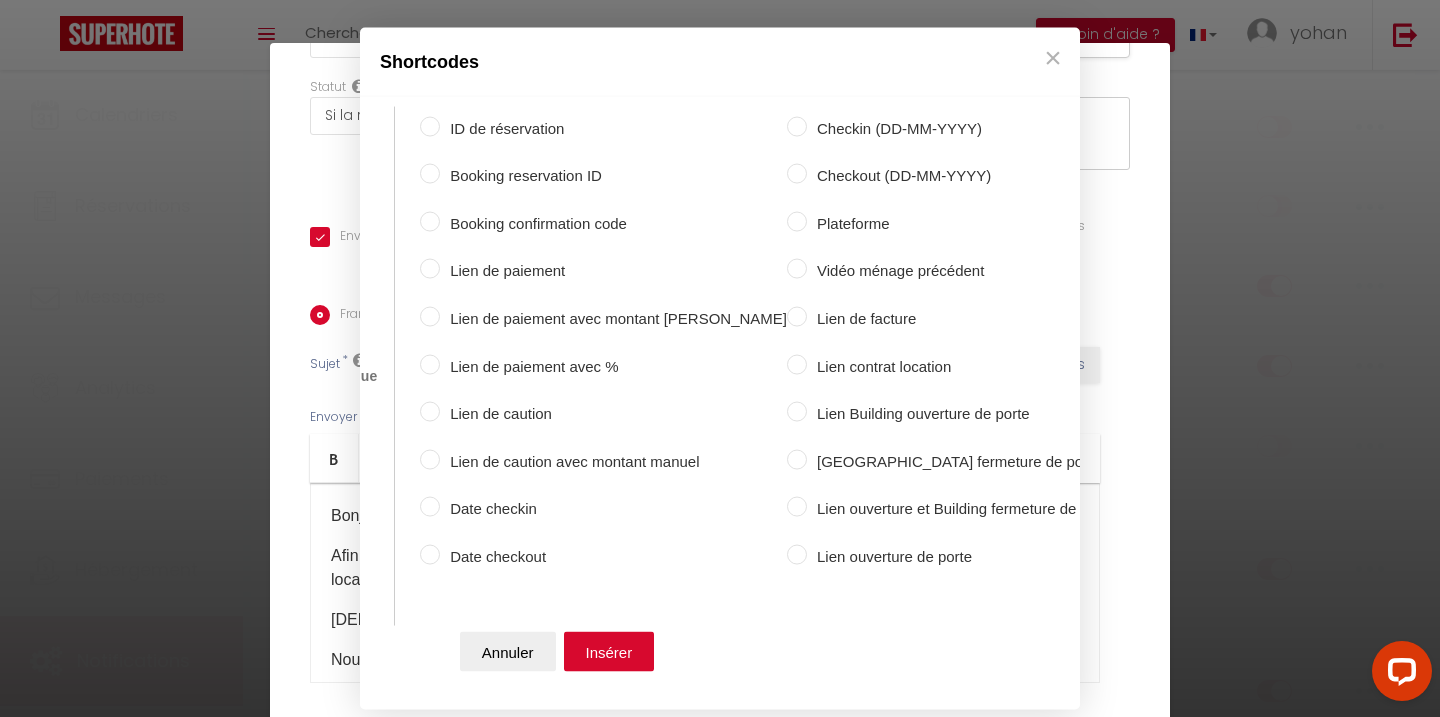 scroll, scrollTop: 0, scrollLeft: 0, axis: both 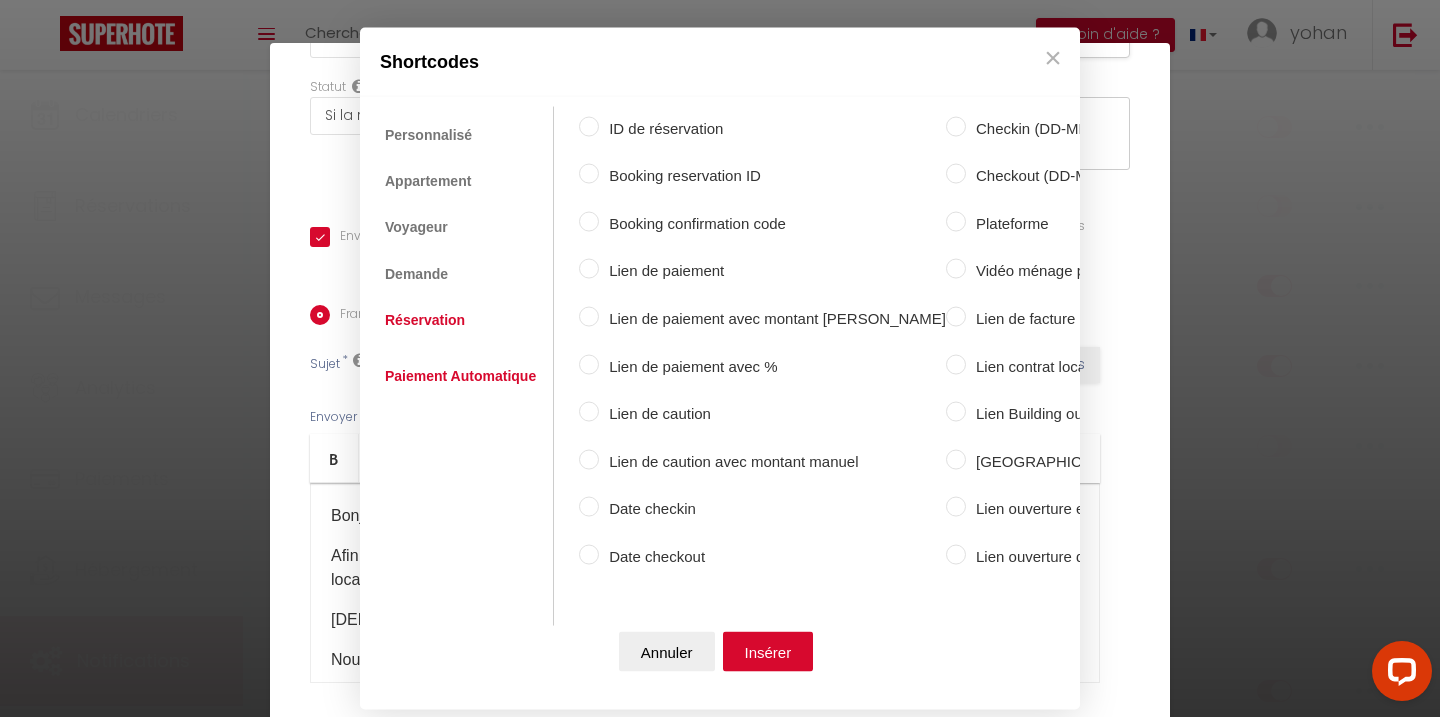 click on "Paiement Automatique" at bounding box center [460, 376] 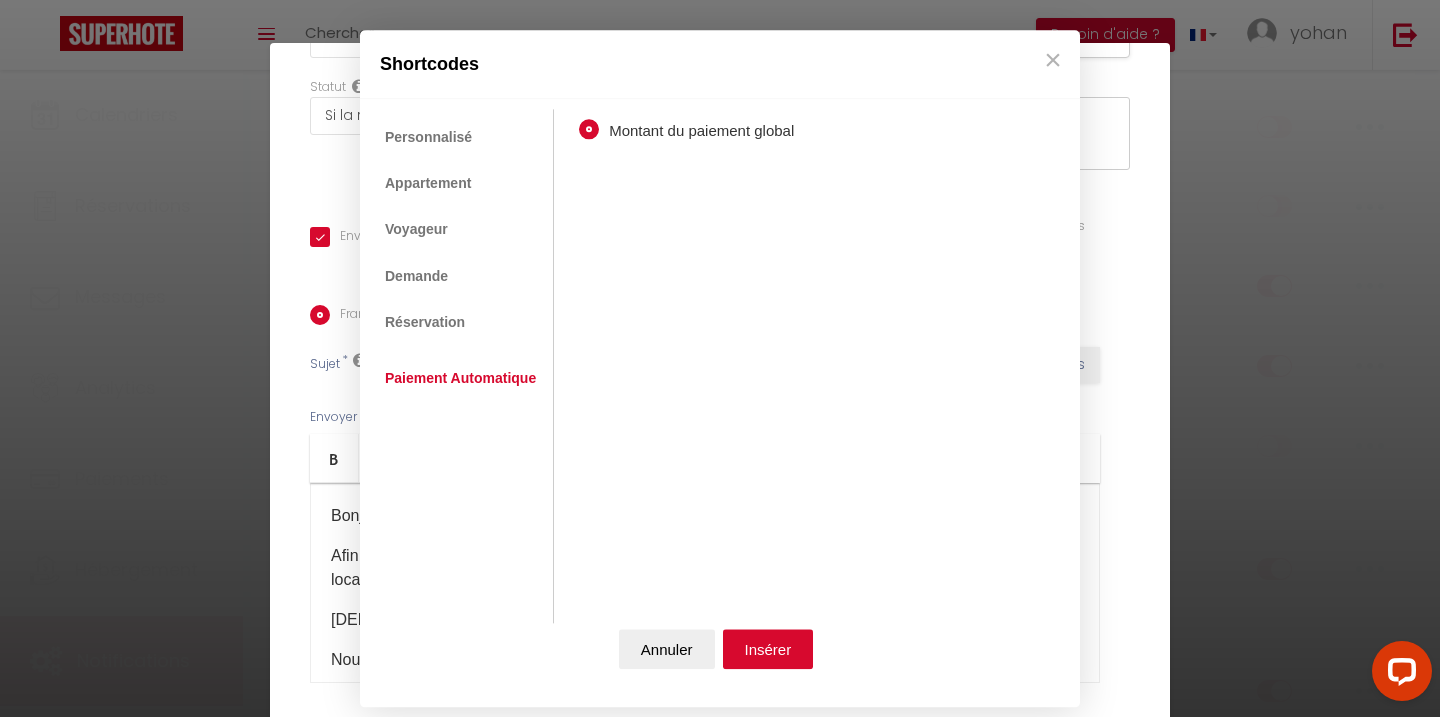 click on "Personnalisé
Appartement
Voyageur
Demande
Réservation
Lien De Paiement
Paiement Automatique" at bounding box center [462, 366] 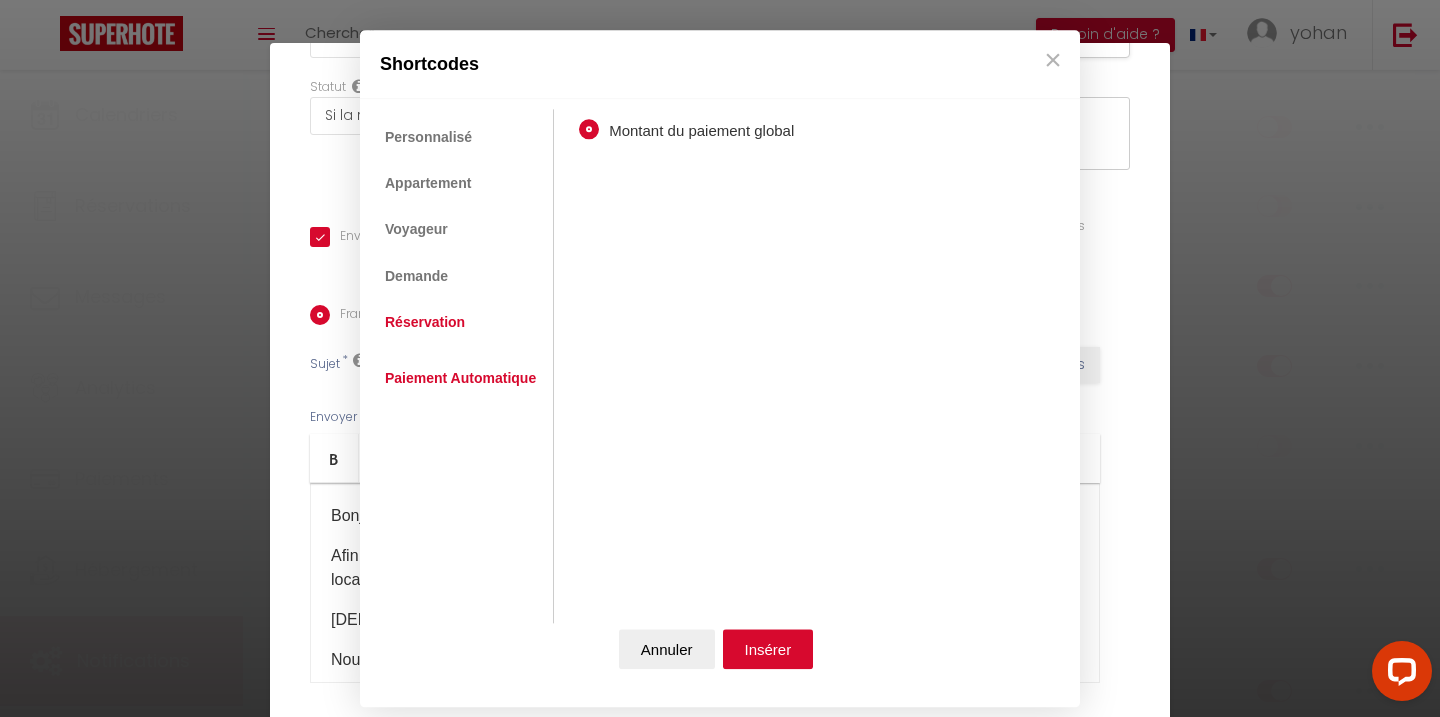 click on "Réservation" at bounding box center (425, 322) 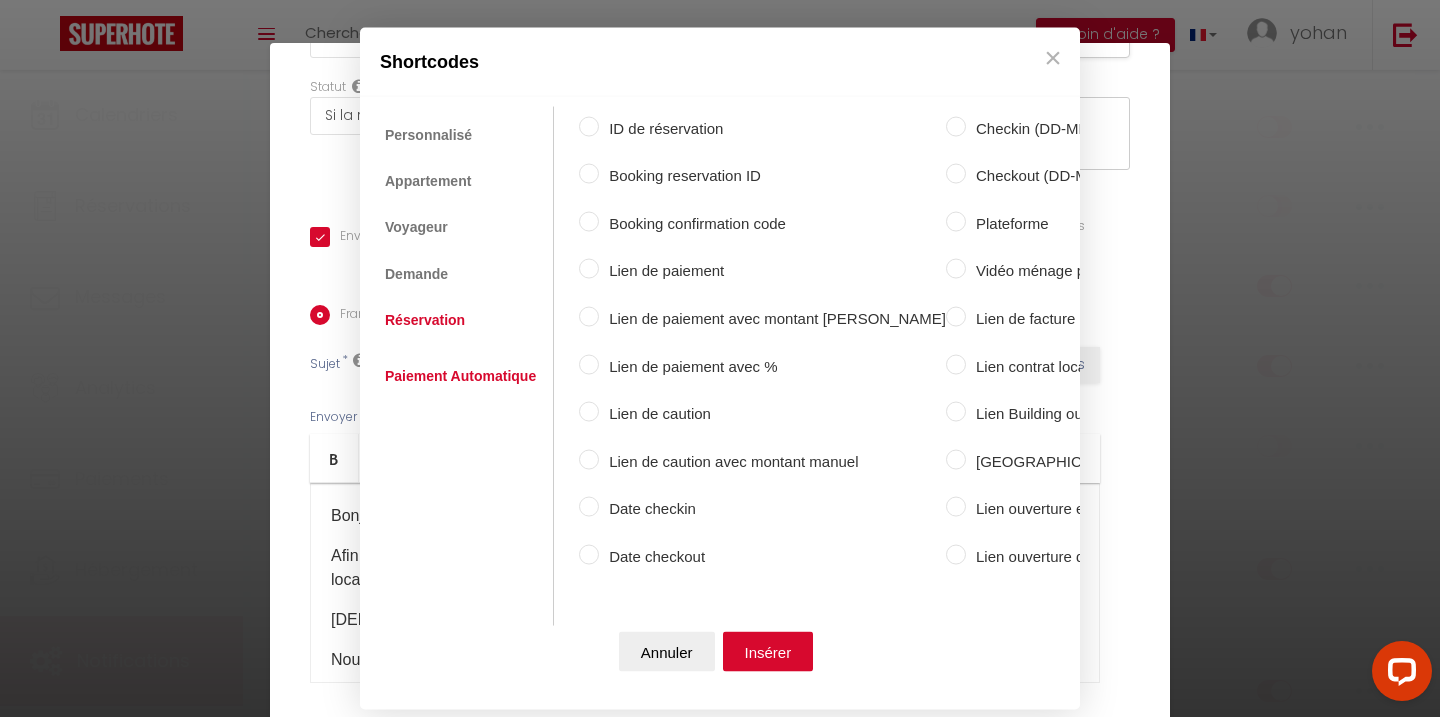 click on "Paiement Automatique" at bounding box center [460, 376] 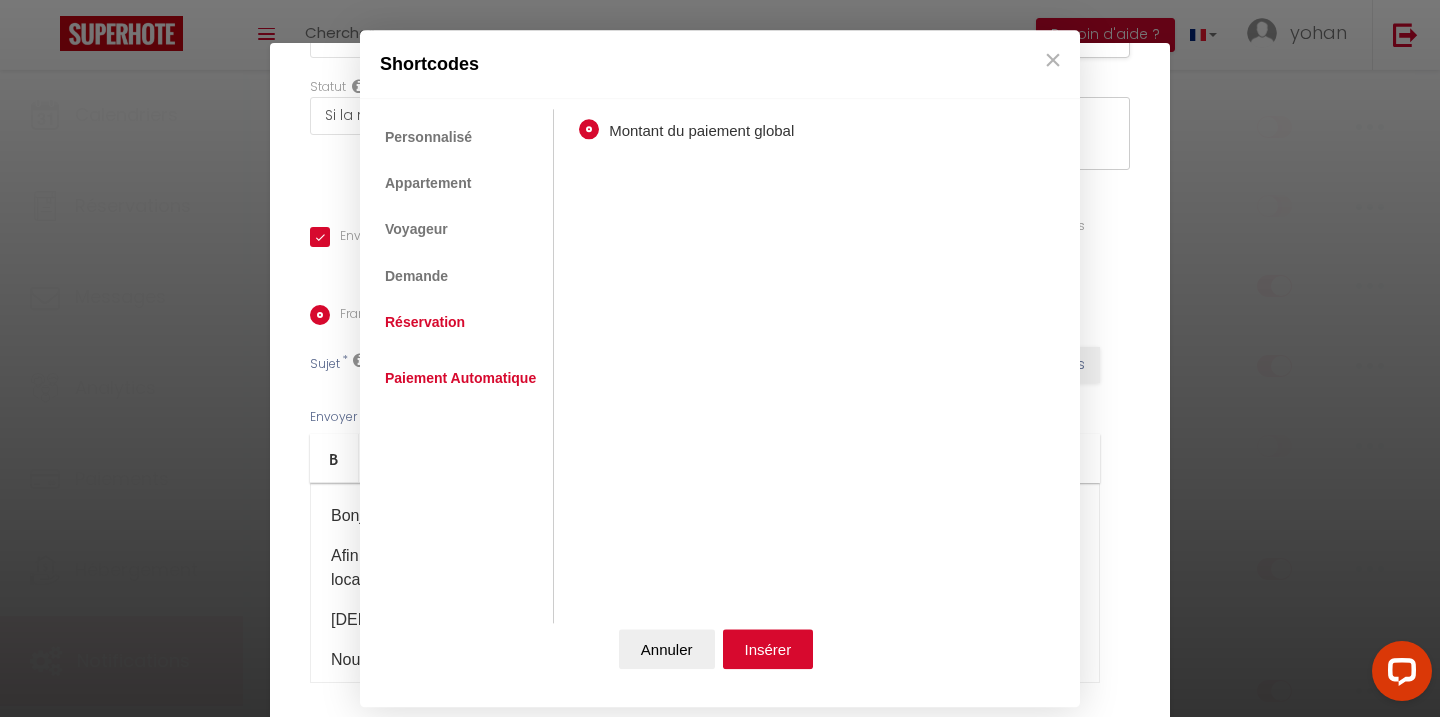 click on "Réservation" at bounding box center [425, 322] 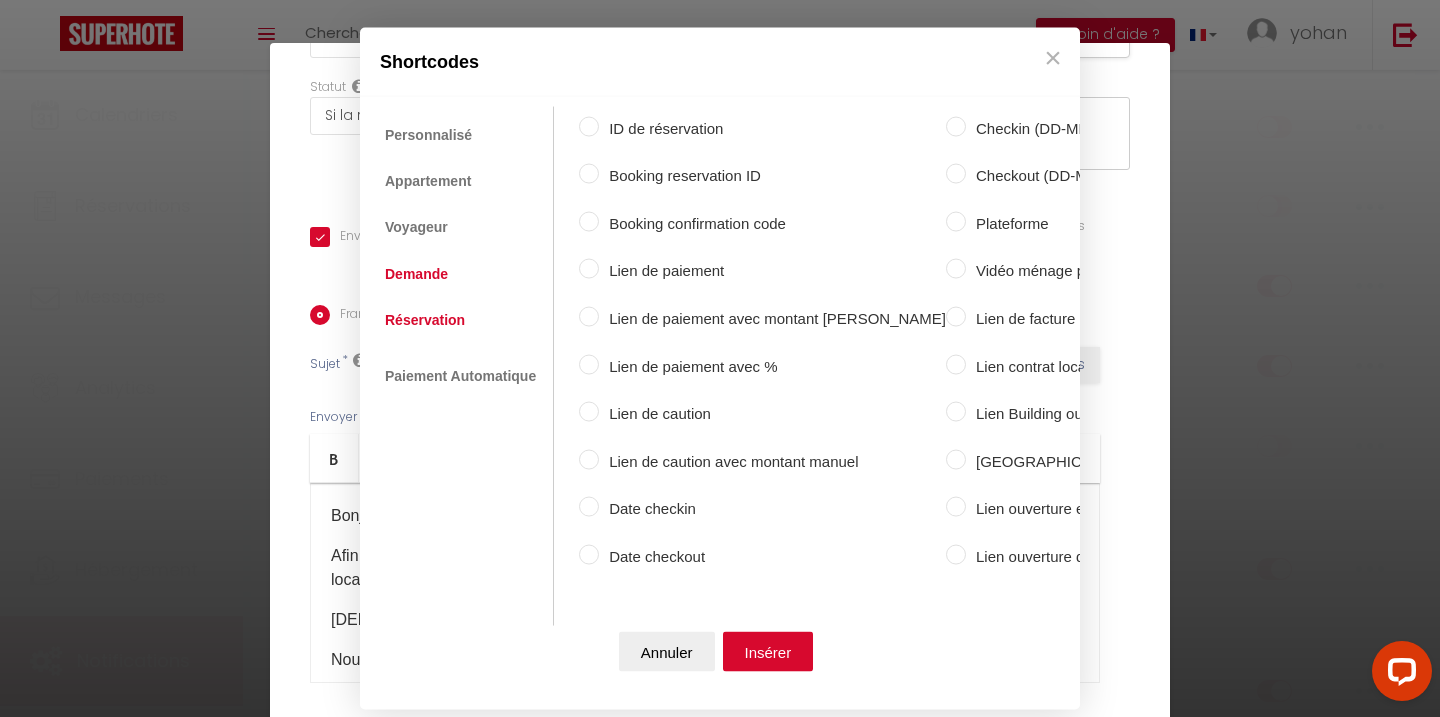 click on "Demande" at bounding box center (416, 273) 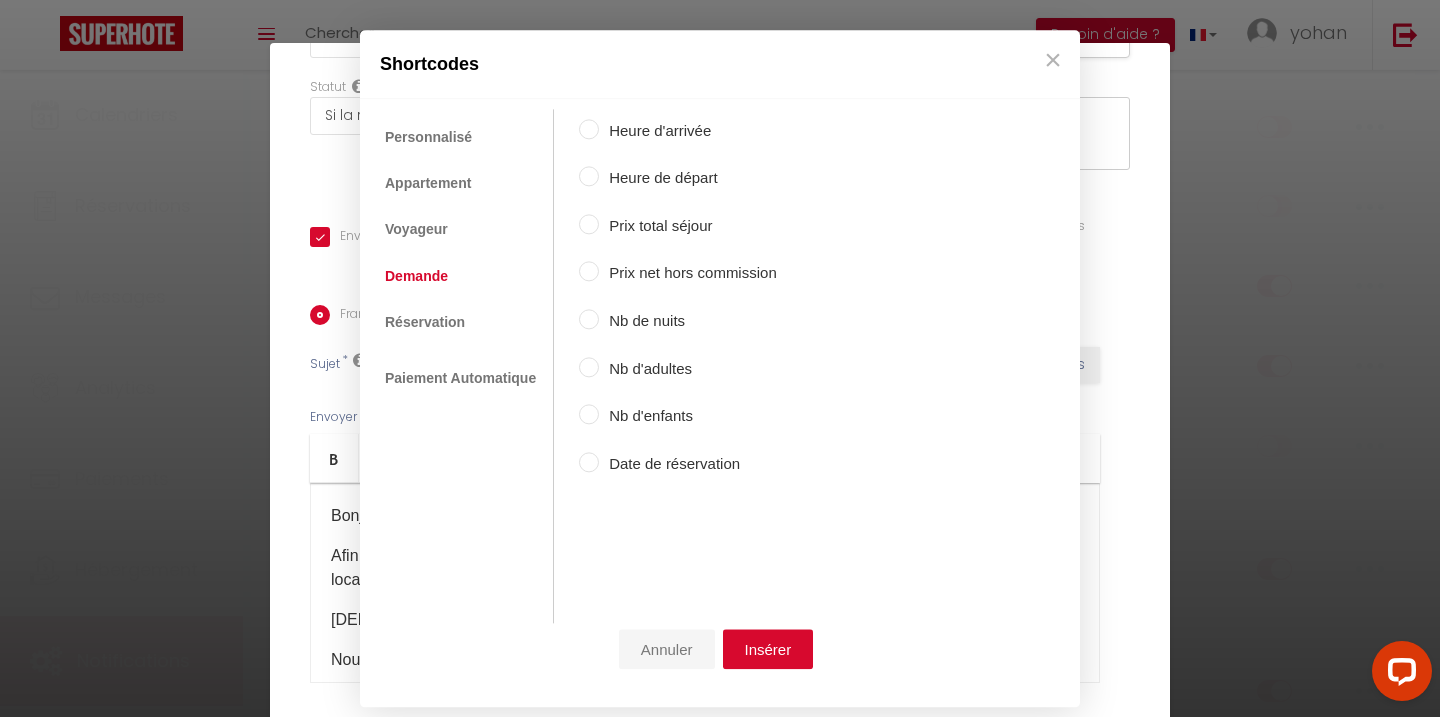click on "Annuler" at bounding box center [667, 649] 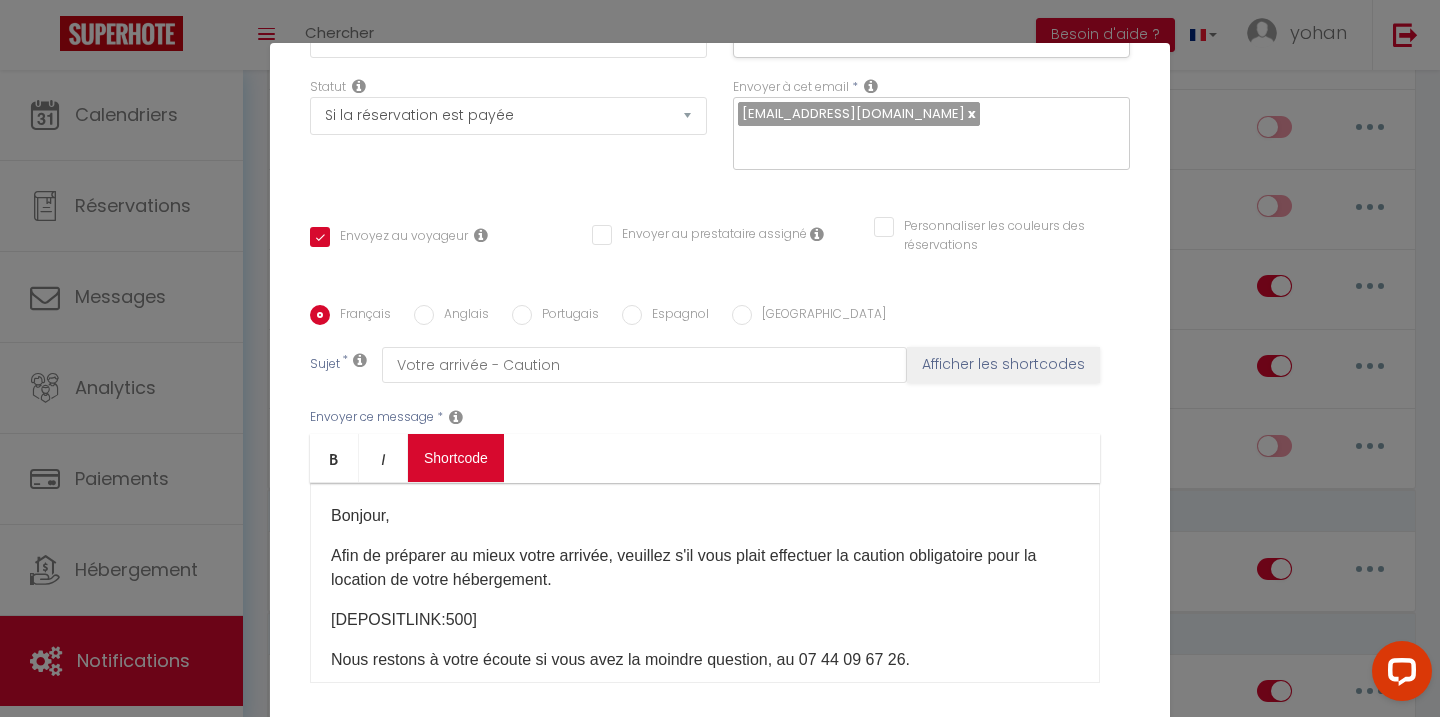 click on "Coaching SuperHote ce soir à 18h00, pour participer:  https://us02web.zoom.us/j/4667554618?pwd=QUhUTnBqenhNTG1HazhBOFJXWjRYUT09   ×     Toggle navigation       Toggle Search     Toggle menubar     Chercher   BUTTON
Besoin d'aide ?
yohan   Paramètres        Équipe     Résultat de la recherche   Aucun résultat     Calendriers     Réservations     Messages     Analytics      Paiements     Hébergement     Notifications                 Résultat de la recherche   Id   Appart   Voyageur    Checkin   Checkout   Nuits   Pers.   Plateforme   Statut     Résultat de la recherche   Aucun résultat          Notifications
Actions
Nouvelle Notification    Exporter    Importer    Tous les apparts    1 · Aura plage : Appartement neuf : SUN 2 · Aura plage: Appartement Sunrise 3 · Aura plage Appartement Aura Blue 4 · Aura Plage Appartement Aura 5 · Auraplage: Appartement: Sundream" at bounding box center [720, 1433] 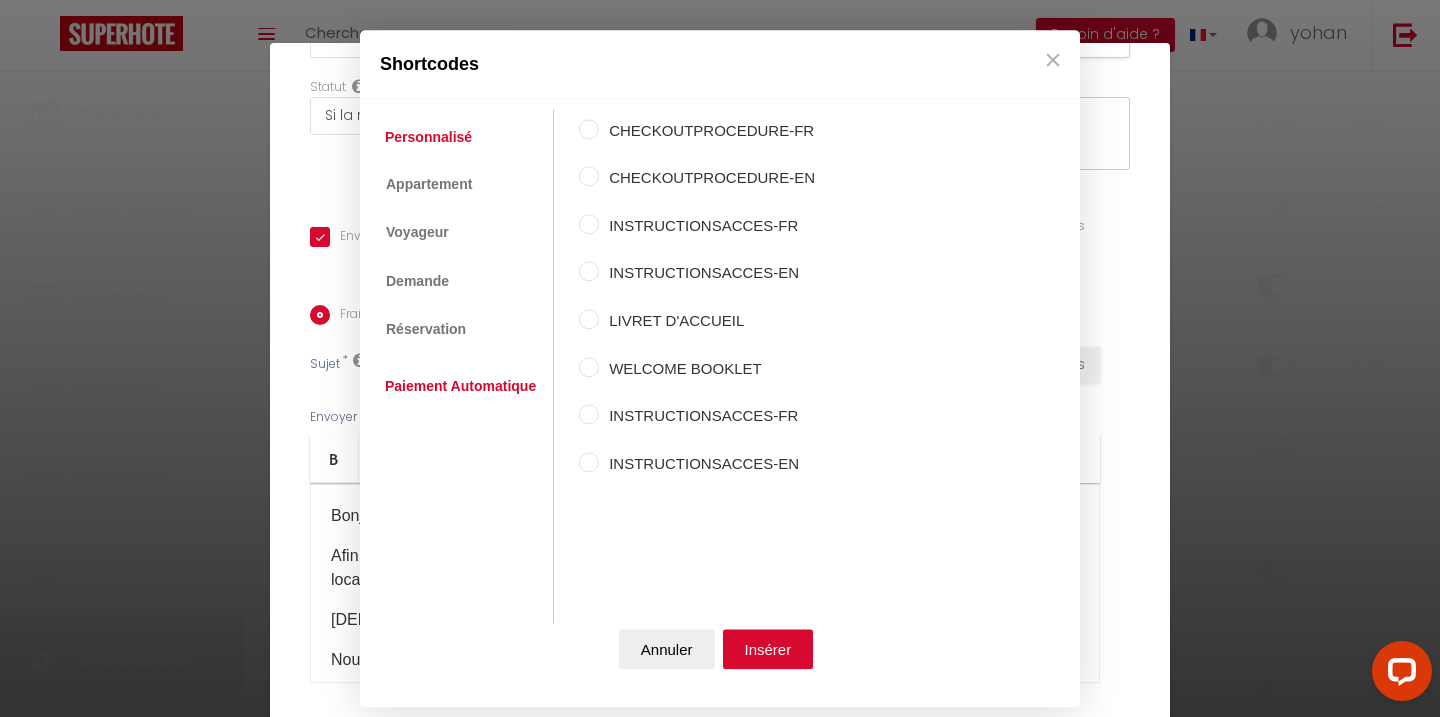 click on "Paiement Automatique" at bounding box center [460, 387] 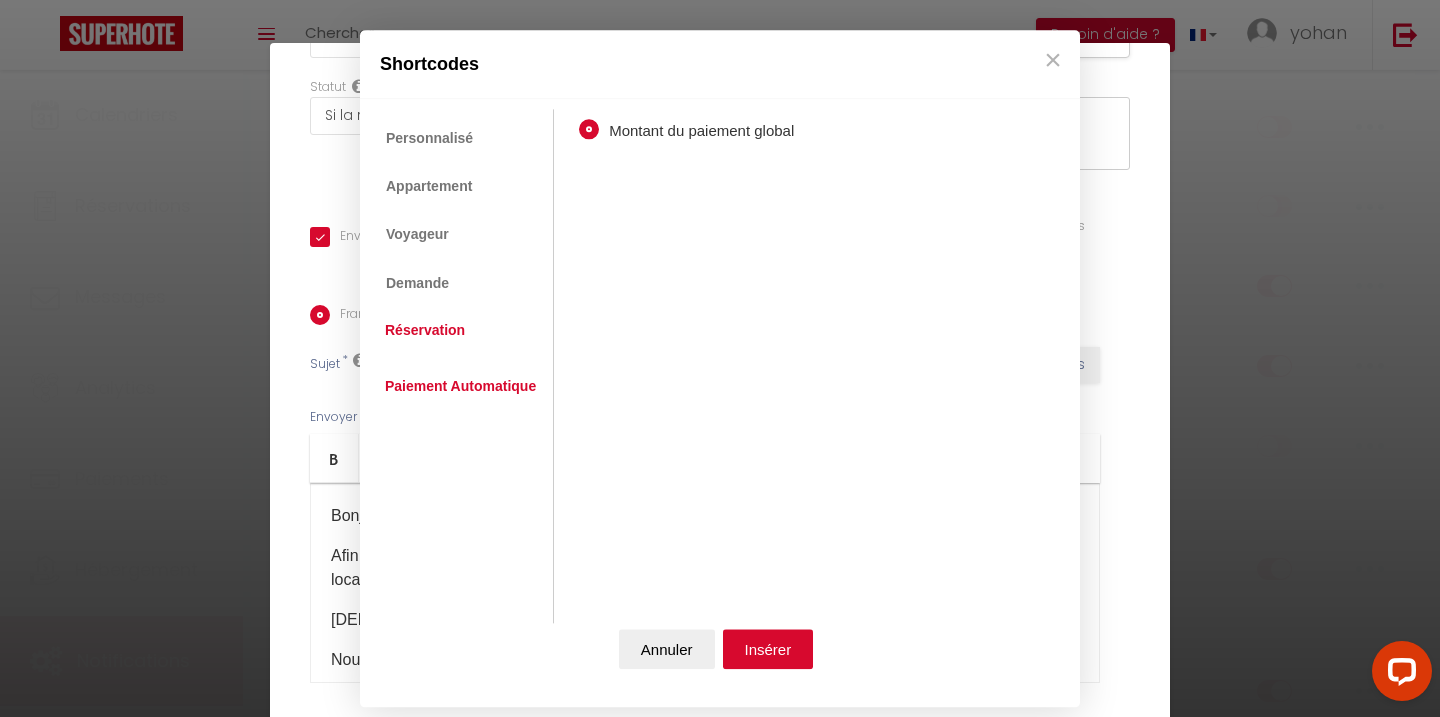 click on "Réservation" at bounding box center [425, 330] 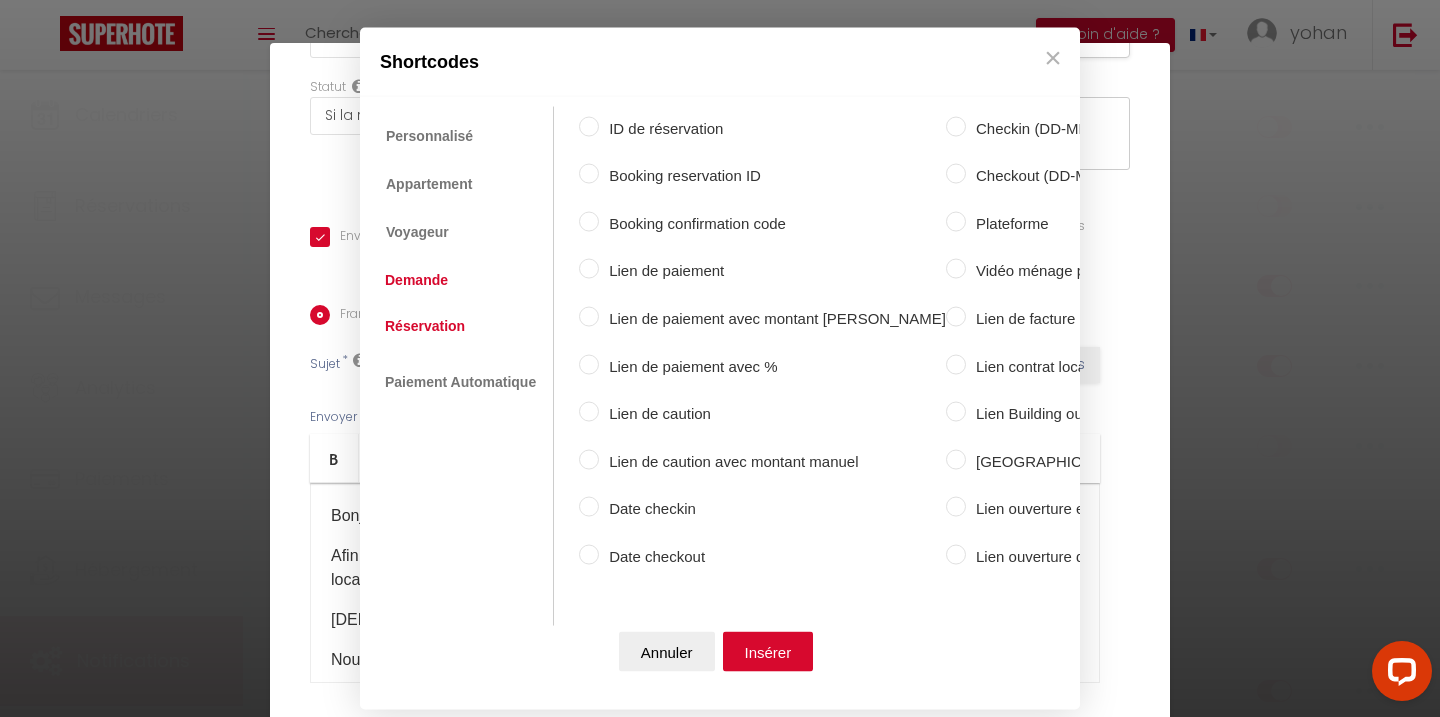 click on "Demande" at bounding box center [416, 279] 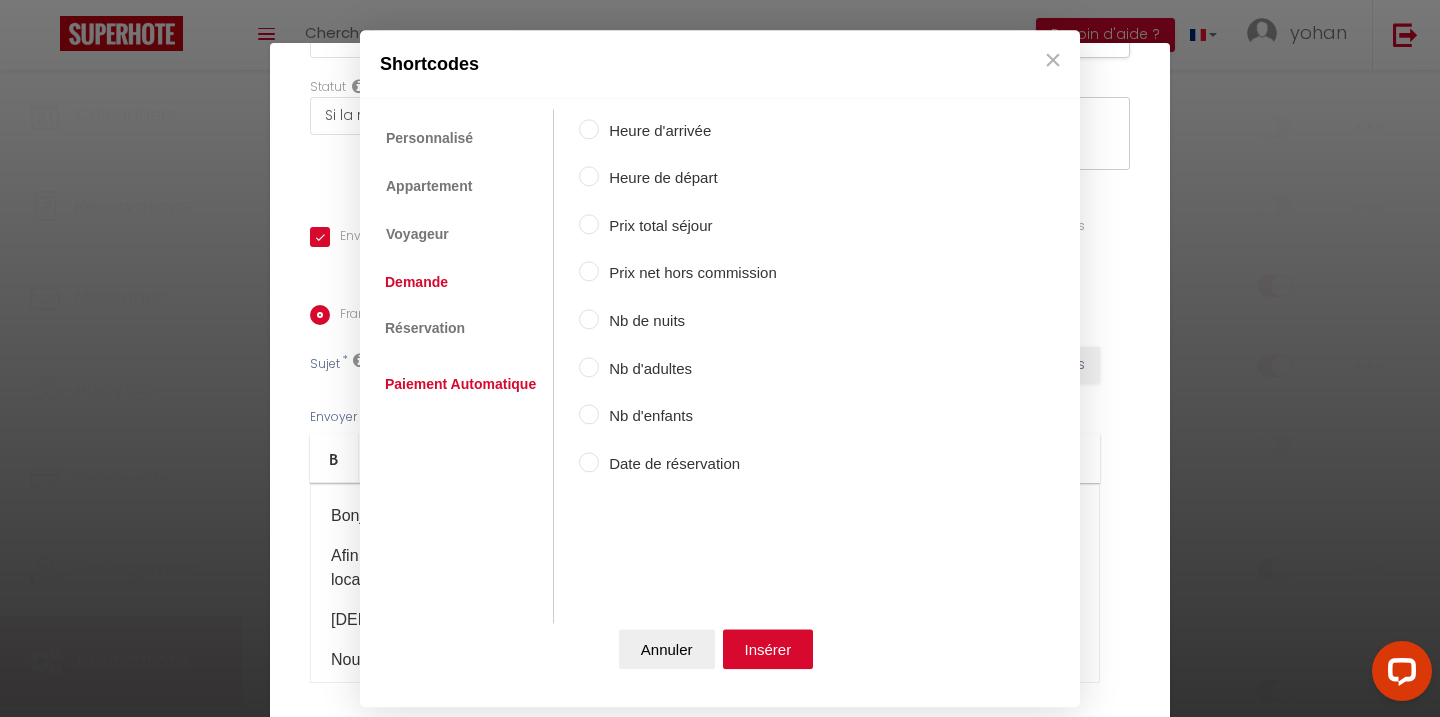 click on "Paiement Automatique" at bounding box center (460, 385) 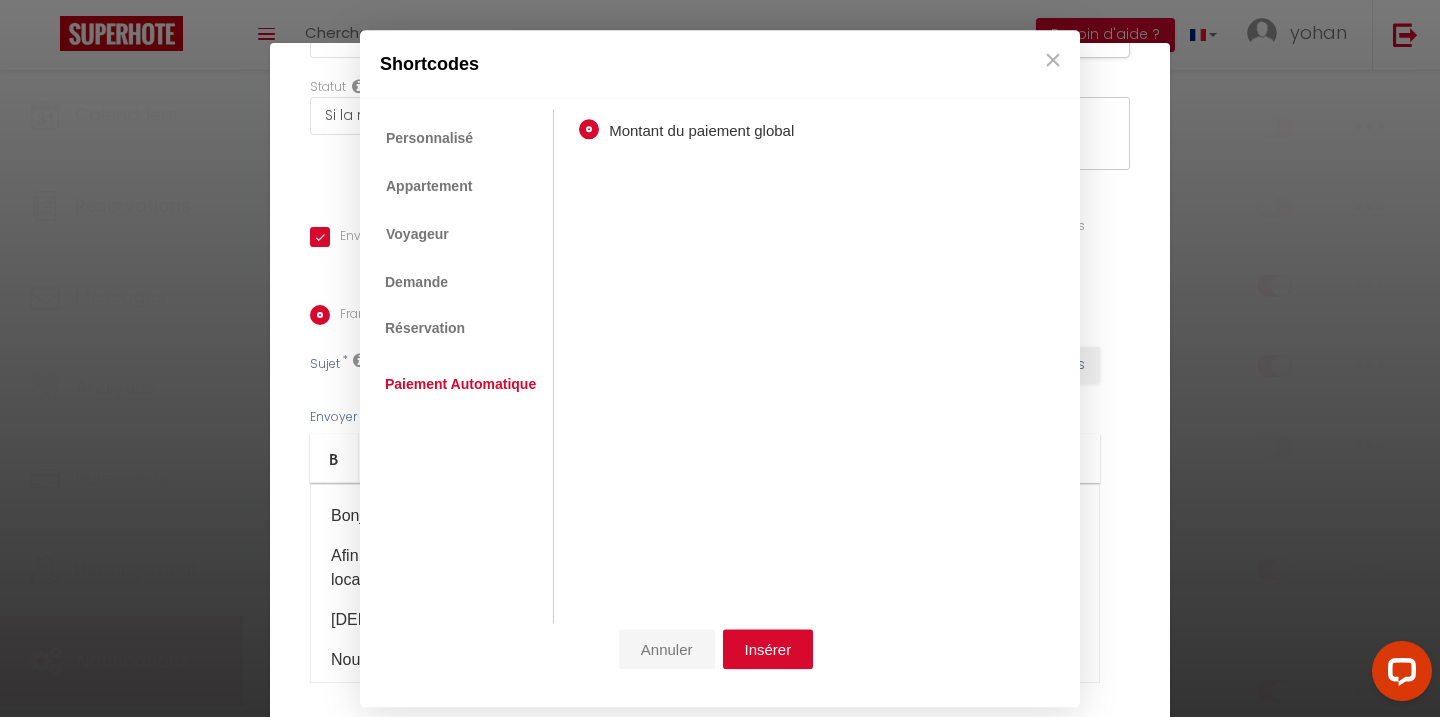 click on "Annuler" at bounding box center (667, 649) 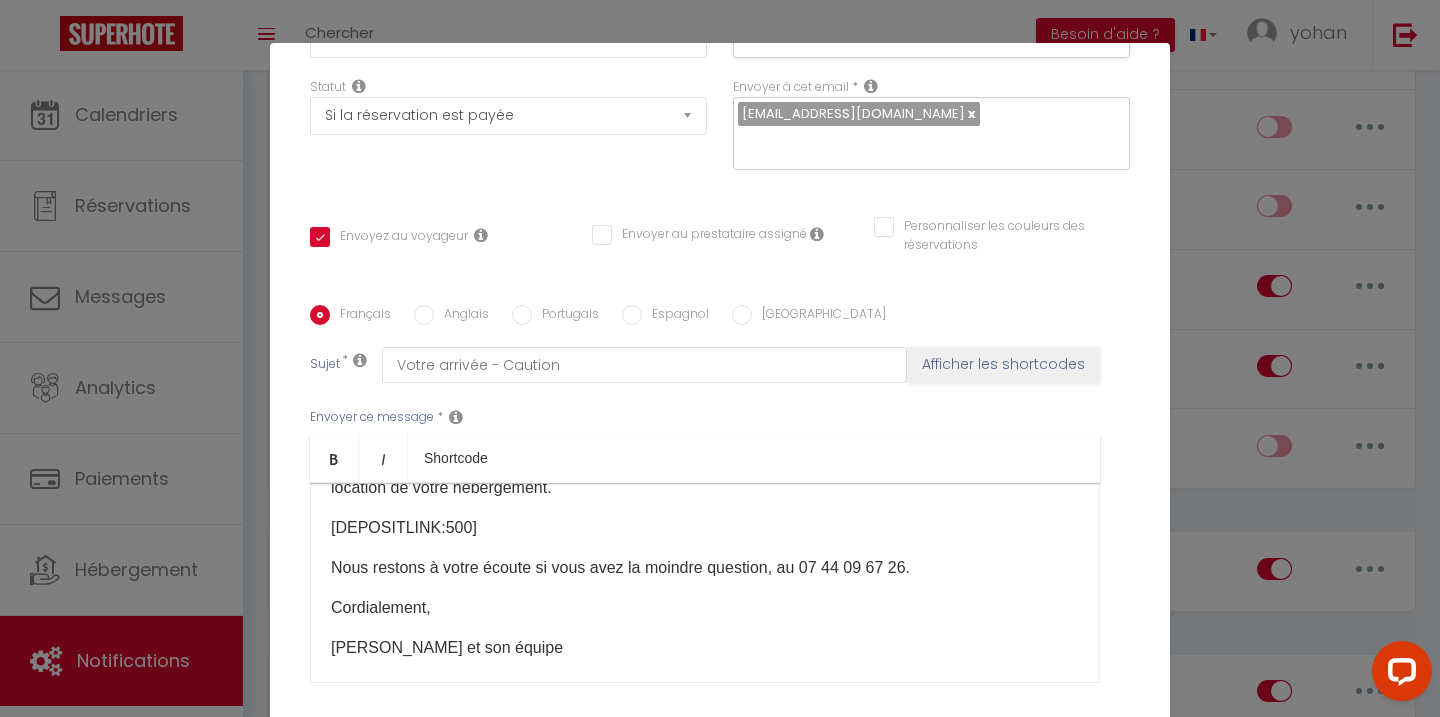 scroll, scrollTop: 110, scrollLeft: 0, axis: vertical 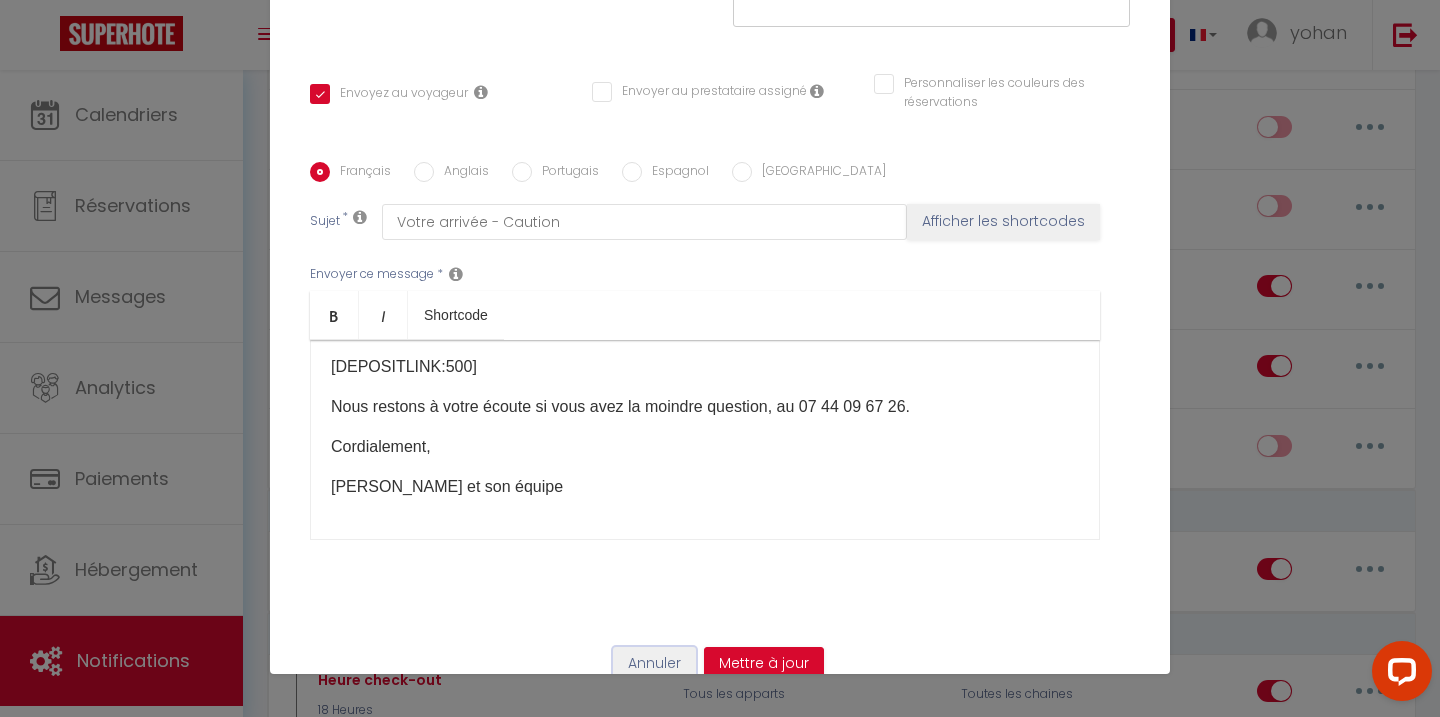 click on "Annuler" at bounding box center (654, 664) 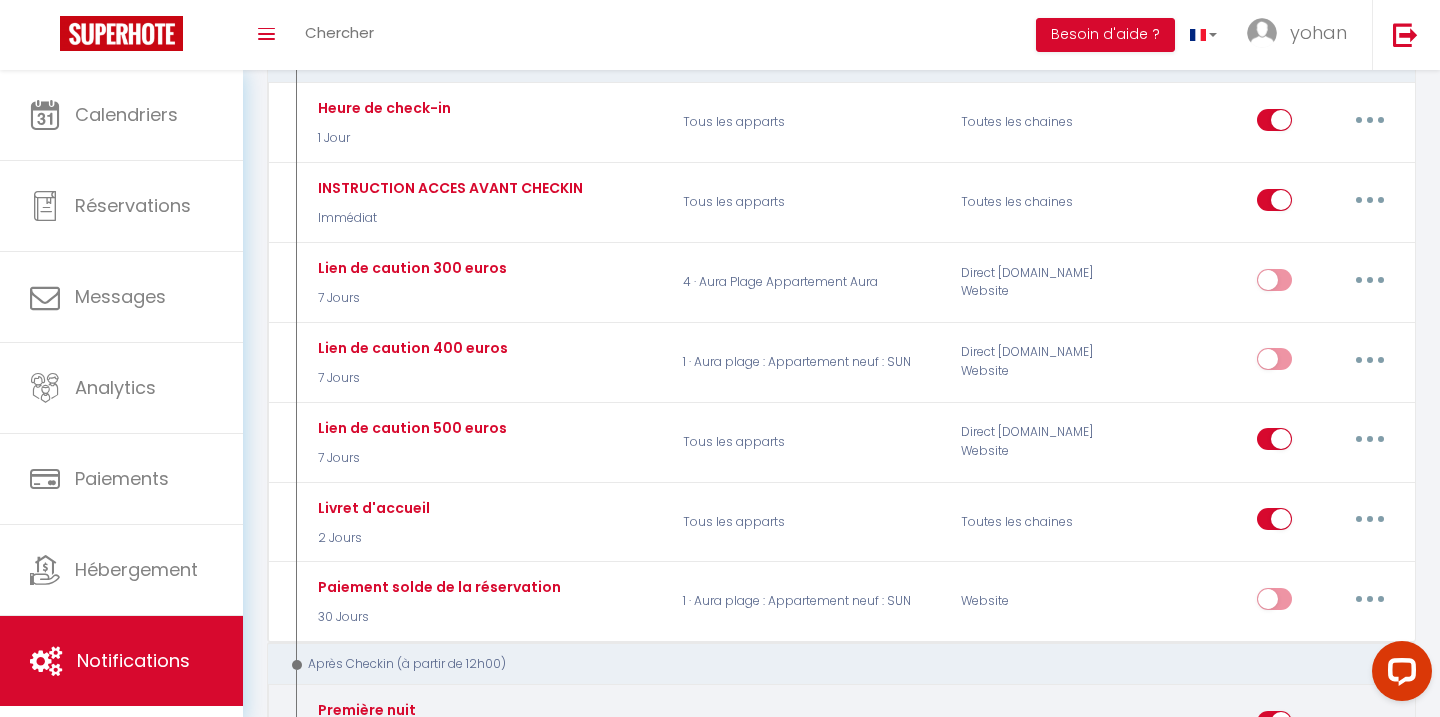 scroll, scrollTop: 386, scrollLeft: 0, axis: vertical 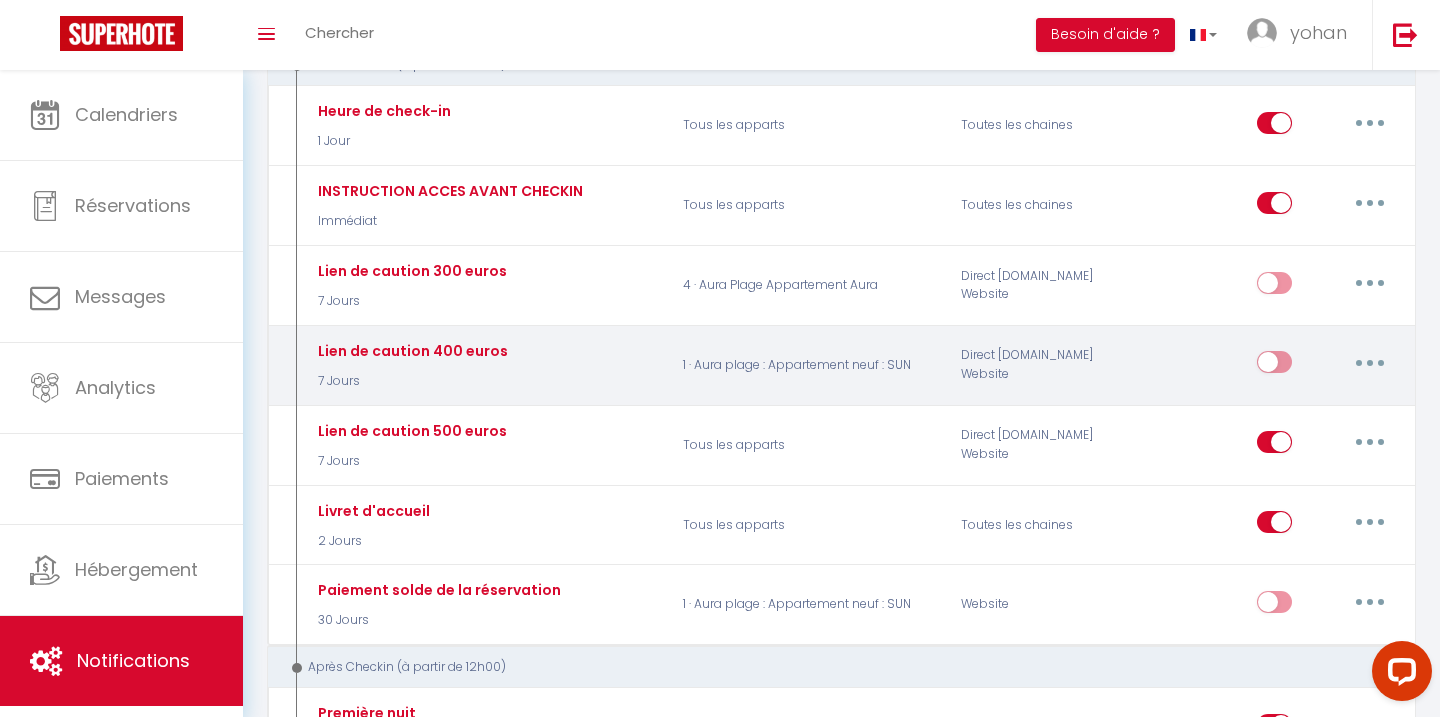 click at bounding box center (1370, 362) 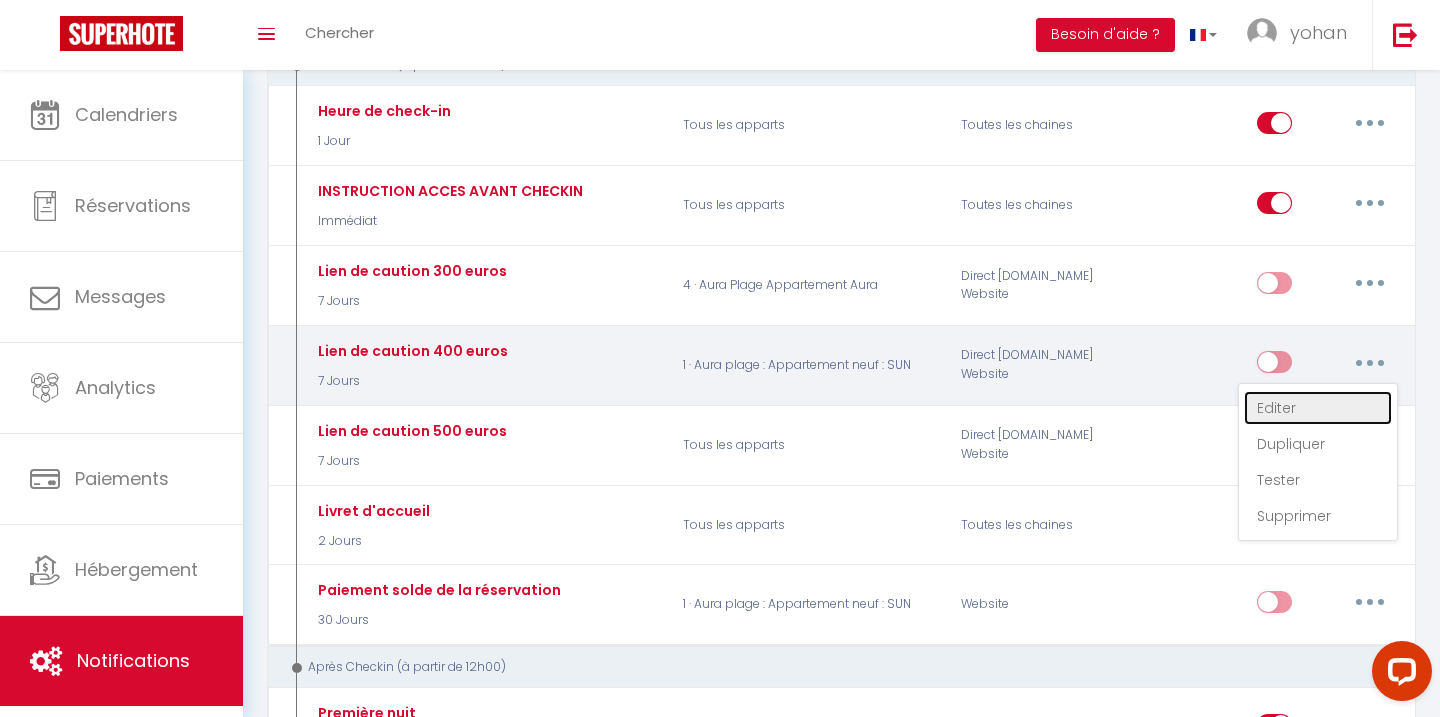 click on "Editer" at bounding box center (1318, 408) 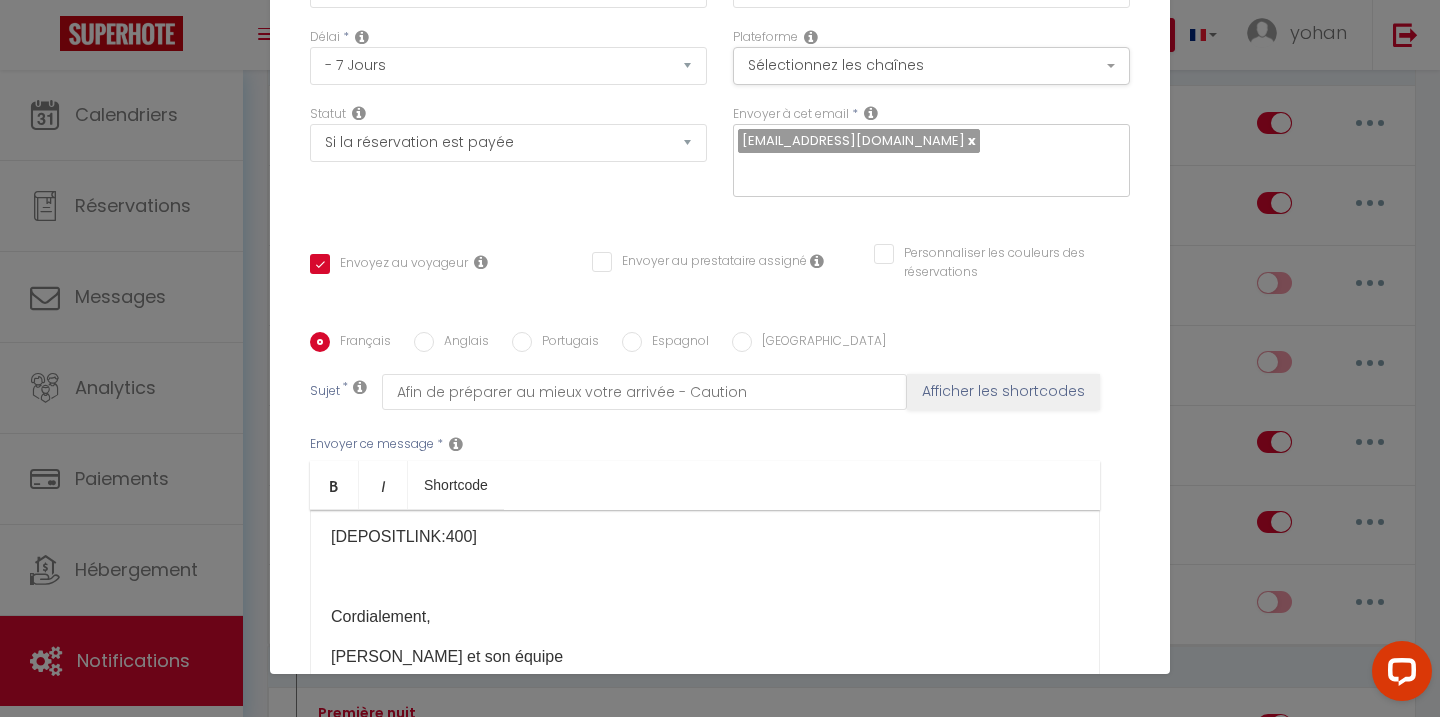 scroll, scrollTop: 158, scrollLeft: 0, axis: vertical 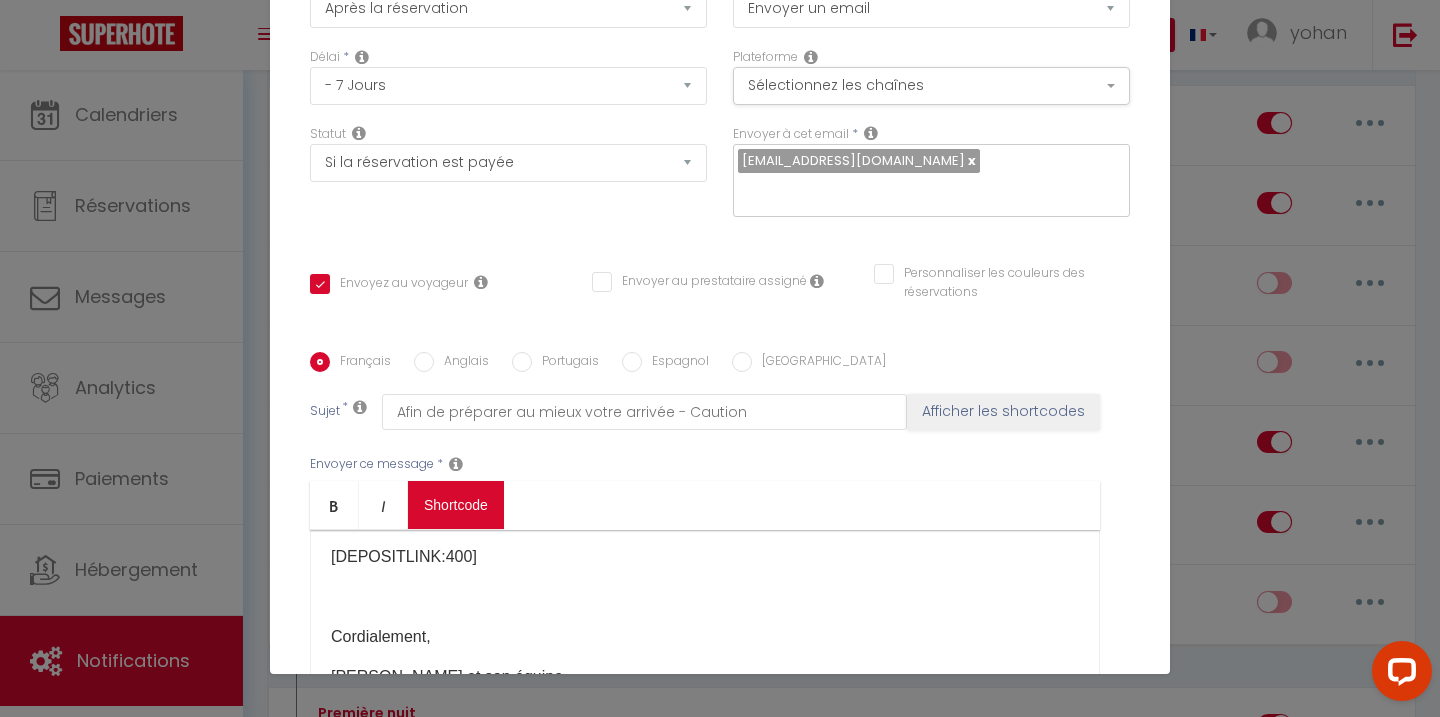 click on "Coaching SuperHote ce soir à 18h00, pour participer:  https://us02web.zoom.us/j/4667554618?pwd=QUhUTnBqenhNTG1HazhBOFJXWjRYUT09   ×     Toggle navigation       Toggle Search     Toggle menubar     Chercher   BUTTON
Besoin d'aide ?
yohan   Paramètres        Équipe     Résultat de la recherche   Aucun résultat     Calendriers     Réservations     Messages     Analytics      Paiements     Hébergement     Notifications                 Résultat de la recherche   Id   Appart   Voyageur    Checkin   Checkout   Nuits   Pers.   Plateforme   Statut     Résultat de la recherche   Aucun résultat          Notifications
Actions
Nouvelle Notification    Exporter    Importer    Tous les apparts    1 · Aura plage : Appartement neuf : SUN 2 · Aura plage: Appartement Sunrise 3 · Aura plage Appartement Aura Blue 4 · Aura Plage Appartement Aura 5 · Auraplage: Appartement: Sundream" at bounding box center [720, 1589] 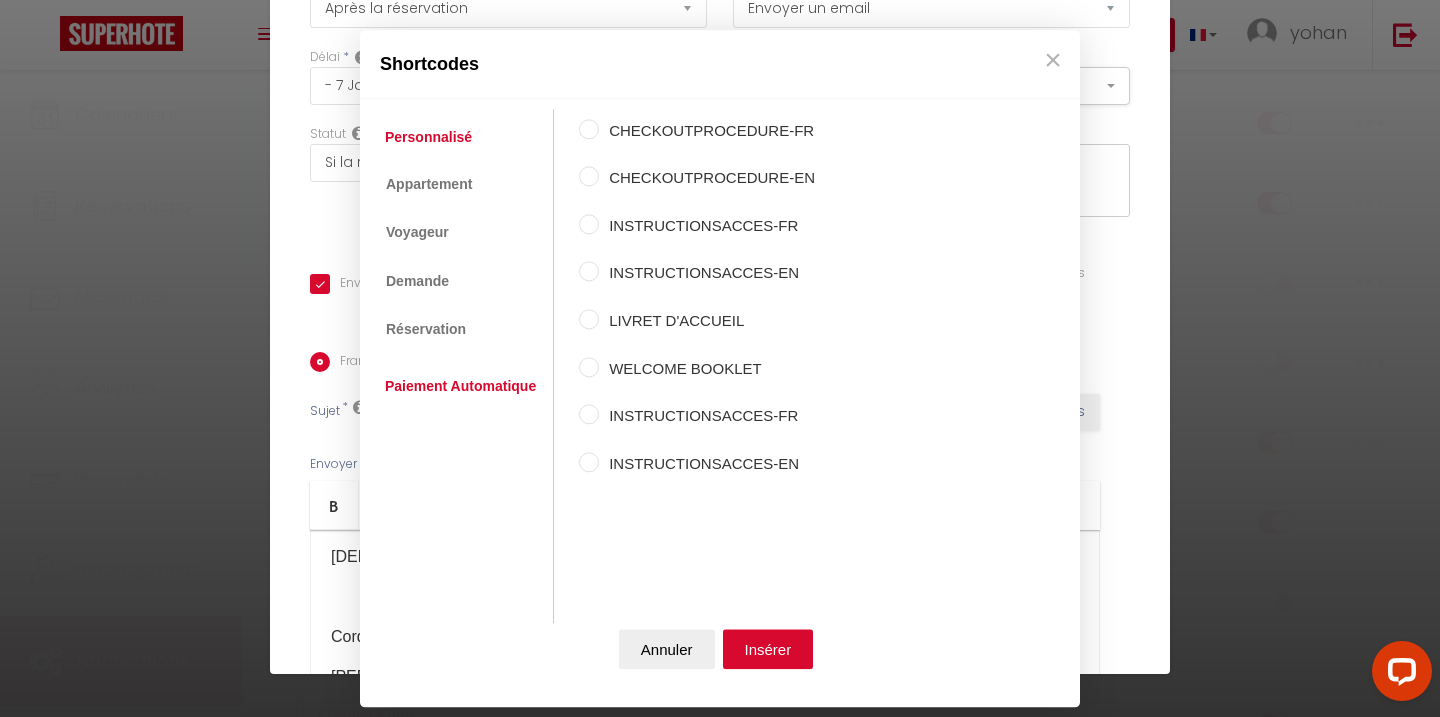 click on "Paiement Automatique" at bounding box center [460, 387] 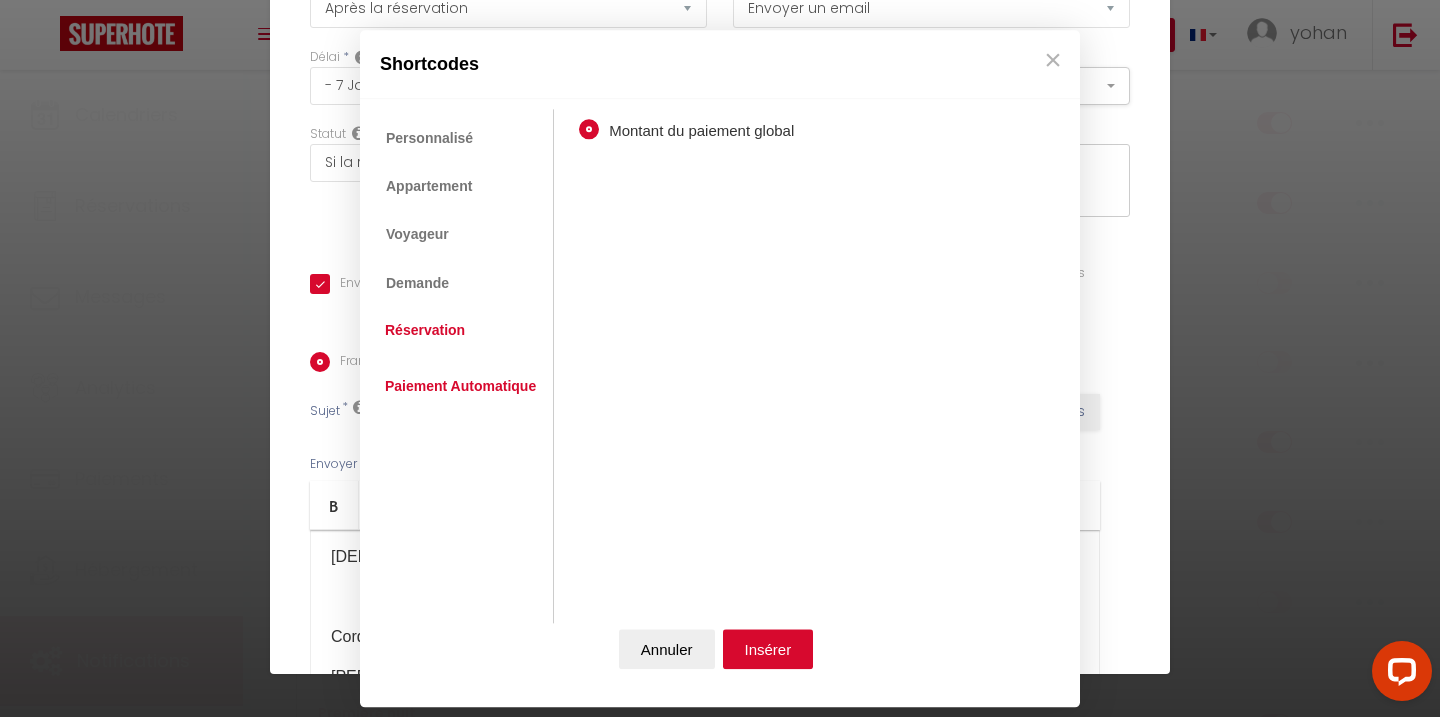 click on "Réservation" at bounding box center [425, 330] 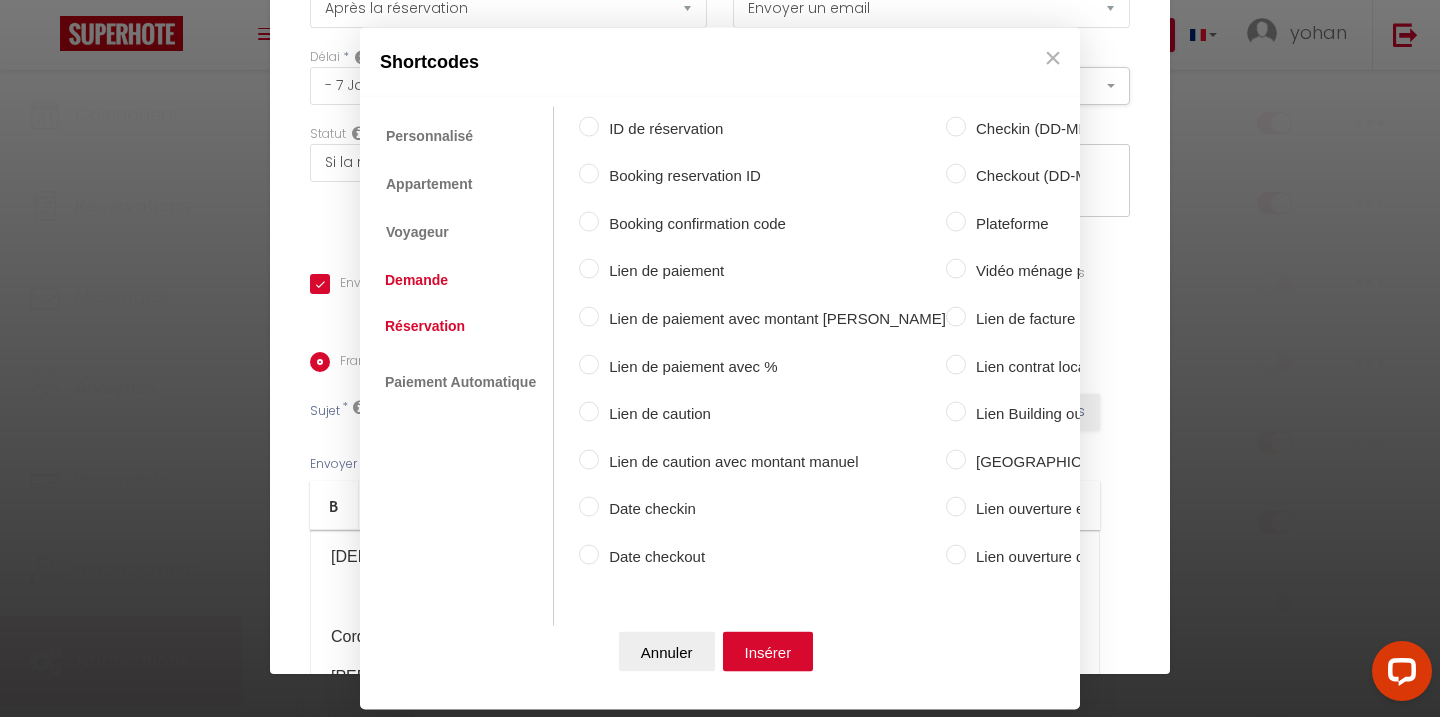 click on "Demande" at bounding box center [416, 279] 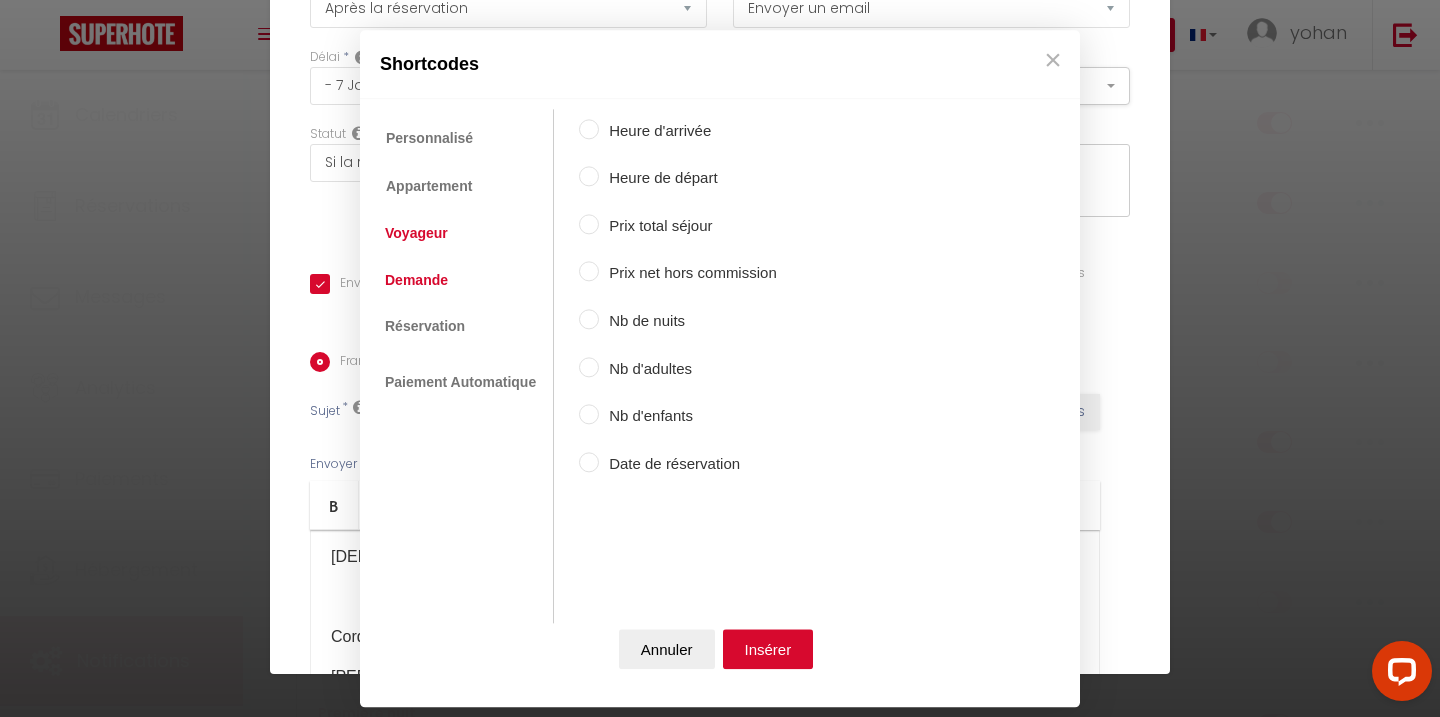 click on "Voyageur" at bounding box center (416, 234) 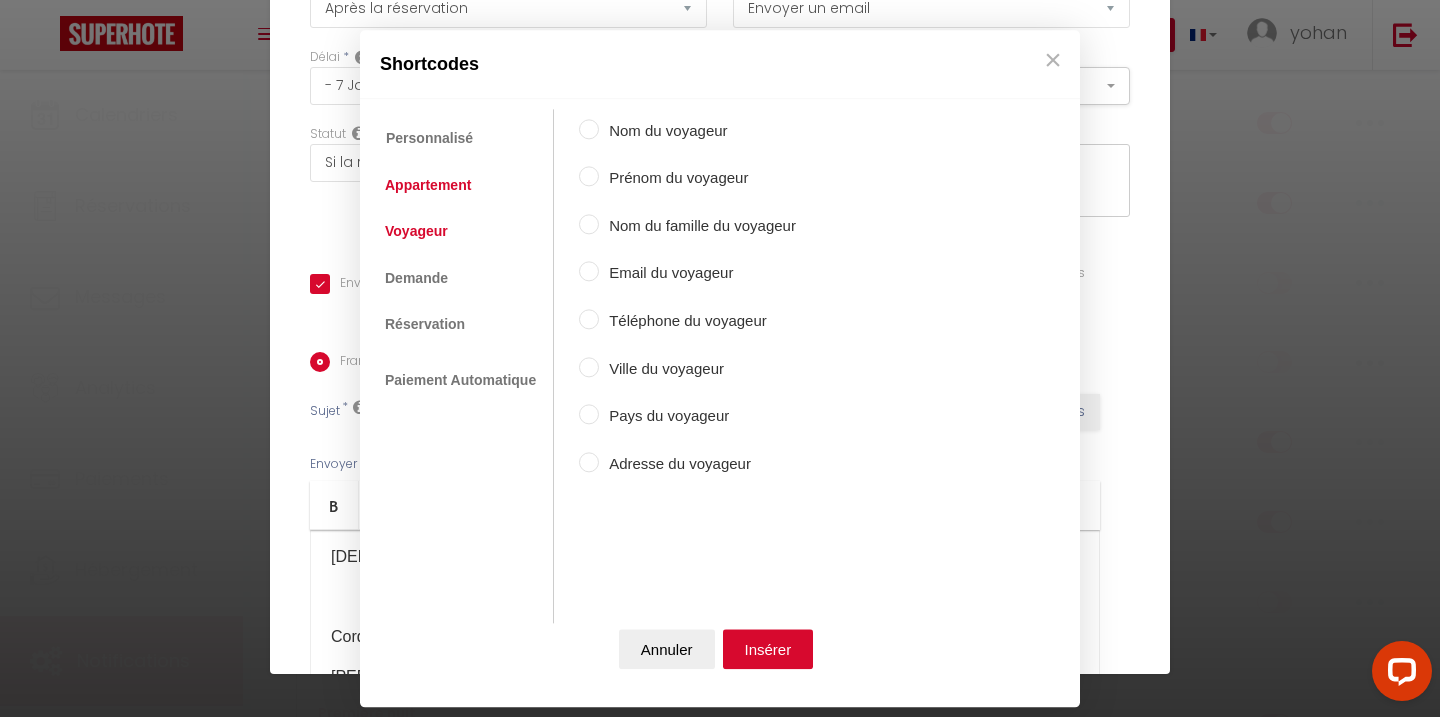 click on "Appartement" at bounding box center (428, 185) 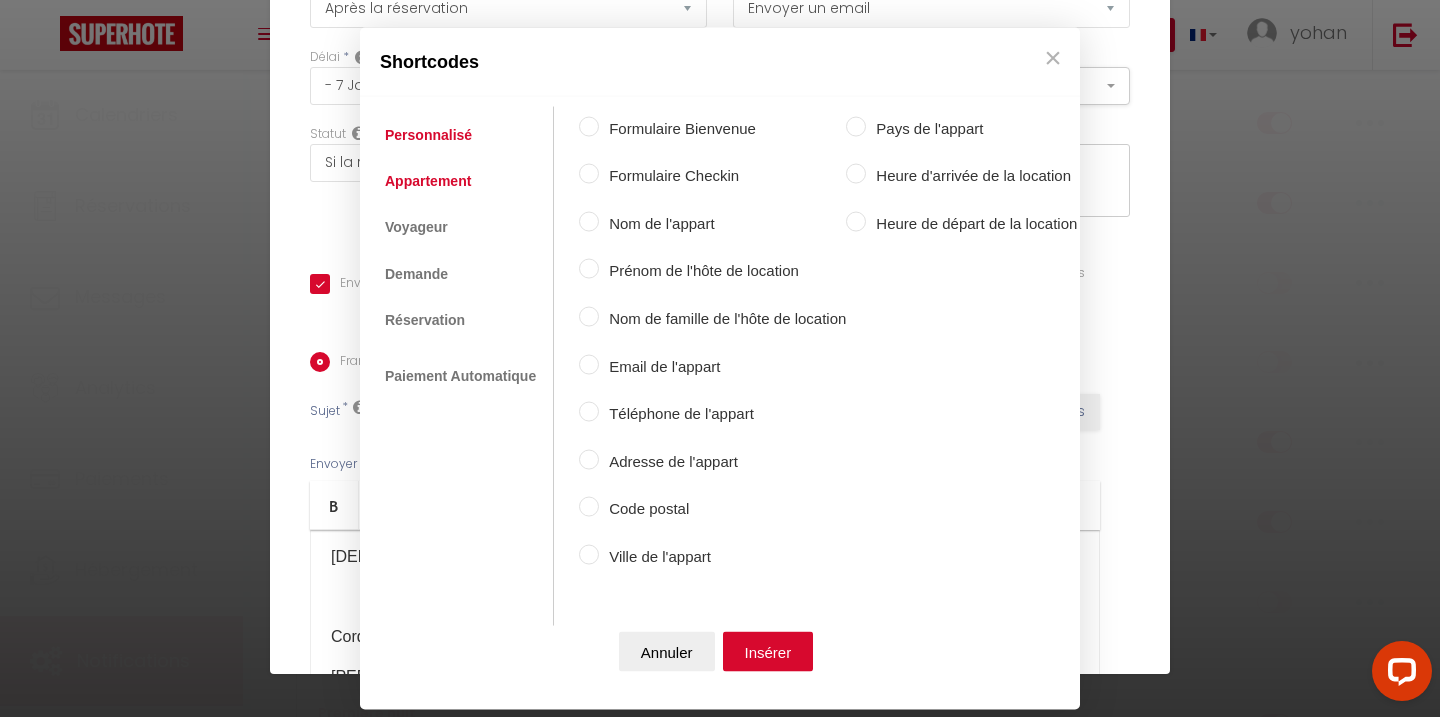 click on "Personnalisé" at bounding box center [428, 134] 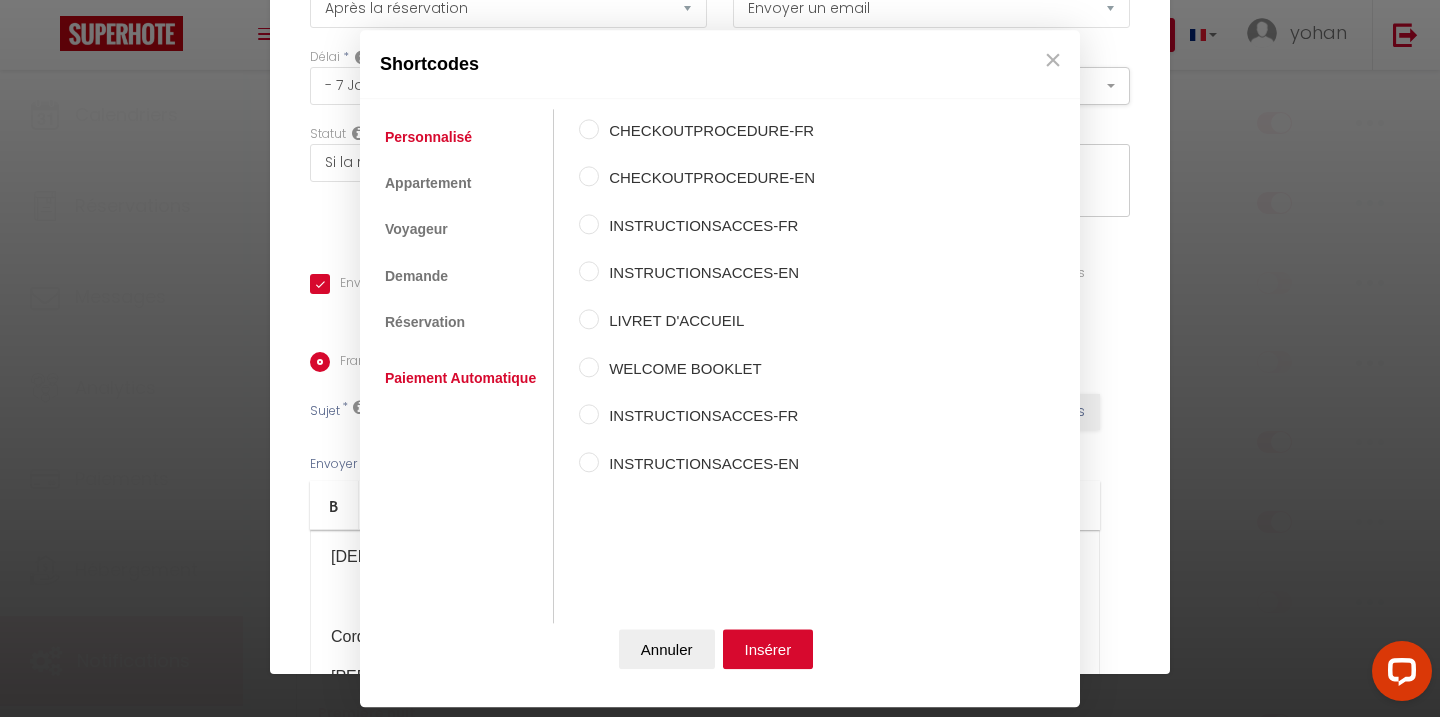click on "Paiement Automatique" at bounding box center (460, 379) 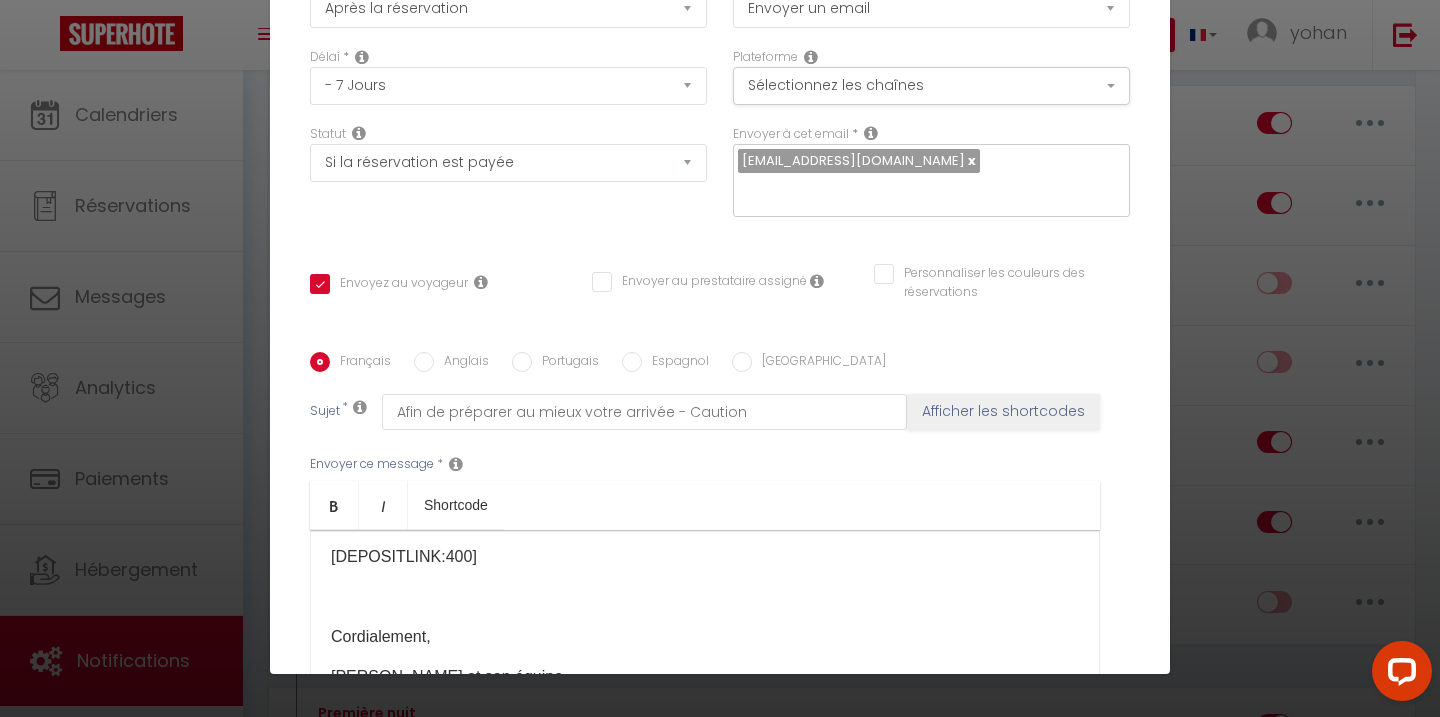 click on "Annuler" at bounding box center (667, 649) 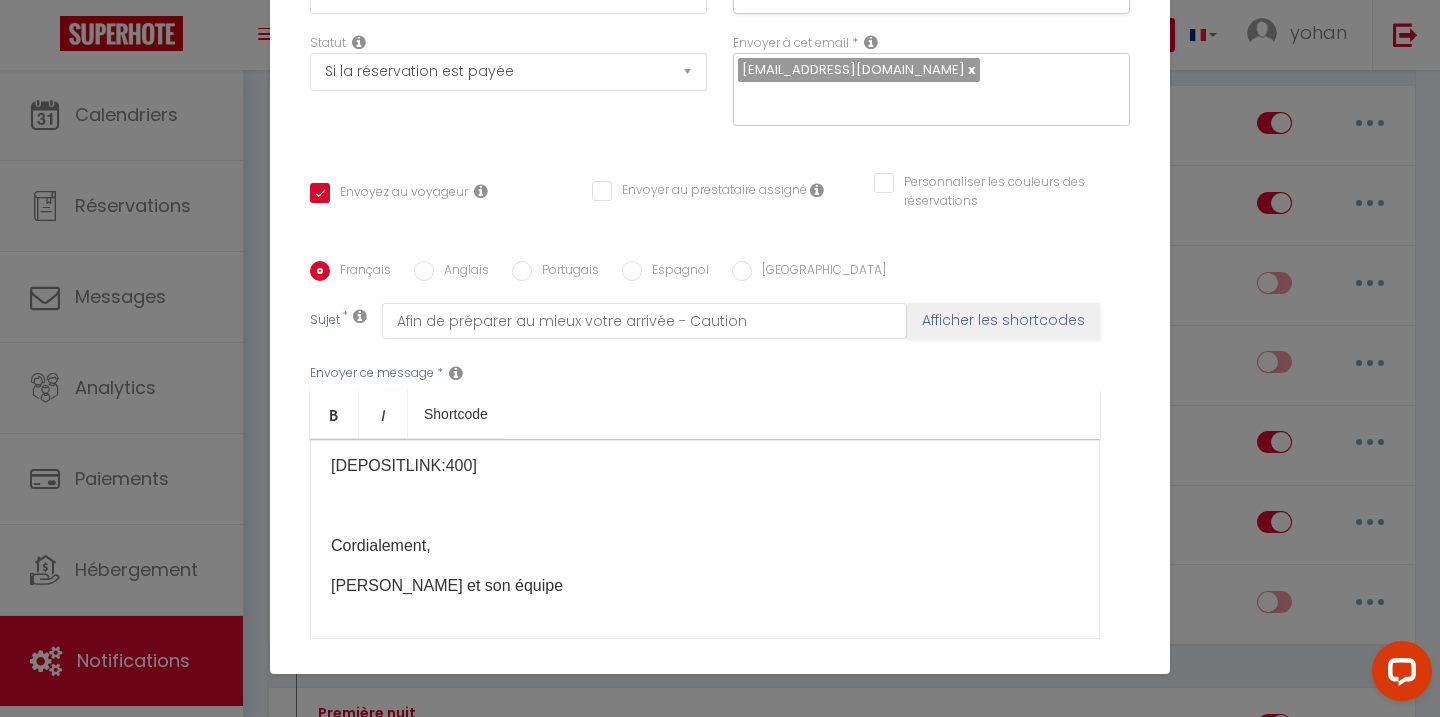 scroll, scrollTop: 348, scrollLeft: 0, axis: vertical 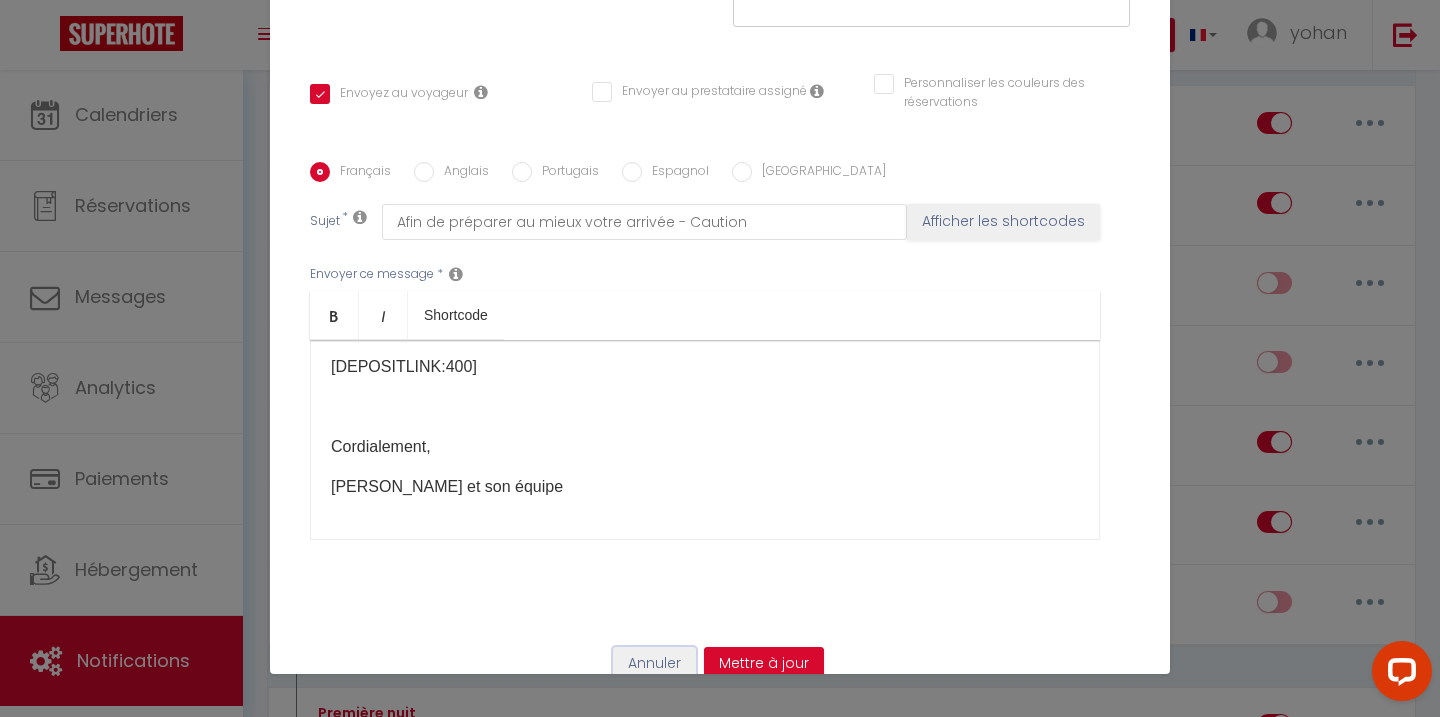 click on "Annuler" at bounding box center [654, 664] 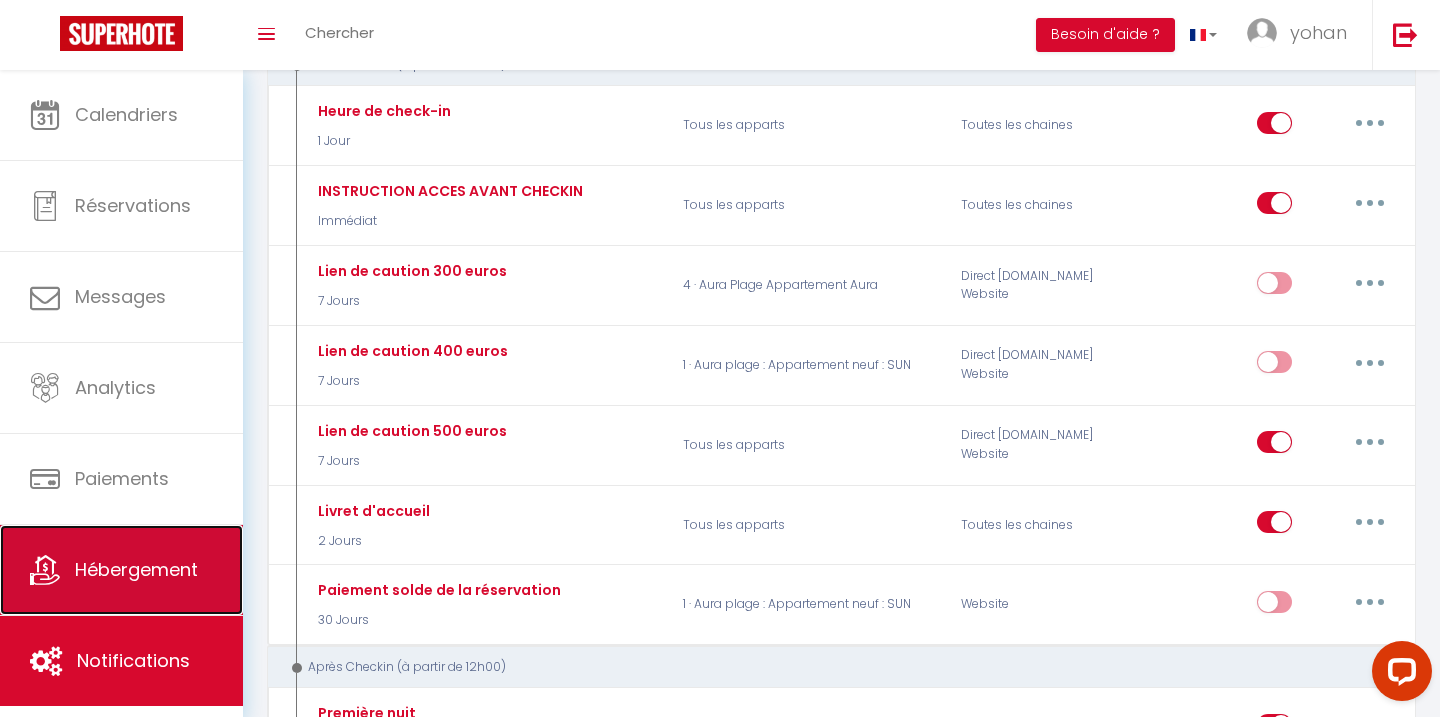 click on "Hébergement" at bounding box center (121, 570) 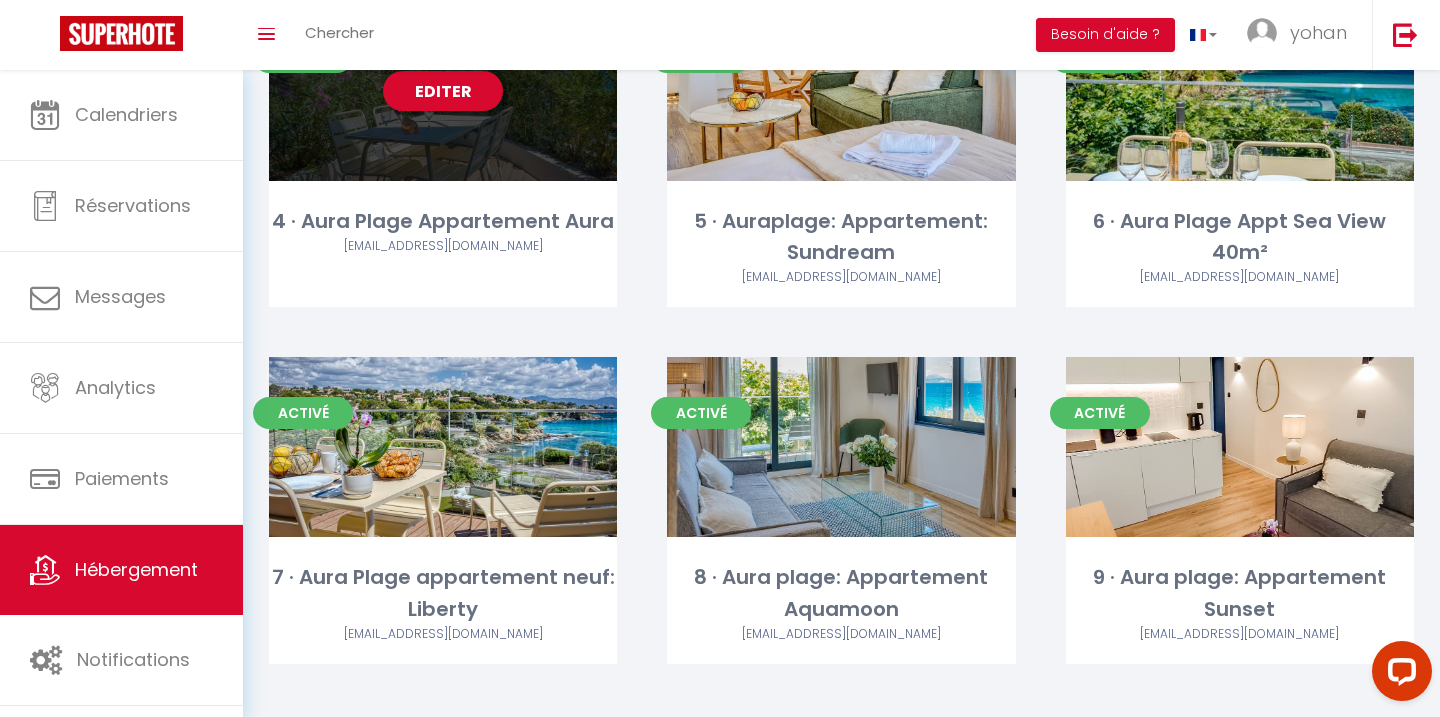 scroll, scrollTop: 595, scrollLeft: 0, axis: vertical 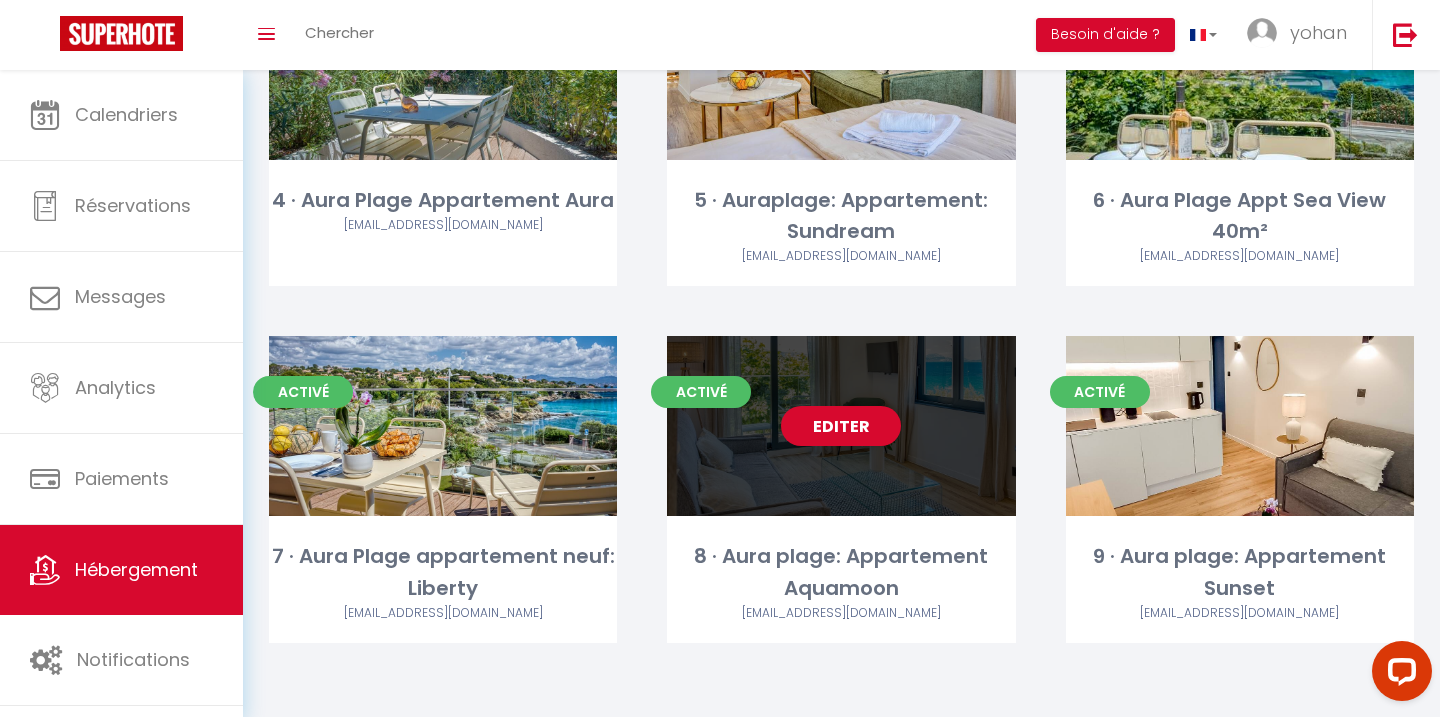 click on "Editer" at bounding box center (841, 426) 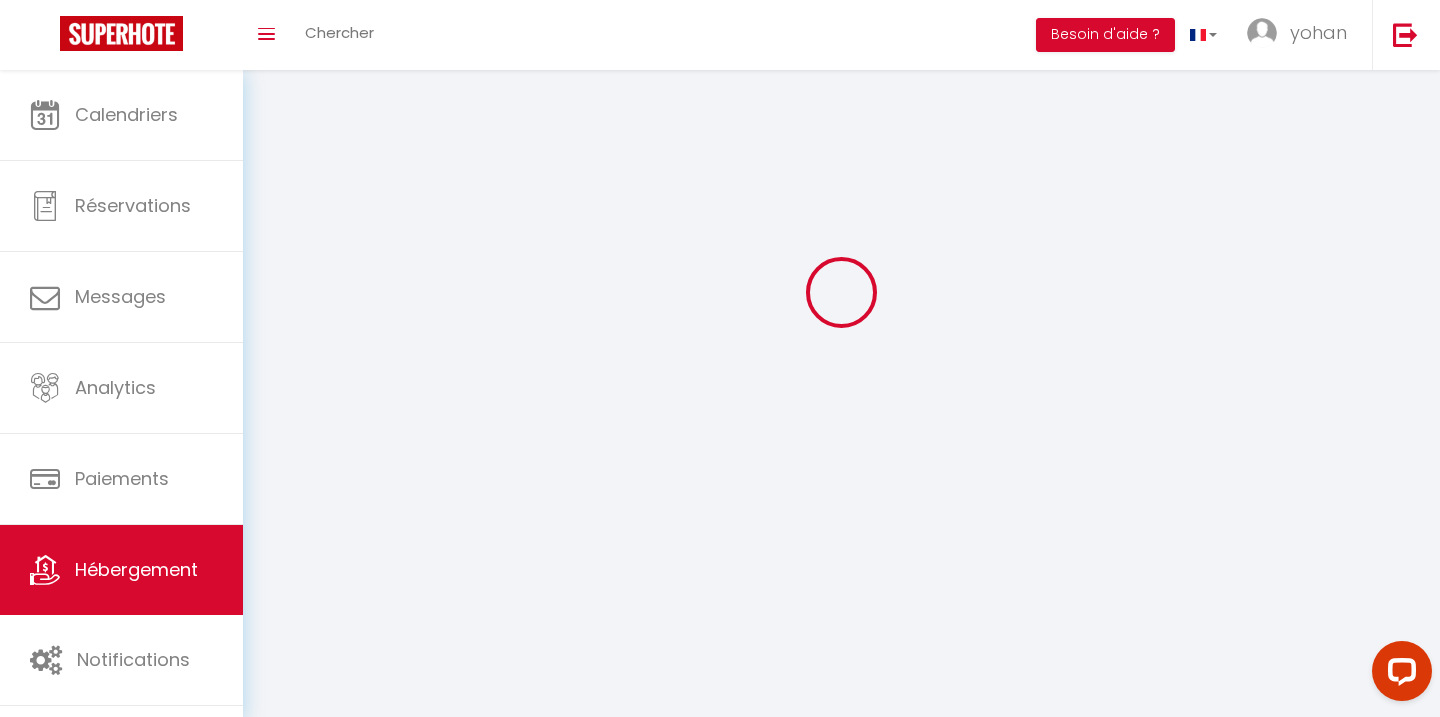scroll, scrollTop: 0, scrollLeft: 0, axis: both 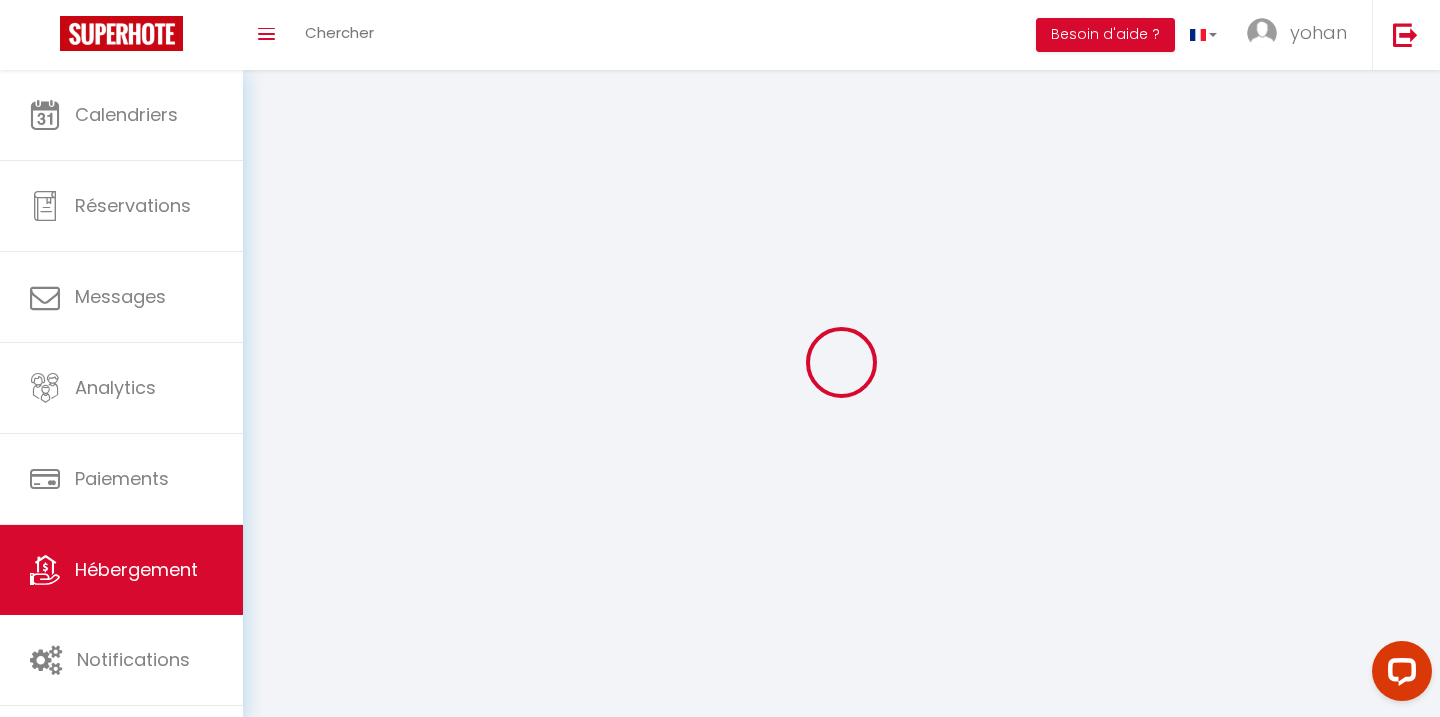 select 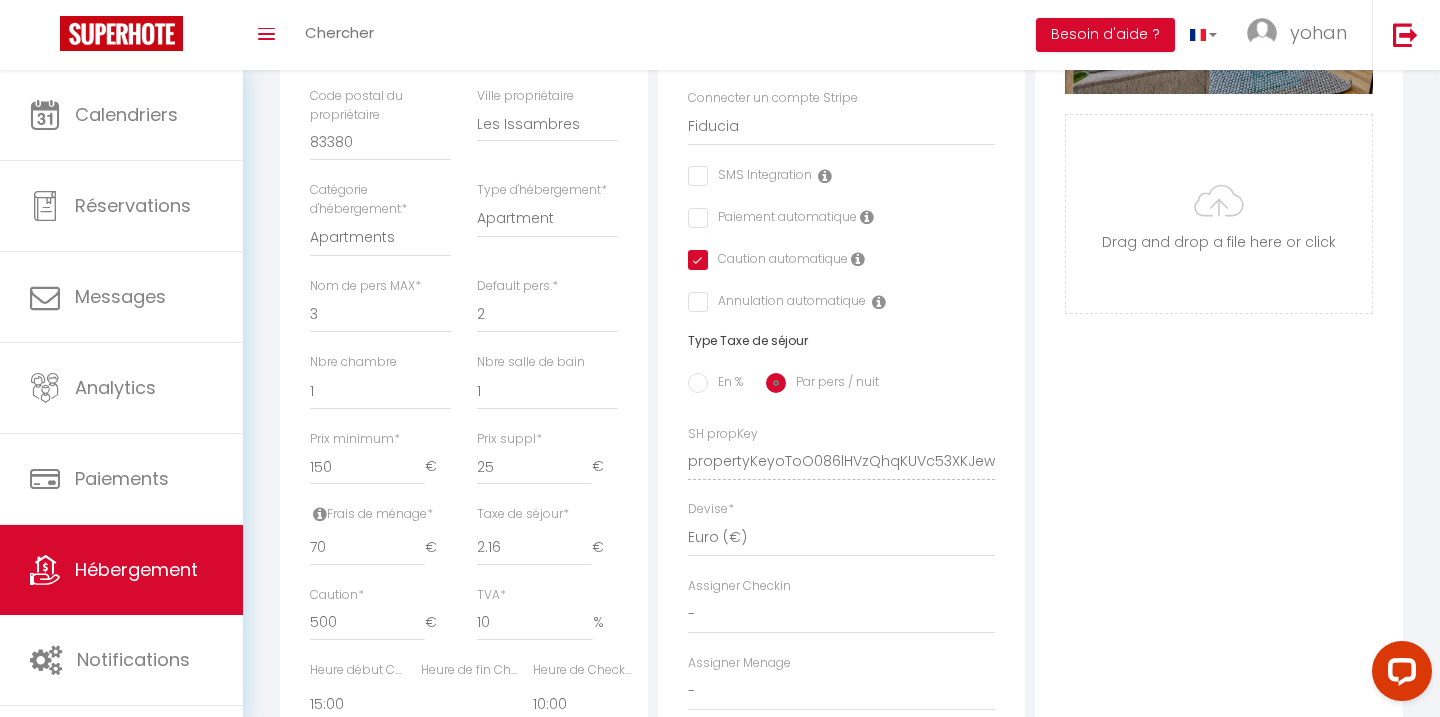 scroll, scrollTop: 556, scrollLeft: 0, axis: vertical 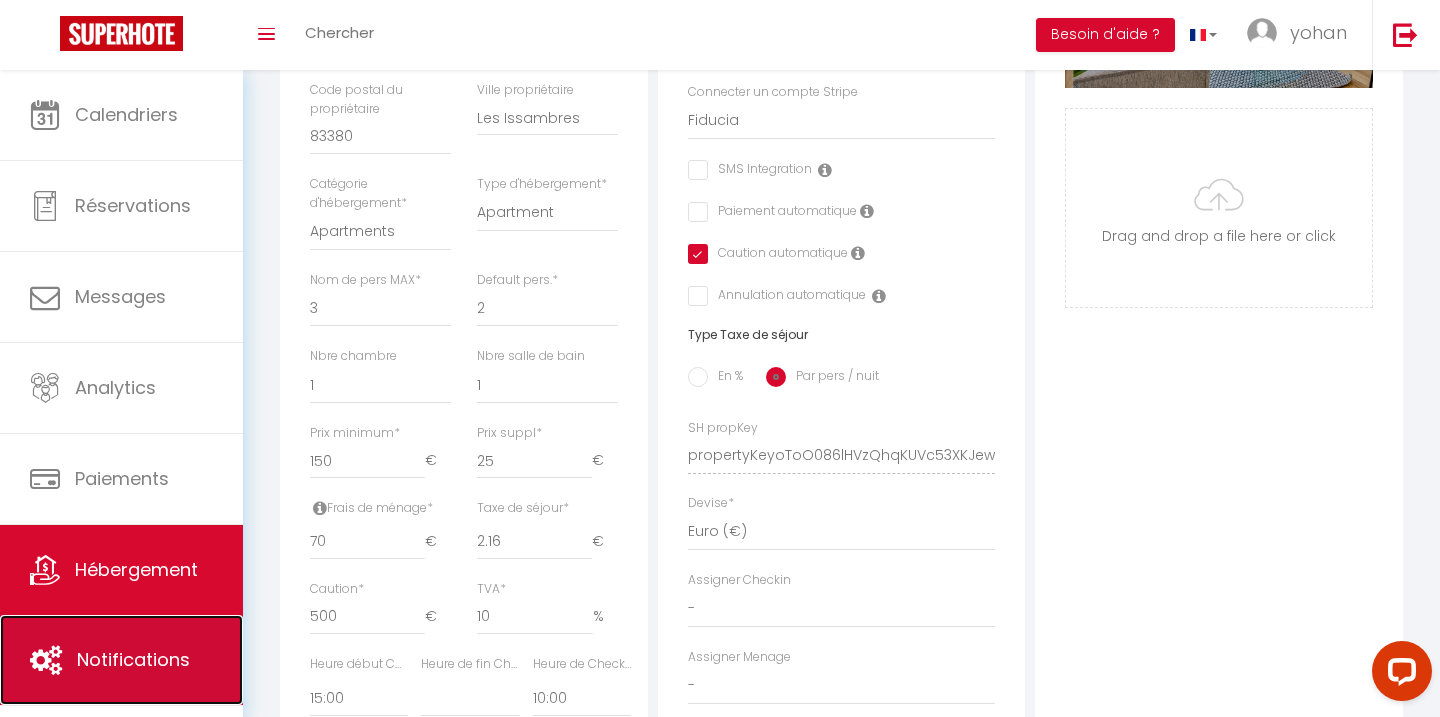 click on "Notifications" at bounding box center (121, 660) 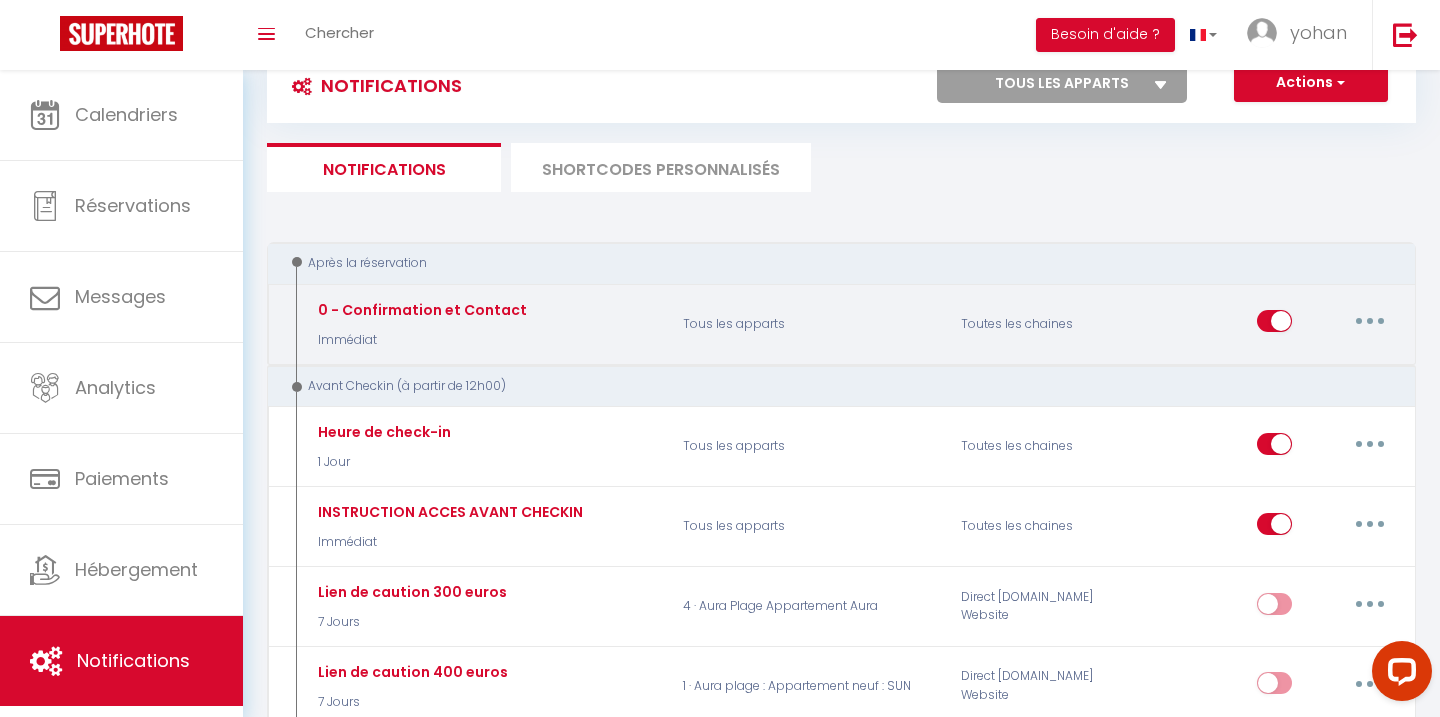 scroll, scrollTop: 111, scrollLeft: 0, axis: vertical 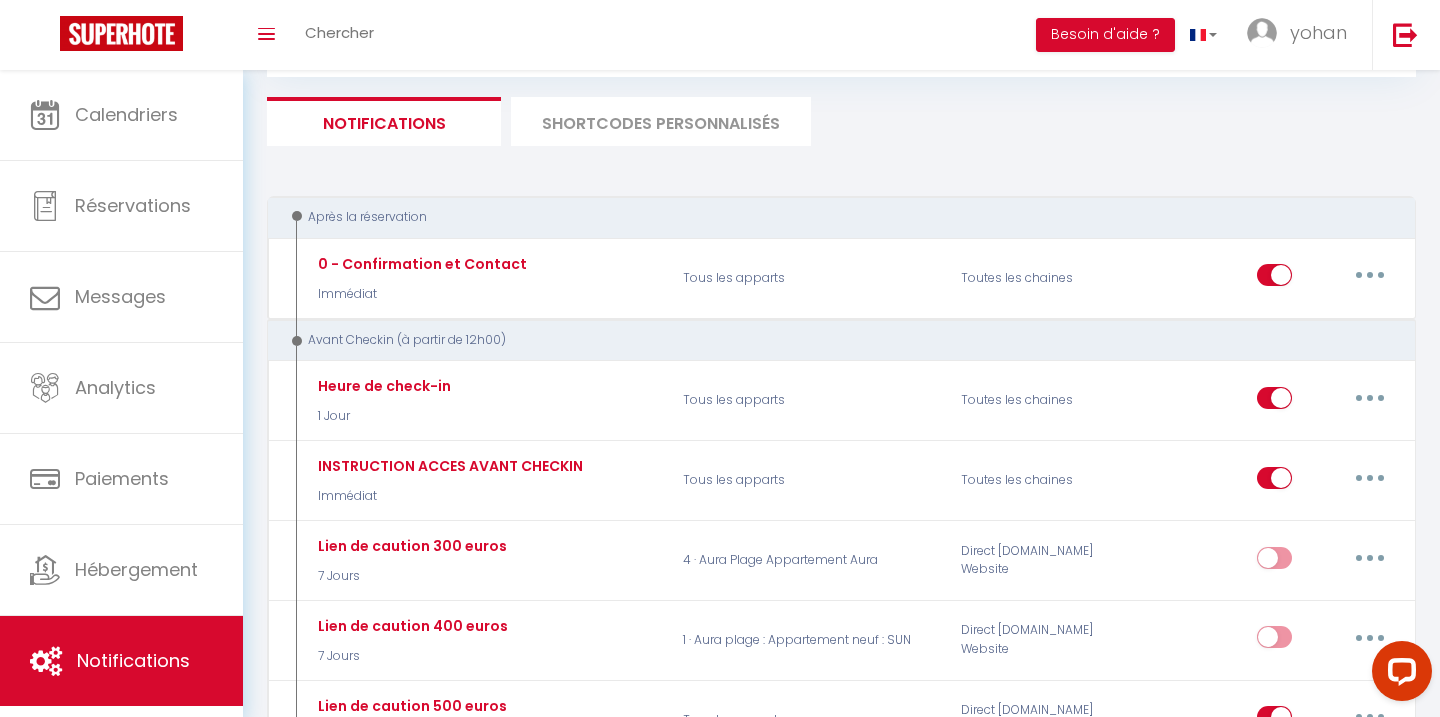 click on "SHORTCODES PERSONNALISÉS" at bounding box center (661, 121) 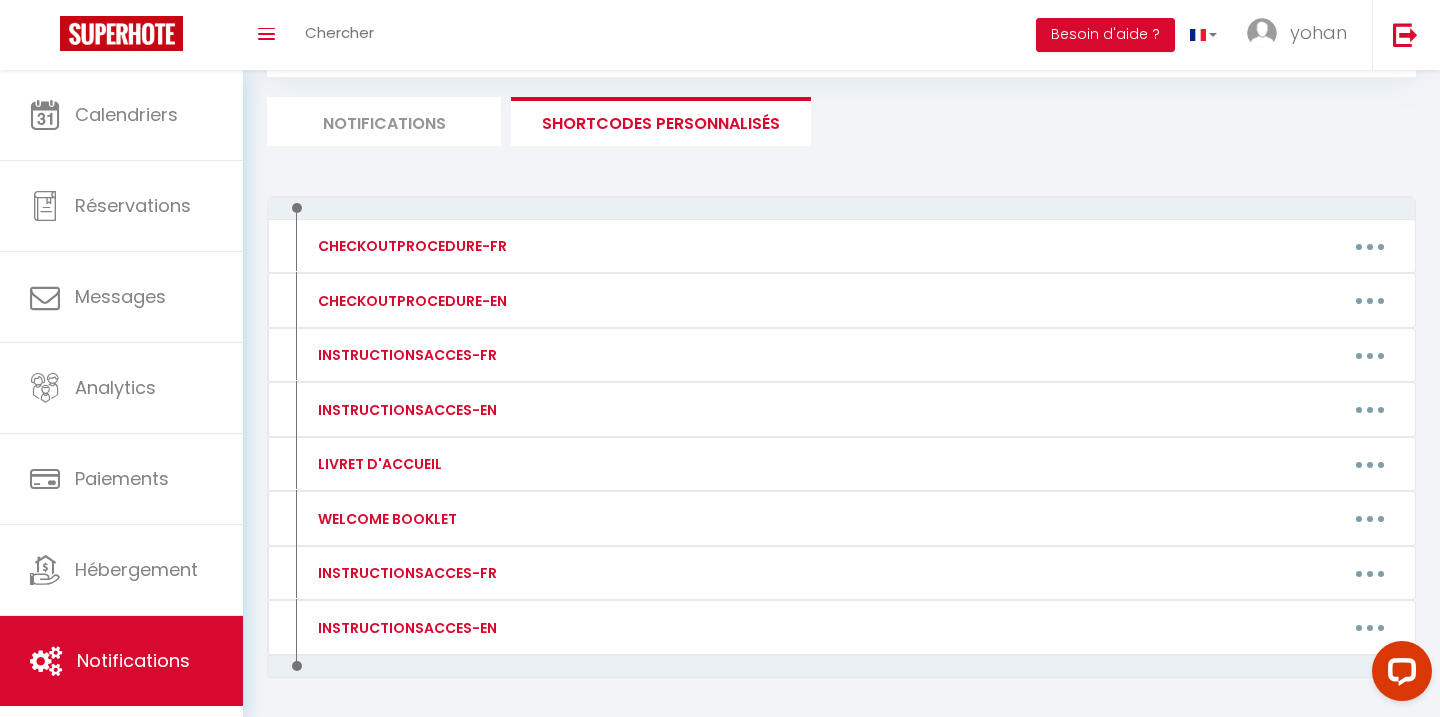 click on "Notifications" at bounding box center [384, 121] 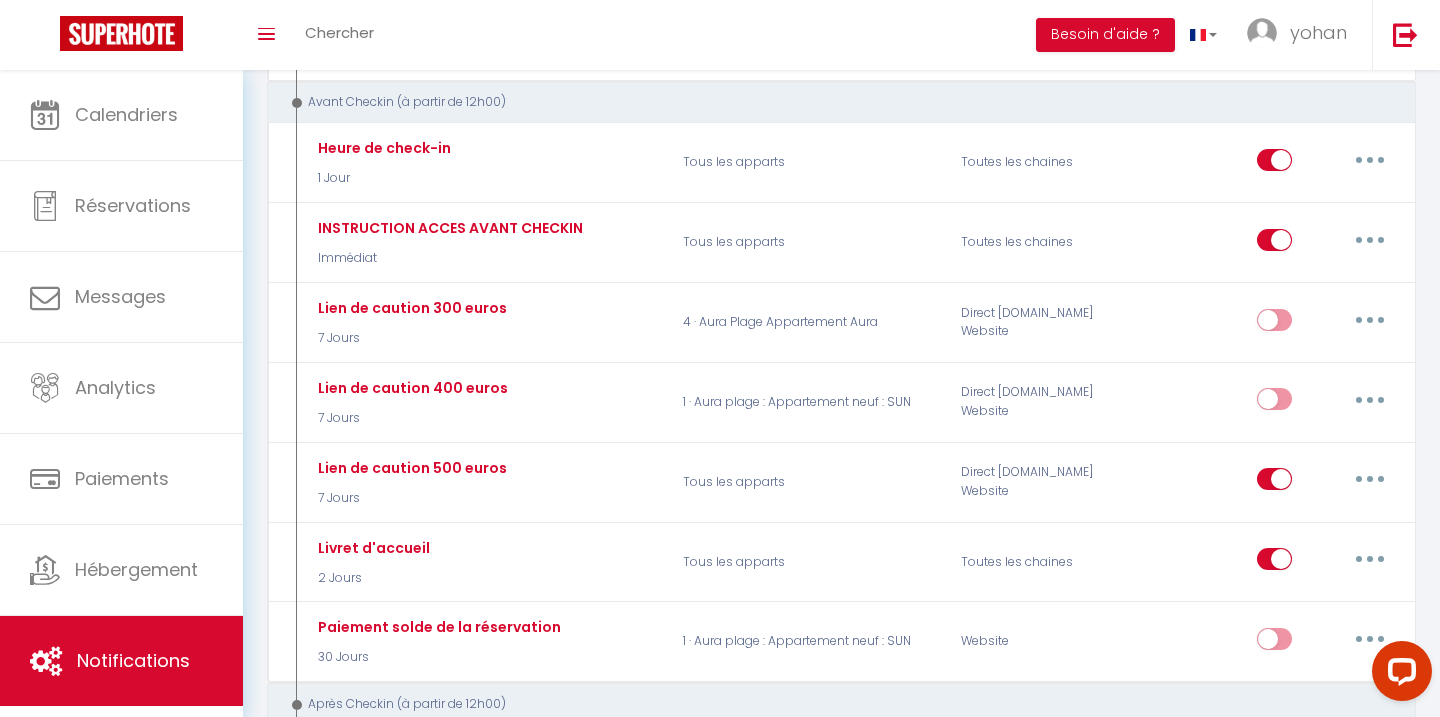 scroll, scrollTop: 366, scrollLeft: 0, axis: vertical 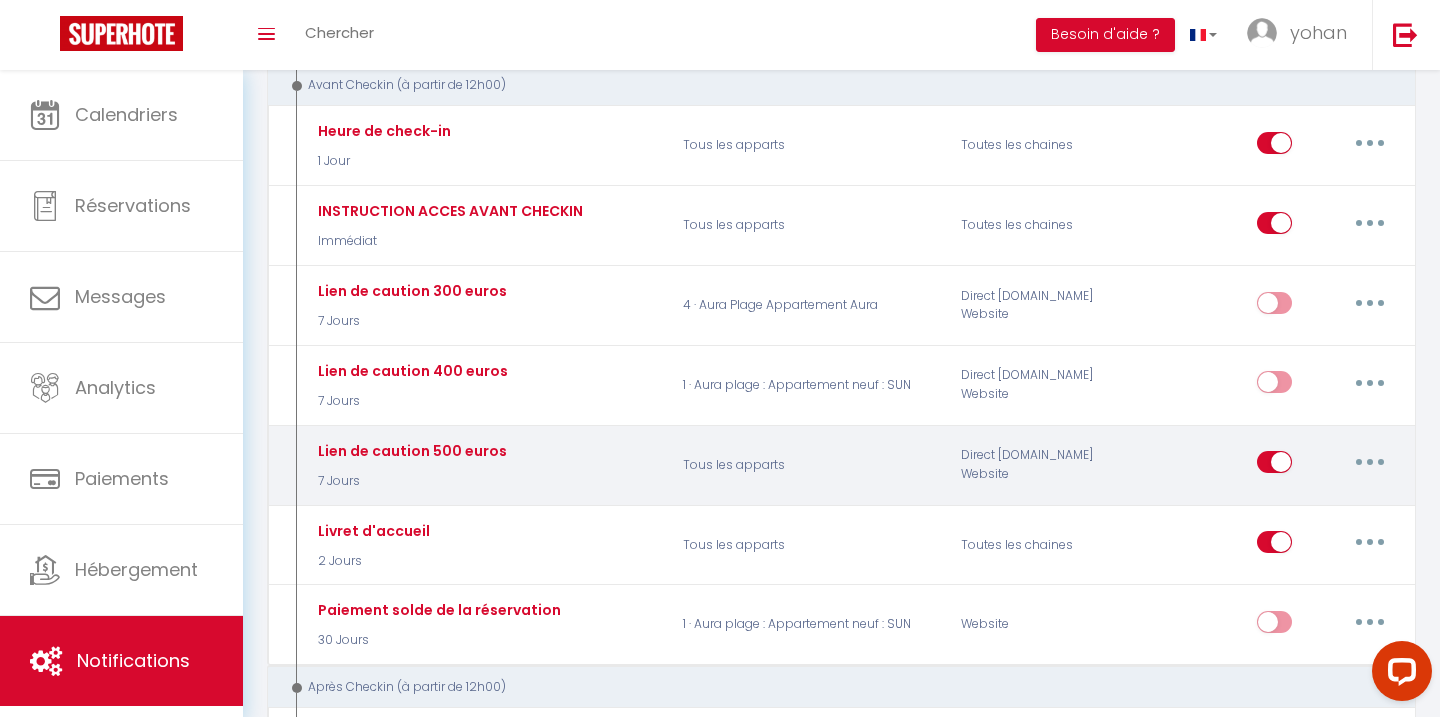 click at bounding box center [1370, 462] 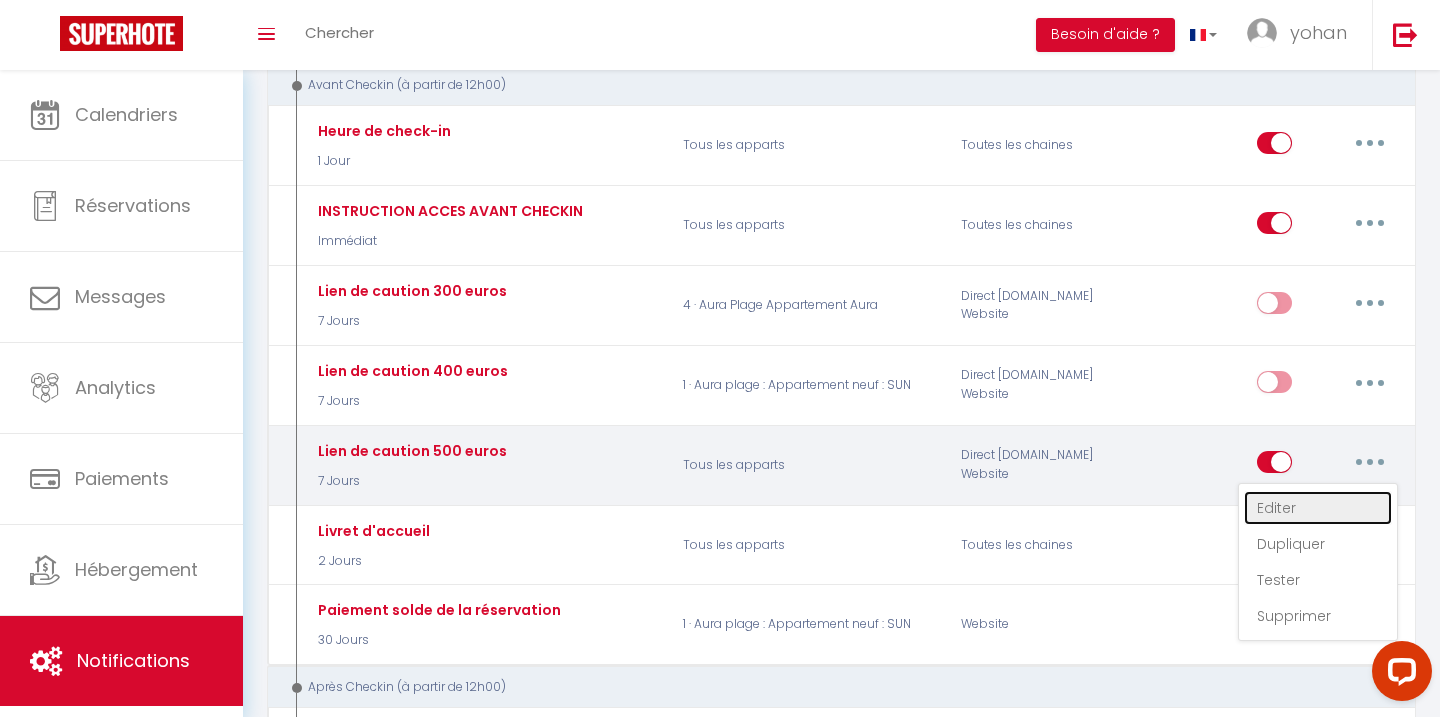 click on "Editer" at bounding box center [1318, 508] 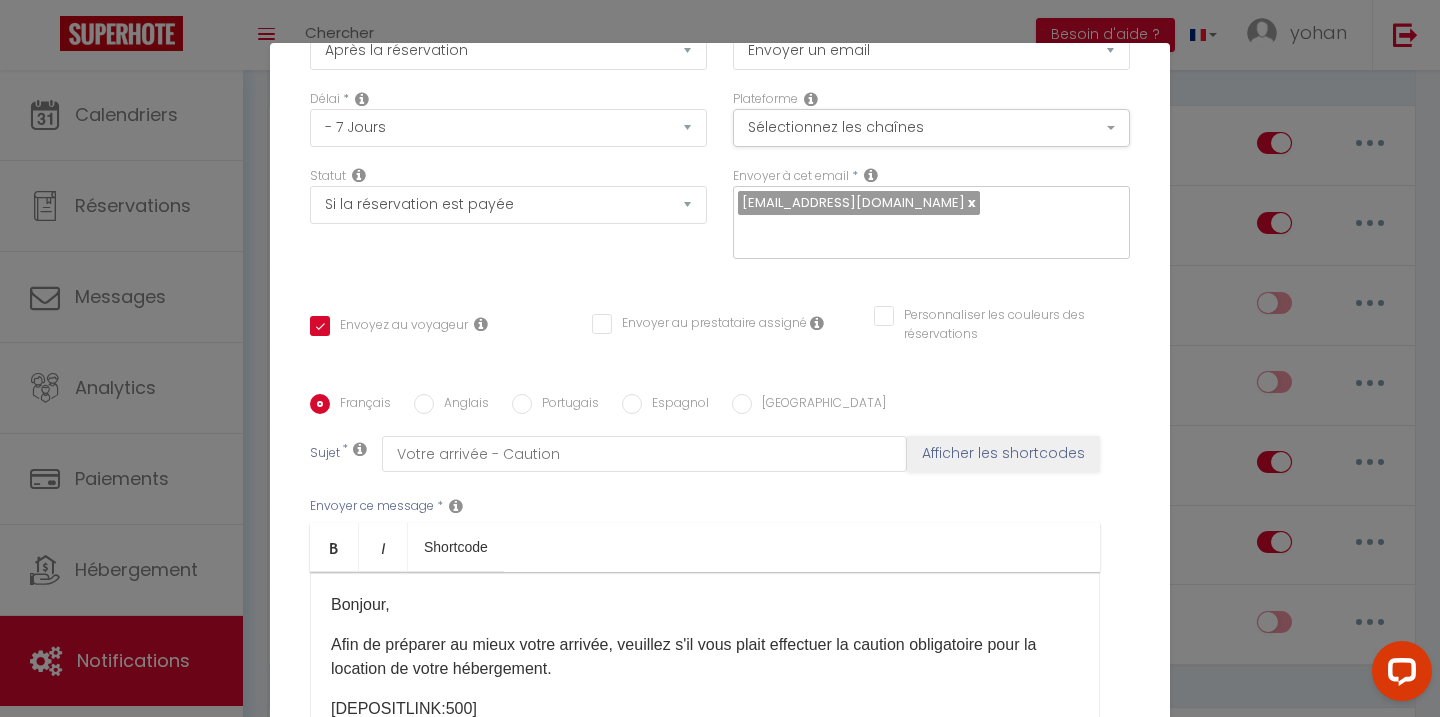 scroll, scrollTop: 224, scrollLeft: 0, axis: vertical 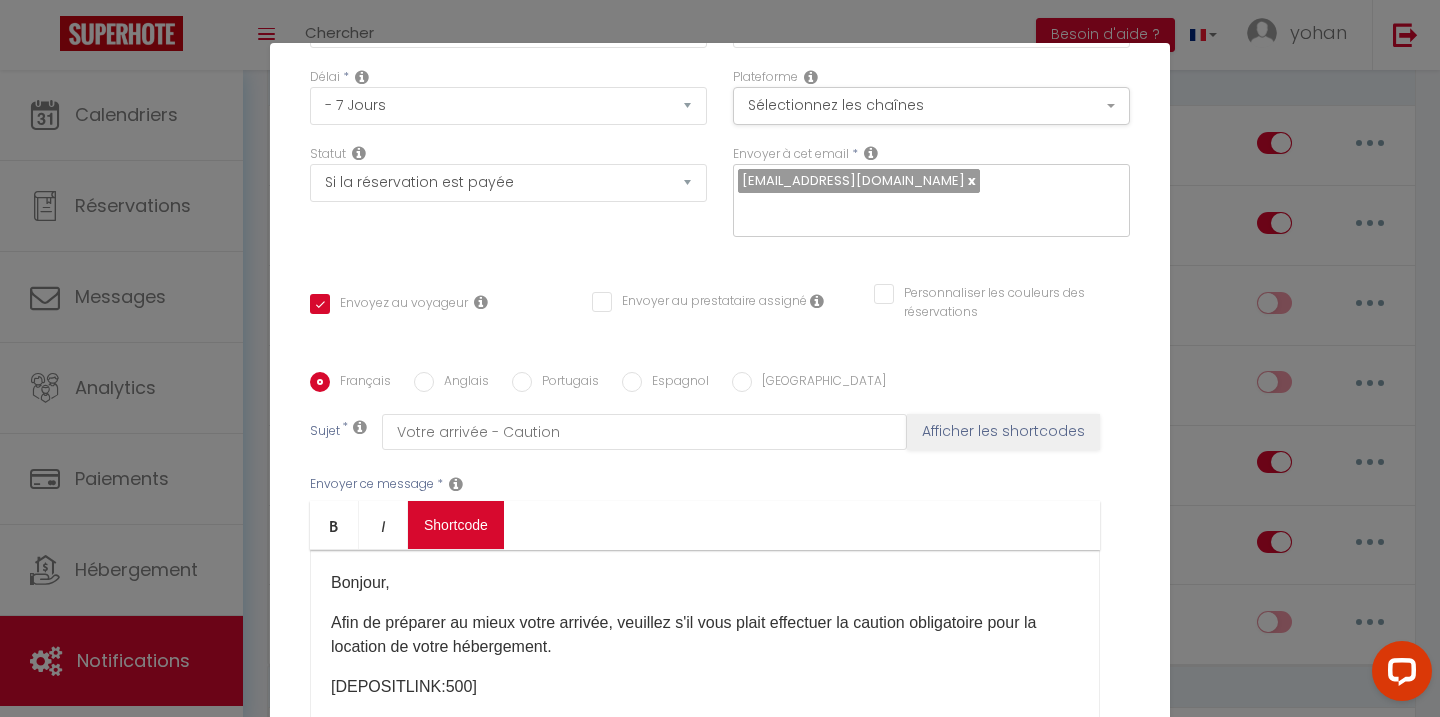 click on "Coaching SuperHote ce soir à 18h00, pour participer:  https://us02web.zoom.us/j/4667554618?pwd=QUhUTnBqenhNTG1HazhBOFJXWjRYUT09   ×     Toggle navigation       Toggle Search     Toggle menubar     Chercher   BUTTON
Besoin d'aide ?
yohan   Paramètres        Équipe     Résultat de la recherche   Aucun résultat     Calendriers     Réservations     Messages     Analytics      Paiements     Hébergement     Notifications                 Résultat de la recherche   Id   Appart   Voyageur    Checkin   Checkout   Nuits   Pers.   Plateforme   Statut     Résultat de la recherche   Aucun résultat          Notifications
Actions
Nouvelle Notification    Exporter    Importer    Tous les apparts    1 · Aura plage : Appartement neuf : SUN 2 · Aura plage: Appartement Sunrise 3 · Aura plage Appartement Aura Blue 4 · Aura Plage Appartement Aura 5 · Auraplage: Appartement: Sundream" at bounding box center [720, 1609] 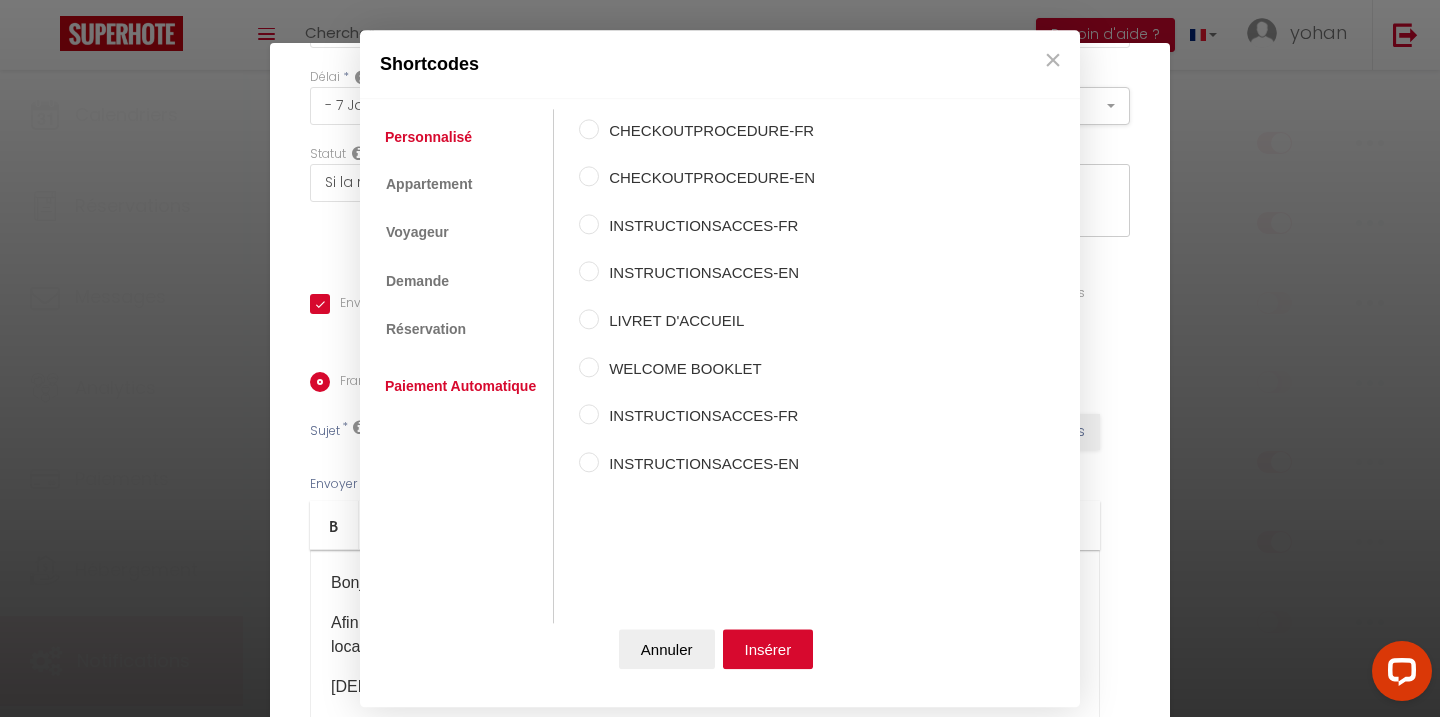 click on "Paiement Automatique" at bounding box center (460, 387) 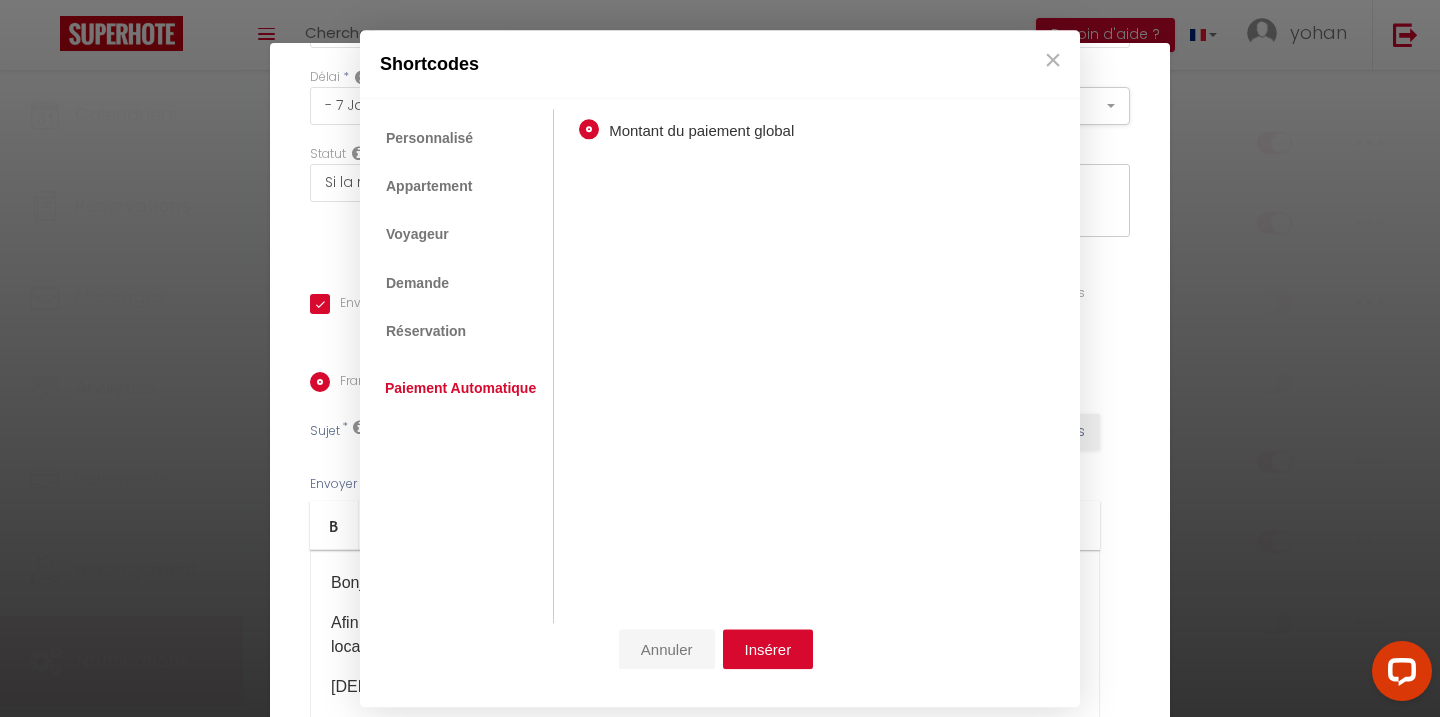 click on "Annuler" at bounding box center (667, 649) 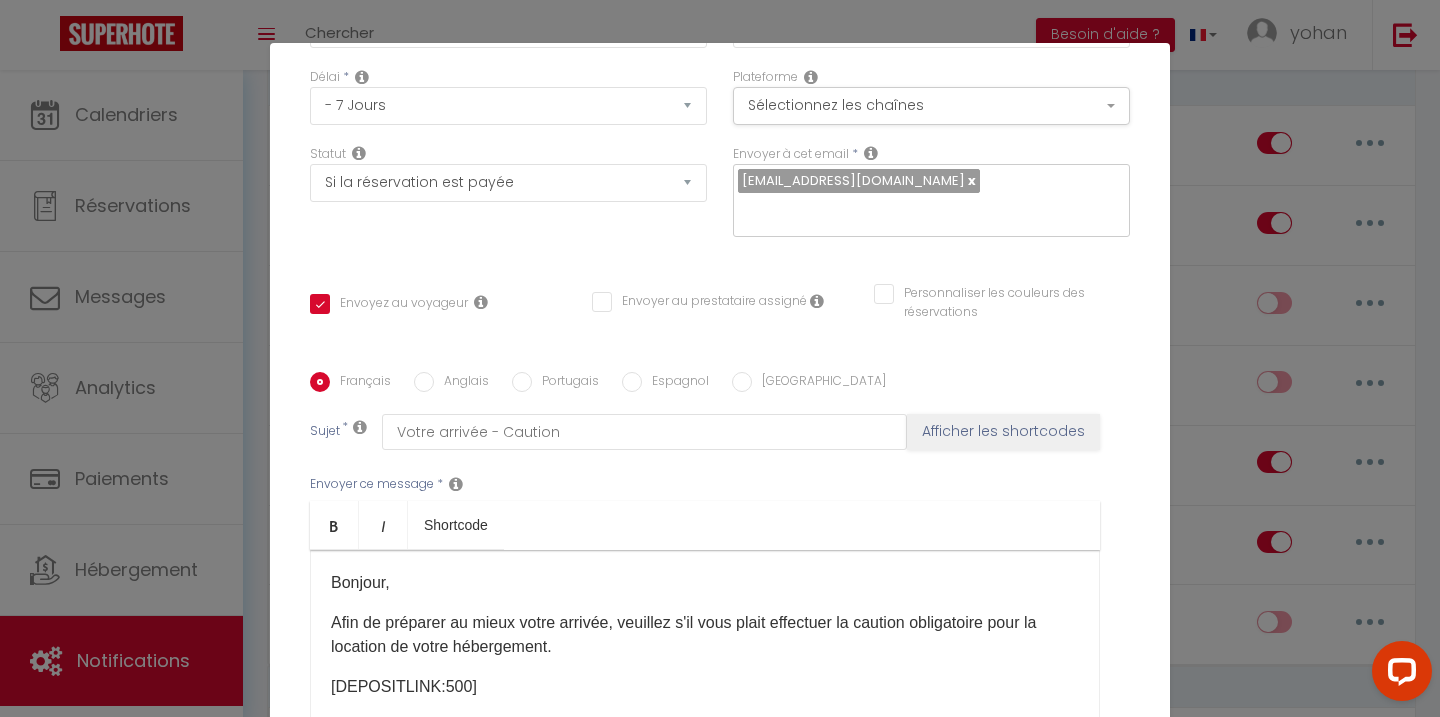 scroll, scrollTop: 0, scrollLeft: 0, axis: both 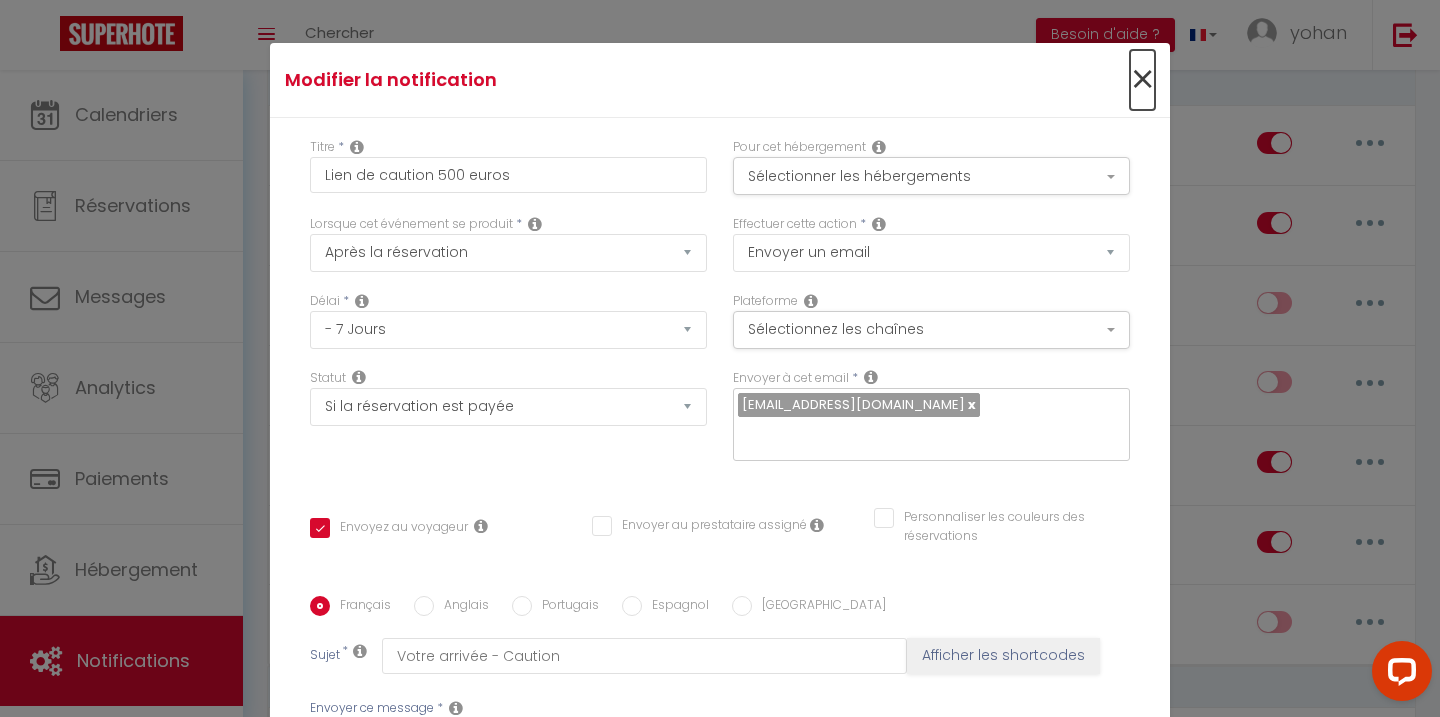 click on "×" at bounding box center [1142, 80] 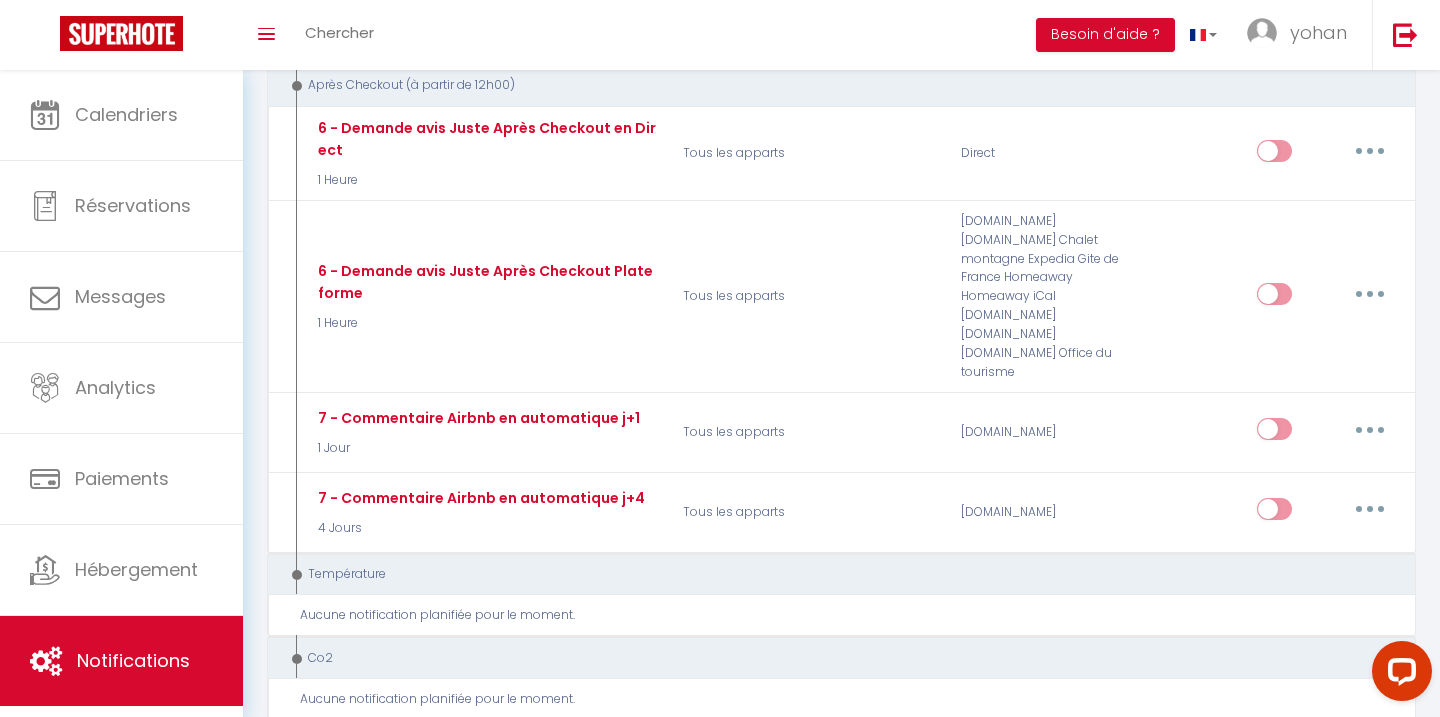 scroll, scrollTop: 1214, scrollLeft: 0, axis: vertical 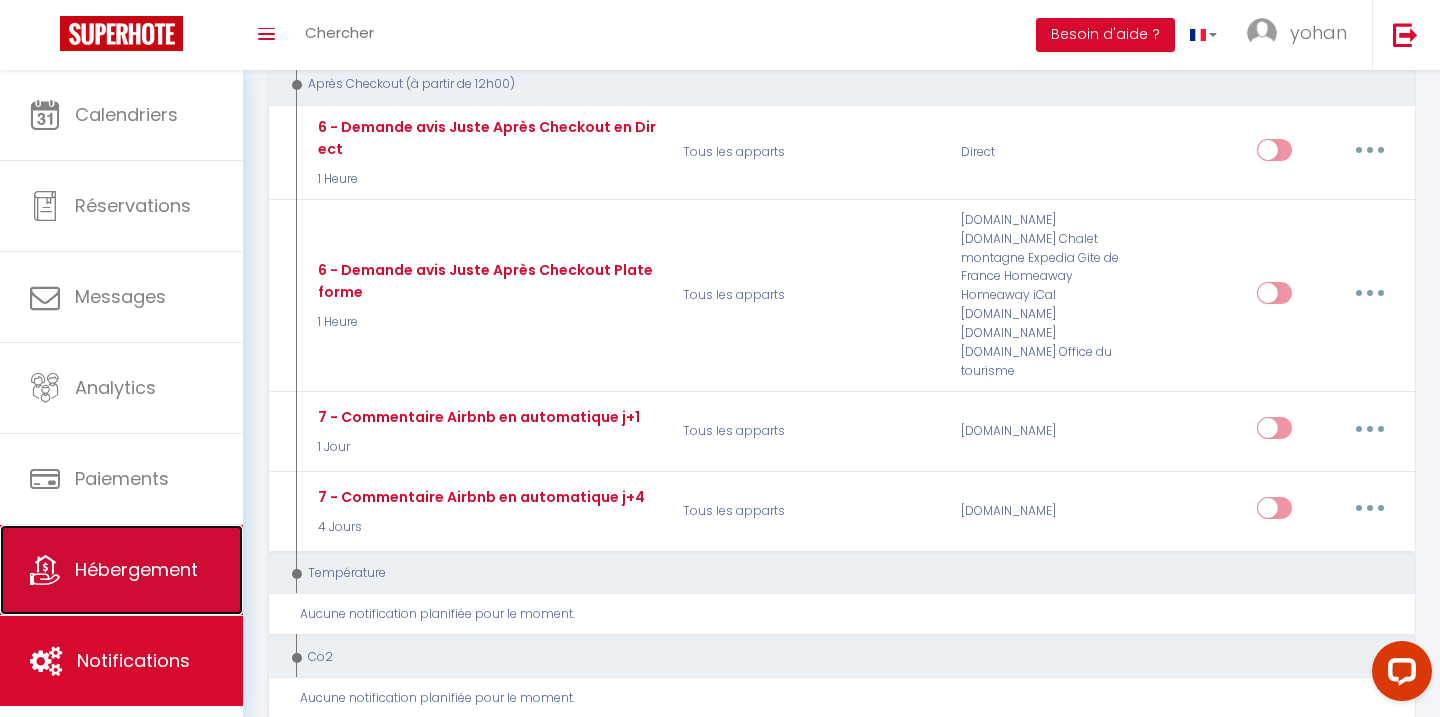 click on "Hébergement" at bounding box center (136, 569) 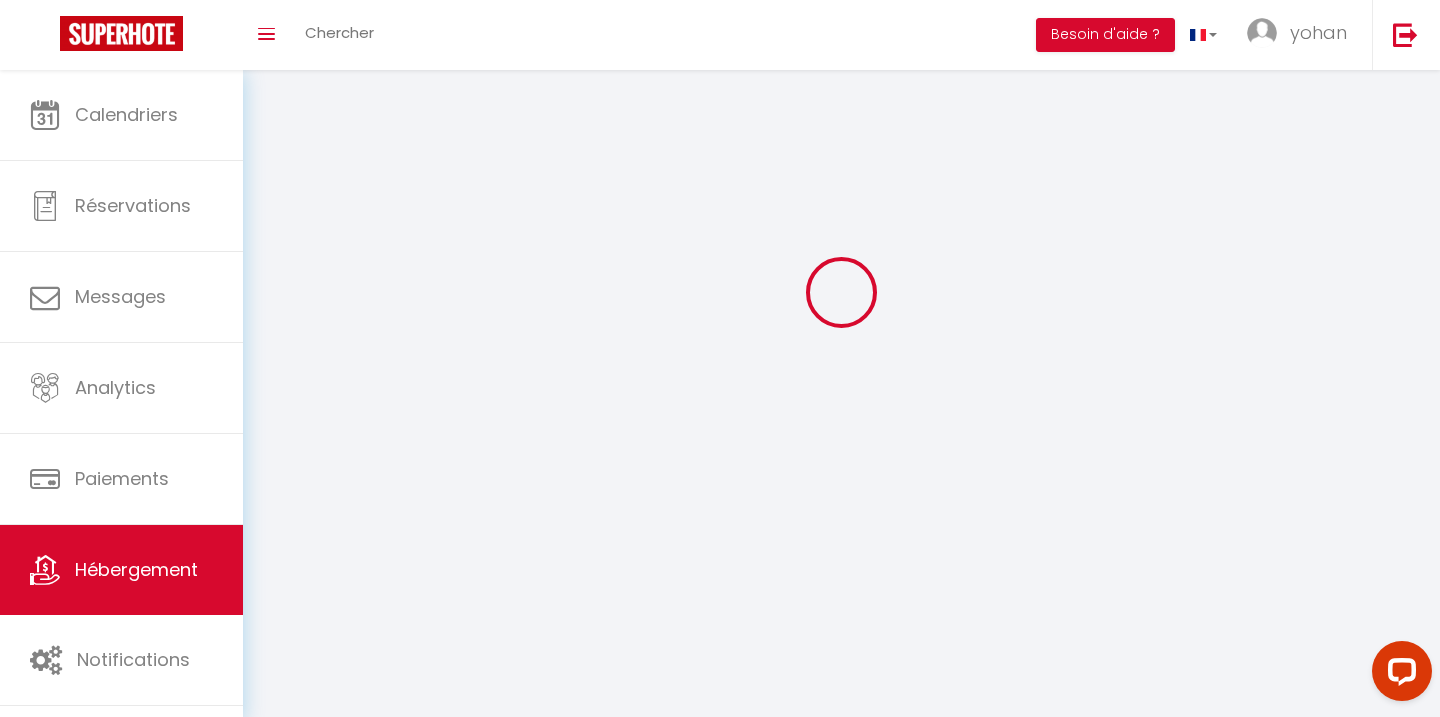 scroll, scrollTop: 0, scrollLeft: 0, axis: both 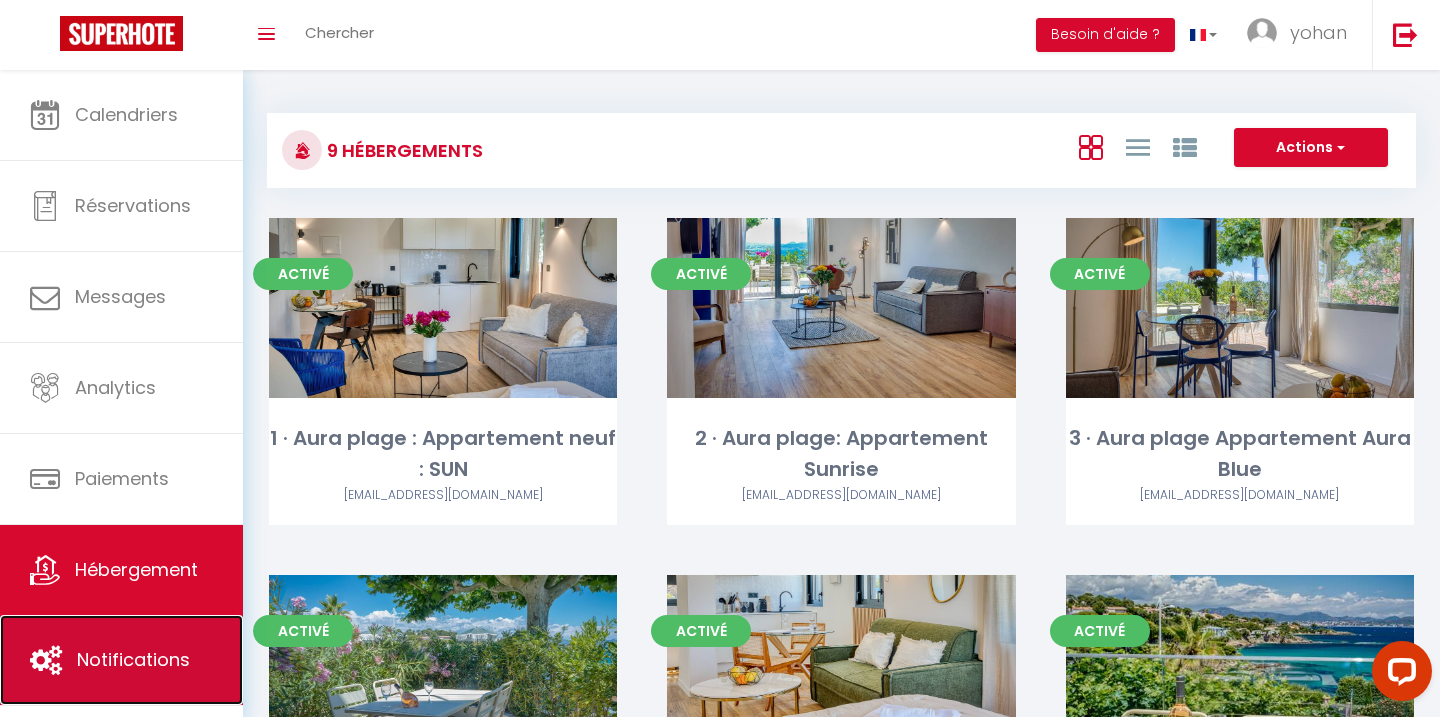 click on "Notifications" at bounding box center (133, 659) 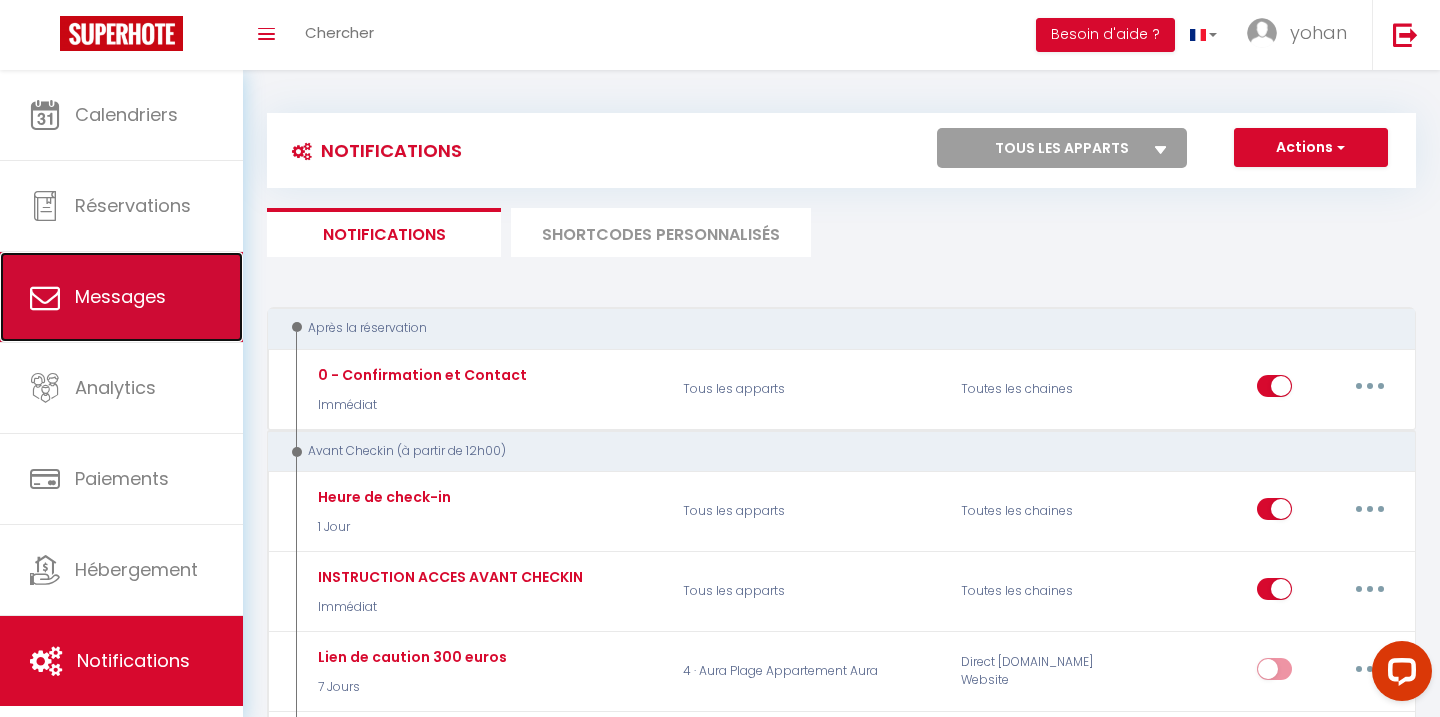 click on "Messages" at bounding box center [120, 296] 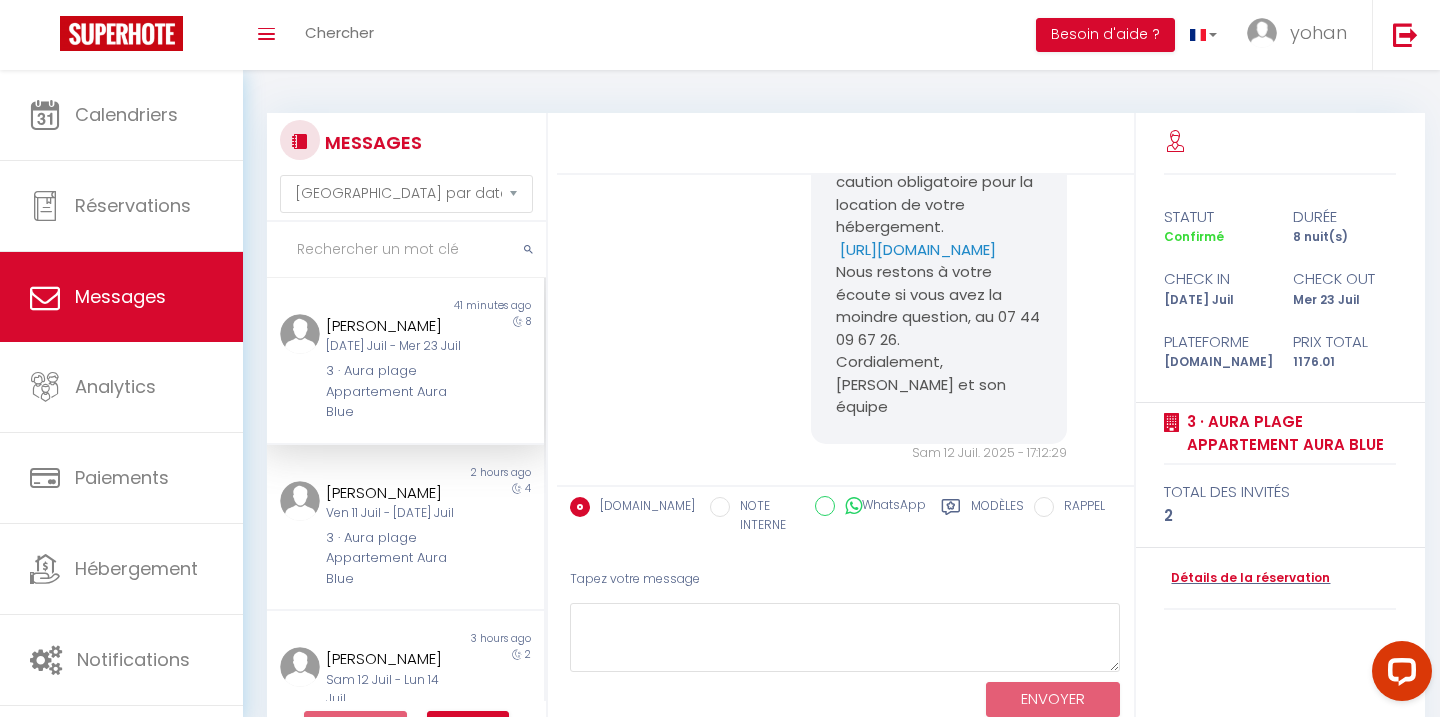 scroll, scrollTop: 1306, scrollLeft: 0, axis: vertical 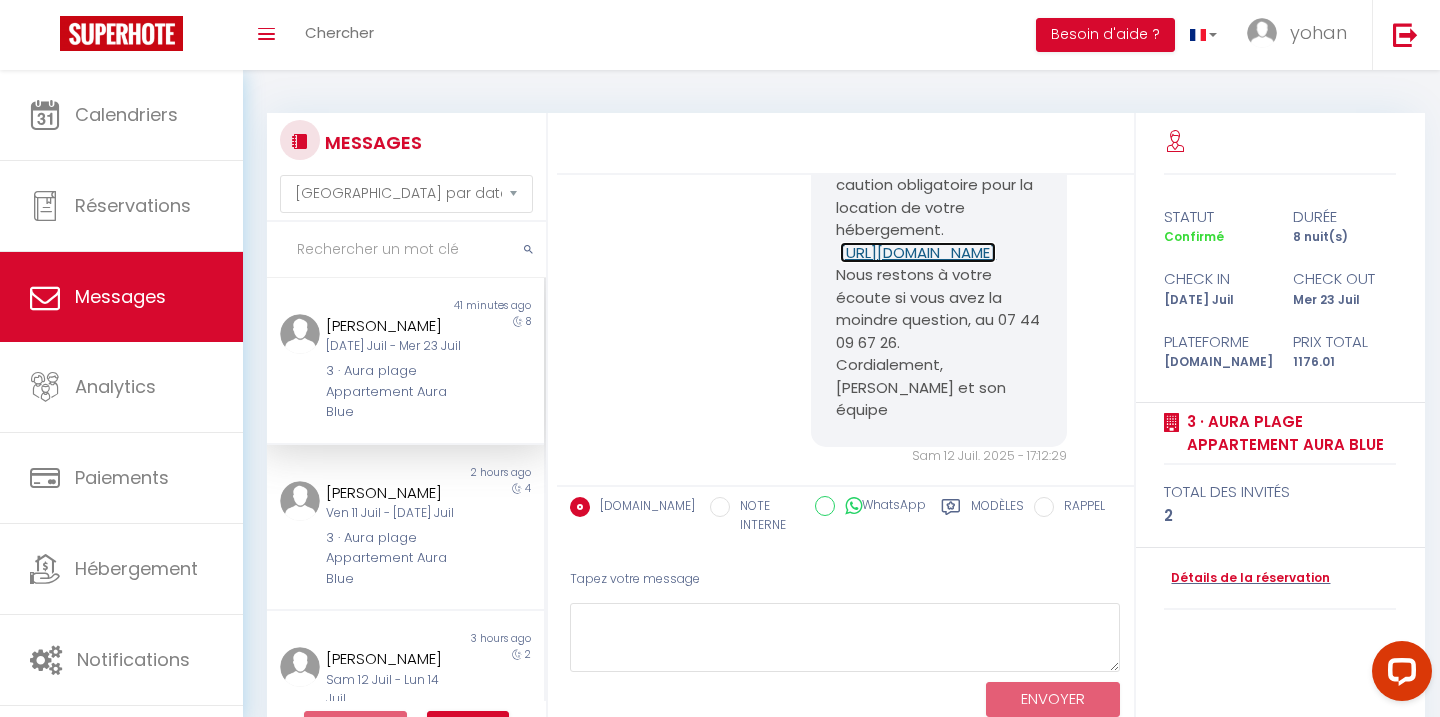 click on "https://superhote.com/applink/p/WMTPkDhu" at bounding box center (918, 252) 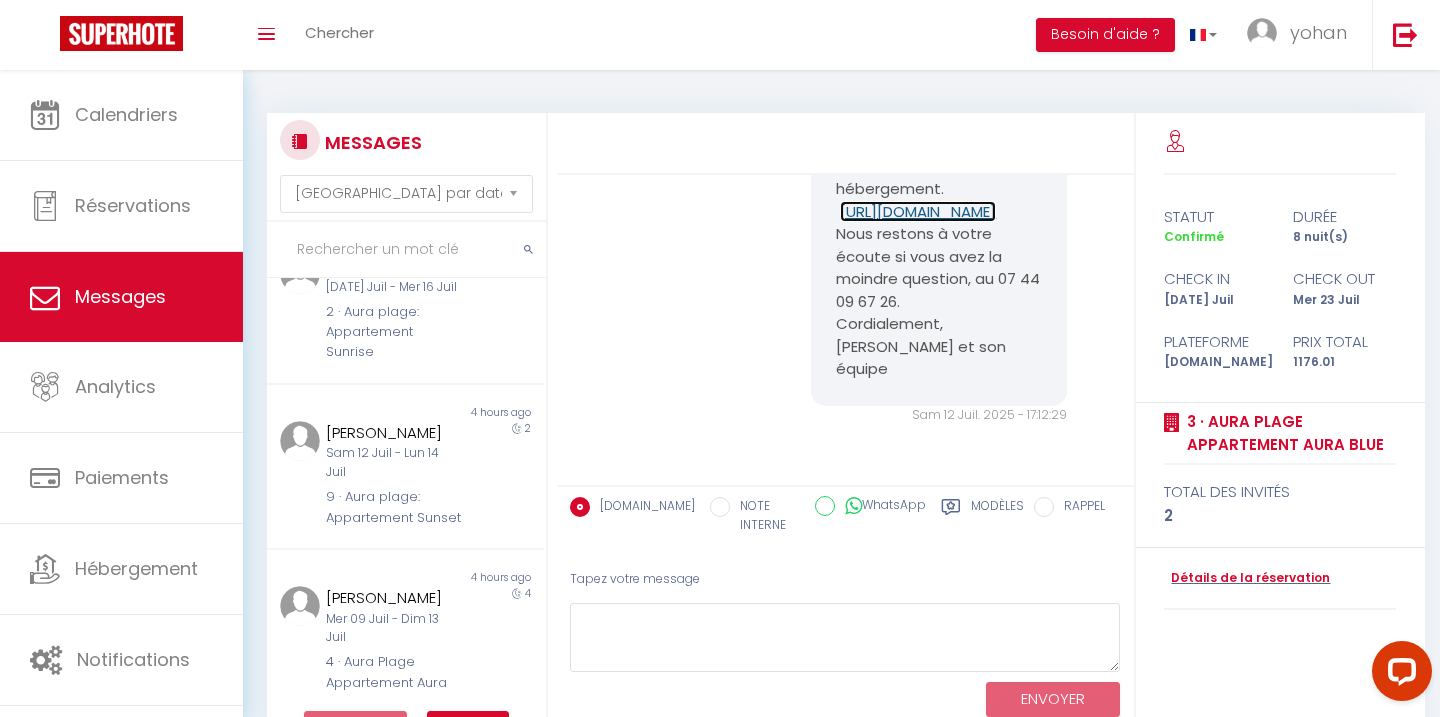 scroll, scrollTop: 730, scrollLeft: 0, axis: vertical 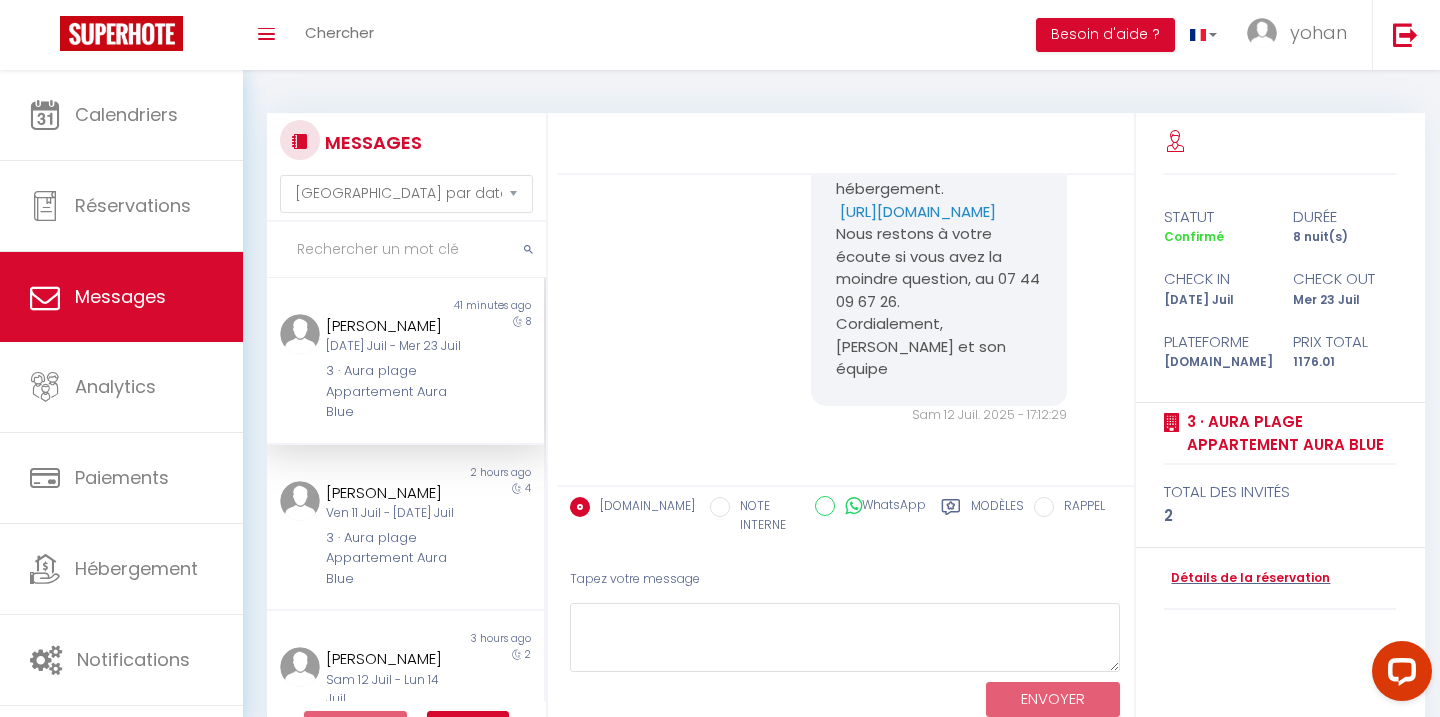 click on "Bonjour, Afin de préparer au mieux votre arrivée, veuillez s'il vous plait effectuer la caution obligatoire pour la location de votre hébergement.   https://superhote.com/applink/p/WMTPkDhu   Nous restons à votre écoute si vous avez la moindre question, au 07 44 09 67 26. Cordialement, Sabine et son équipe   Sam 12 Juil. 2025 - 17:12:29     Note Sms     Bonjour, Afin de préparer au mieux votre arrivée, veuillez s'il vous plait effectuer la caution obligatoire pour la location de votre hébergement.   https://superhote.com/applink/p/WMTPkDhu   Nous restons à votre écoute si vous avez la moindre question, au 07 44 09 67 26. Cordialement, Sabine et son équipe   Sam 12 Juil. 2025 - 17:12:29" at bounding box center (845, 221) 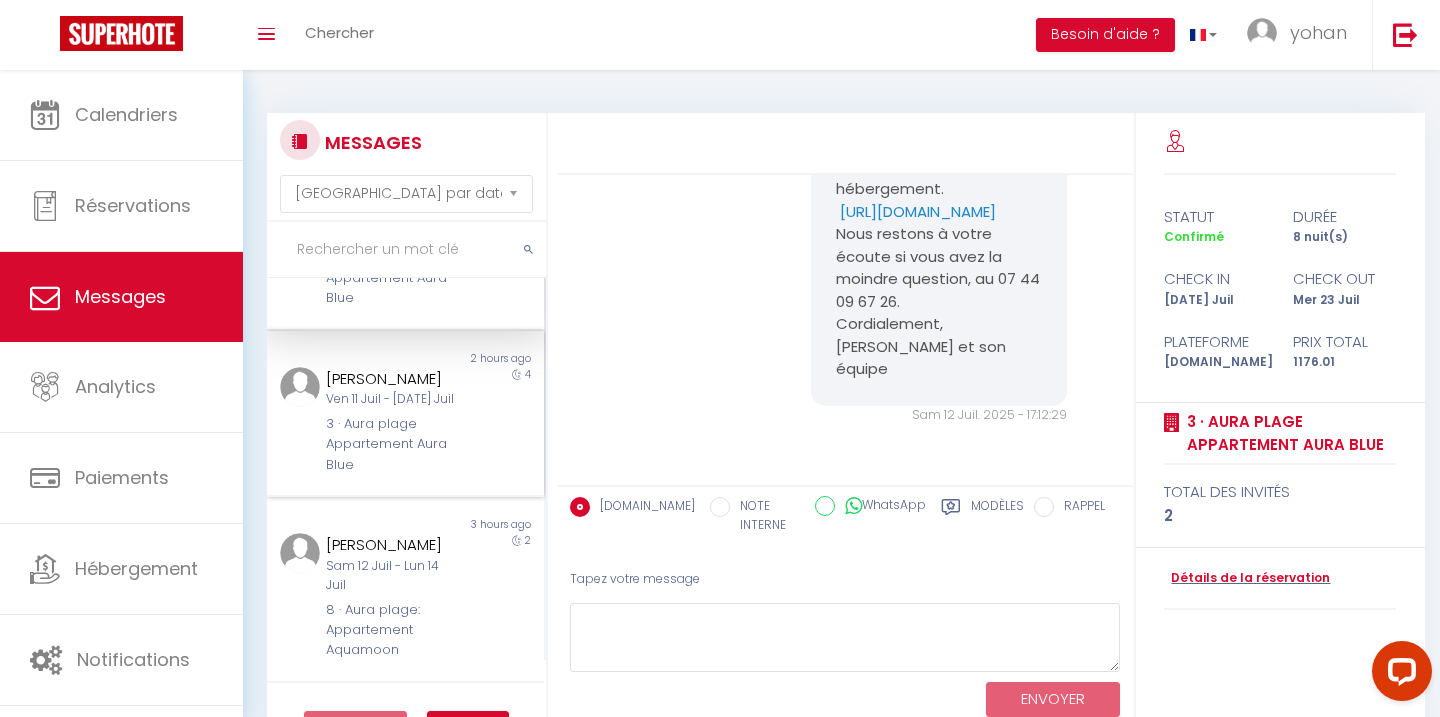 scroll, scrollTop: 0, scrollLeft: 0, axis: both 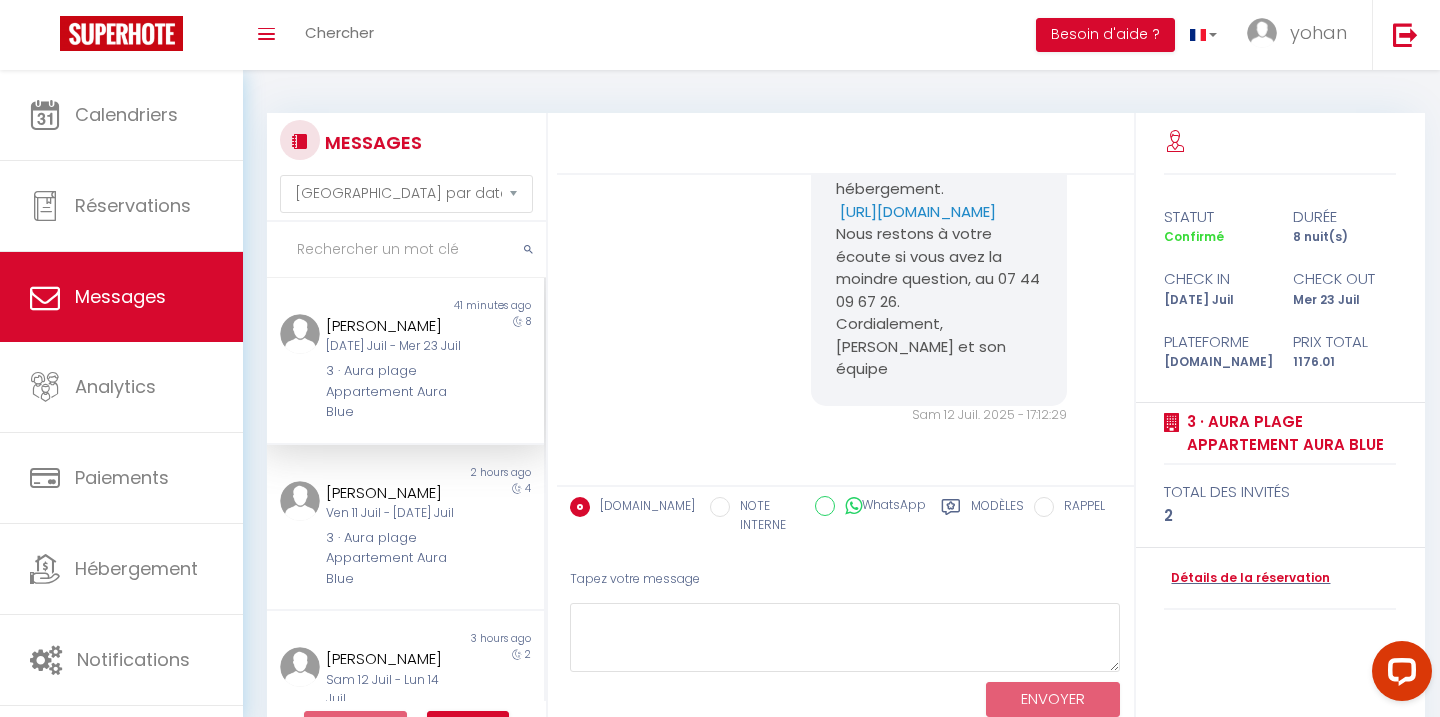 click at bounding box center (406, 250) 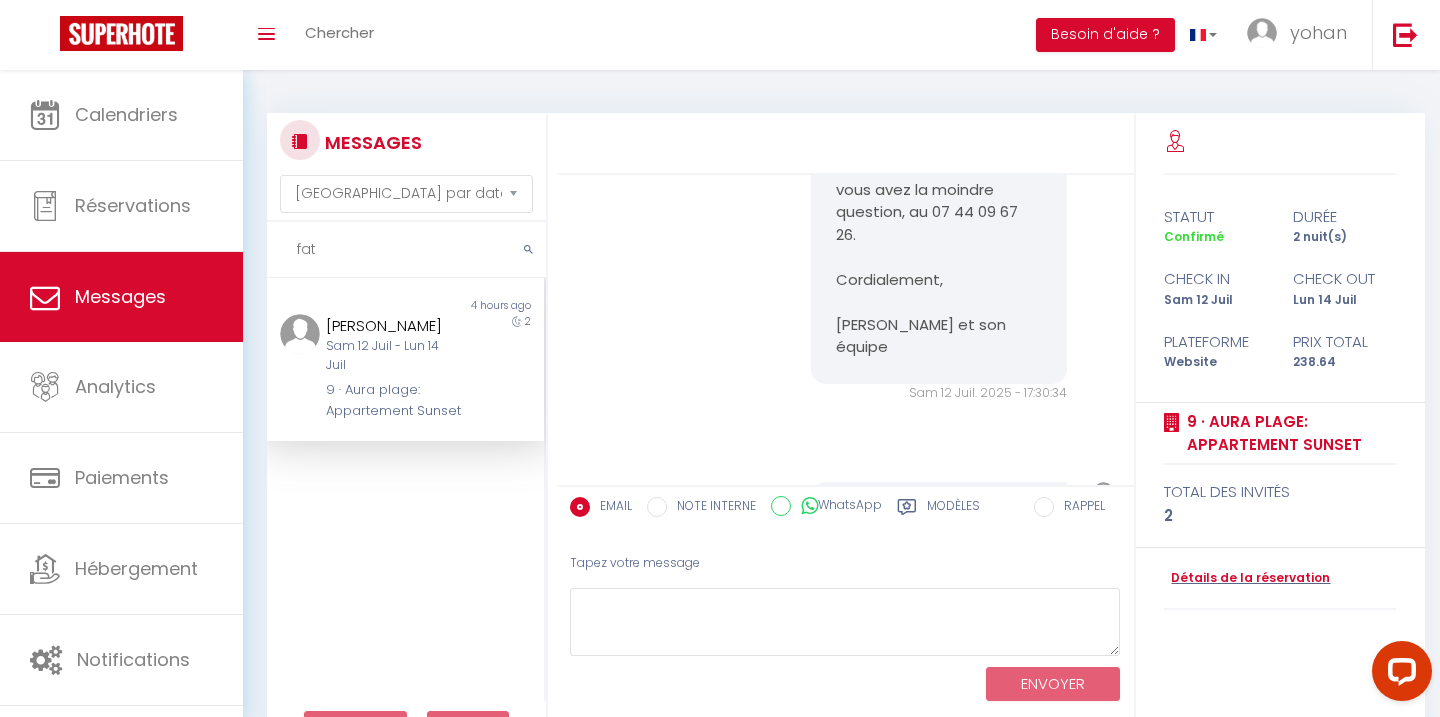 scroll, scrollTop: 3309, scrollLeft: 0, axis: vertical 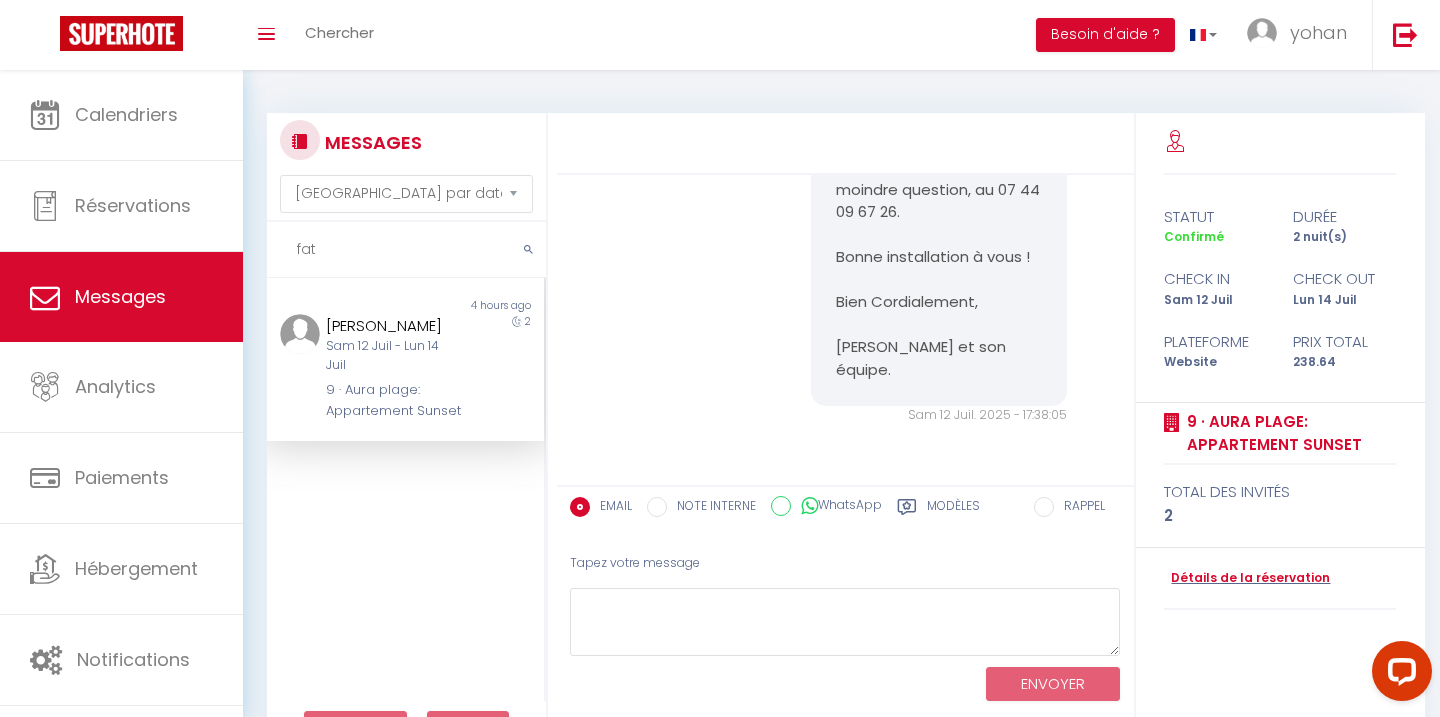 click on "Sam 12 Juil - Lun 14 Juil" at bounding box center [393, 356] 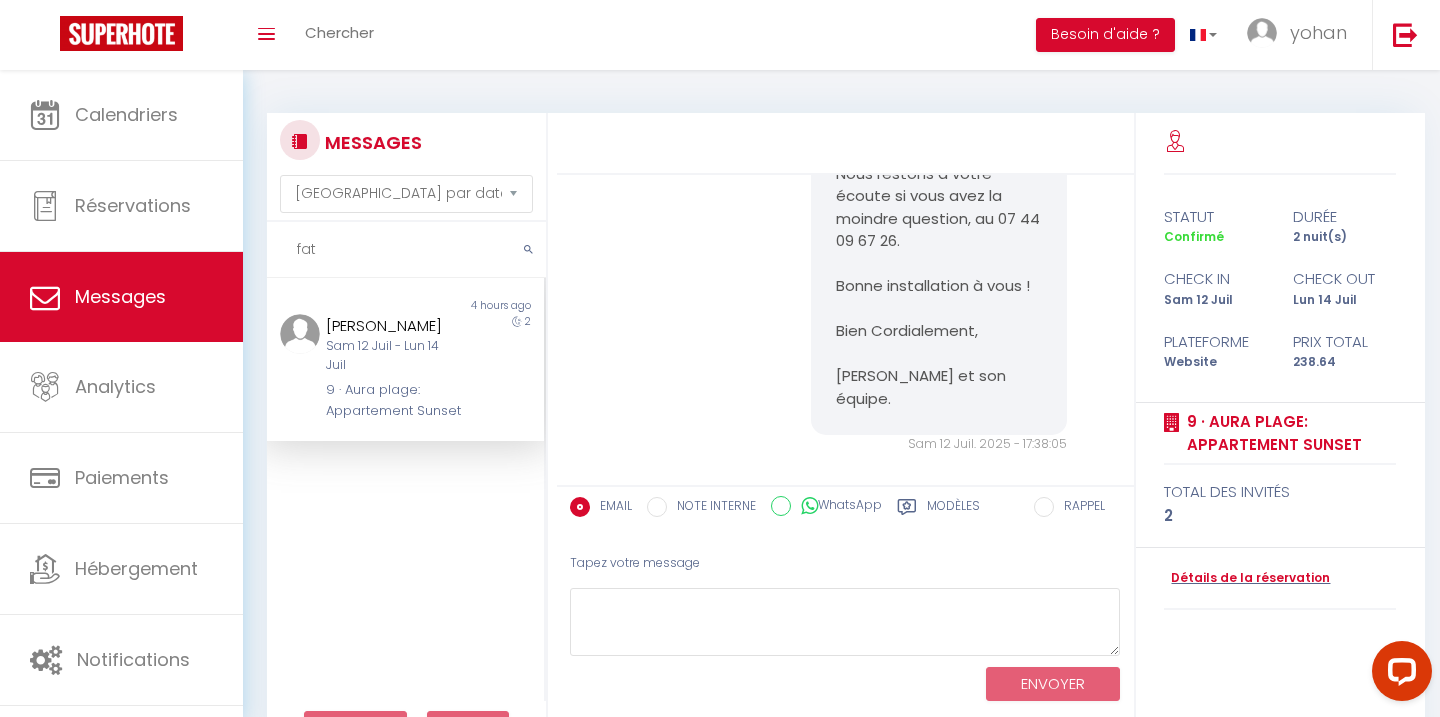scroll, scrollTop: 3309, scrollLeft: 0, axis: vertical 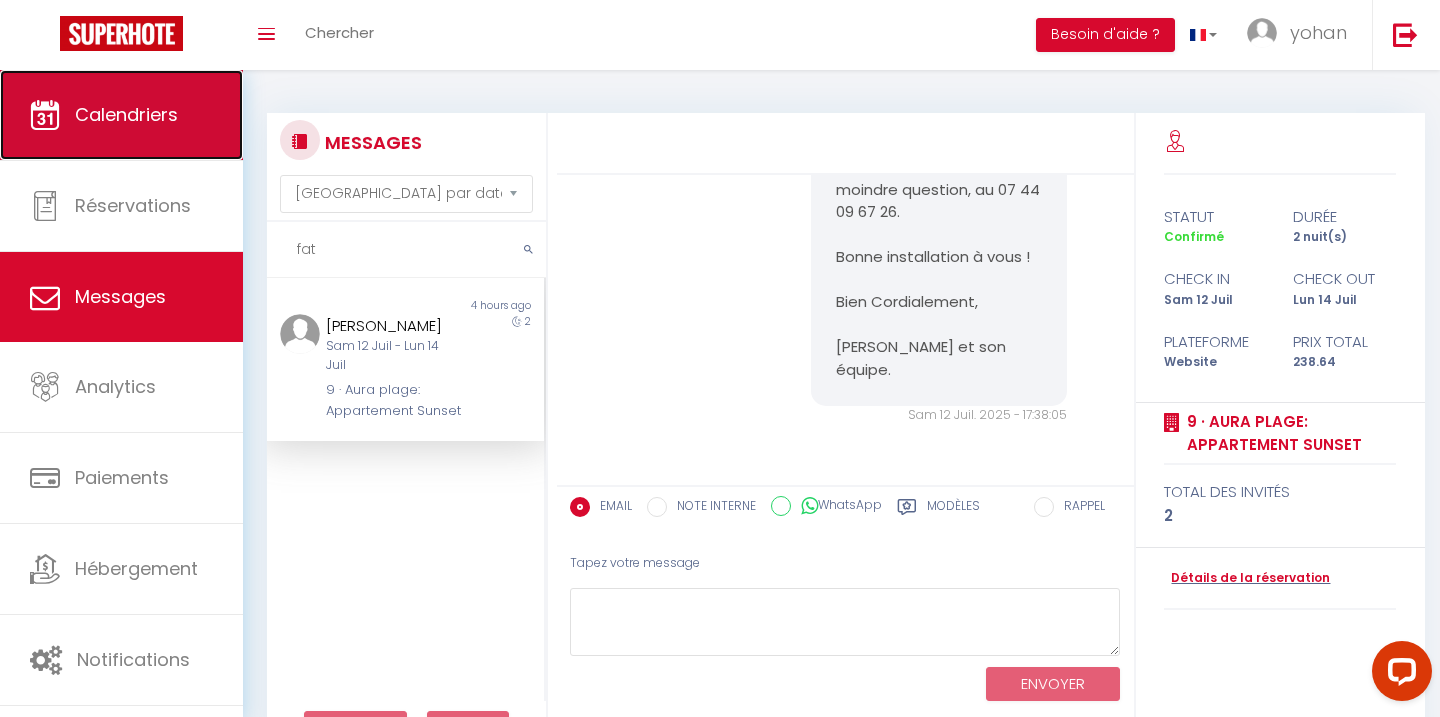 click on "Calendriers" at bounding box center [121, 115] 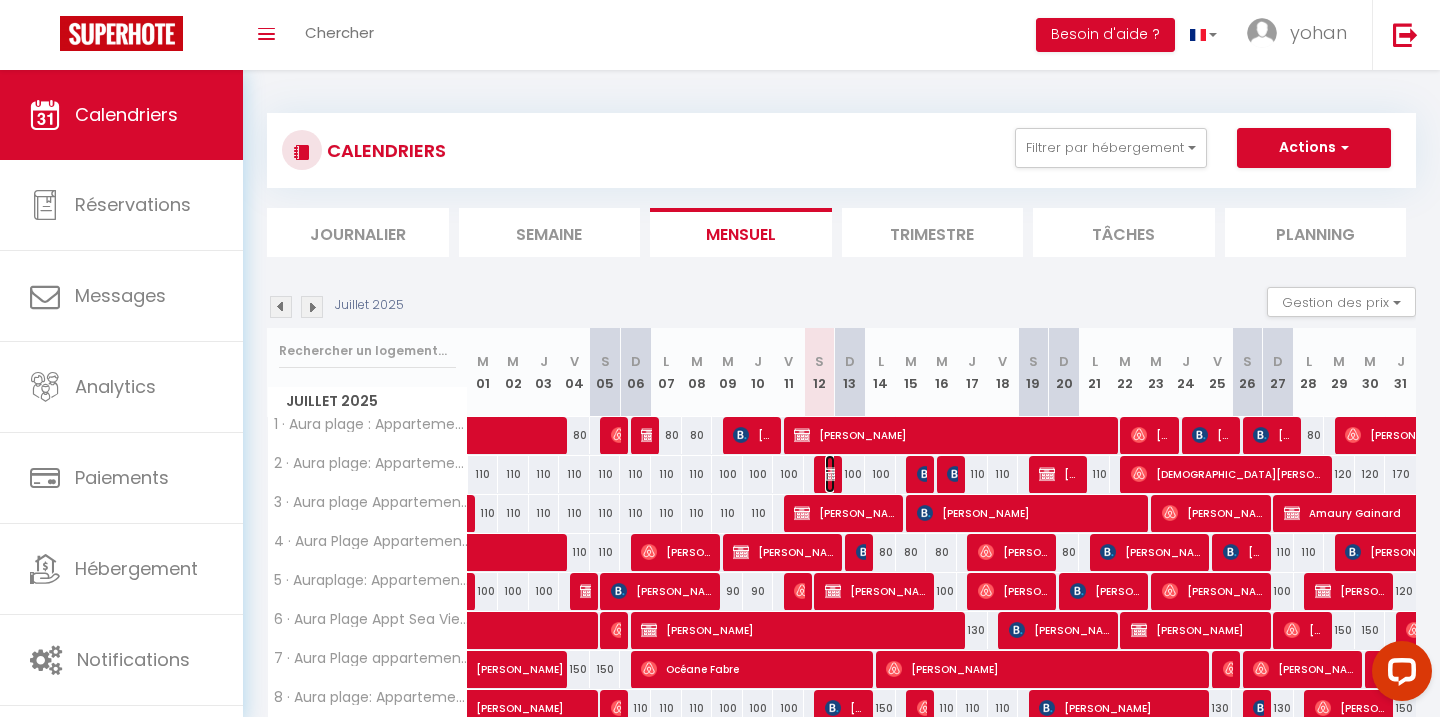 click at bounding box center (833, 474) 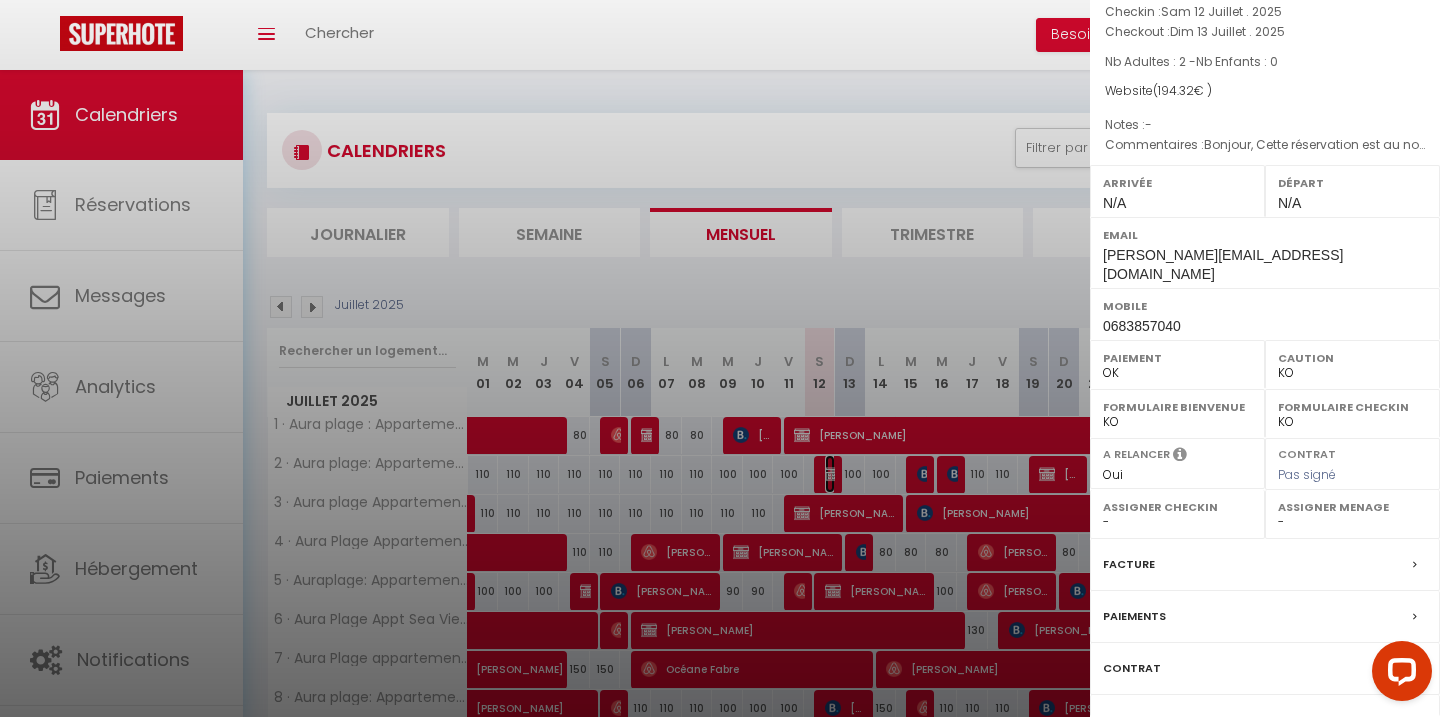 scroll, scrollTop: 215, scrollLeft: 0, axis: vertical 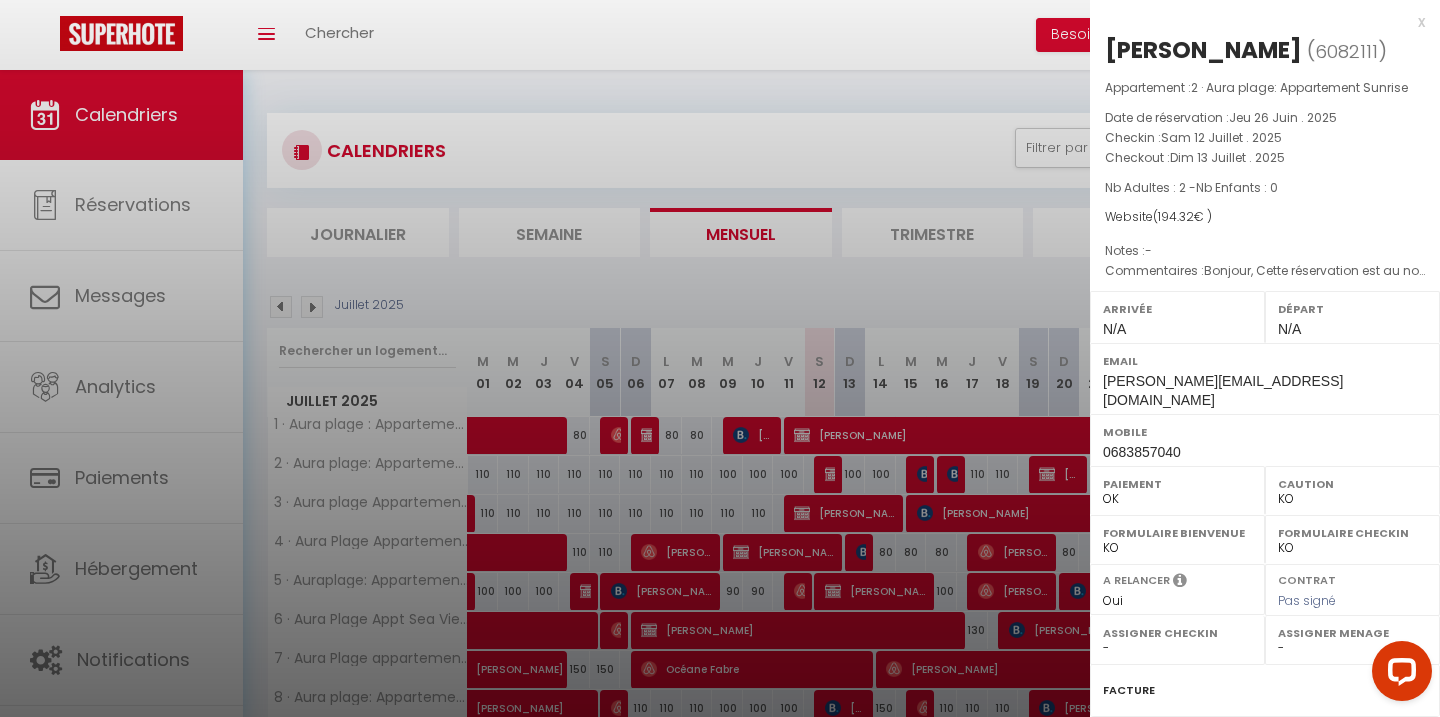 click at bounding box center (720, 358) 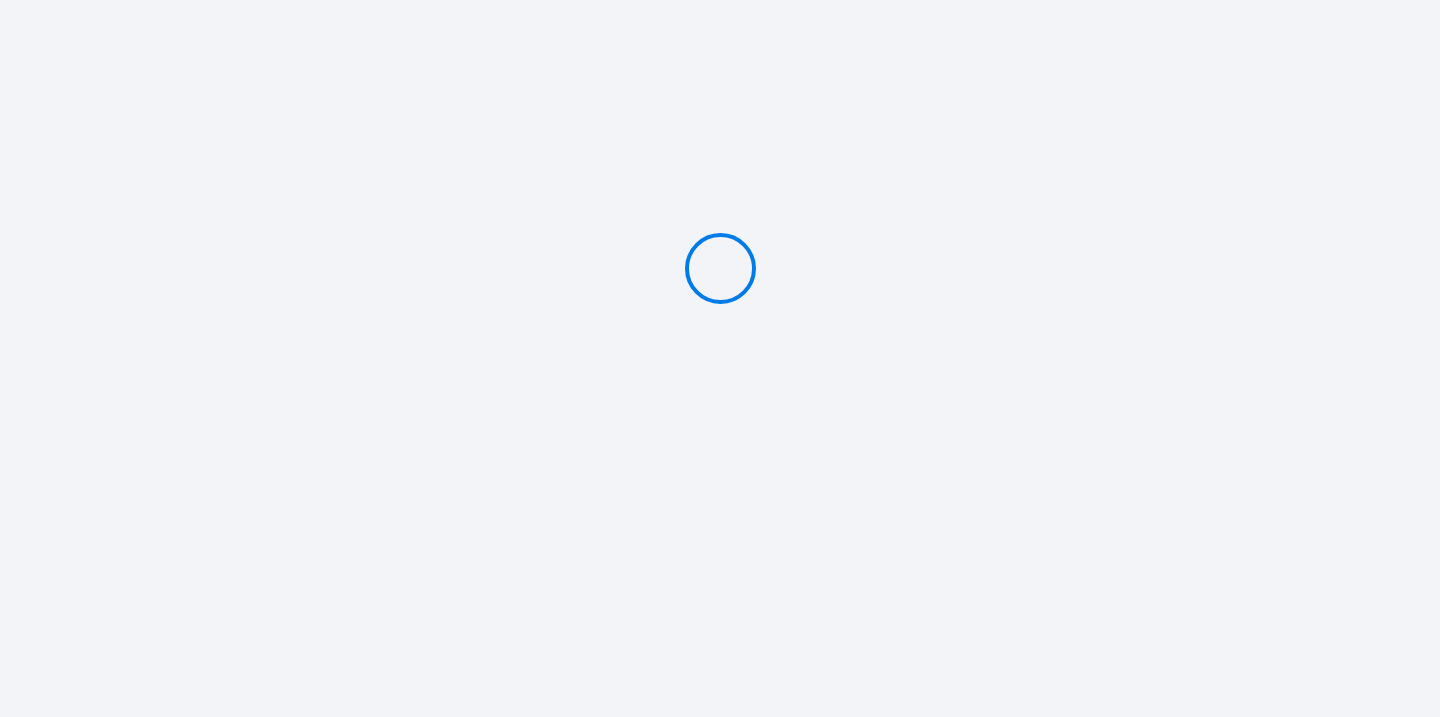 scroll, scrollTop: 0, scrollLeft: 0, axis: both 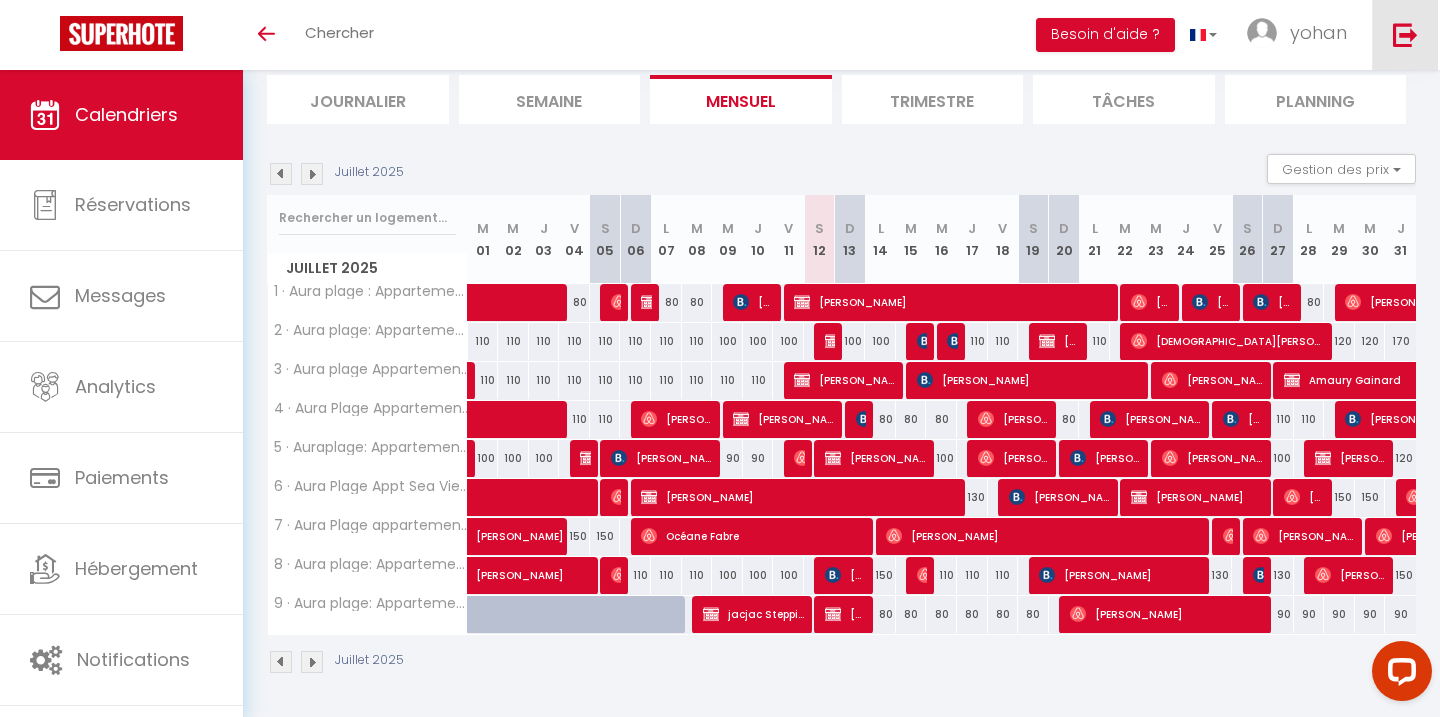 click at bounding box center [1405, 34] 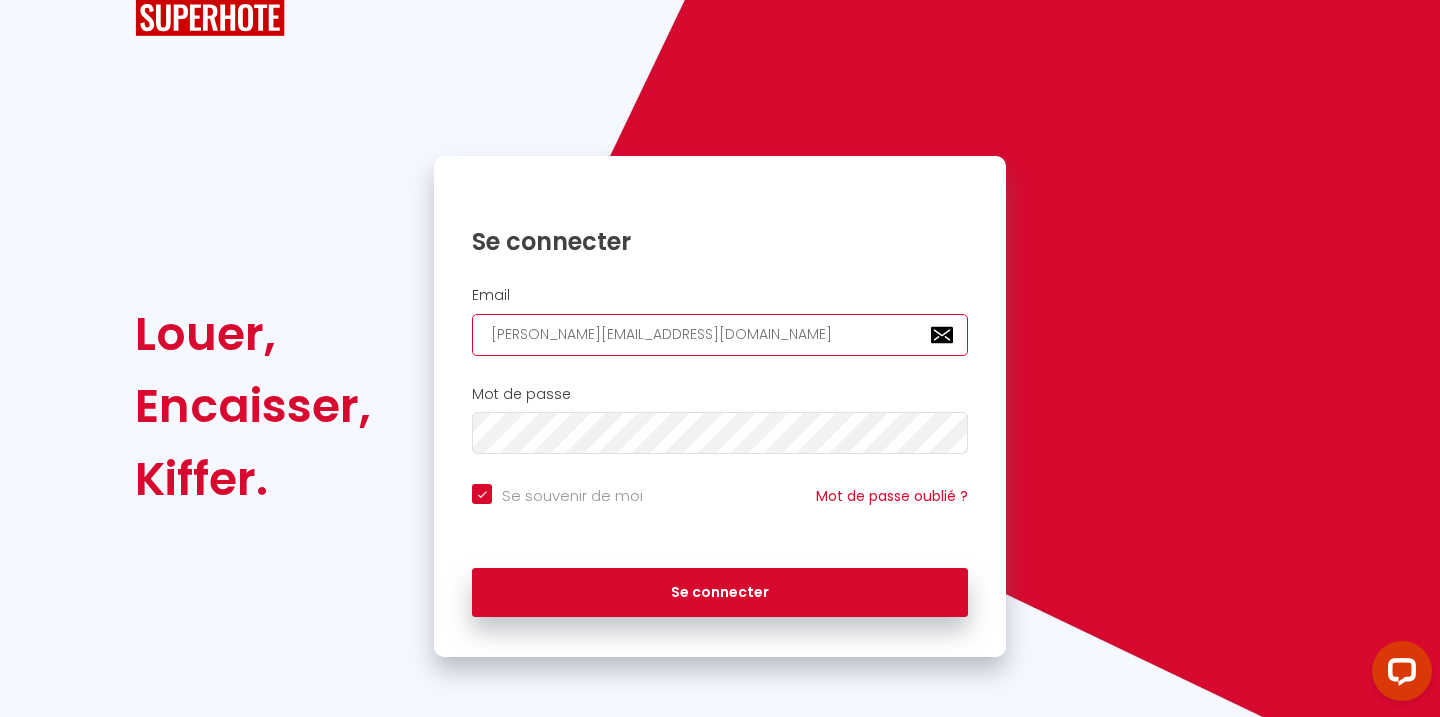 click on "[PERSON_NAME][EMAIL_ADDRESS][DOMAIN_NAME]" at bounding box center (720, 335) 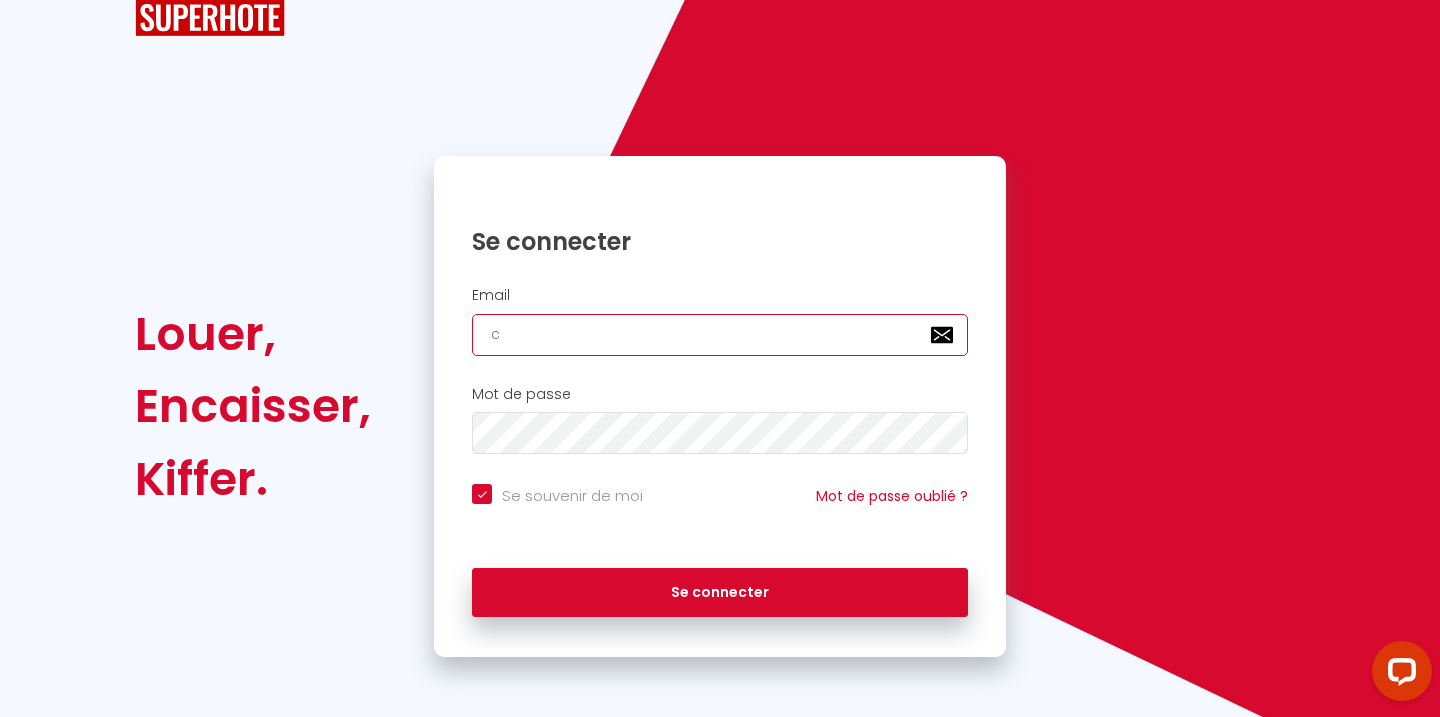 checkbox on "true" 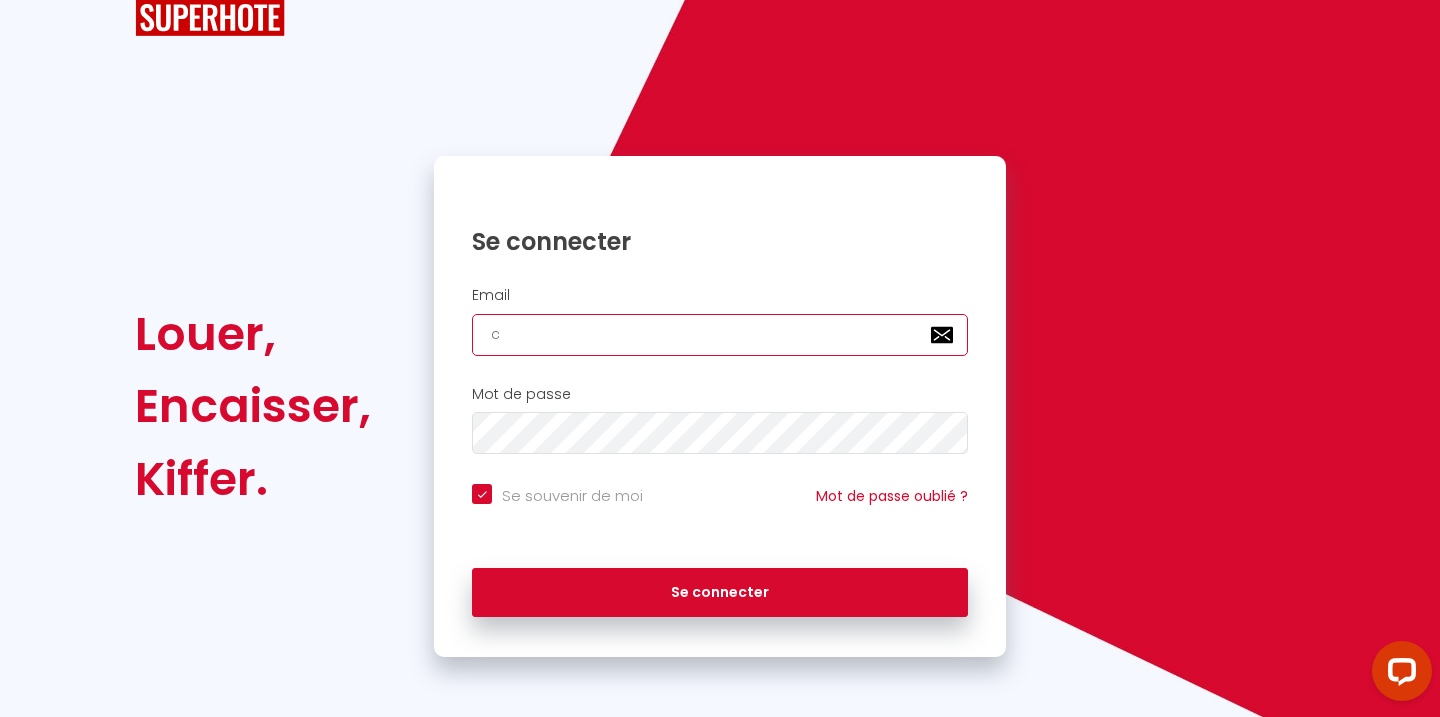 type on "[EMAIL_ADDRESS][DOMAIN_NAME]" 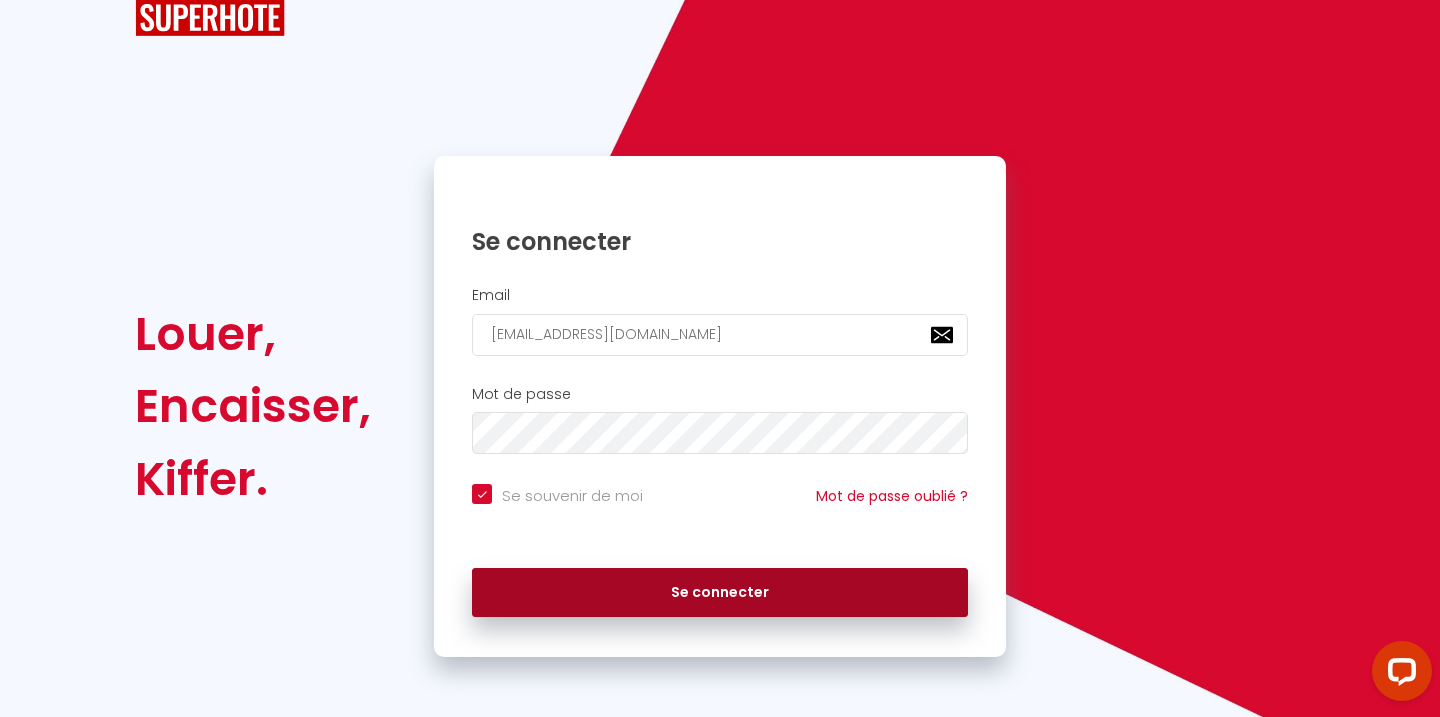 click on "Se connecter" at bounding box center (720, 593) 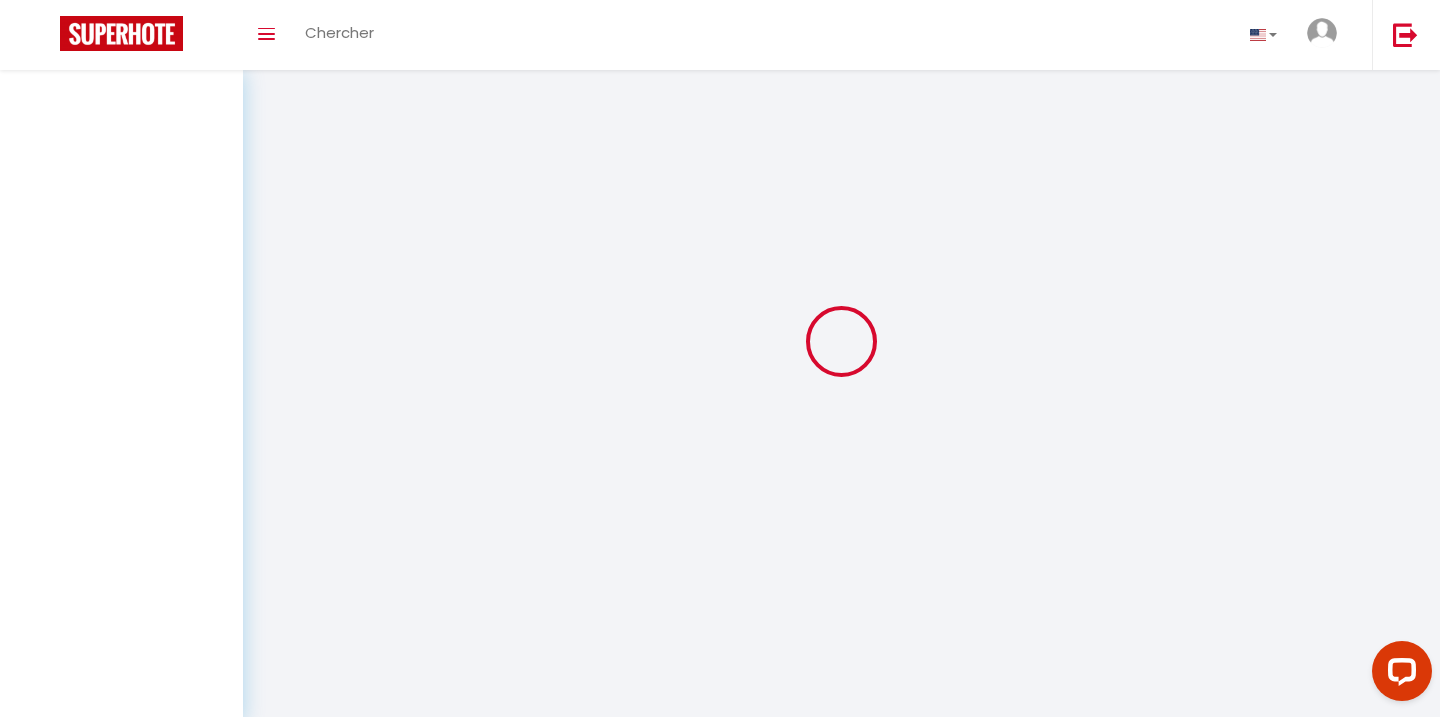 scroll, scrollTop: 0, scrollLeft: 0, axis: both 